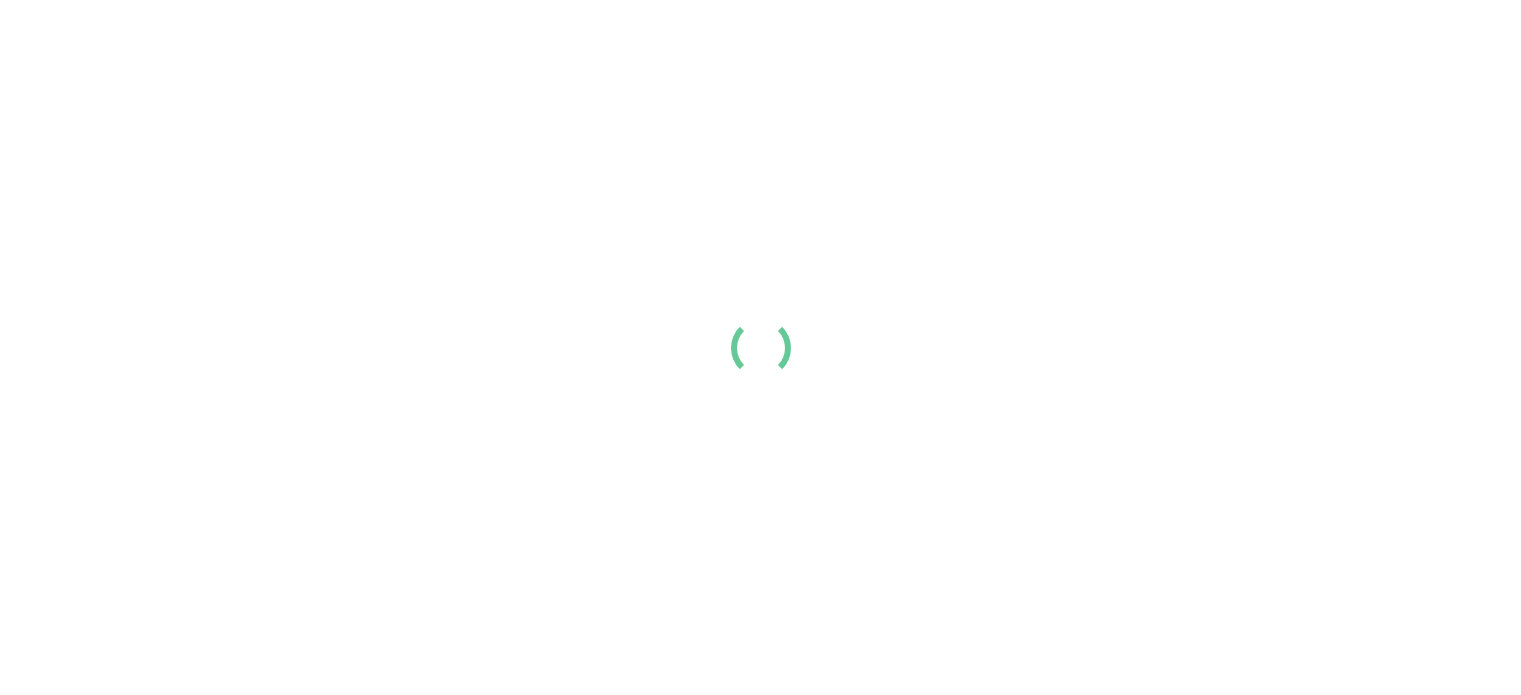 scroll, scrollTop: 0, scrollLeft: 0, axis: both 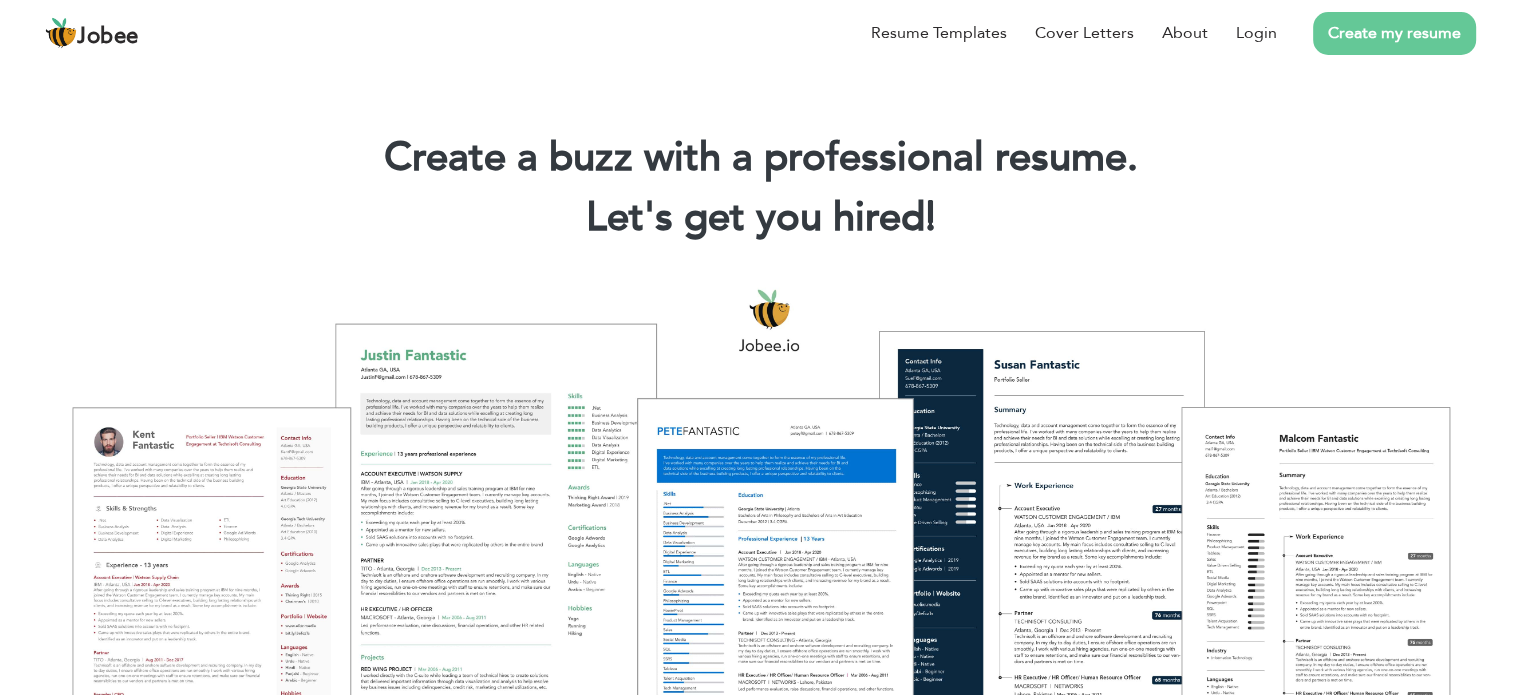 click on "Create my resume" at bounding box center (1394, 33) 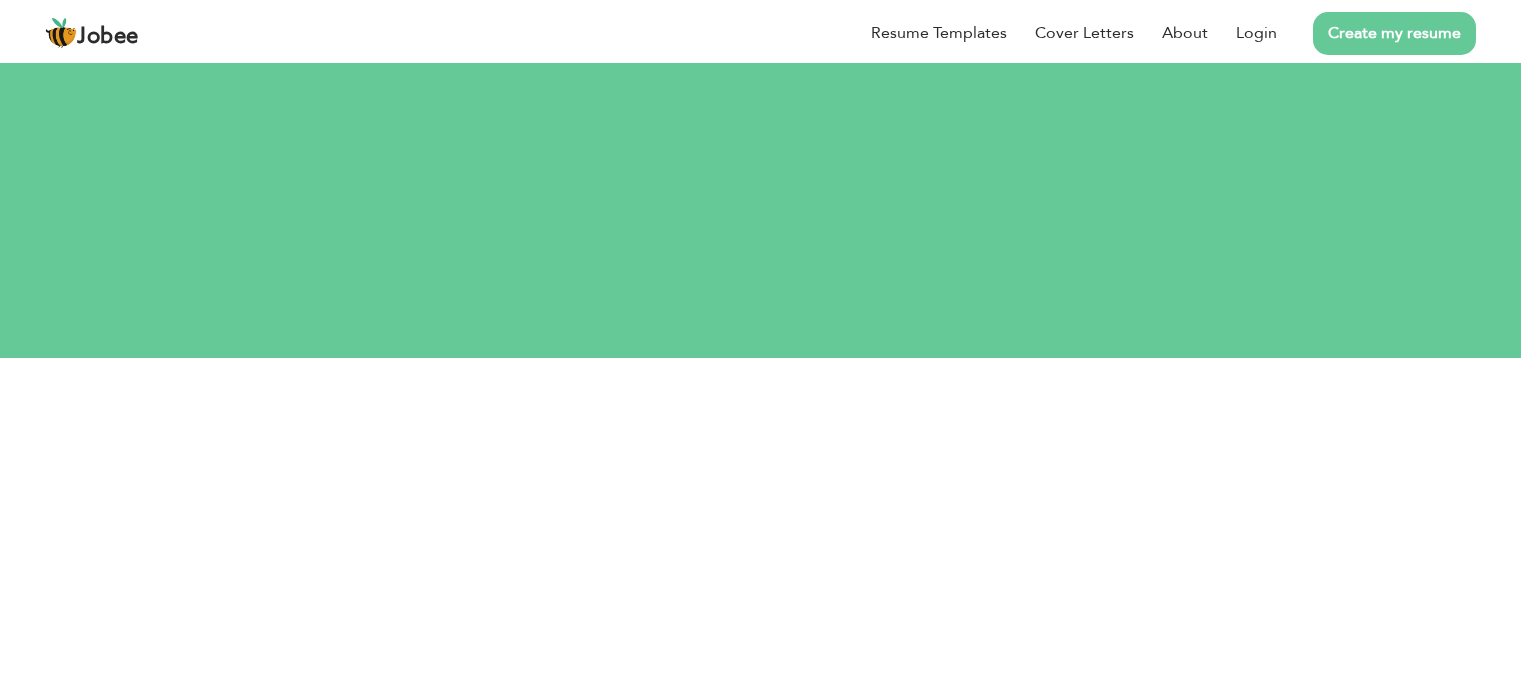 scroll, scrollTop: 0, scrollLeft: 0, axis: both 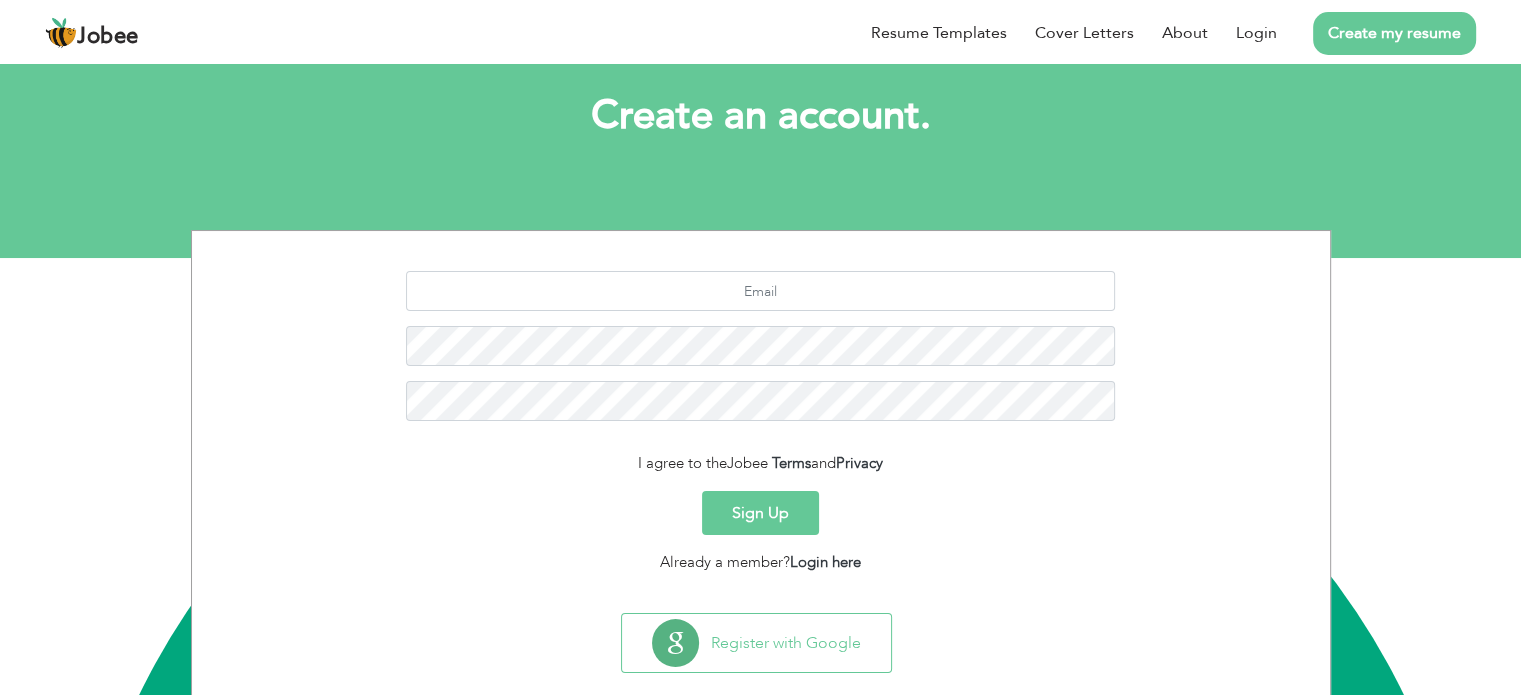 click on "Sign Up" at bounding box center [760, 513] 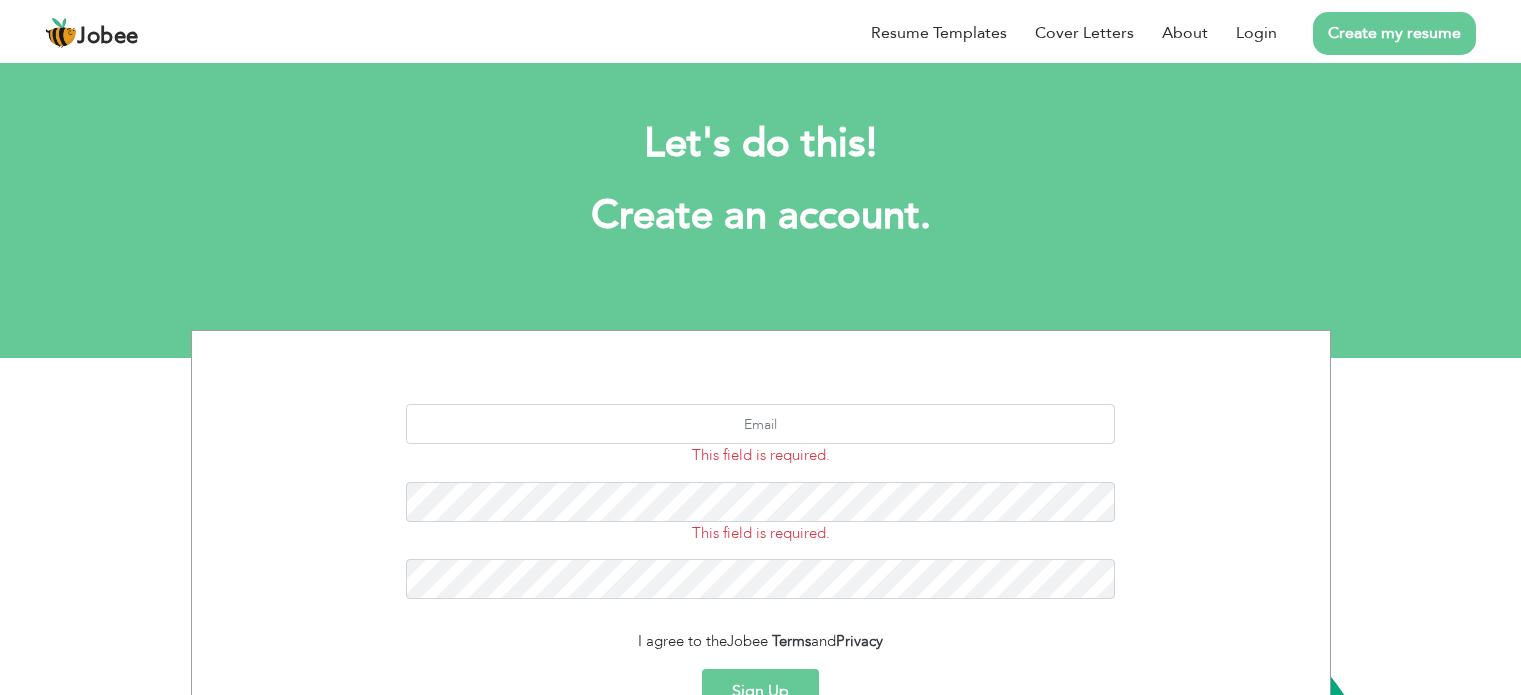 scroll, scrollTop: 0, scrollLeft: 0, axis: both 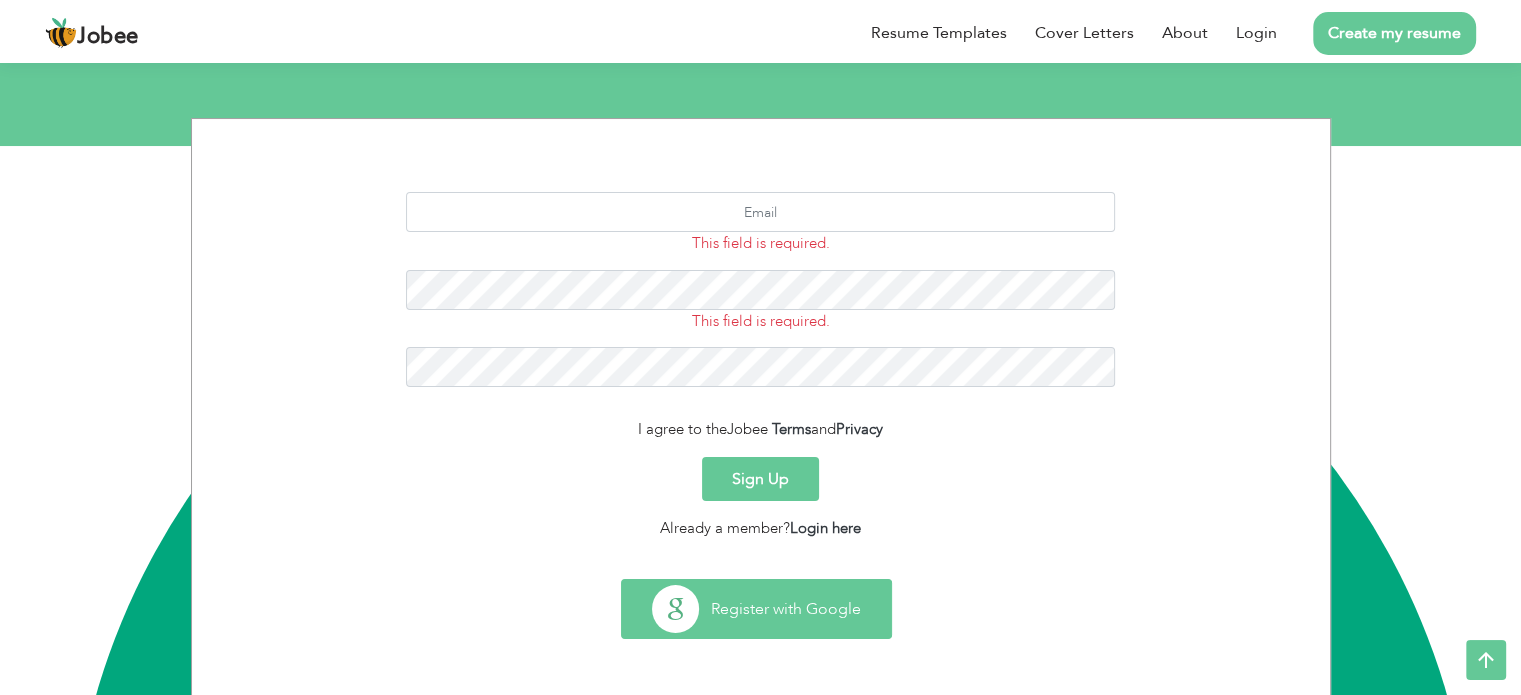 click on "Register with Google" at bounding box center (756, 609) 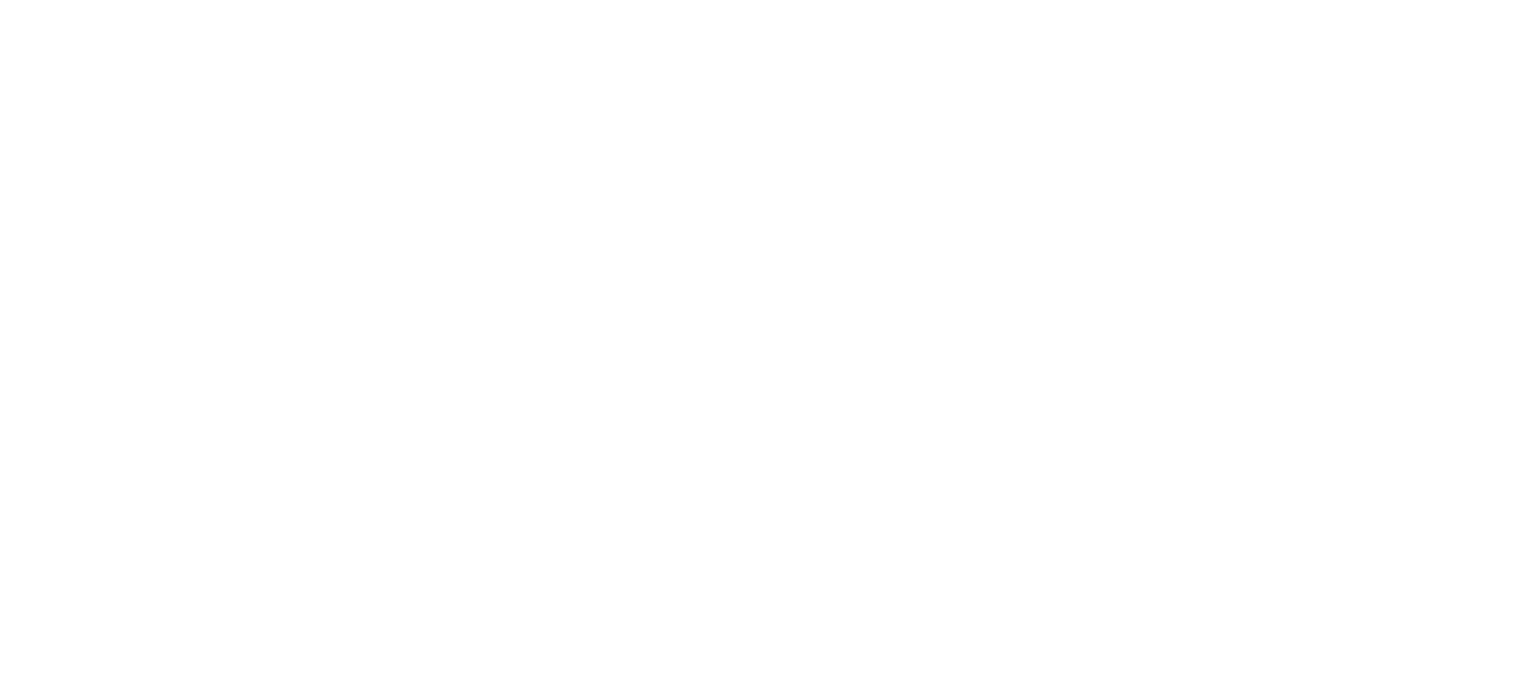 scroll, scrollTop: 0, scrollLeft: 0, axis: both 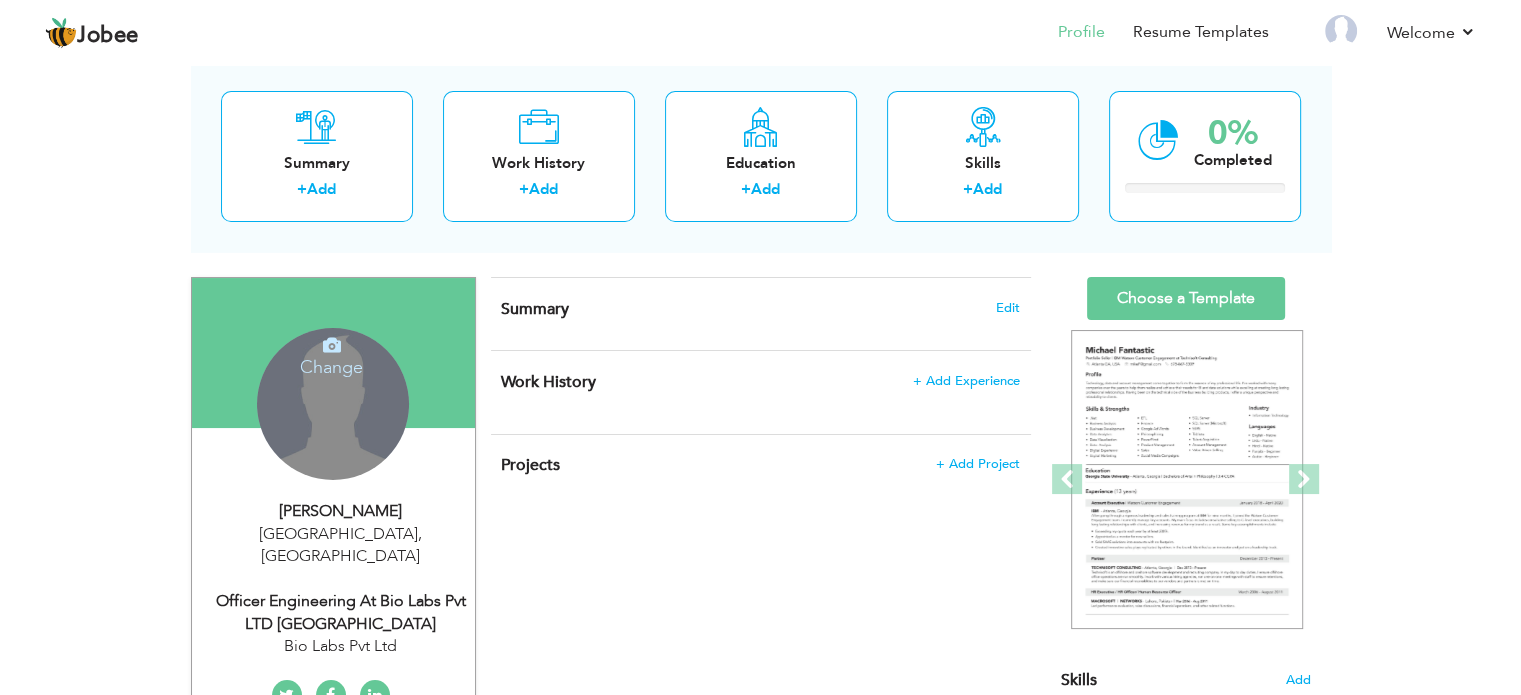 click on "Change" at bounding box center [331, 354] 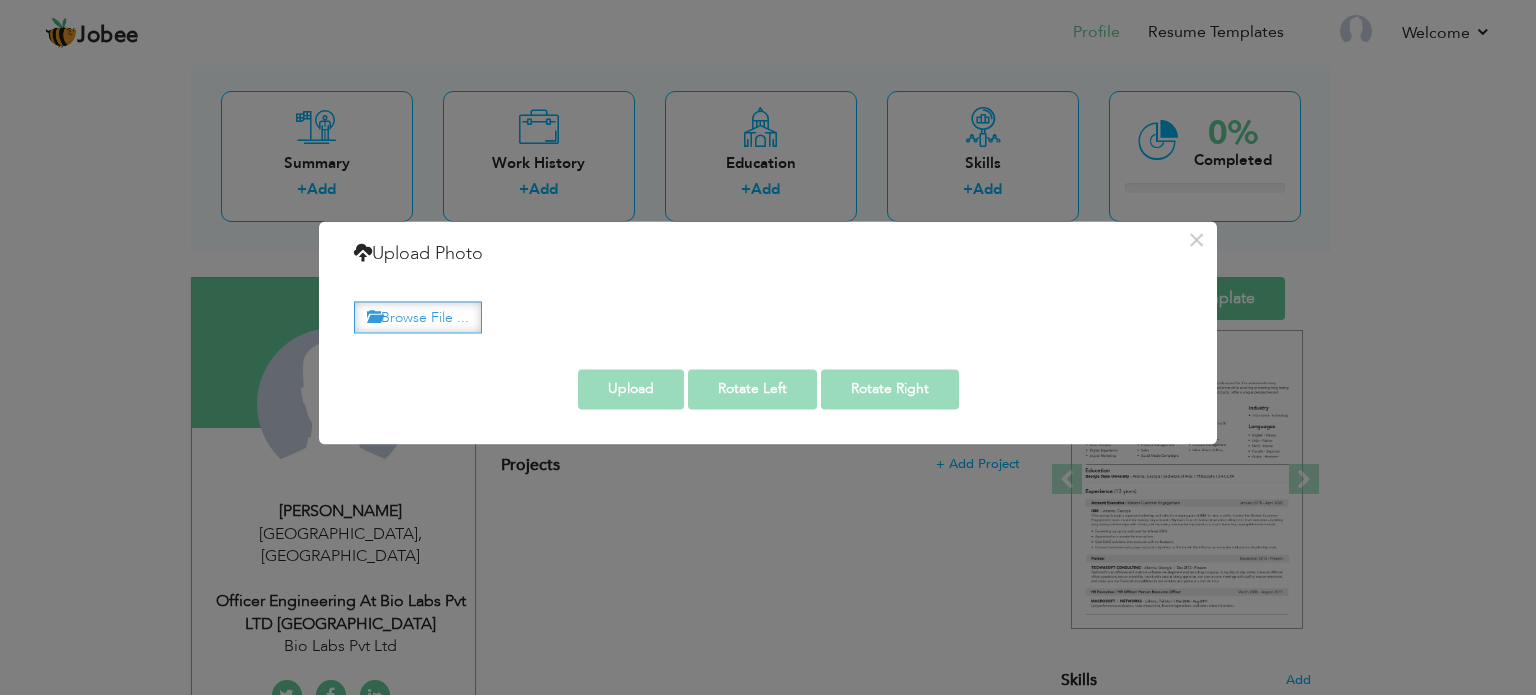 click on "Browse File ..." at bounding box center (418, 317) 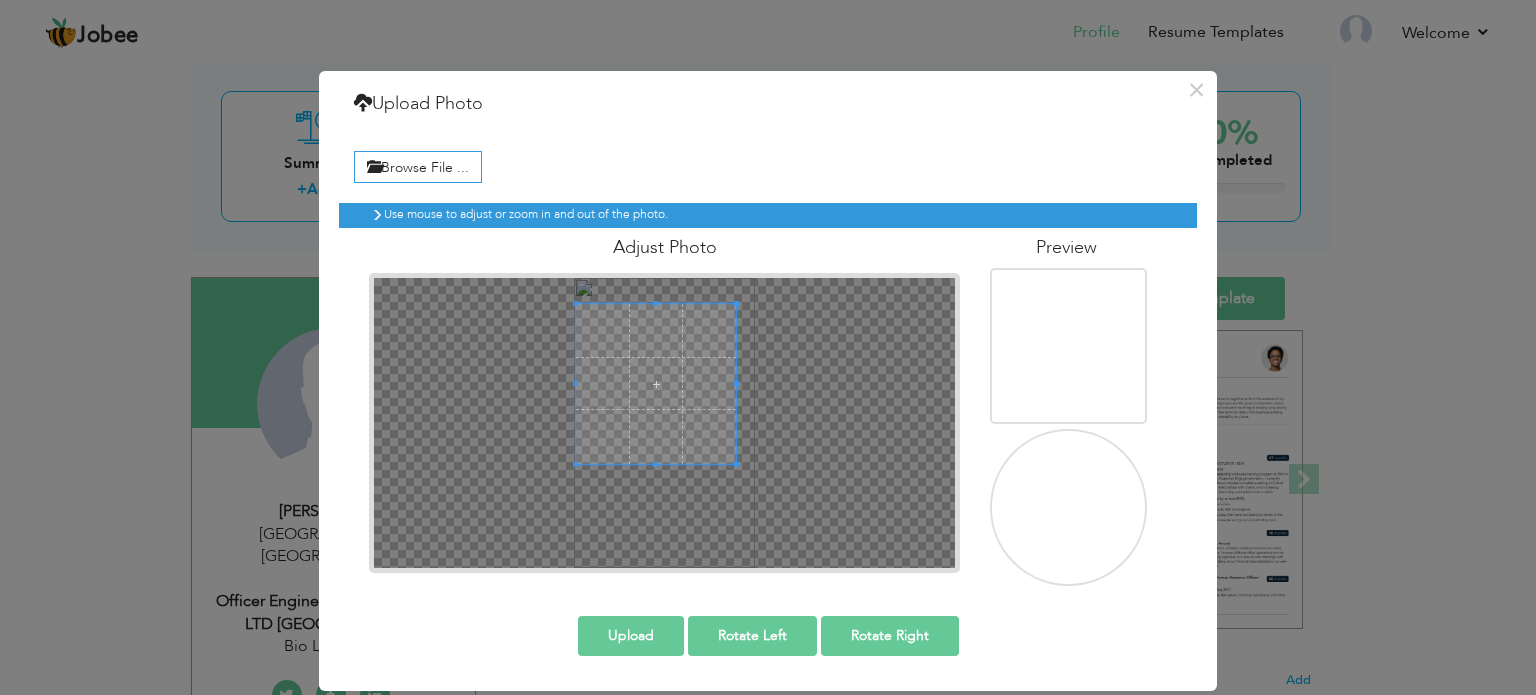 click at bounding box center (656, 384) 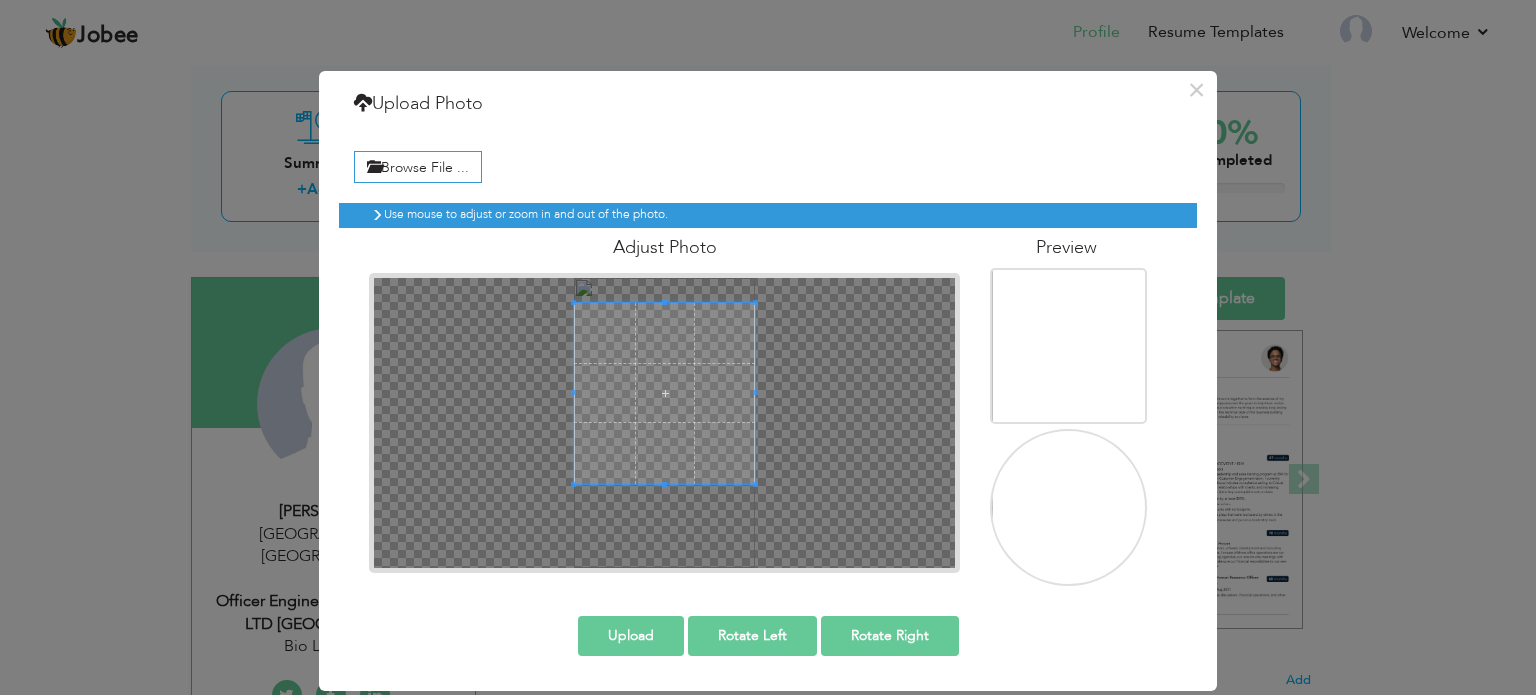 click at bounding box center (664, 423) 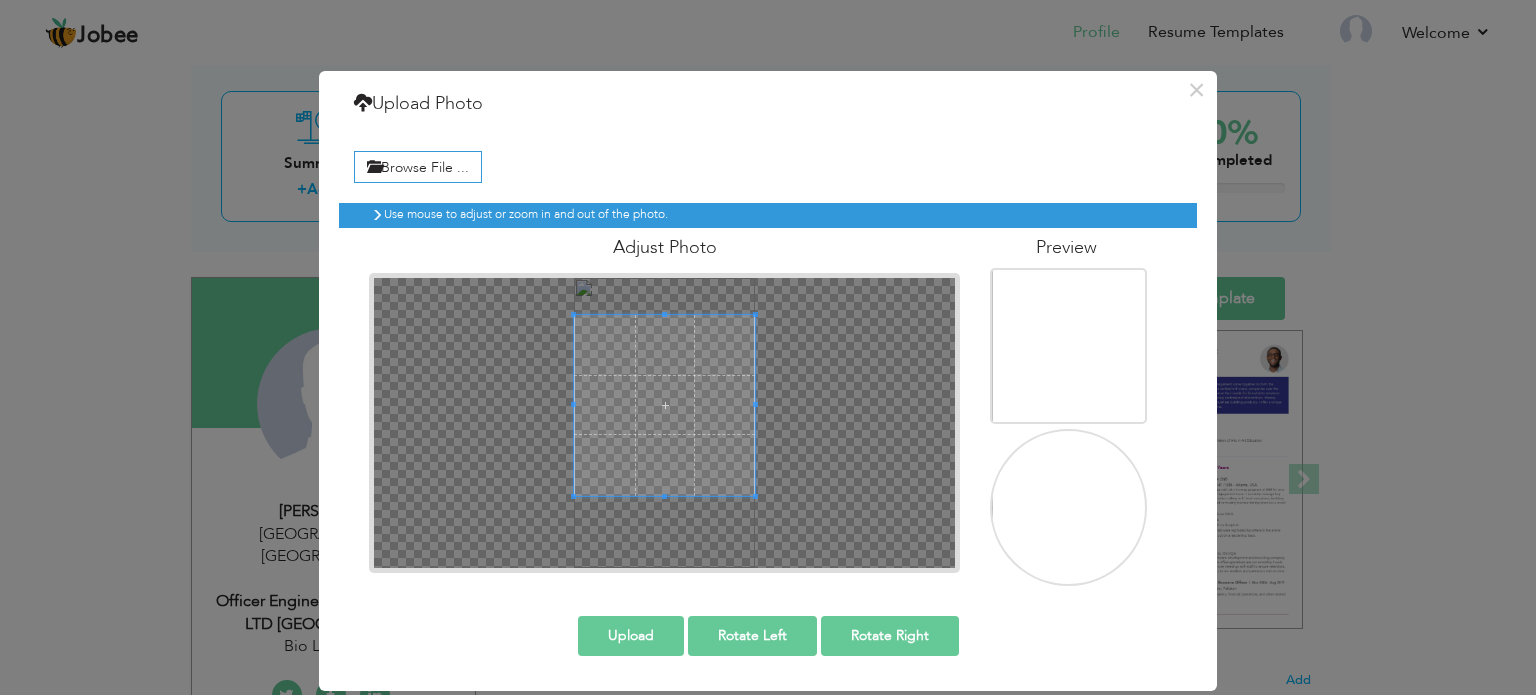 click at bounding box center [664, 405] 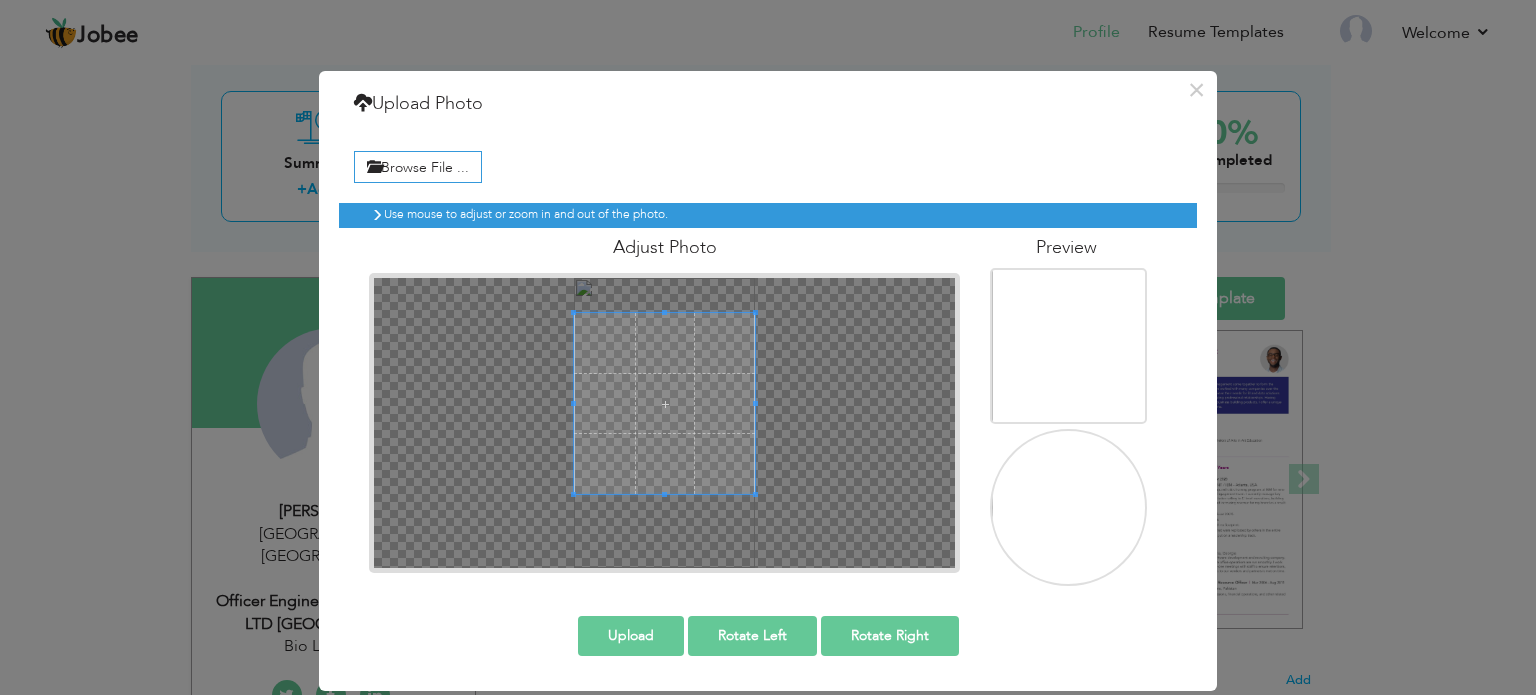 click at bounding box center [664, 403] 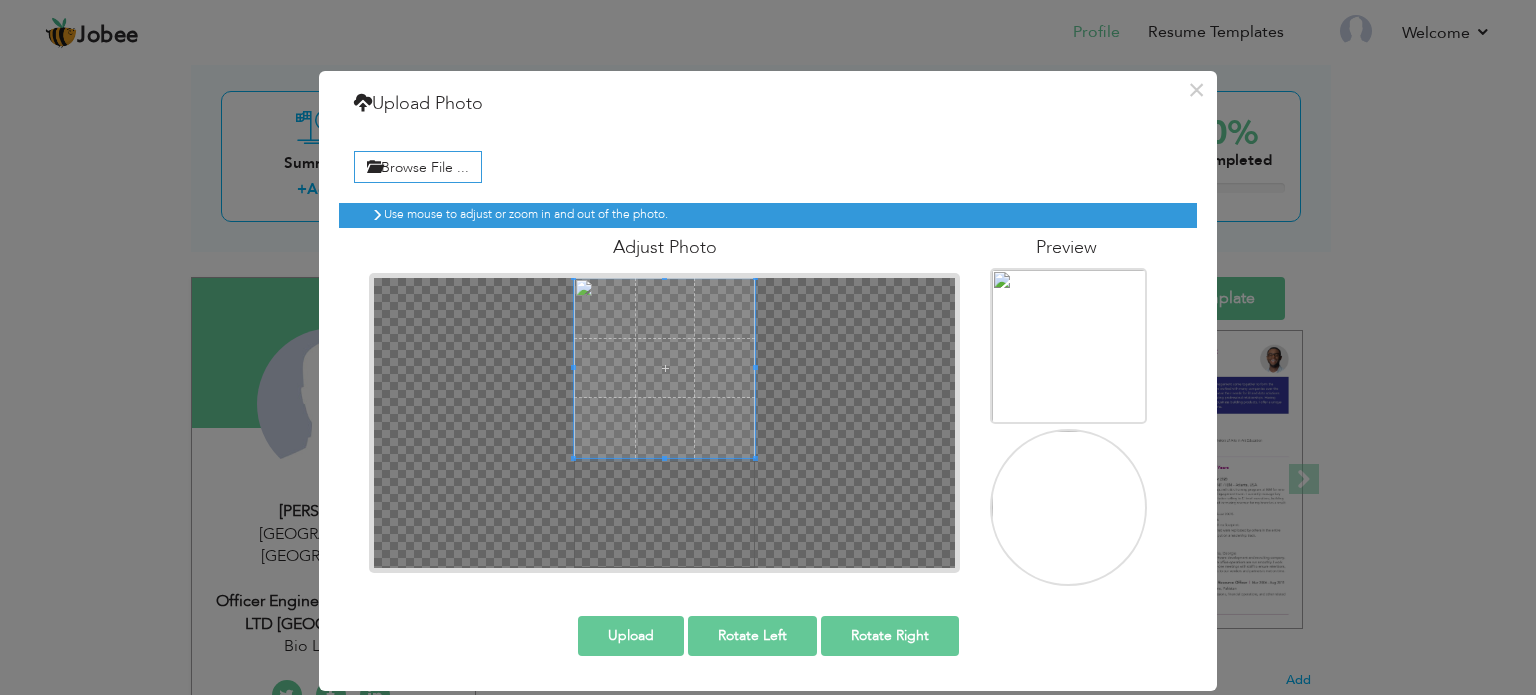 click at bounding box center [664, 368] 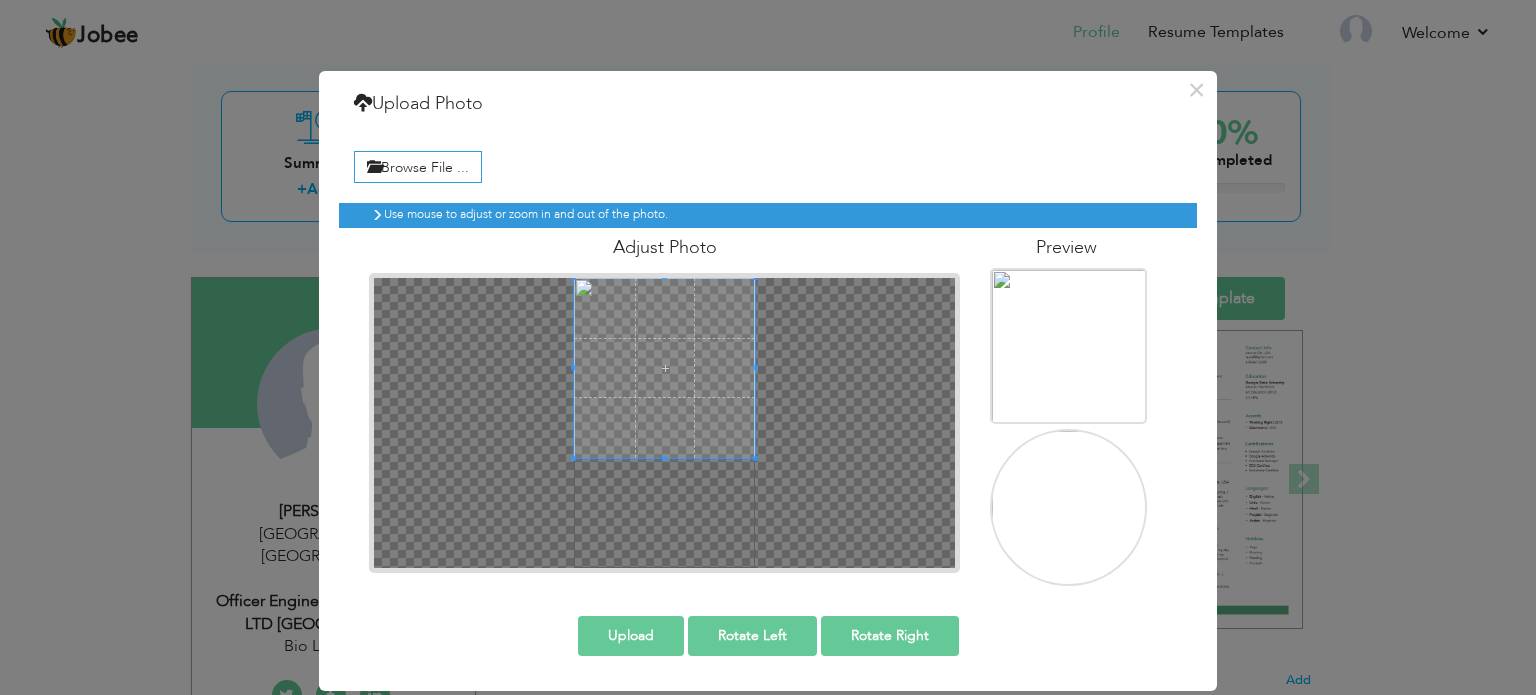 click at bounding box center (664, 368) 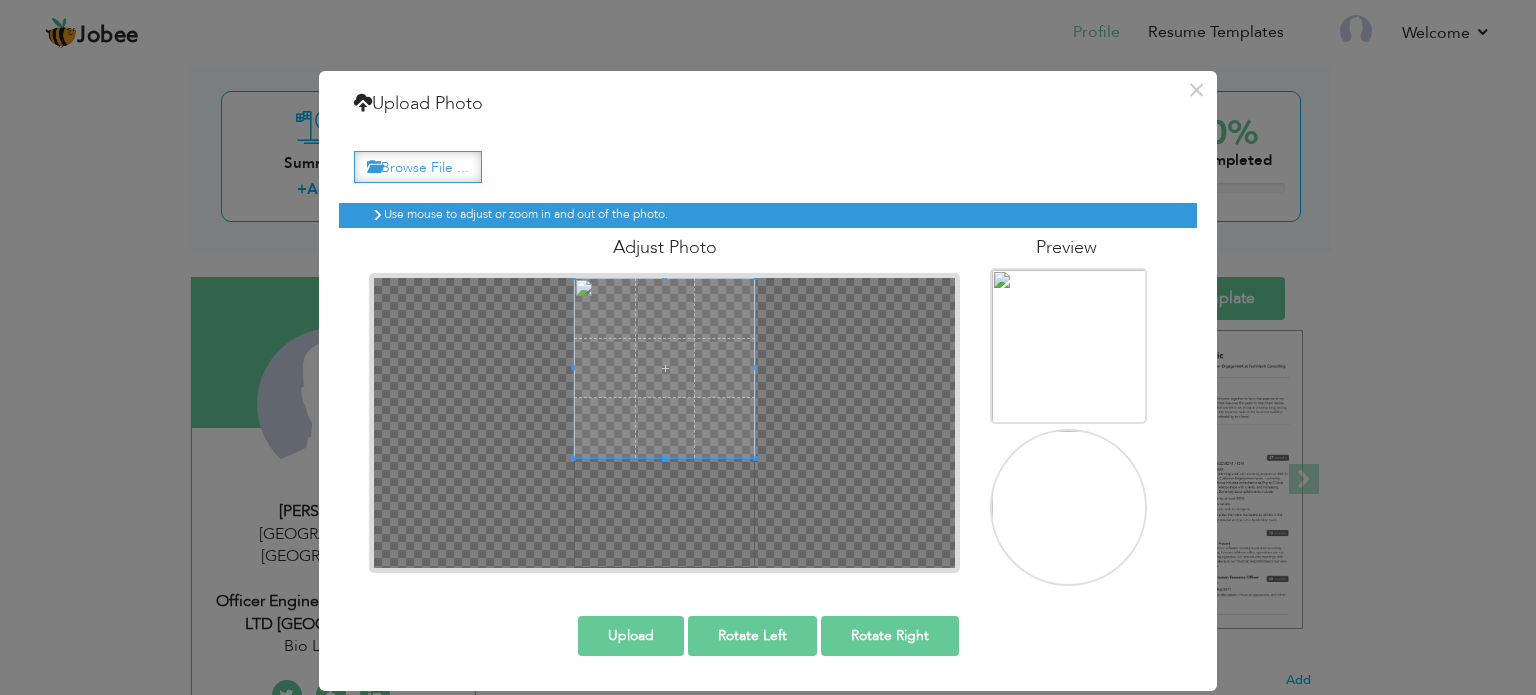 click on "Browse File ..." at bounding box center (418, 166) 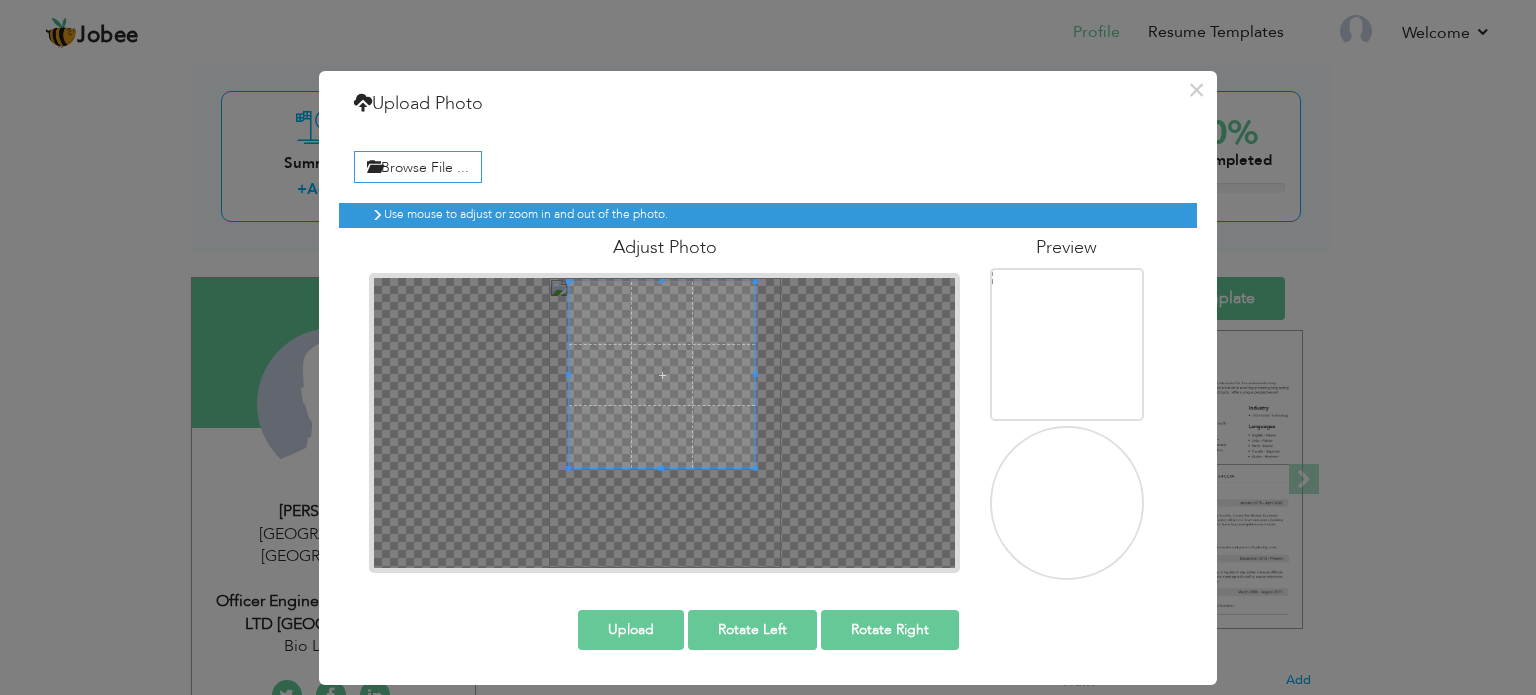 click at bounding box center [662, 375] 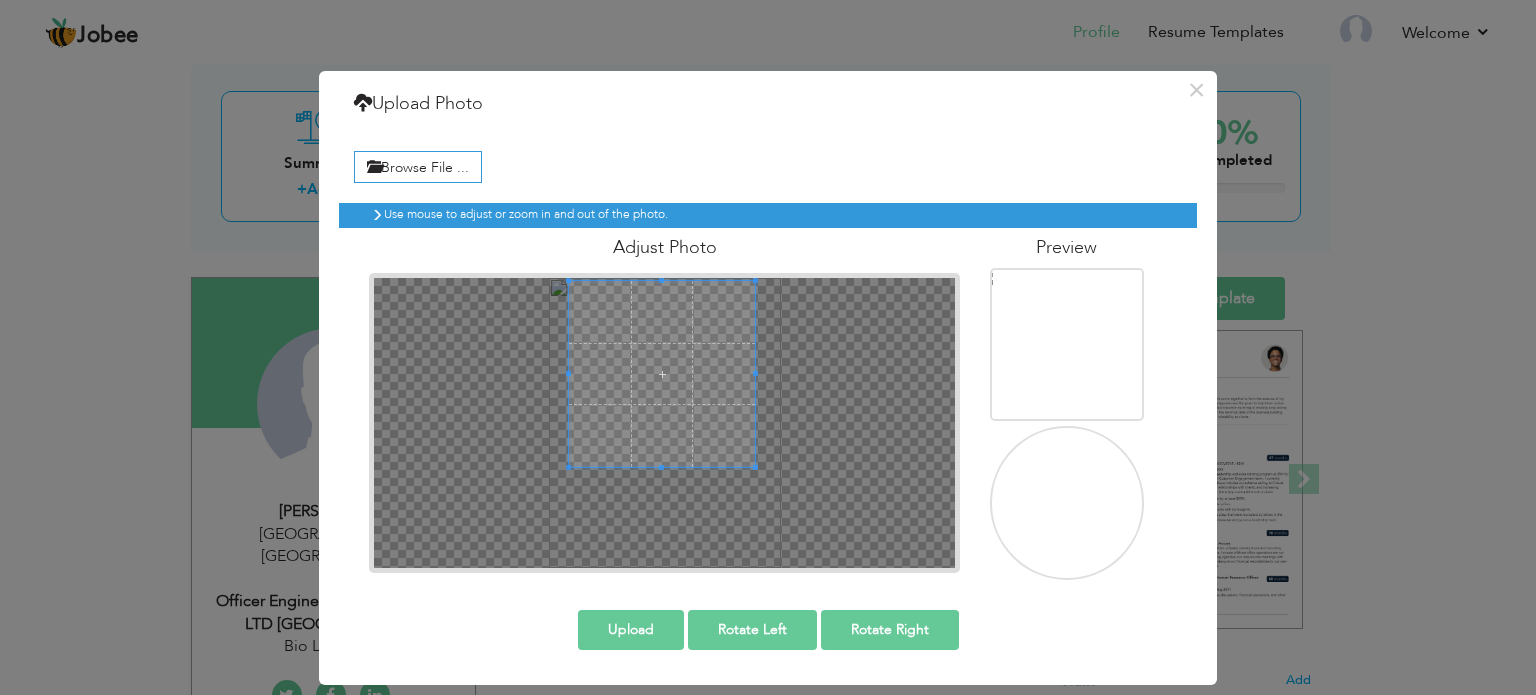 click at bounding box center (664, 423) 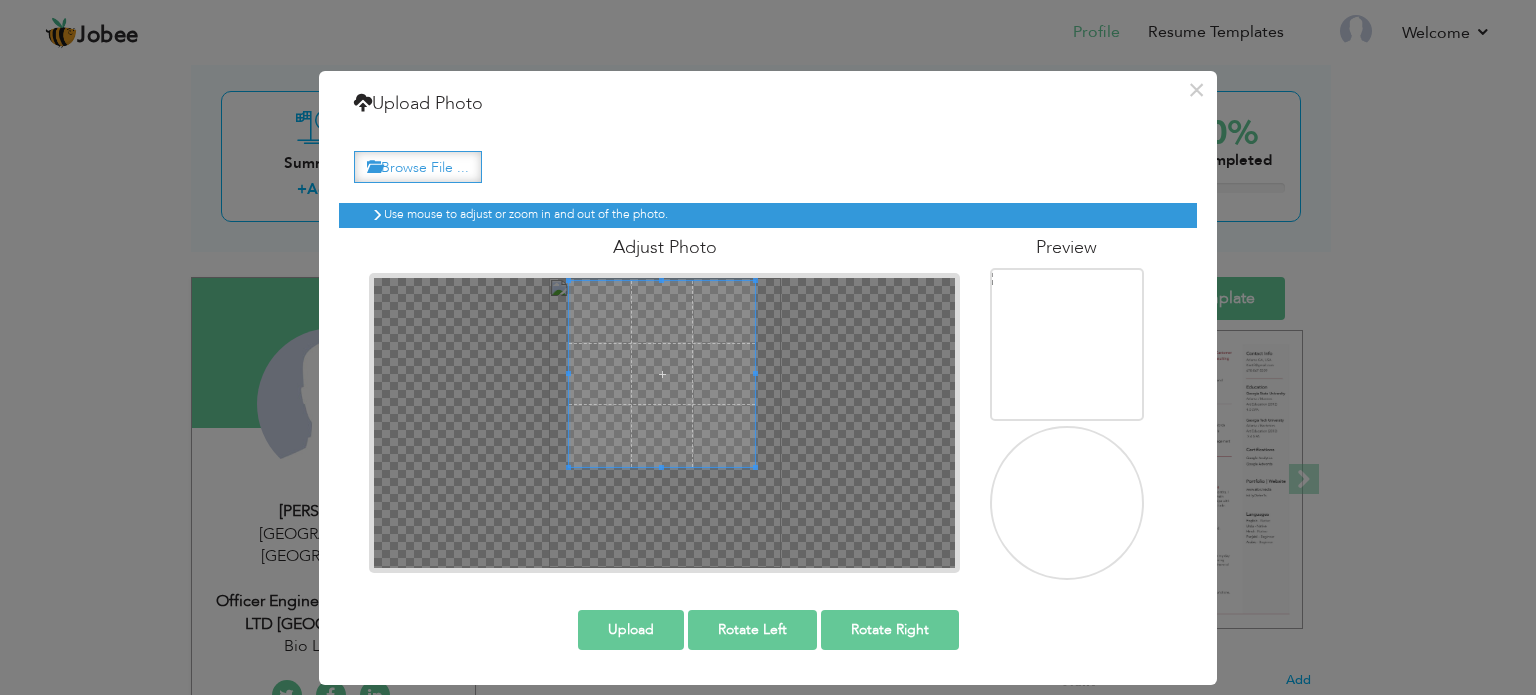 click on "Browse File ..." at bounding box center (418, 166) 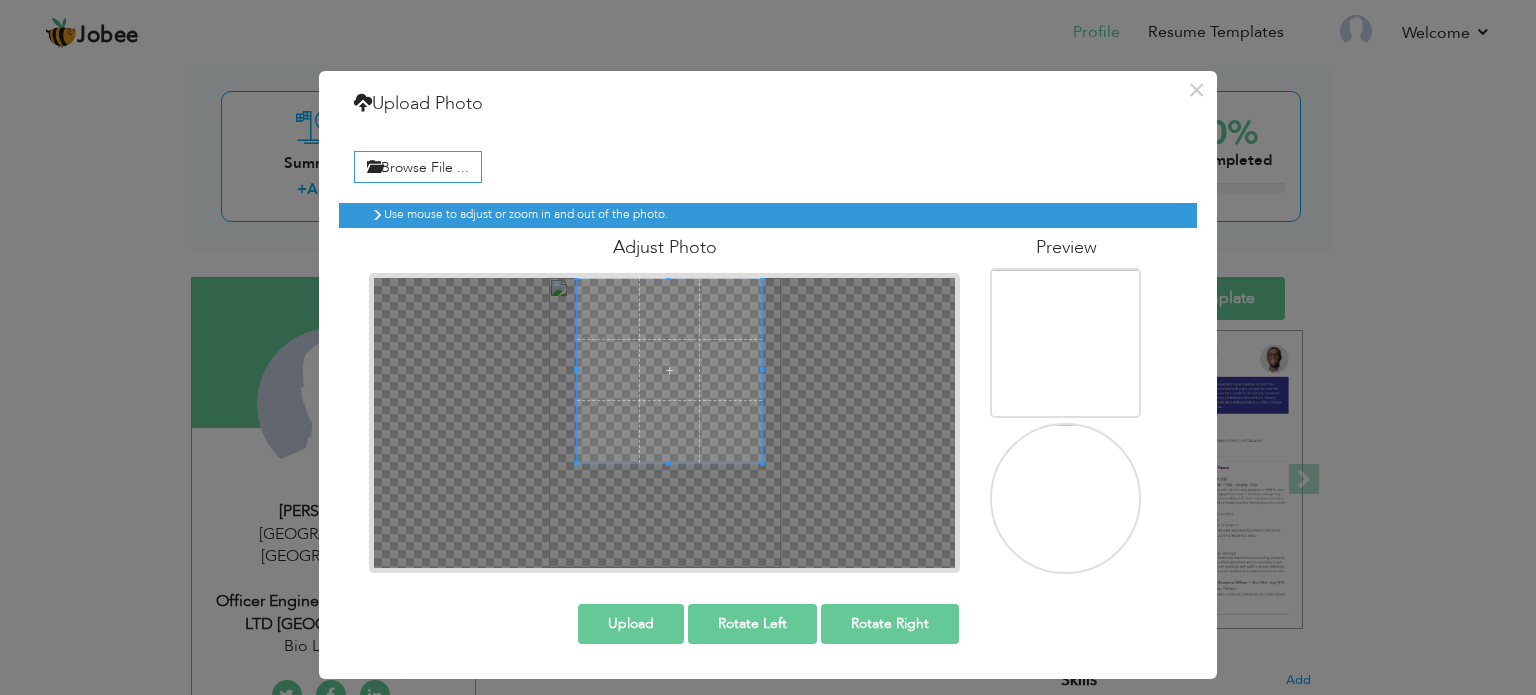 click at bounding box center [670, 371] 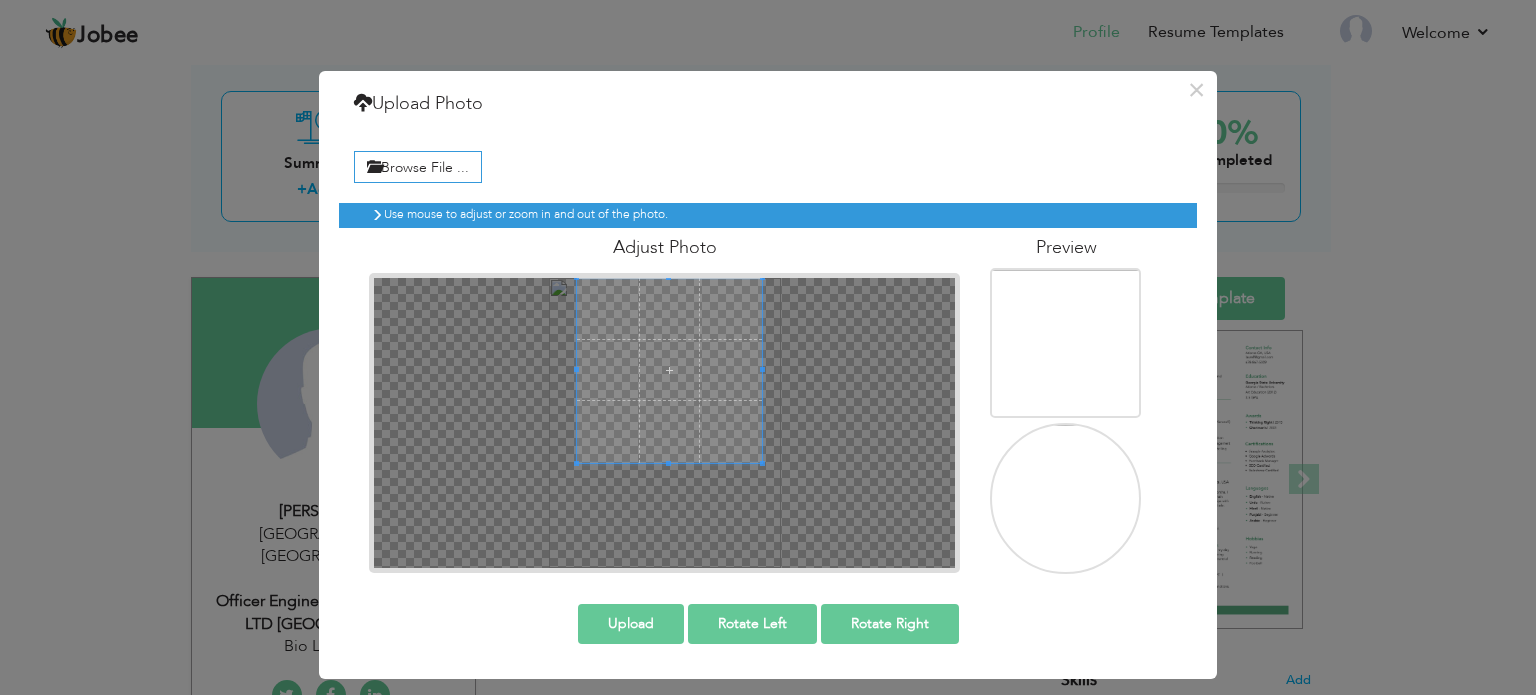 click on "Upload" at bounding box center (631, 624) 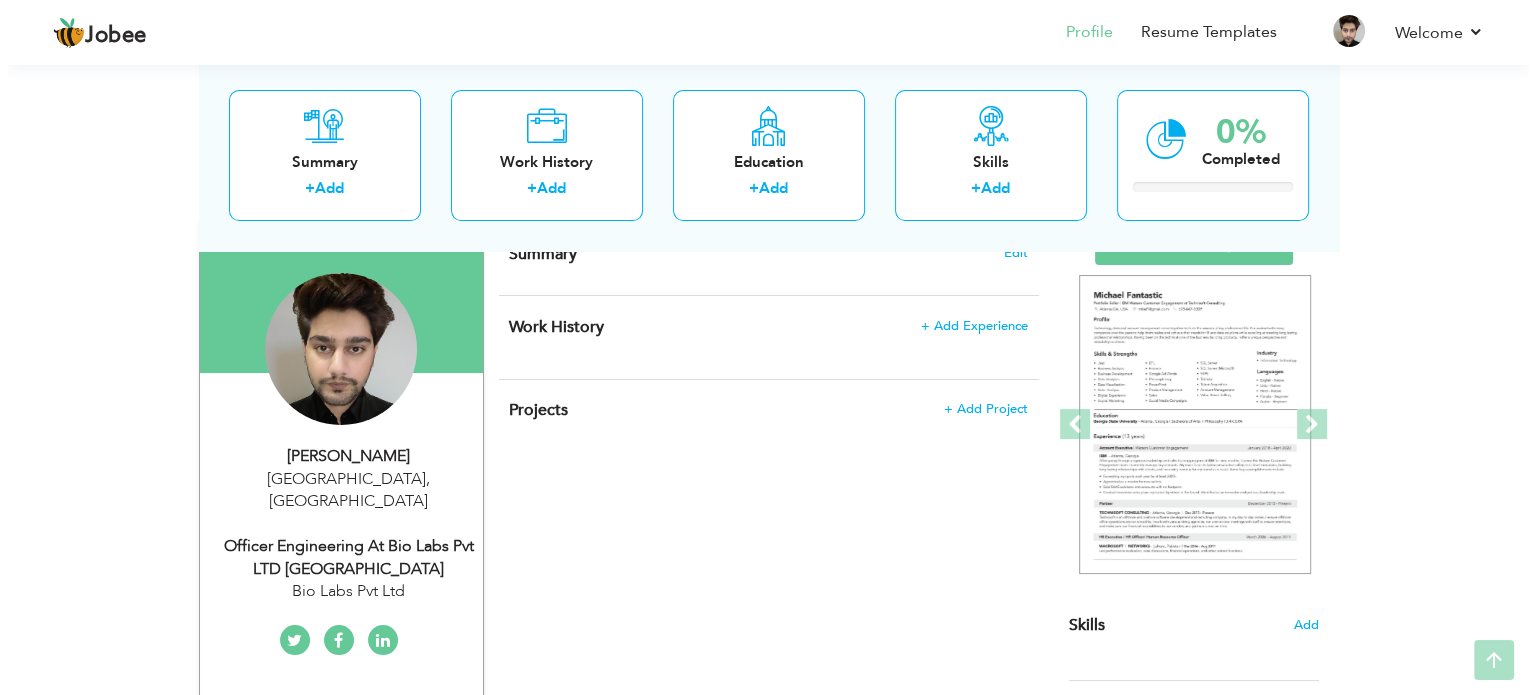 scroll, scrollTop: 200, scrollLeft: 0, axis: vertical 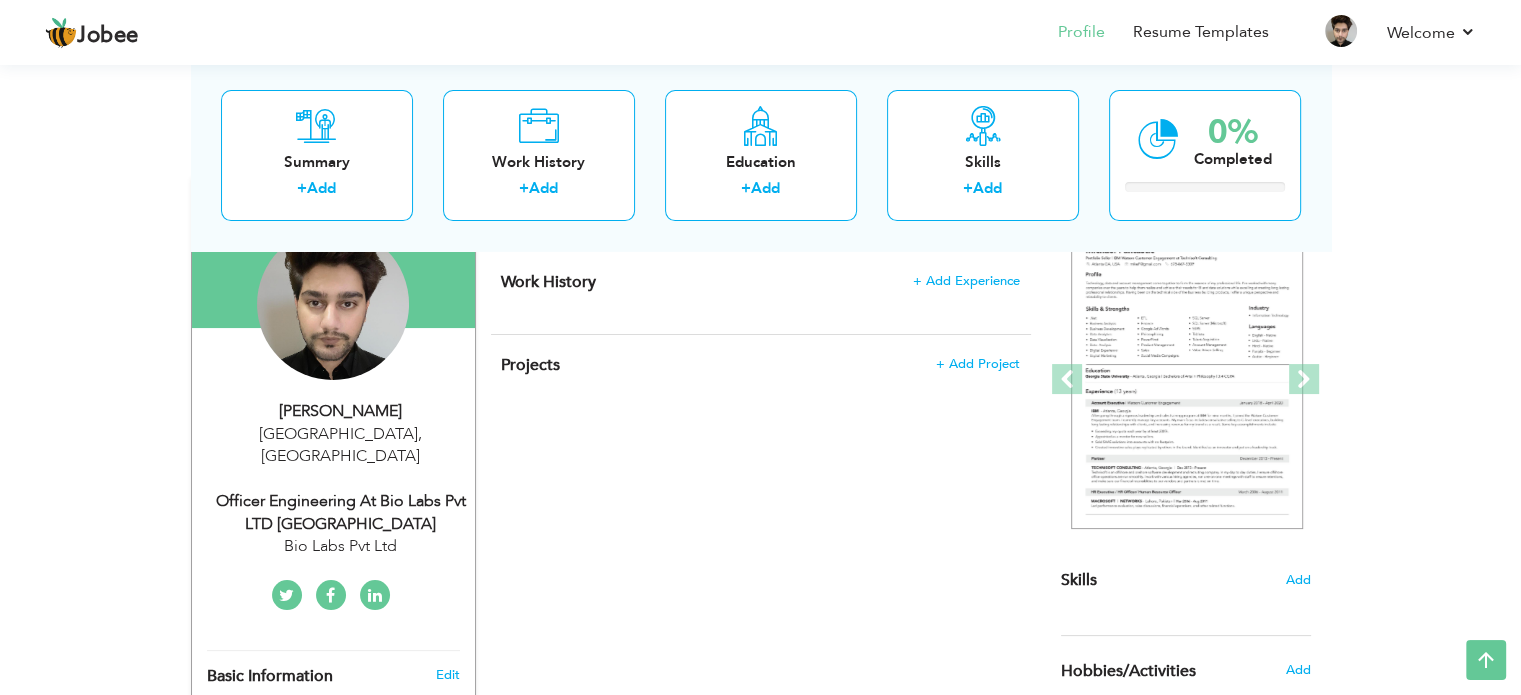 click on "Muhammad Shahzad" at bounding box center (341, 411) 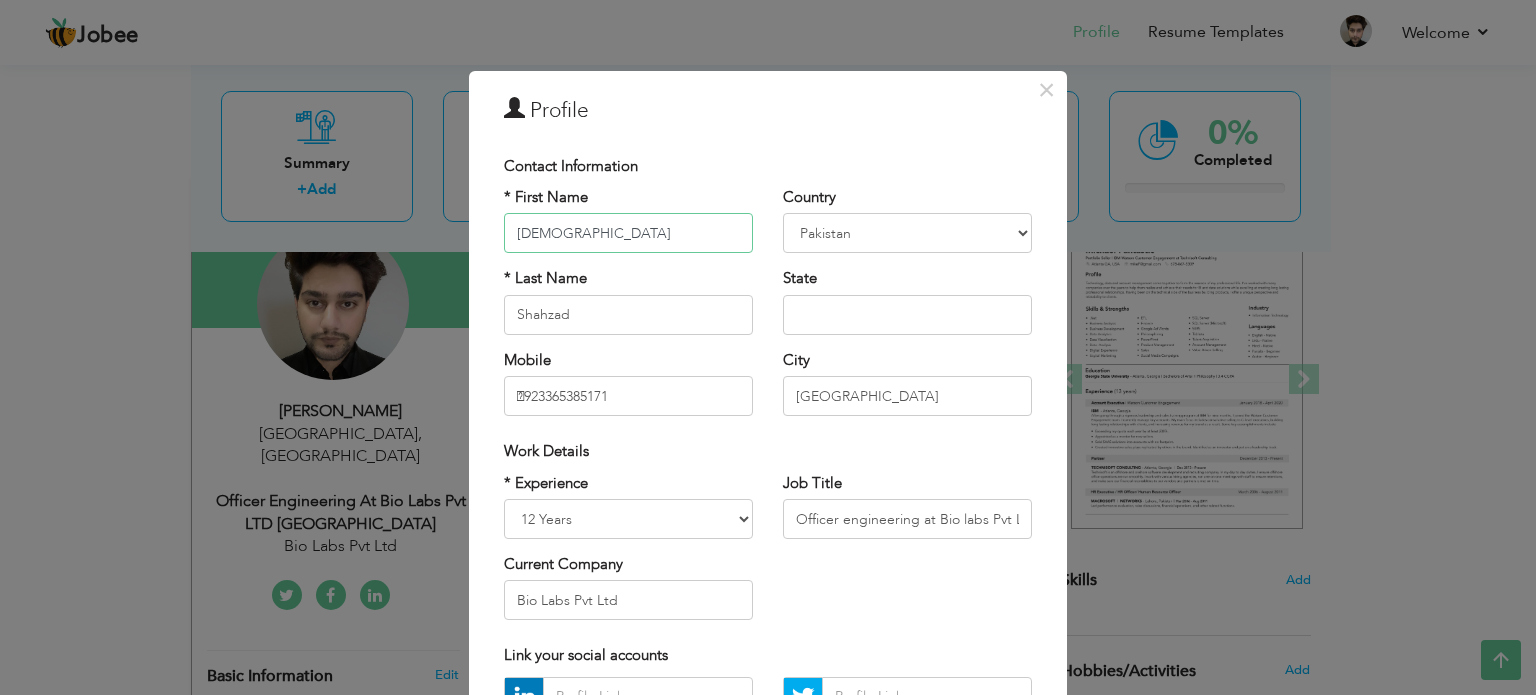 click on "Muhammad" at bounding box center (628, 233) 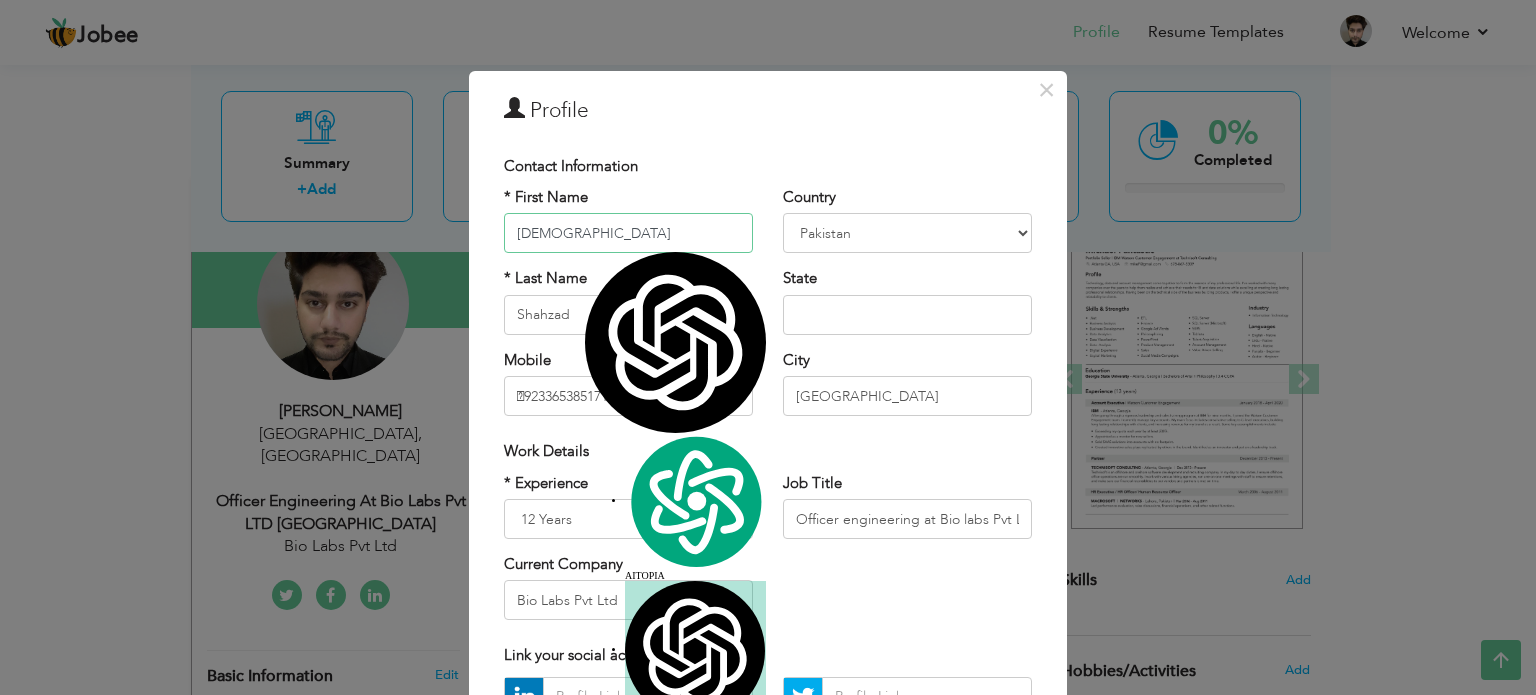 click on "Muhammad" at bounding box center (628, 233) 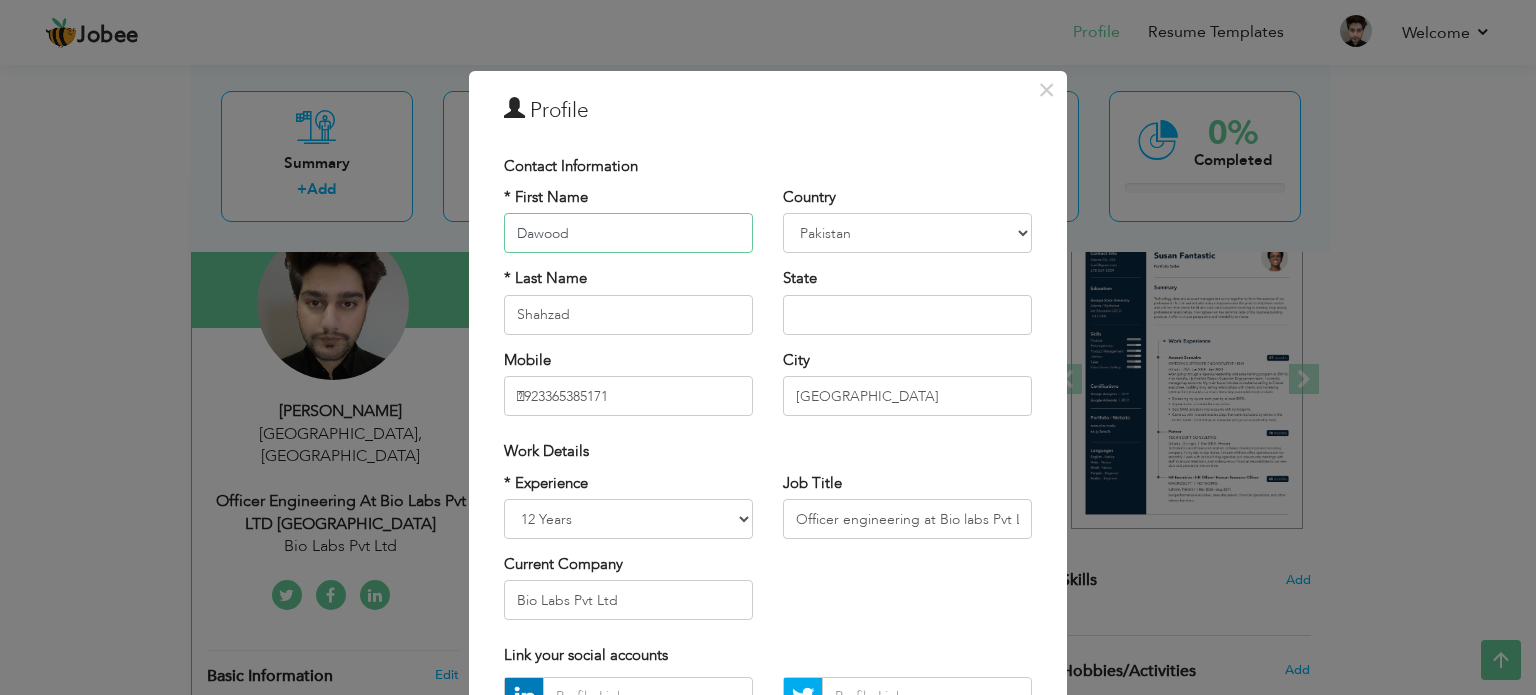 type on "Dawood" 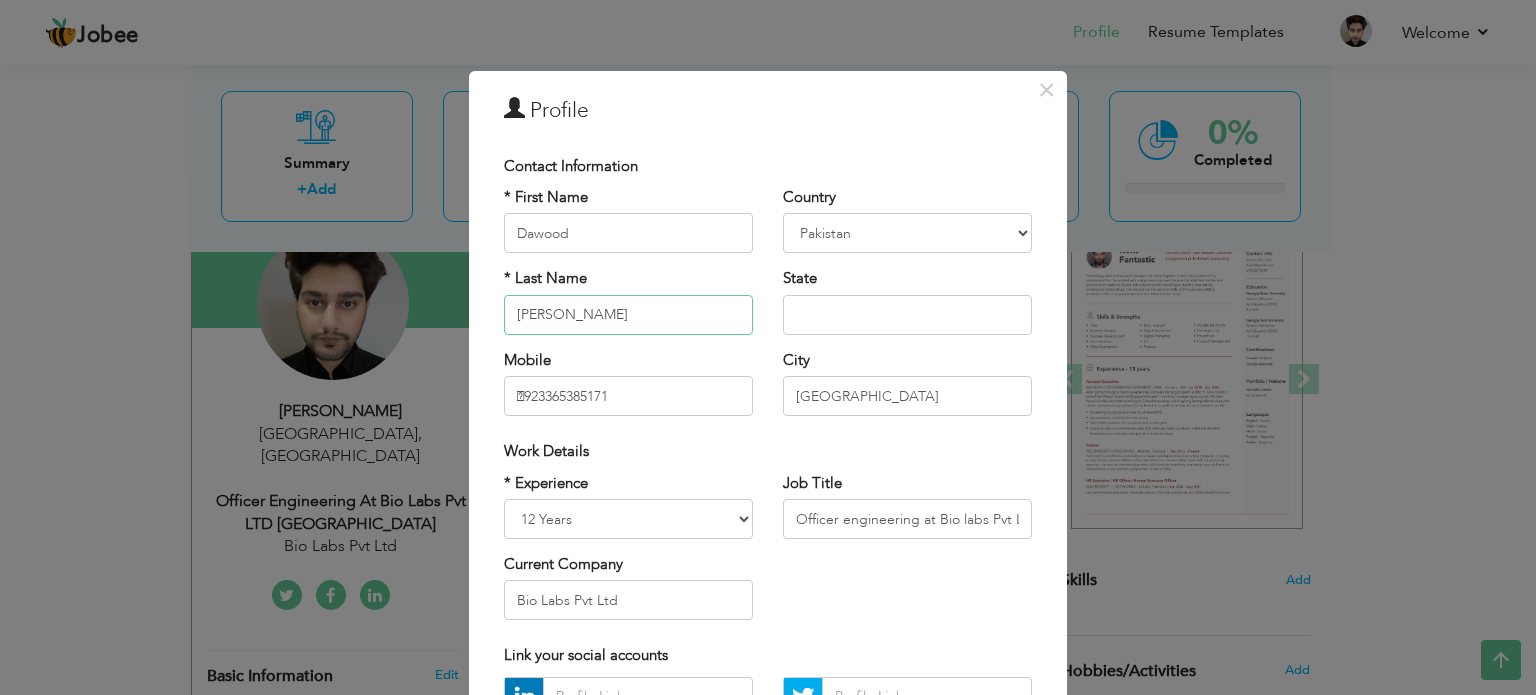 type on "Nasir" 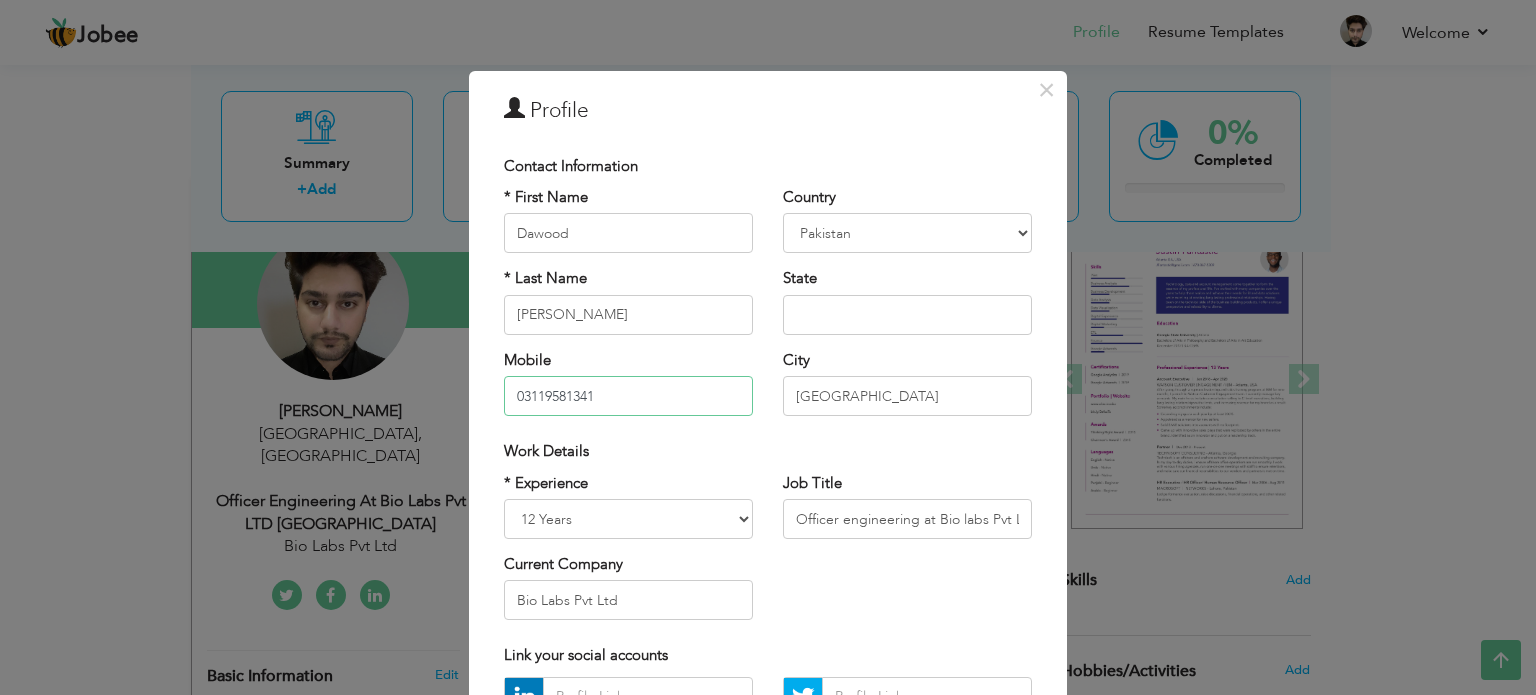 type on "03119581341" 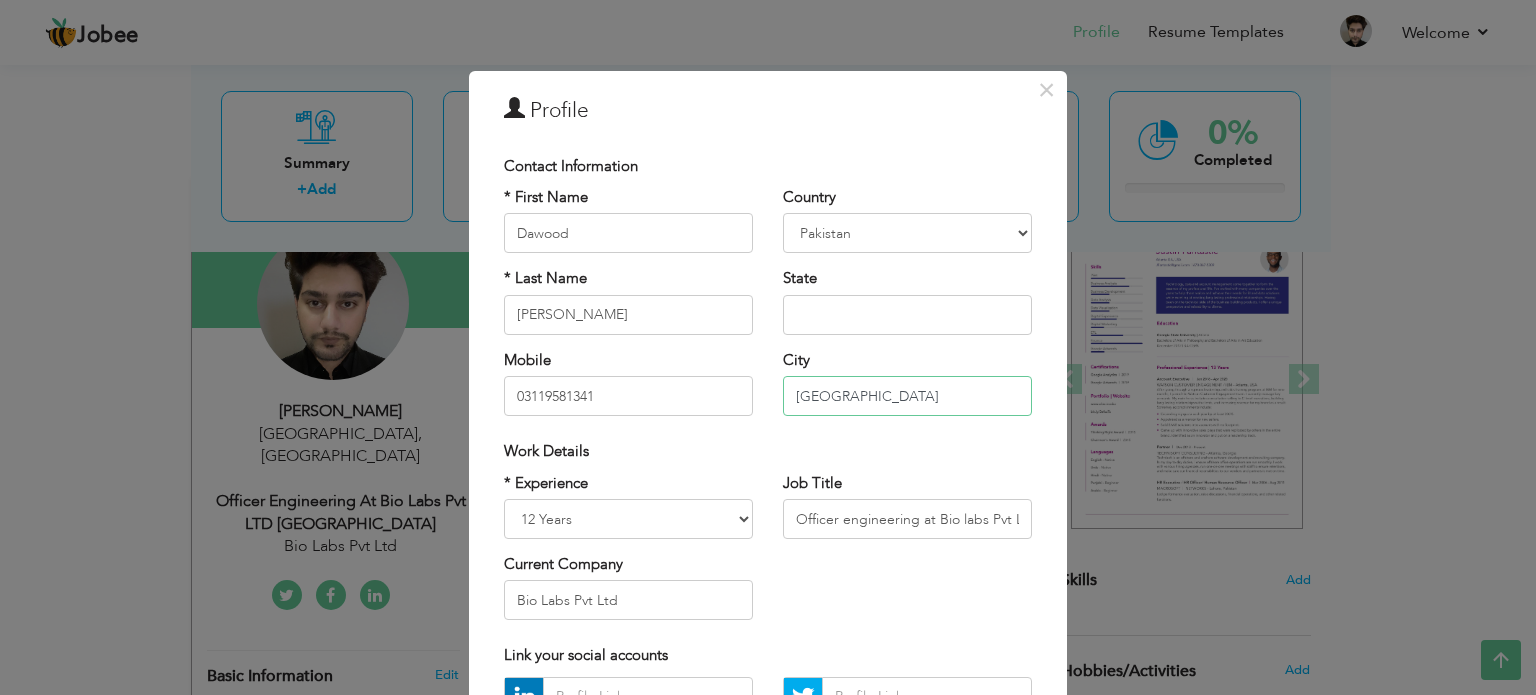 click on "Islamabad" at bounding box center [907, 396] 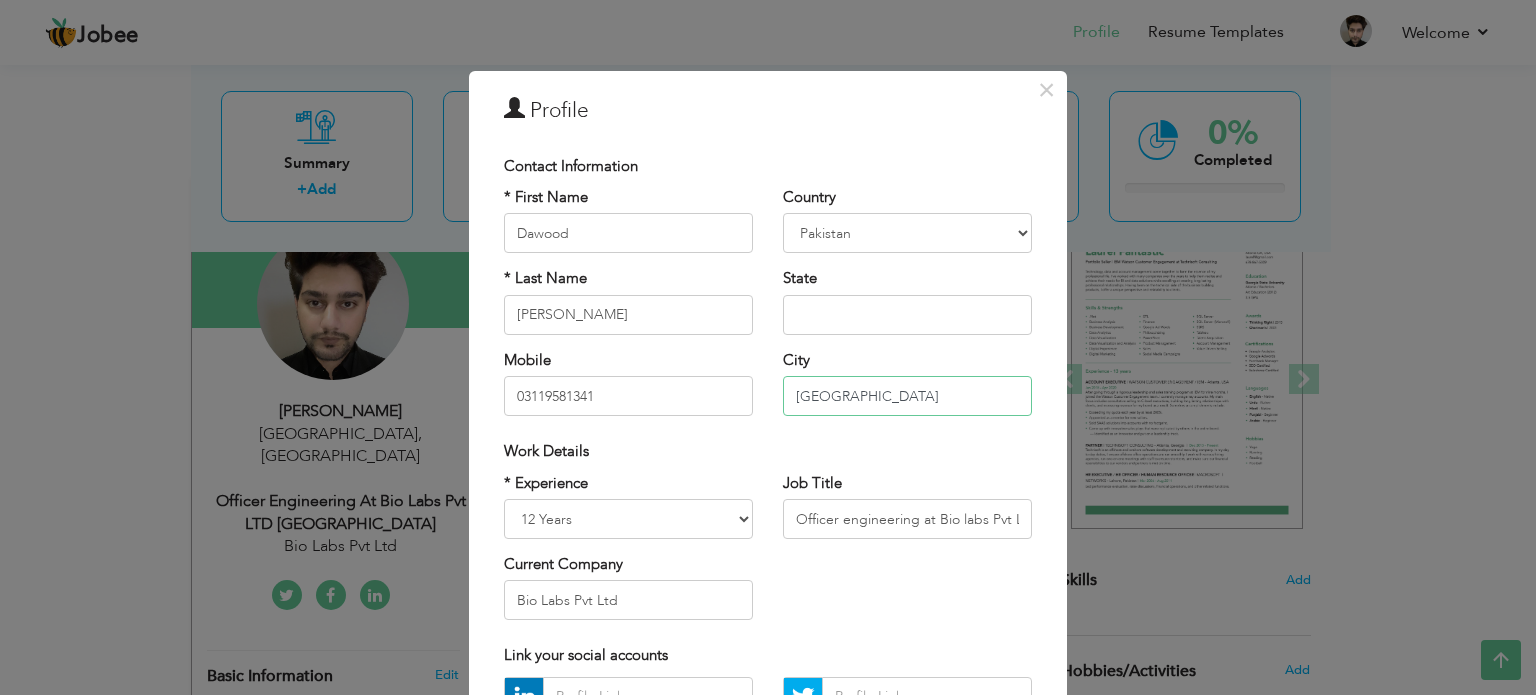 type on "Islamabad" 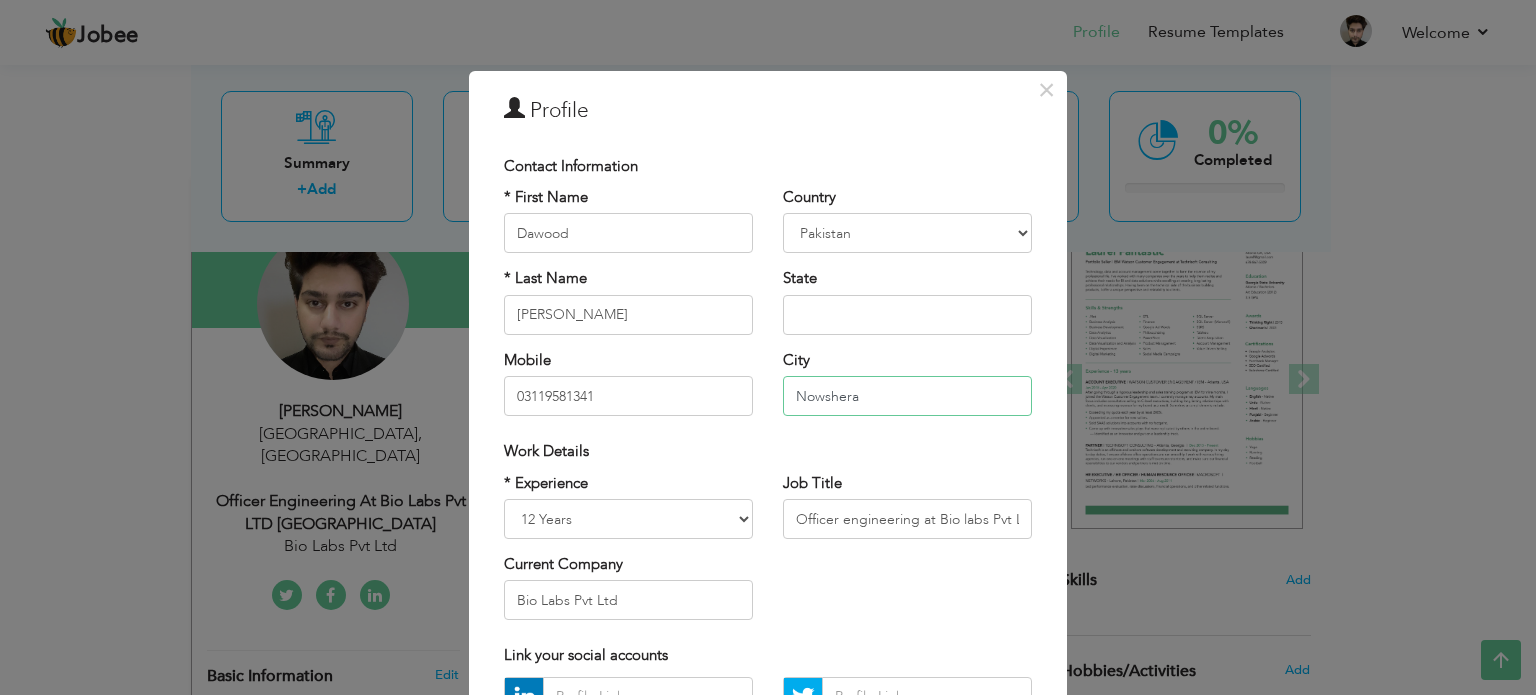 type on "Nowshera" 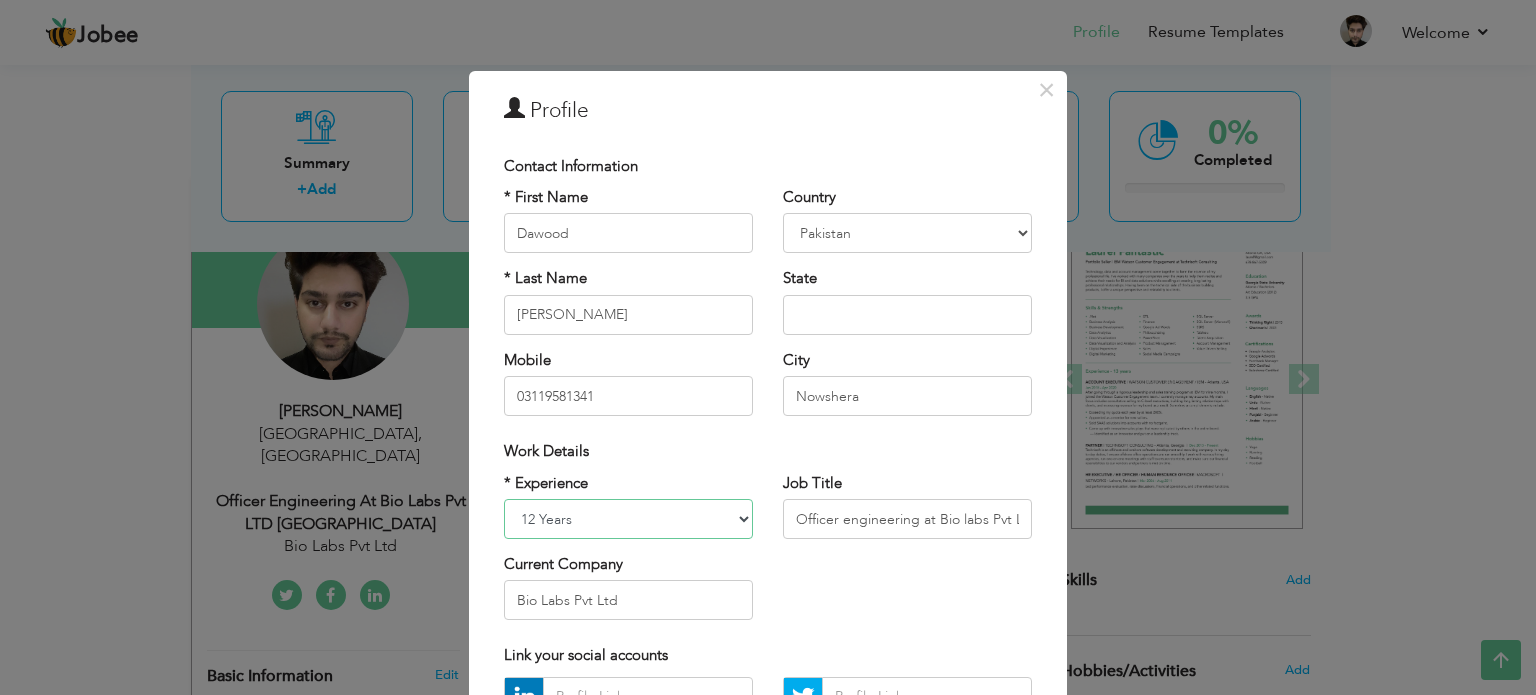 click on "Entry Level Less than 1 Year 1 Year 2 Years 3 Years 4 Years 5 Years 6 Years 7 Years 8 Years 9 Years 10 Years 11 Years 12 Years 13 Years 14 Years 15 Years 16 Years 17 Years 18 Years 19 Years 20 Years 21 Years 22 Years 23 Years 24 Years 25 Years 26 Years 27 Years 28 Years 29 Years 30 Years 31 Years 32 Years 33 Years 34 Years 35 Years More than 35 Years" at bounding box center (628, 519) 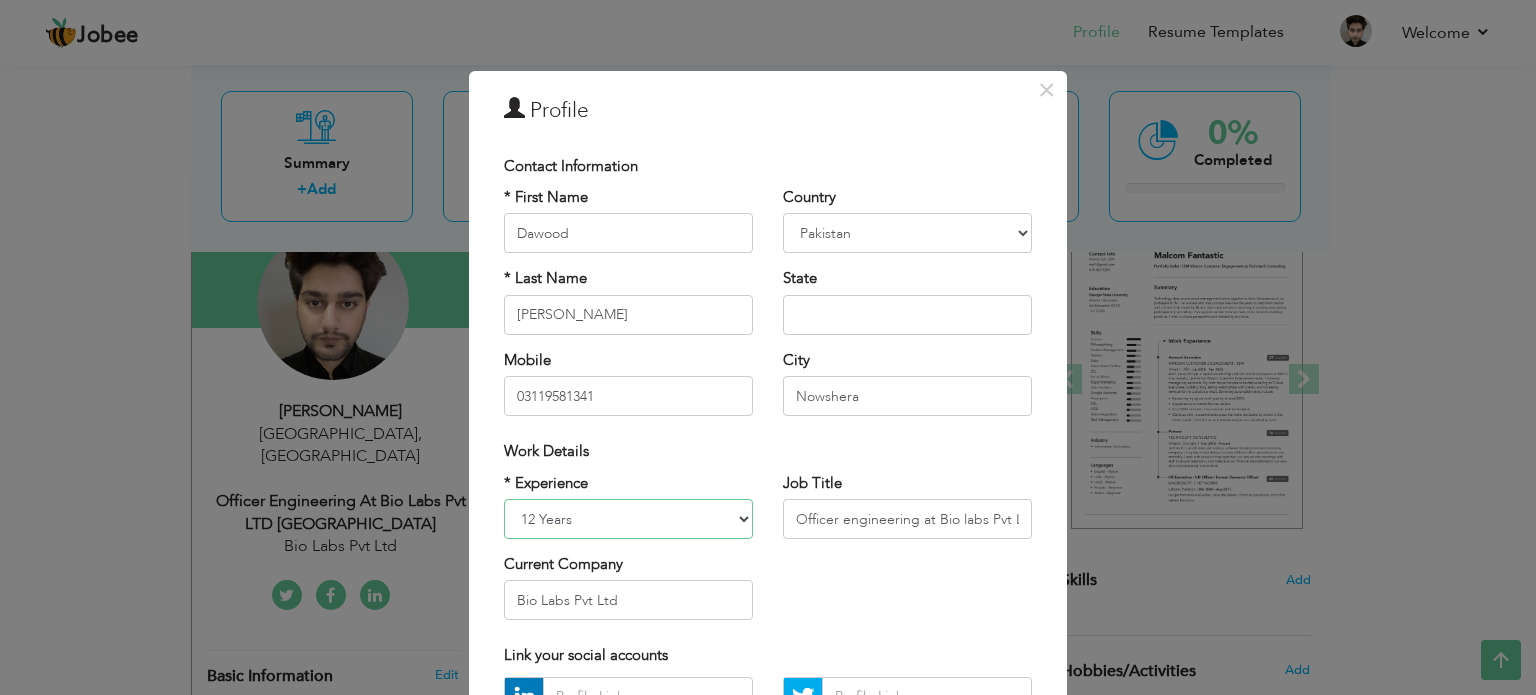 click on "Entry Level Less than 1 Year 1 Year 2 Years 3 Years 4 Years 5 Years 6 Years 7 Years 8 Years 9 Years 10 Years 11 Years 12 Years 13 Years 14 Years 15 Years 16 Years 17 Years 18 Years 19 Years 20 Years 21 Years 22 Years 23 Years 24 Years 25 Years 26 Years 27 Years 28 Years 29 Years 30 Years 31 Years 32 Years 33 Years 34 Years 35 Years More than 35 Years" at bounding box center (628, 519) 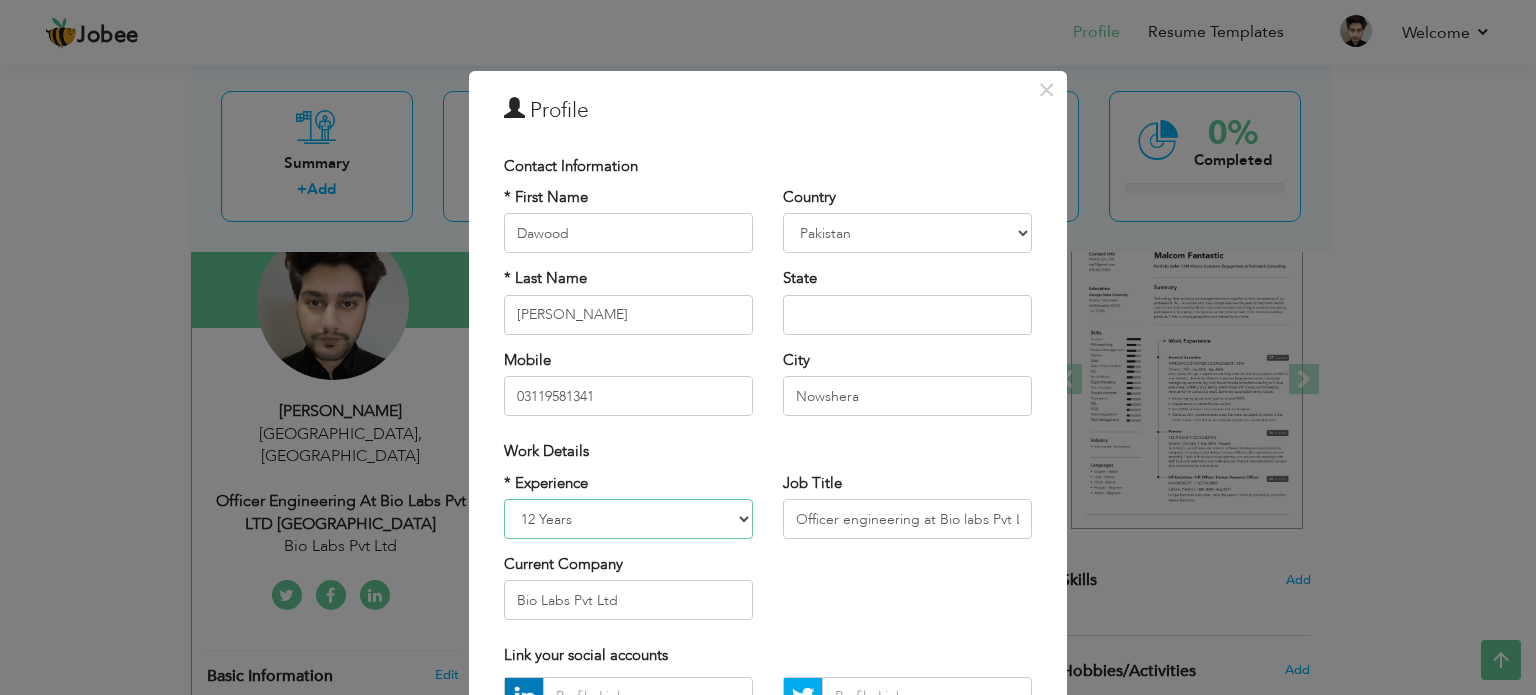 click on "Entry Level Less than 1 Year 1 Year 2 Years 3 Years 4 Years 5 Years 6 Years 7 Years 8 Years 9 Years 10 Years 11 Years 12 Years 13 Years 14 Years 15 Years 16 Years 17 Years 18 Years 19 Years 20 Years 21 Years 22 Years 23 Years 24 Years 25 Years 26 Years 27 Years 28 Years 29 Years 30 Years 31 Years 32 Years 33 Years 34 Years 35 Years More than 35 Years" at bounding box center [628, 519] 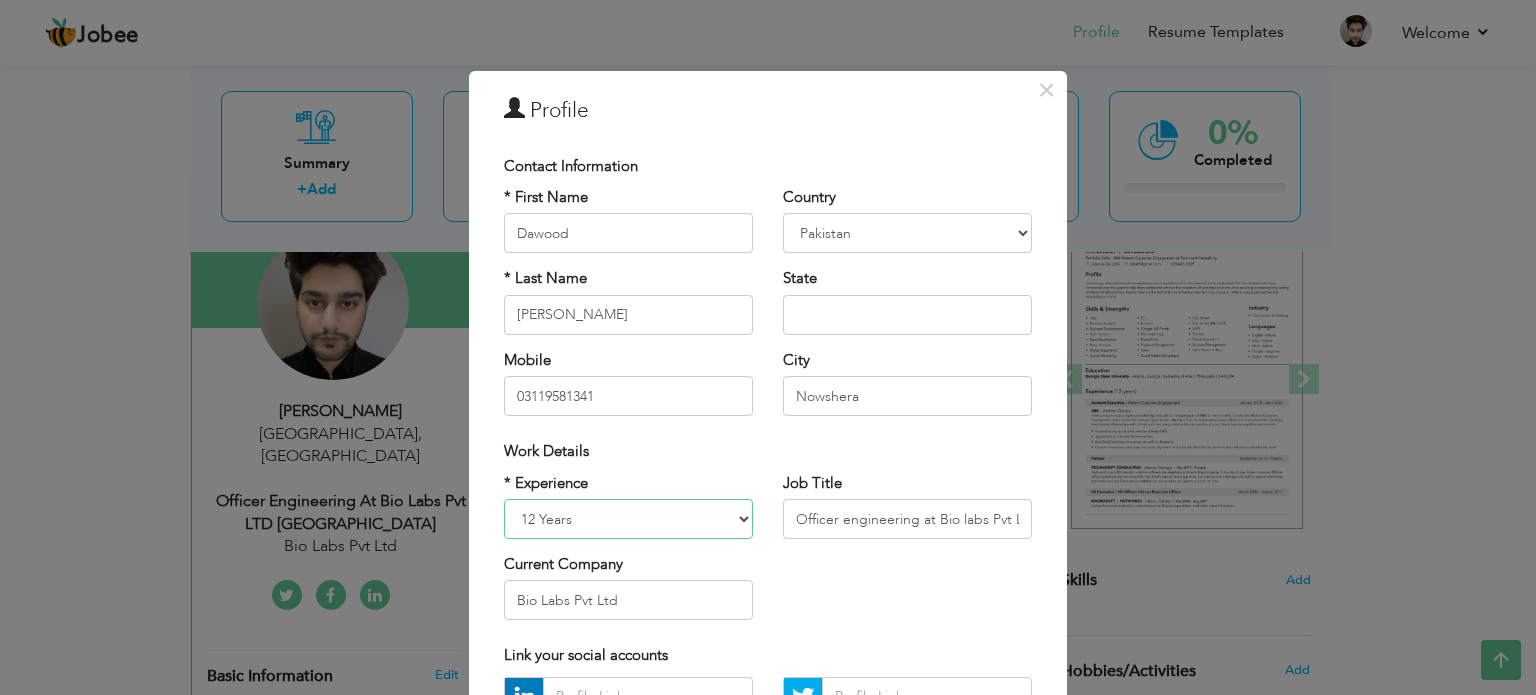 select on "number:5" 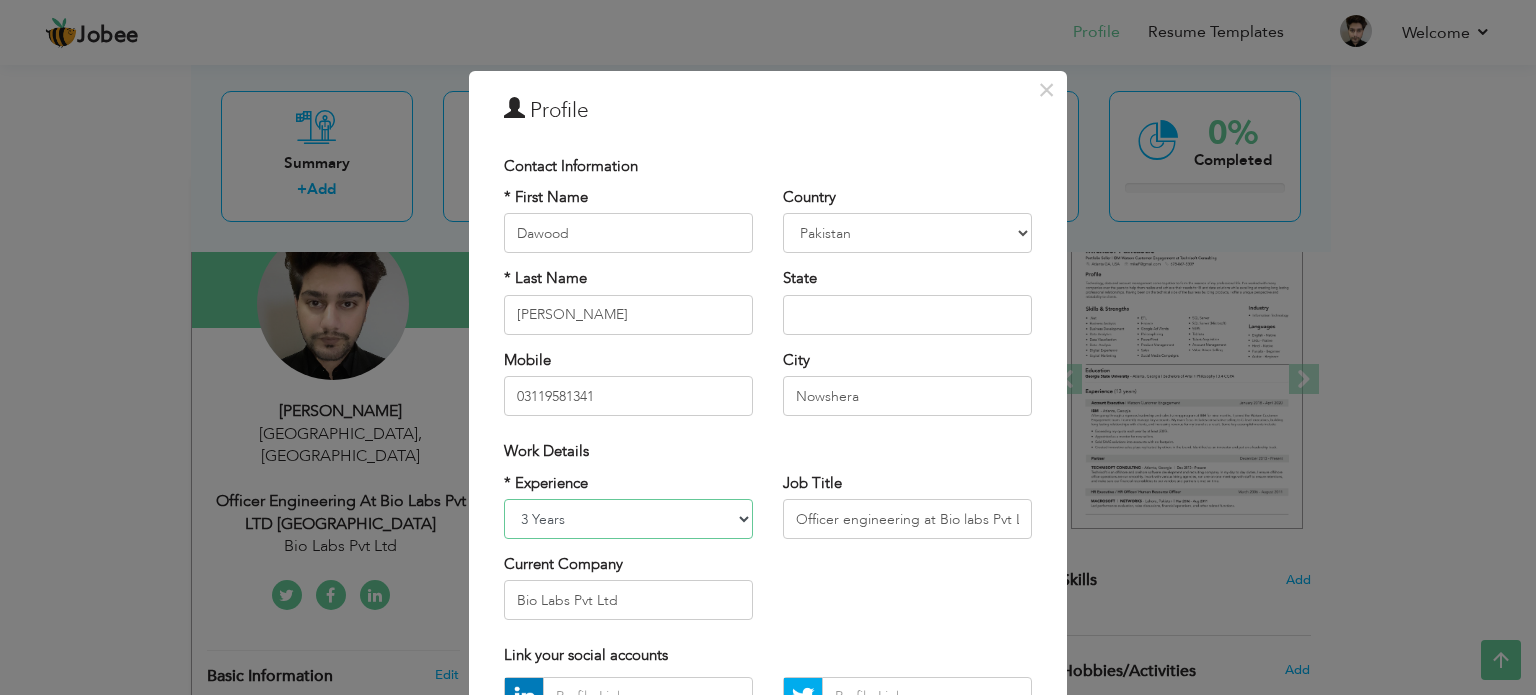 click on "Entry Level Less than 1 Year 1 Year 2 Years 3 Years 4 Years 5 Years 6 Years 7 Years 8 Years 9 Years 10 Years 11 Years 12 Years 13 Years 14 Years 15 Years 16 Years 17 Years 18 Years 19 Years 20 Years 21 Years 22 Years 23 Years 24 Years 25 Years 26 Years 27 Years 28 Years 29 Years 30 Years 31 Years 32 Years 33 Years 34 Years 35 Years More than 35 Years" at bounding box center [628, 519] 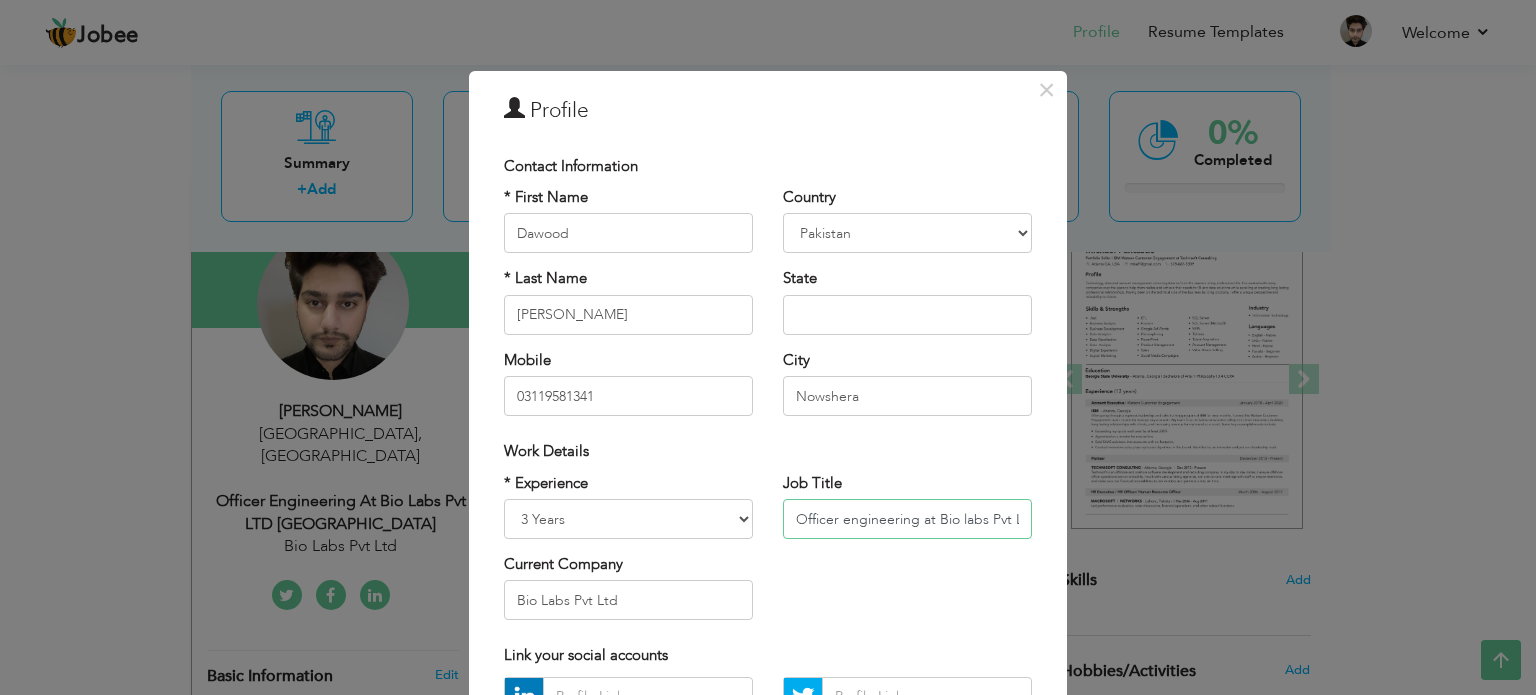 click on "Officer engineering at Bio labs Pvt LTD Islamabad" at bounding box center (907, 519) 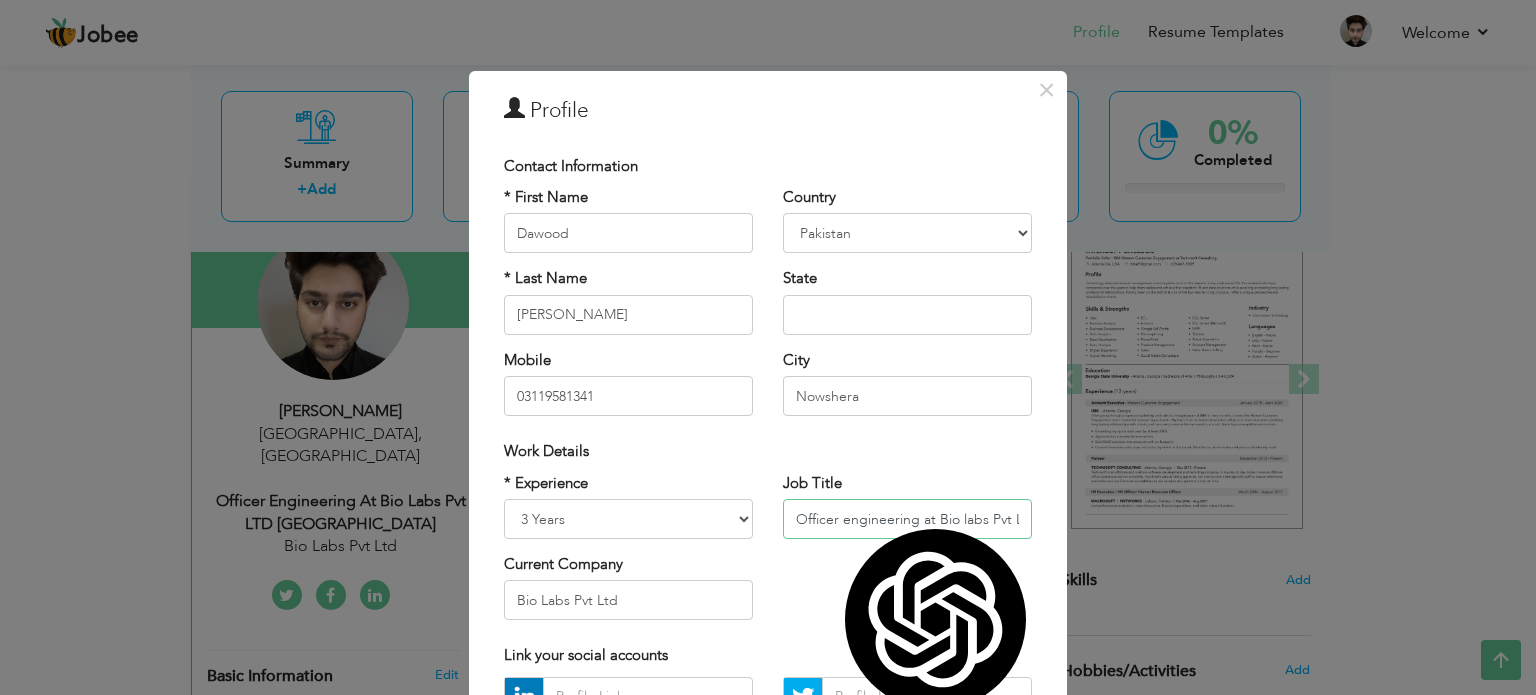 click on "Officer engineering at Bio labs Pvt LTD Islamabad" at bounding box center (907, 519) 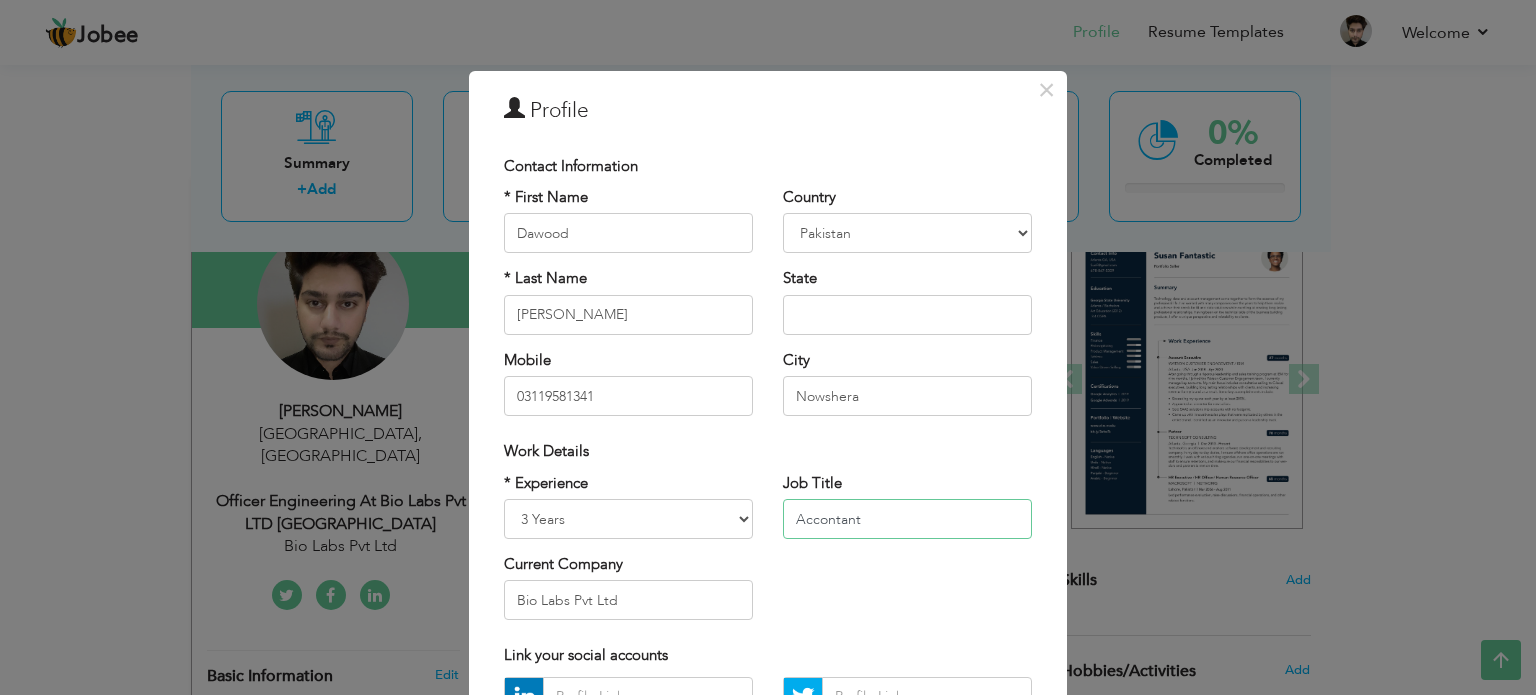 click on "Accontant" at bounding box center [907, 519] 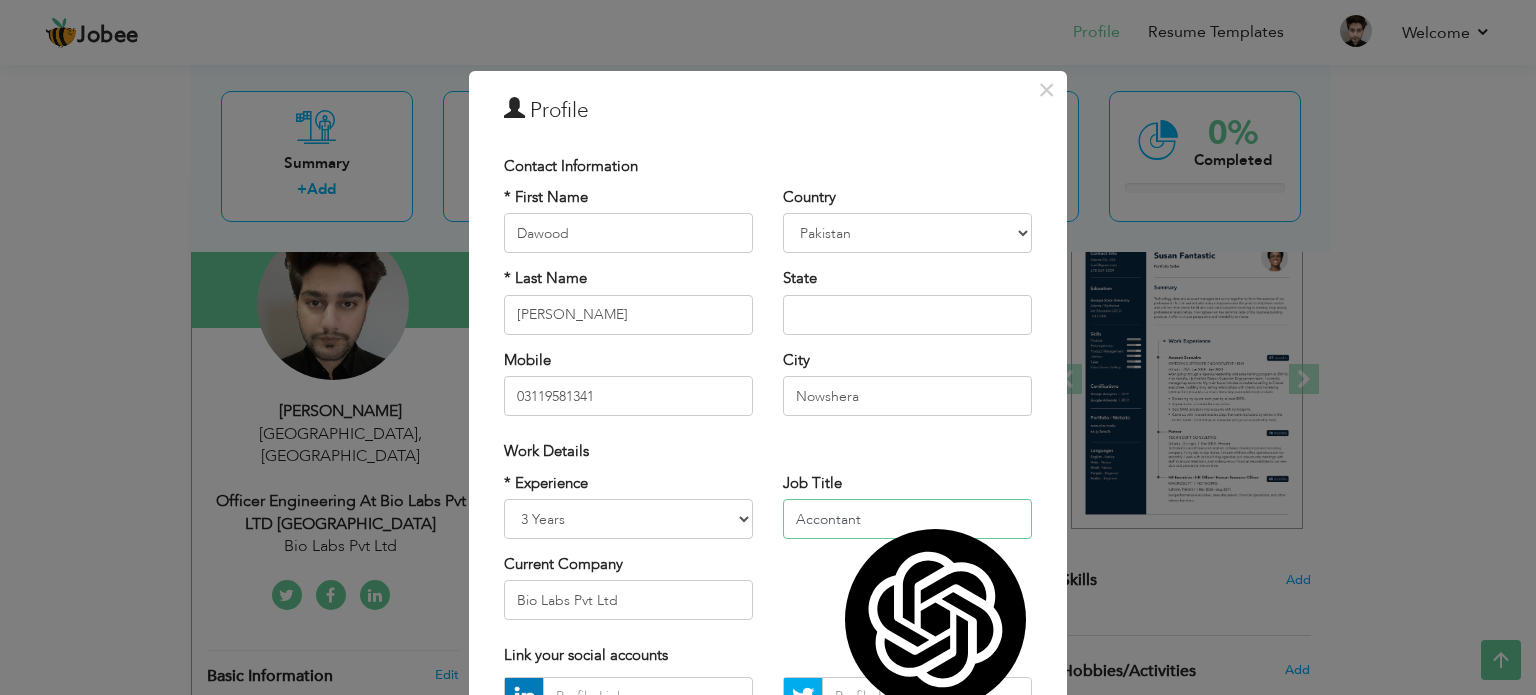 paste on "untant" 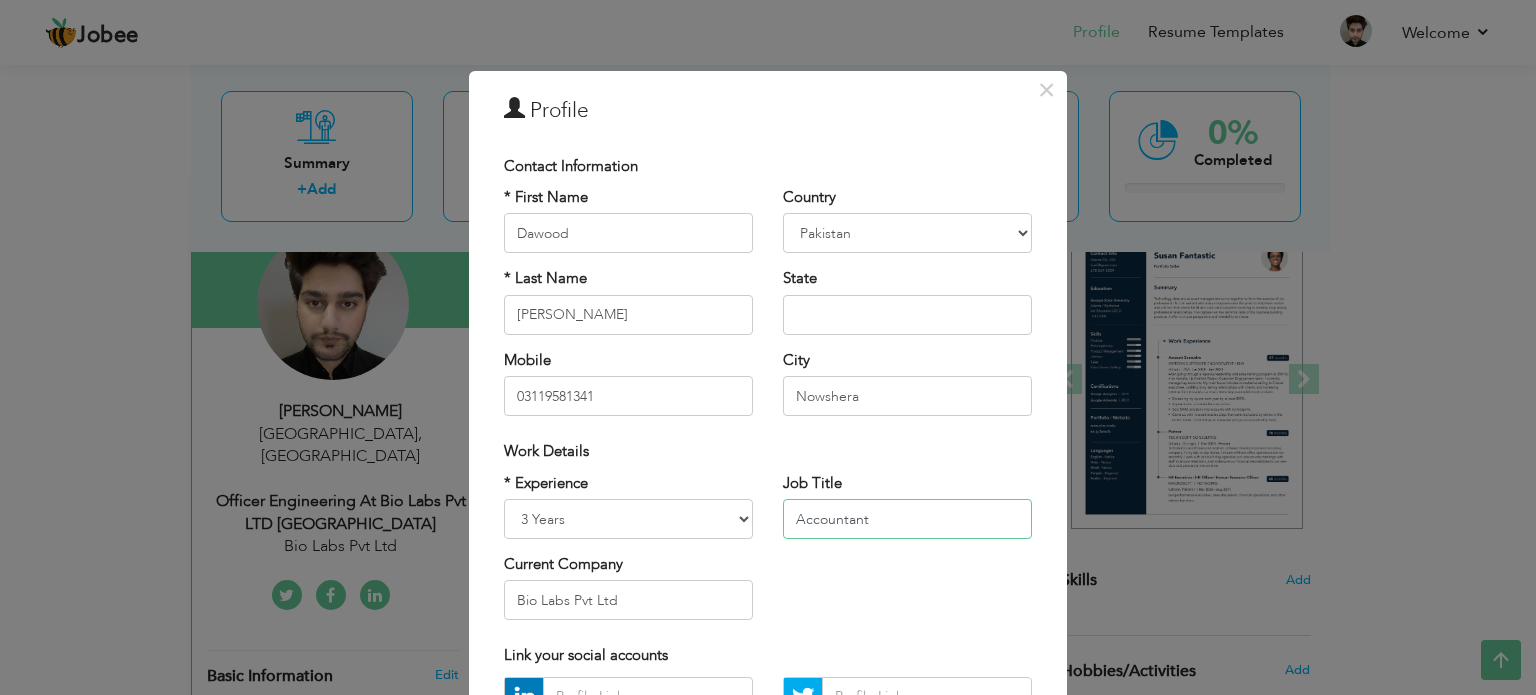 type on "Accountant" 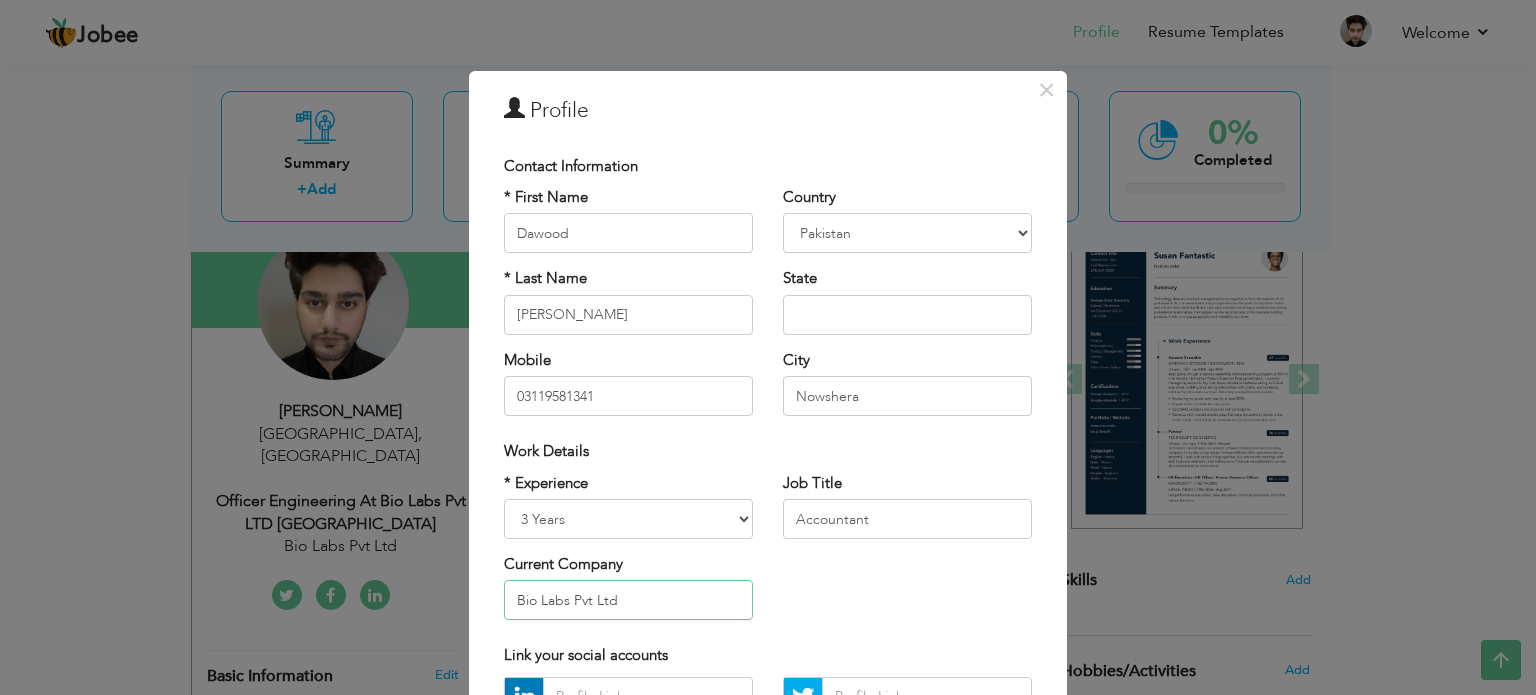 click on "Bio Labs Pvt Ltd" at bounding box center [628, 600] 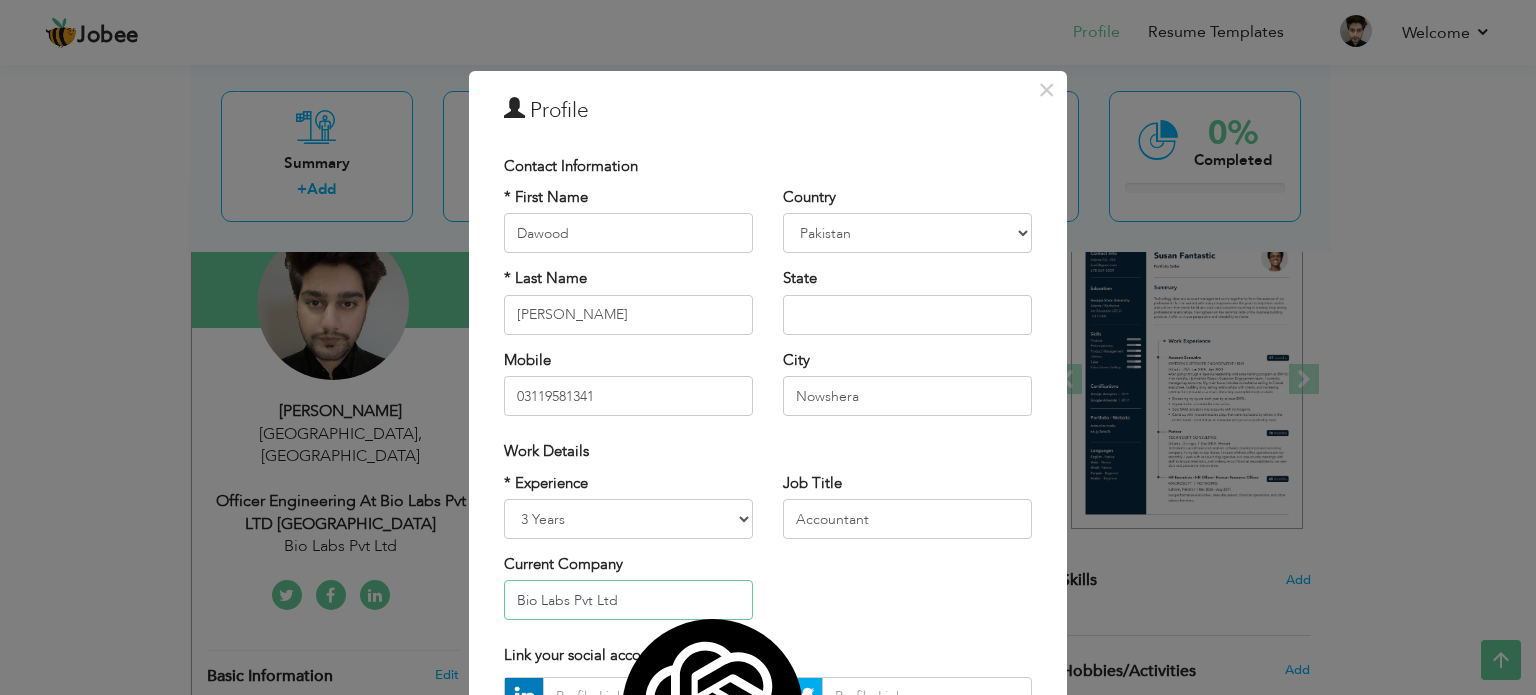 click on "Bio Labs Pvt Ltd" at bounding box center (628, 600) 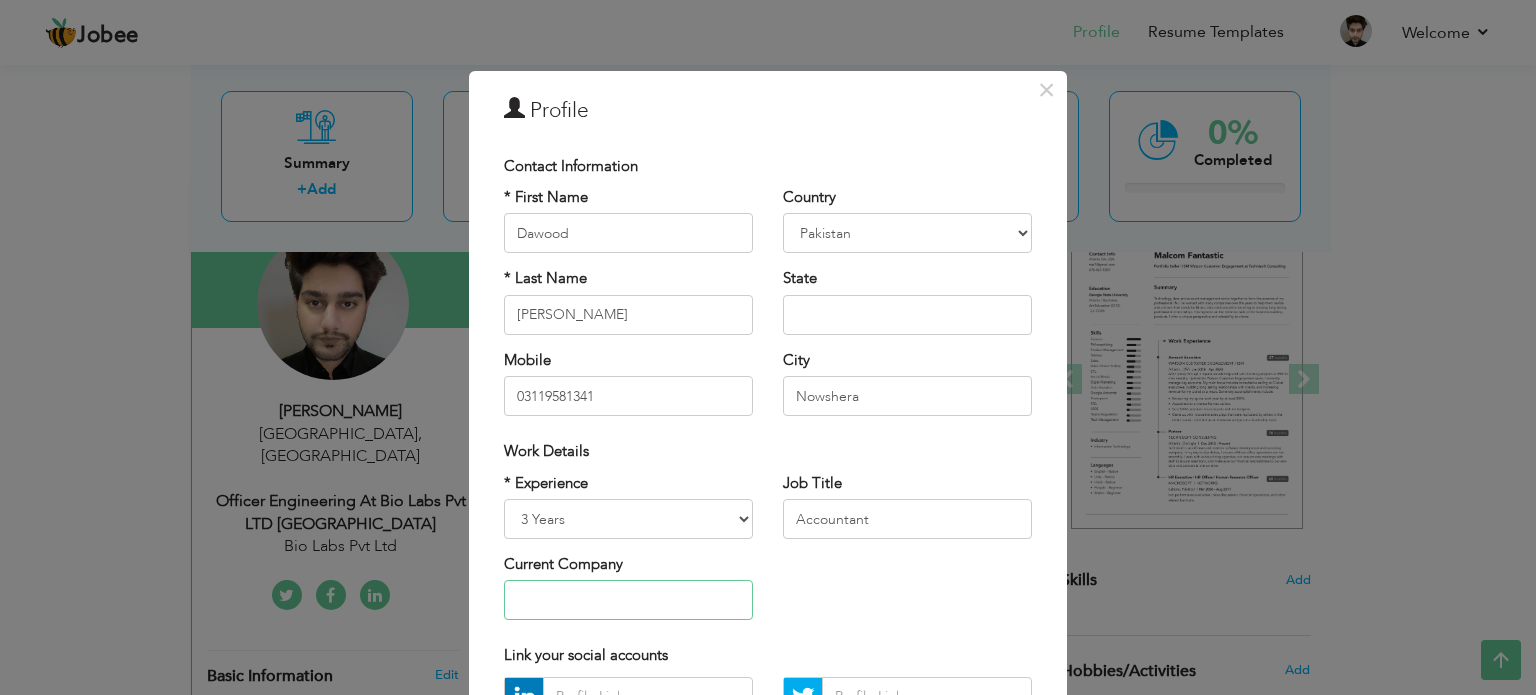 paste on "Islamia Institute of Nursing and Allied Health Sciences Nowshera" 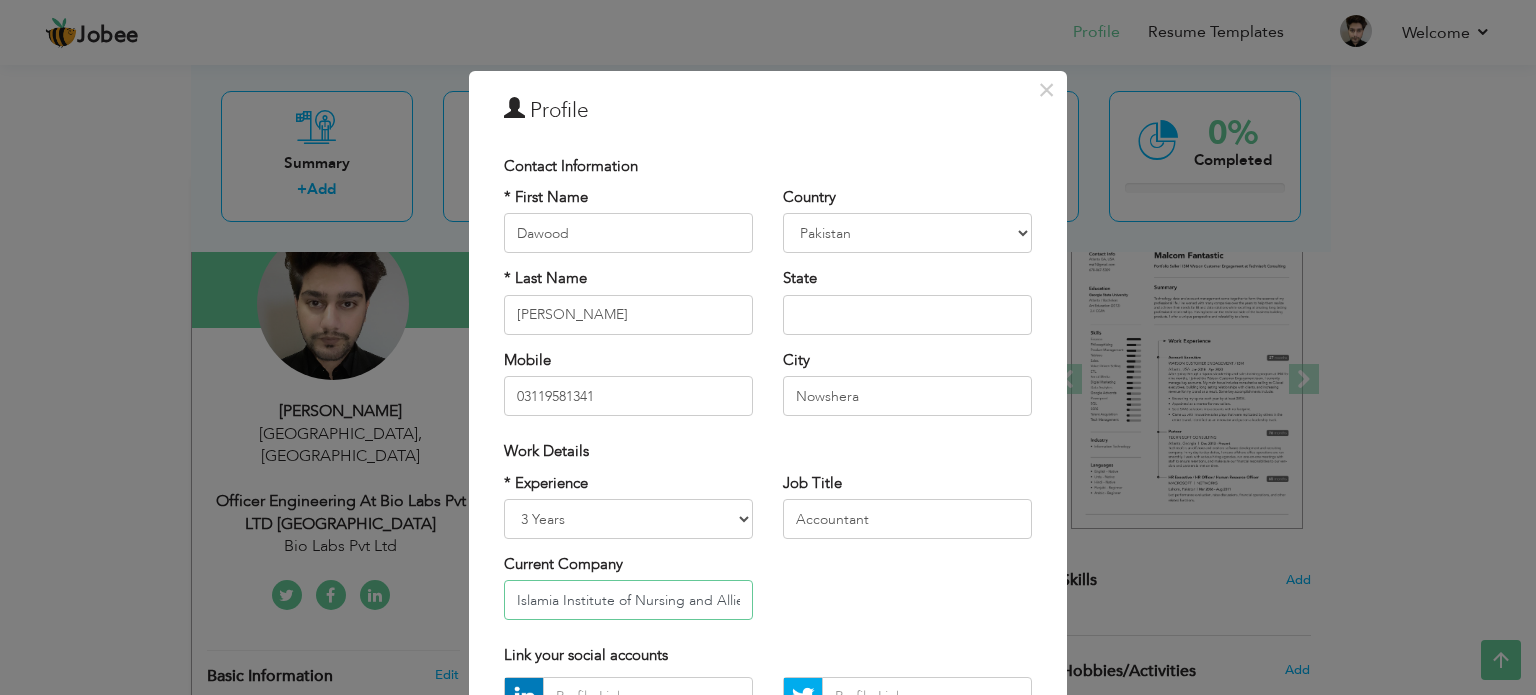 scroll, scrollTop: 0, scrollLeft: 176, axis: horizontal 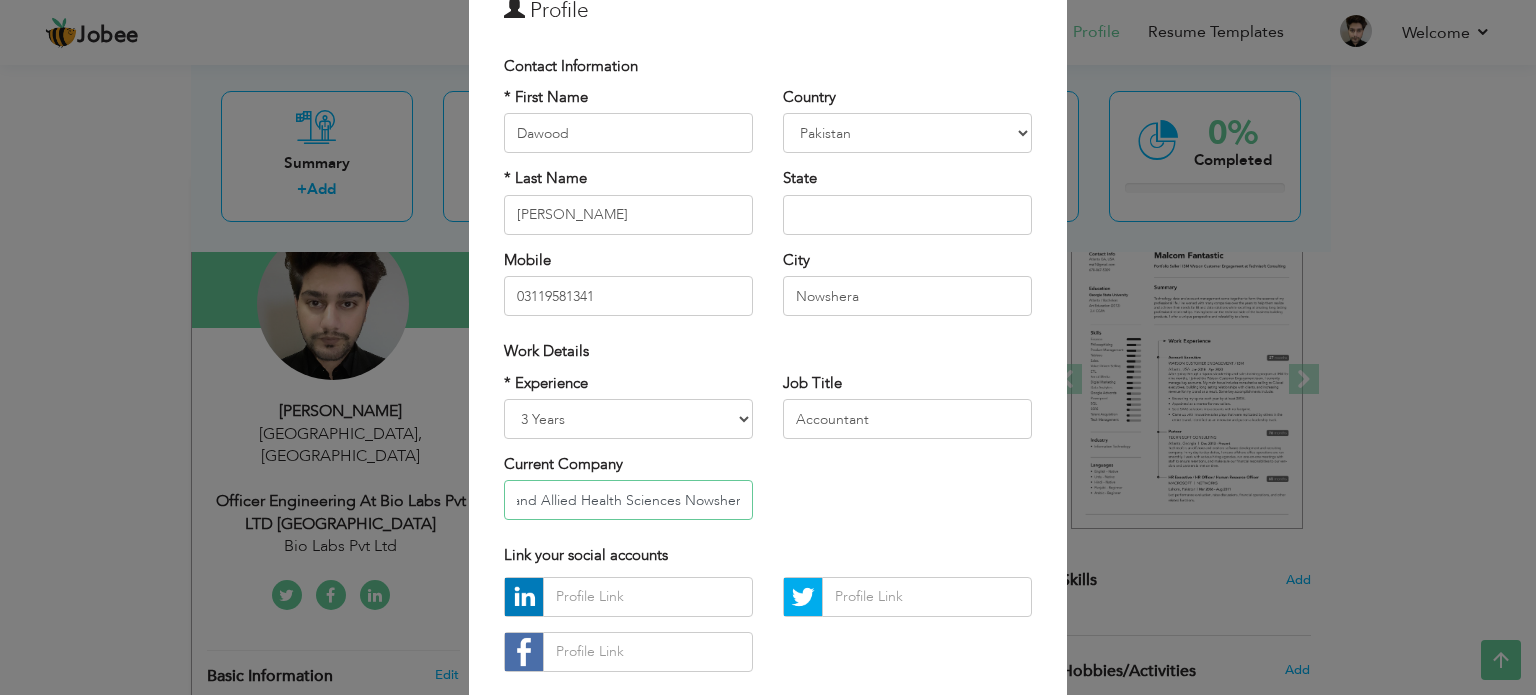 type on "Islamia Institute of Nursing and Allied Health Sciences Nowshera" 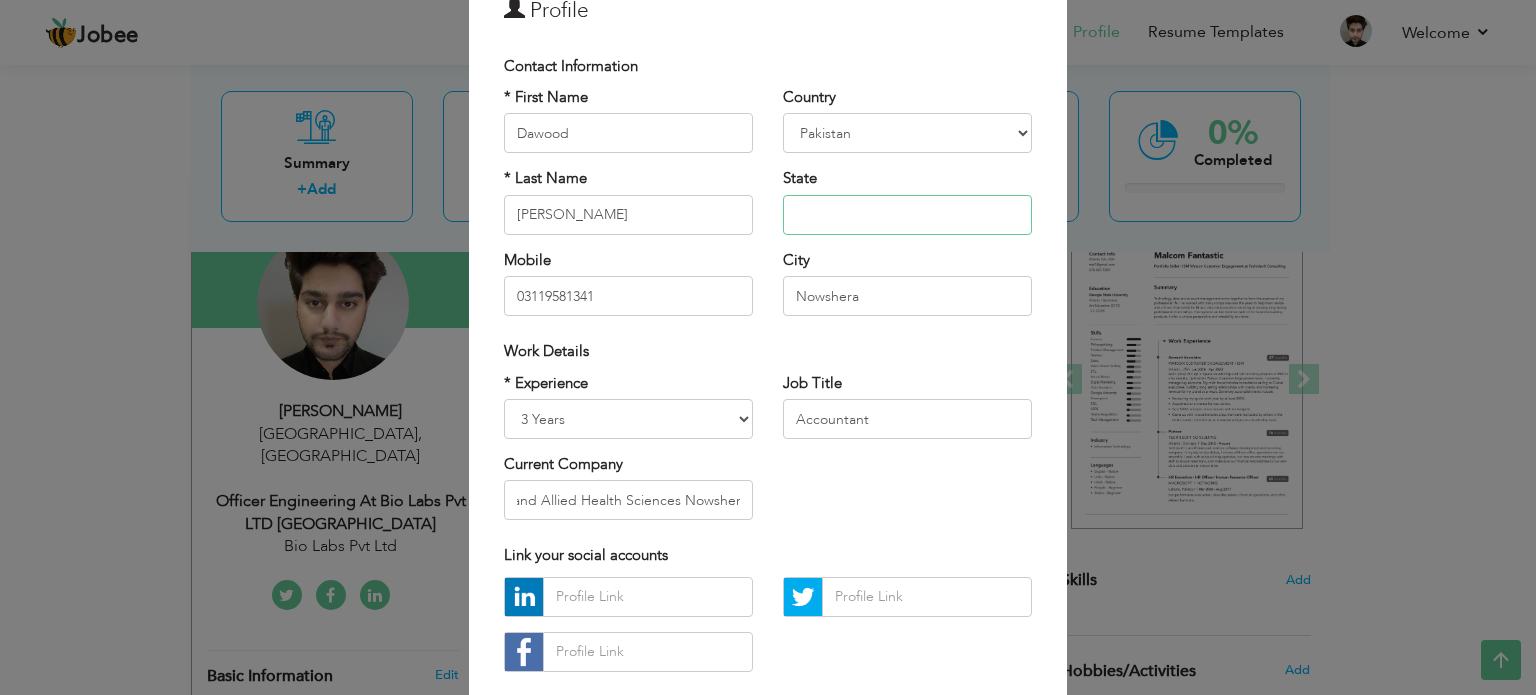 click at bounding box center (907, 215) 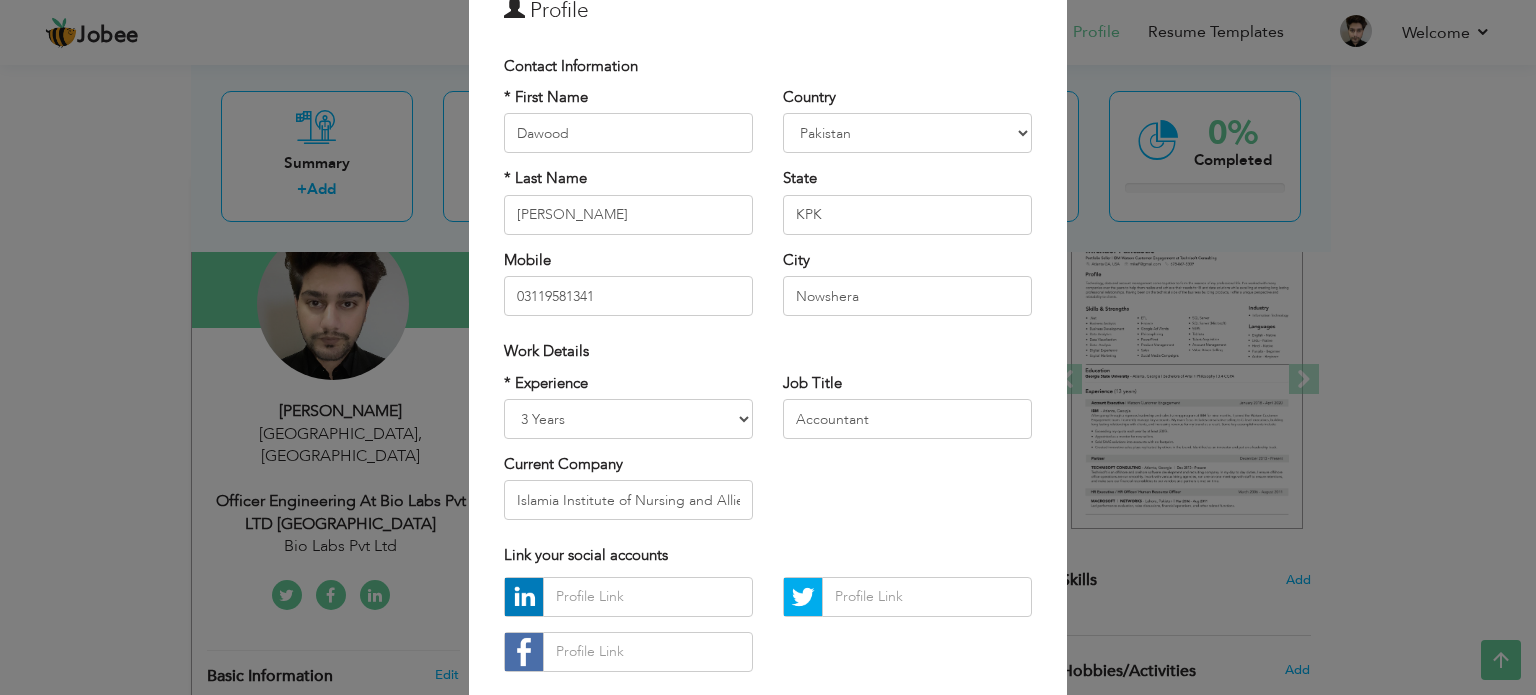 click on "Country
Afghanistan Albania Algeria American Samoa Andorra Angola Anguilla Antarctica Antigua and Barbuda Argentina Armenia Aruba Australia Austria Azerbaijan Bahamas Bahrain Bangladesh Barbados Belarus Belgium Belize Benin Bermuda Bhutan Bolivia Bosnia-Herzegovina Botswana Bouvet Island Brazil British Indian Ocean Territory Brunei Darussalam Bulgaria Burkina Faso Burundi Cambodia Cameroon Canada Cape Verde Cayman Islands Central African Republic Chad Chile China Christmas Island Cocos (Keeling) Islands Colombia Comoros Congo Congo, Dem. Republic Cook Islands Costa Rica Croatia Cuba Cyprus Czech Rep Denmark Djibouti Dominica Dominican Republic Ecuador Egypt El Salvador Equatorial Guinea Eritrea Estonia Ethiopia European Union Falkland Islands (Malvinas) Faroe Islands Fiji Finland France French Guiana French Southern Territories Gabon Gambia Georgia Germany Ghana" at bounding box center [907, 209] 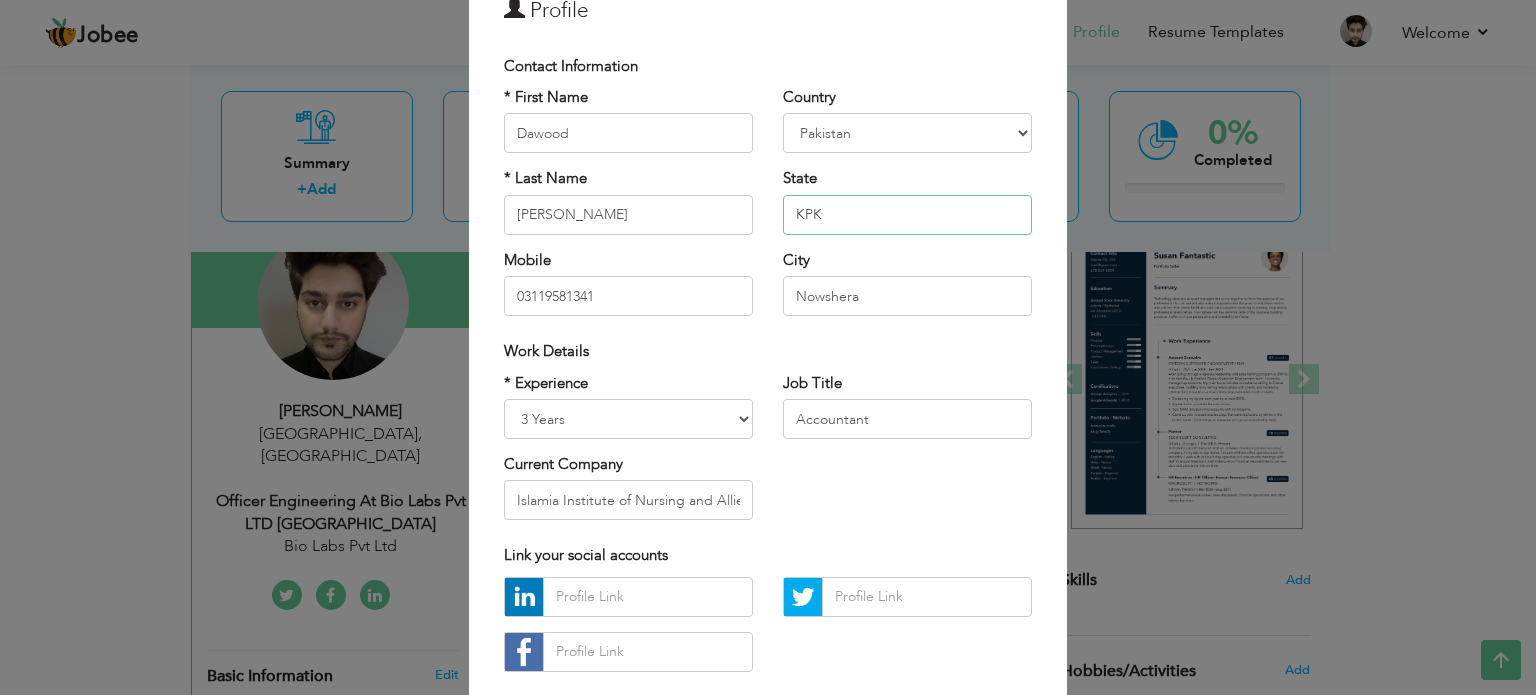 click on "KPK" at bounding box center (907, 215) 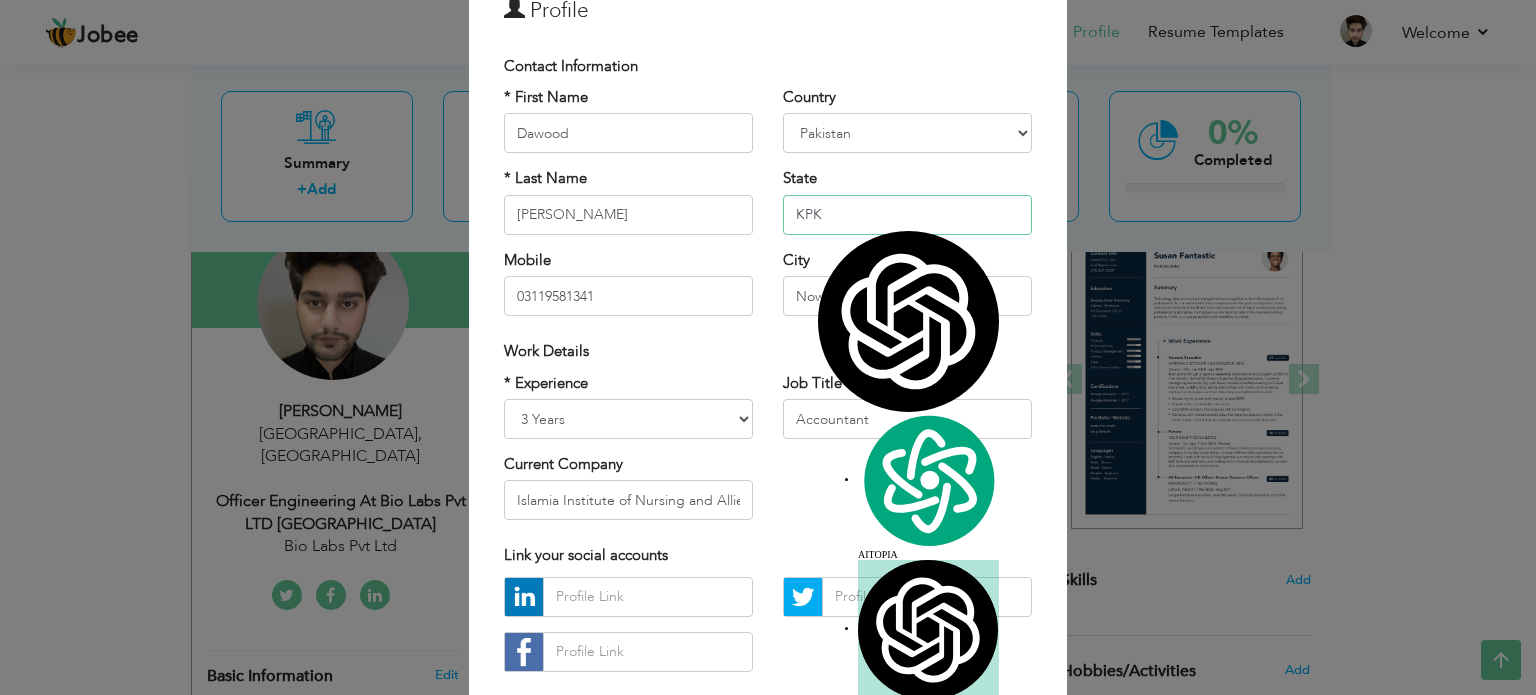 paste on "hyber Pakhtunkhwa" 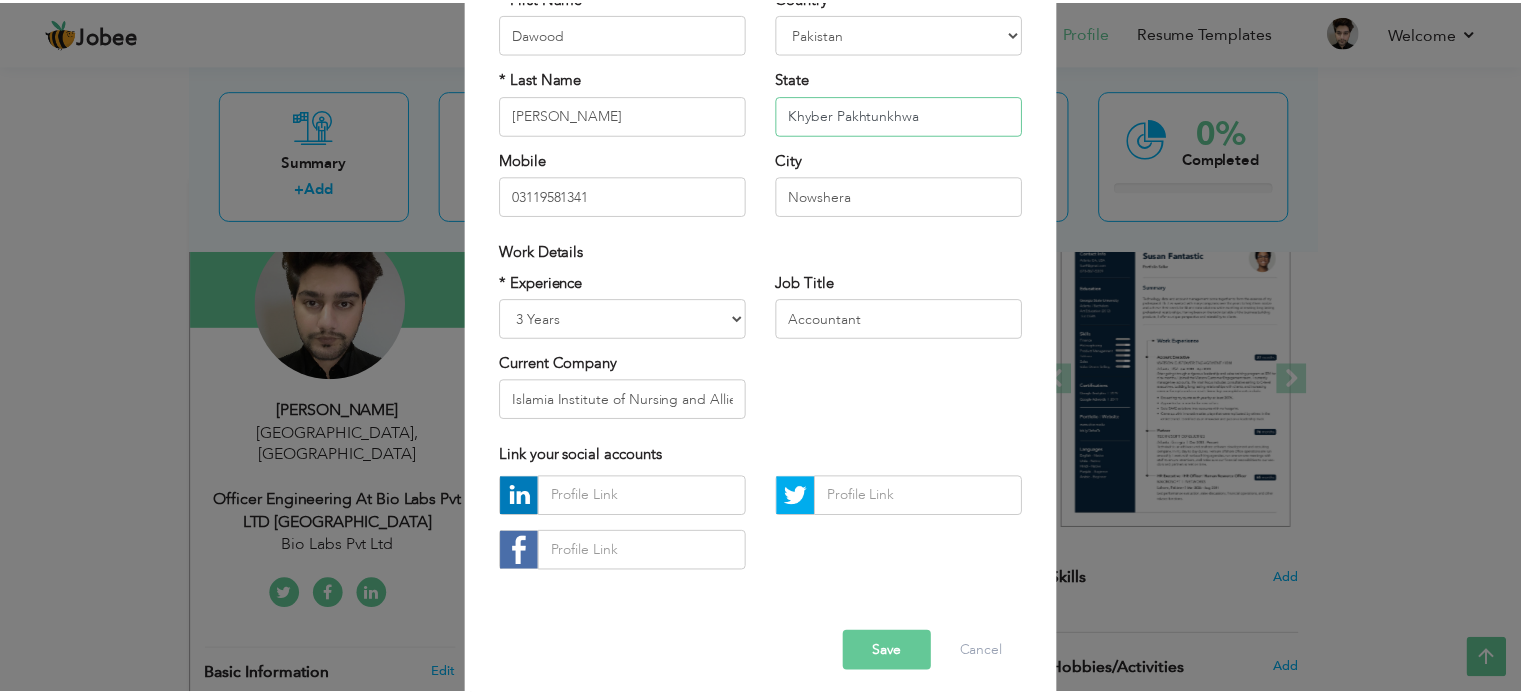 scroll, scrollTop: 212, scrollLeft: 0, axis: vertical 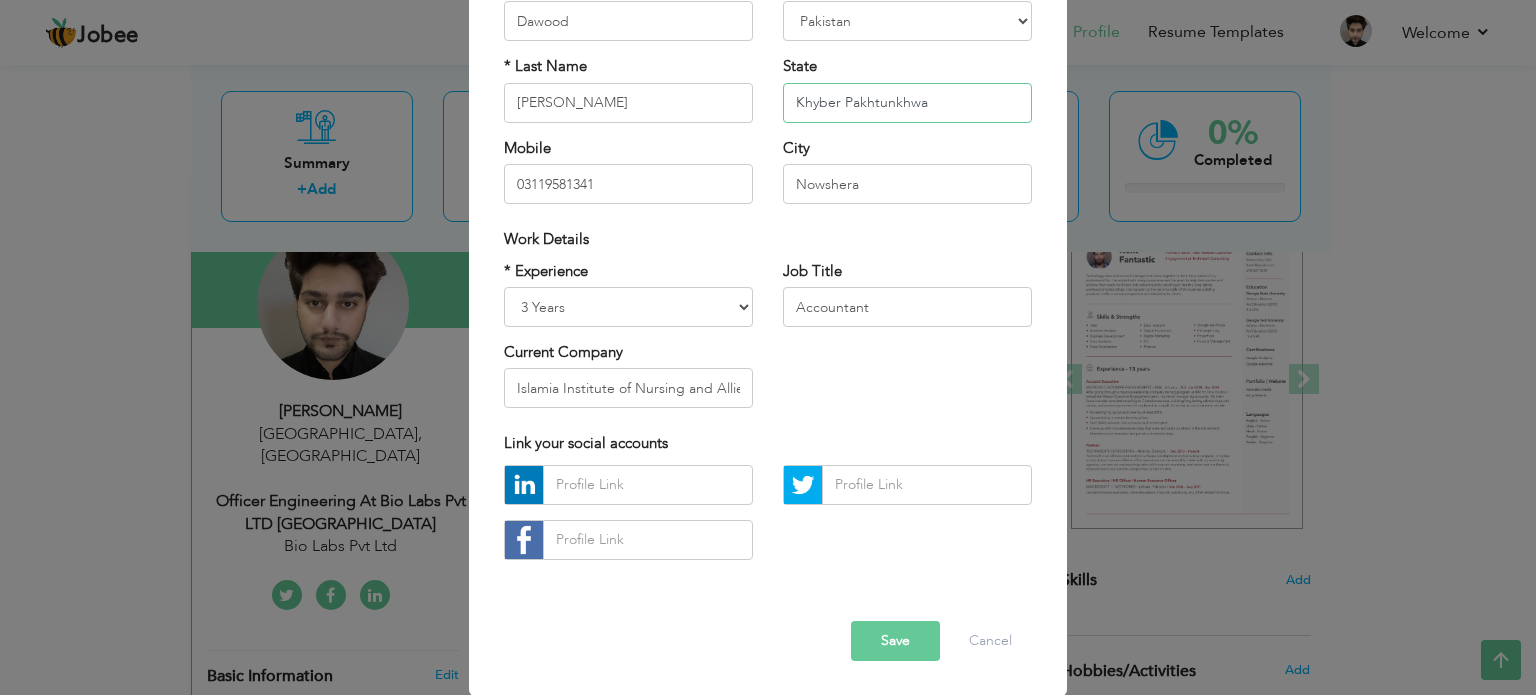 type on "Khyber Pakhtunkhwa" 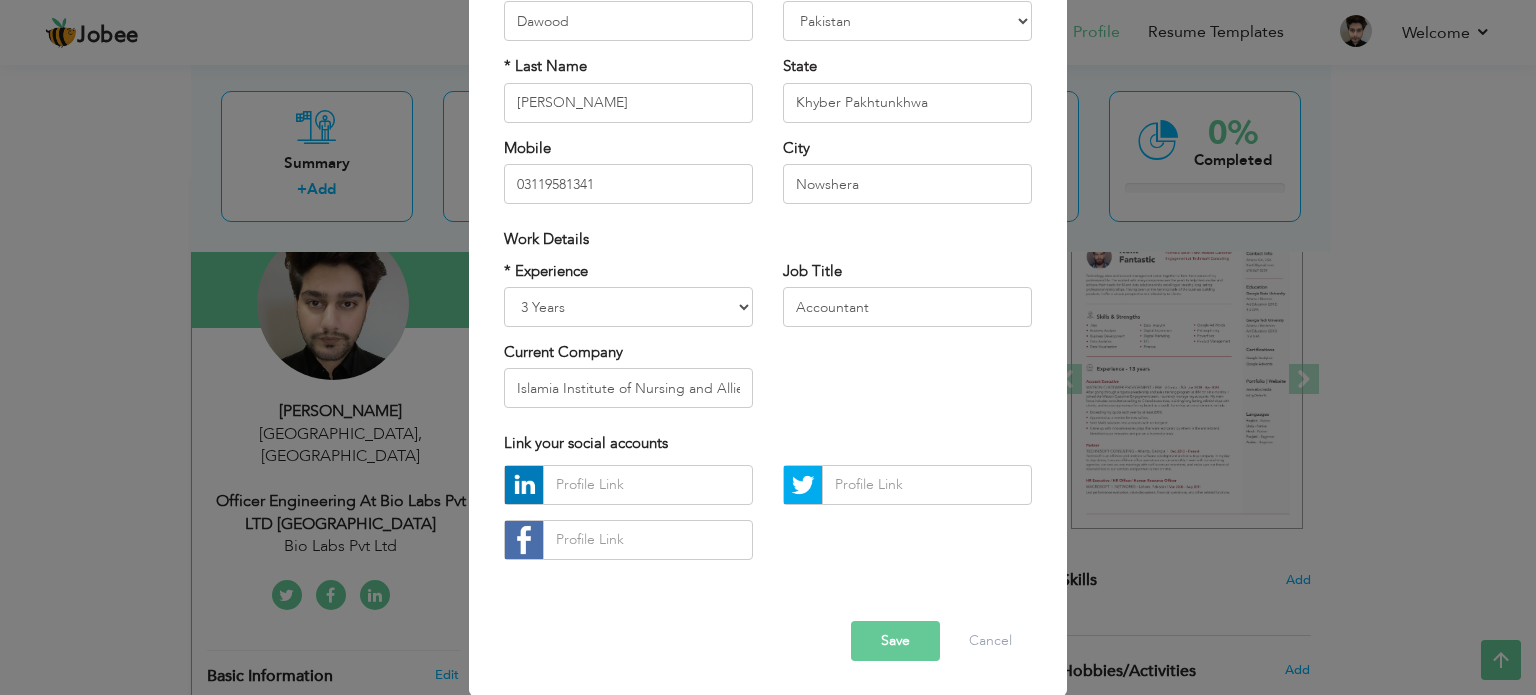 click on "Save" at bounding box center [895, 641] 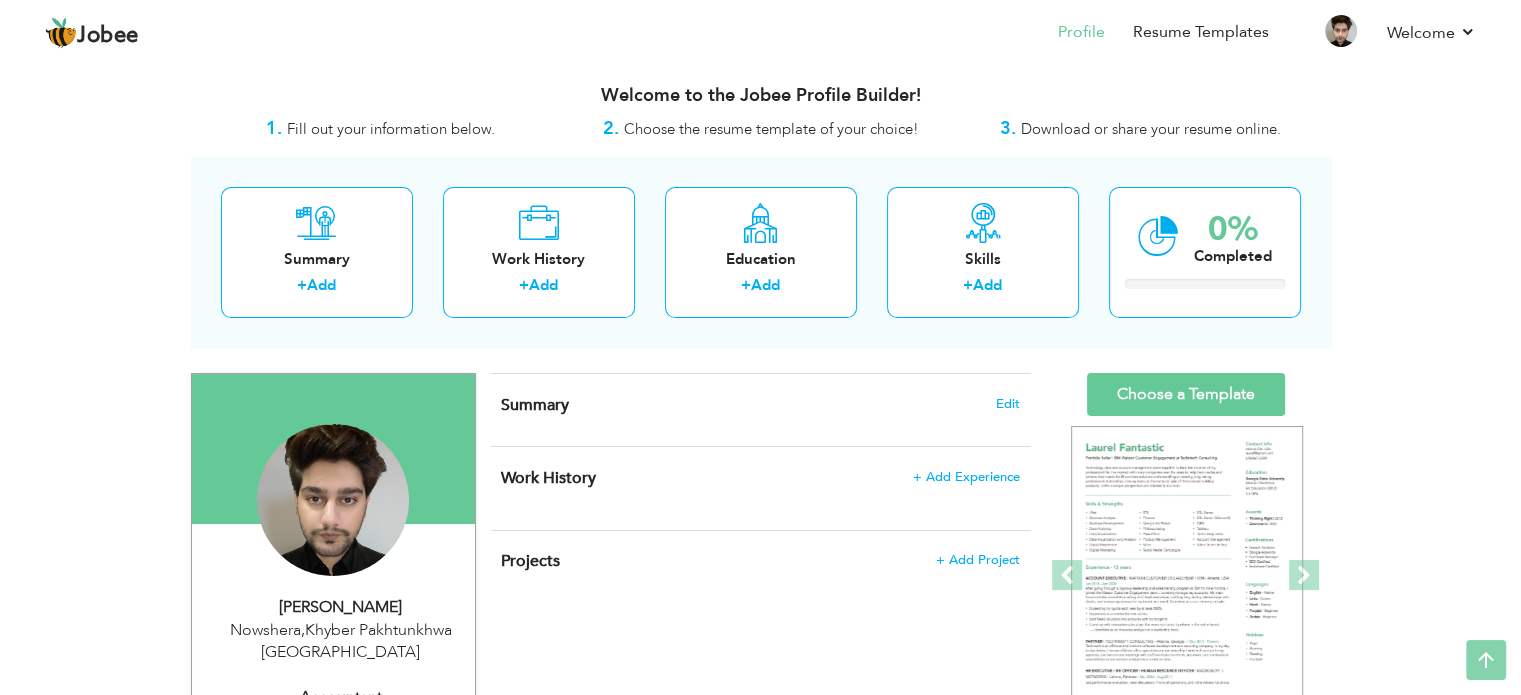 scroll, scrollTop: 0, scrollLeft: 0, axis: both 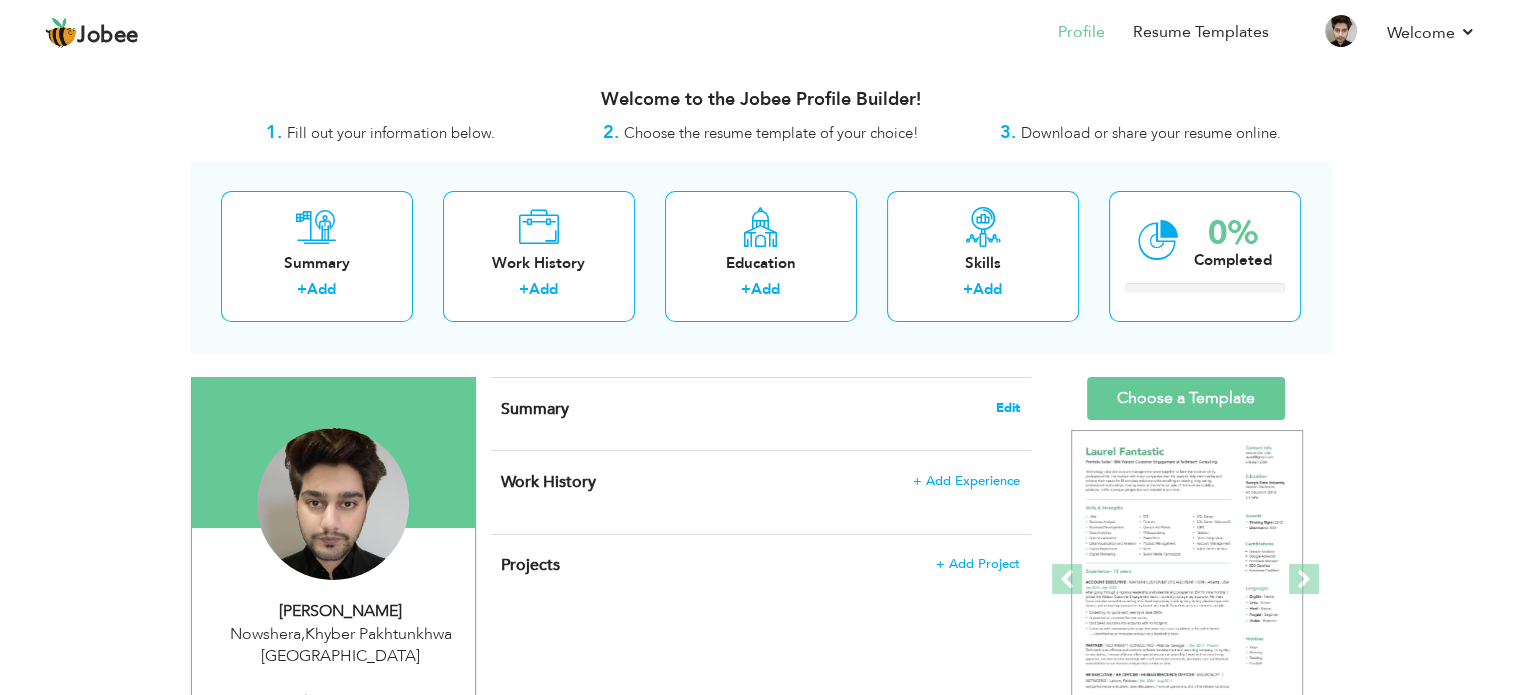 click on "Edit" at bounding box center [1008, 408] 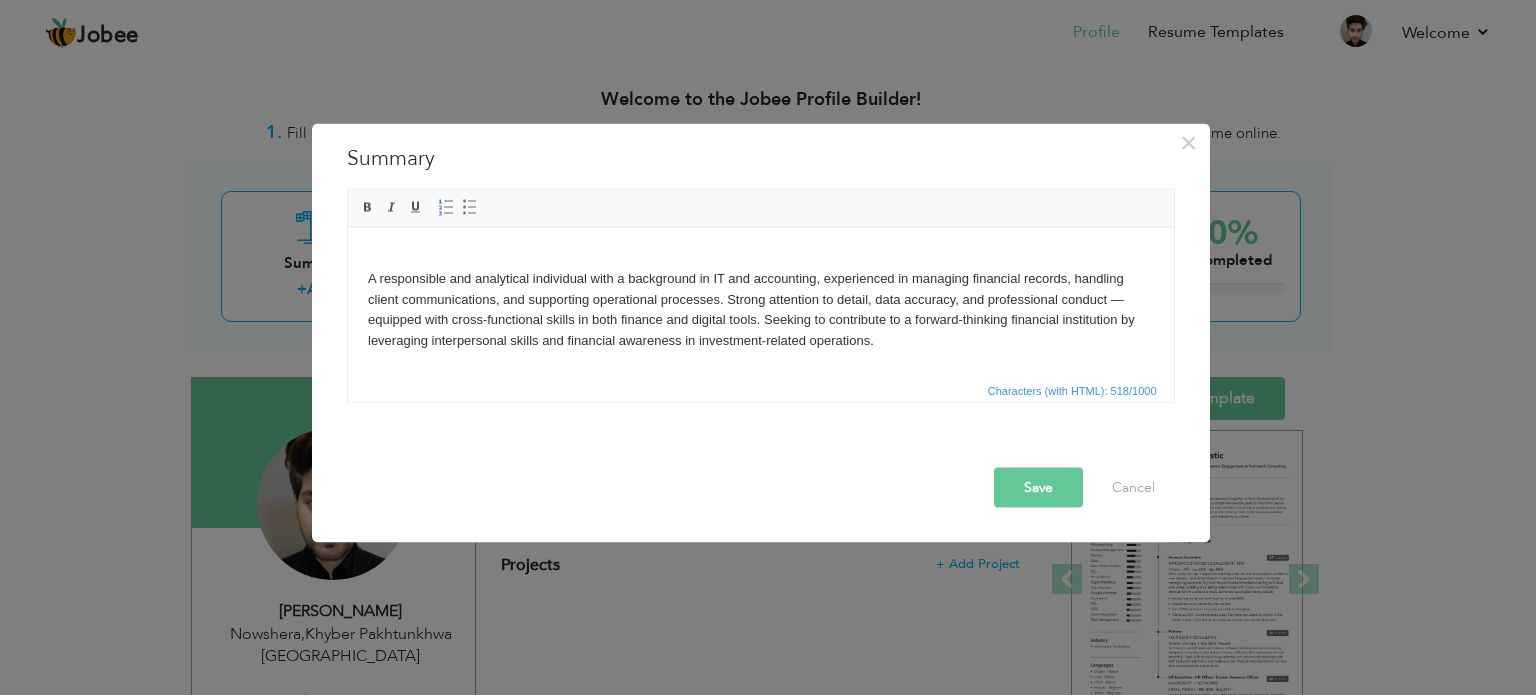 drag, startPoint x: 1044, startPoint y: 482, endPoint x: 1011, endPoint y: 475, distance: 33.734257 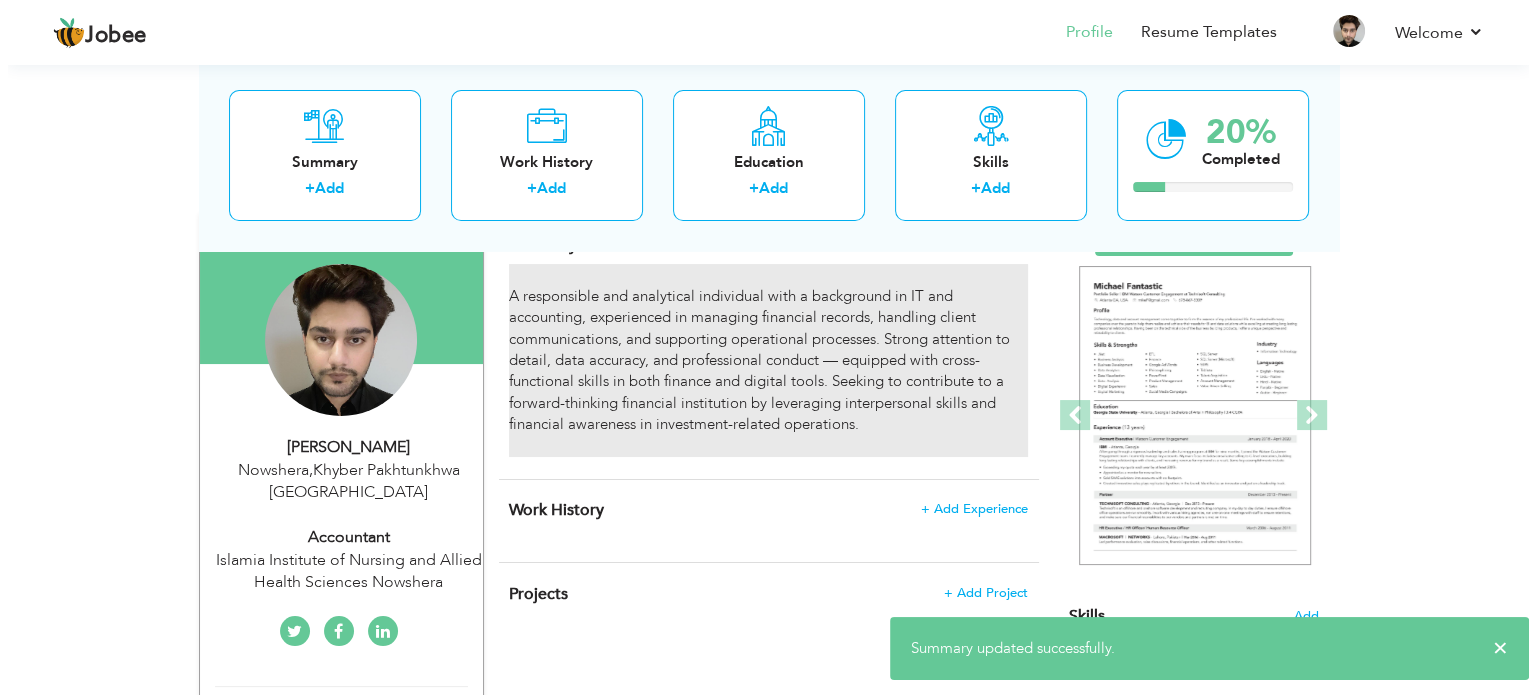scroll, scrollTop: 200, scrollLeft: 0, axis: vertical 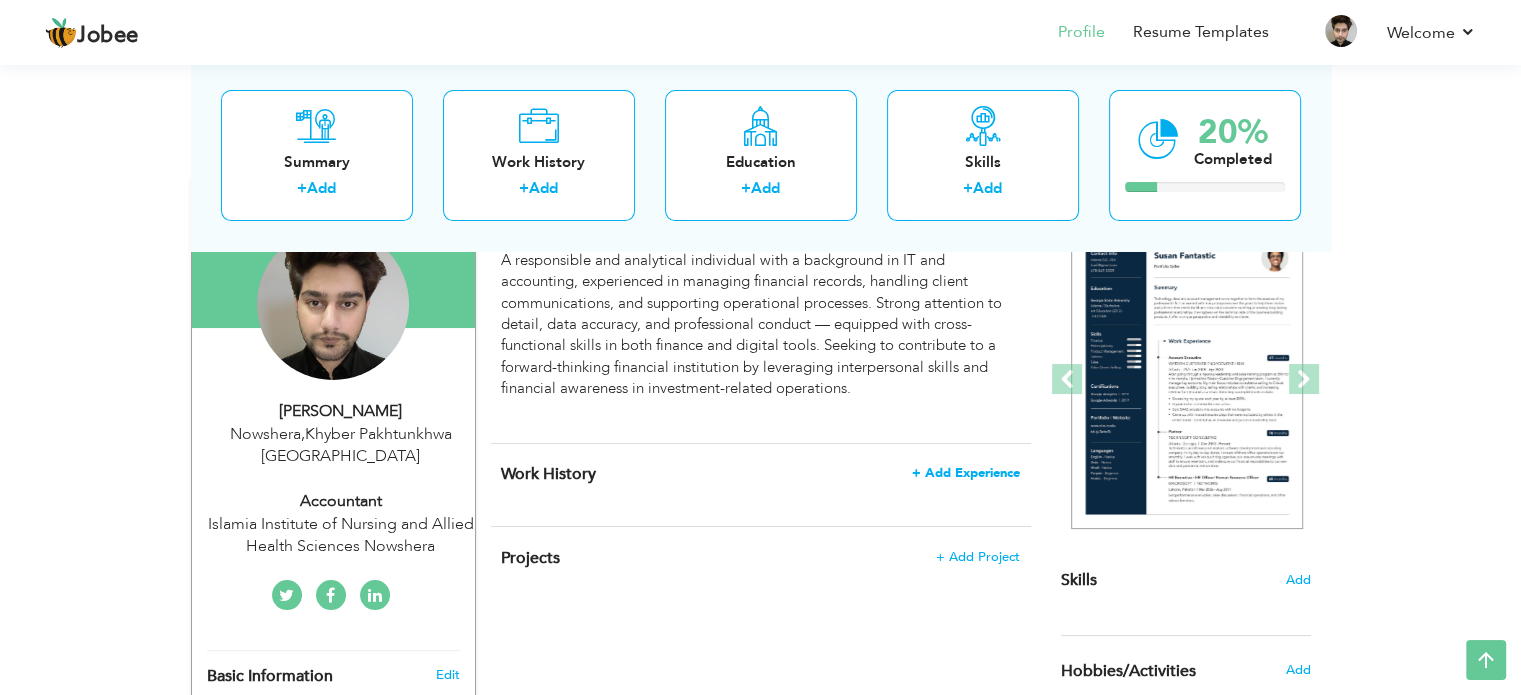click on "+ Add Experience" at bounding box center (966, 473) 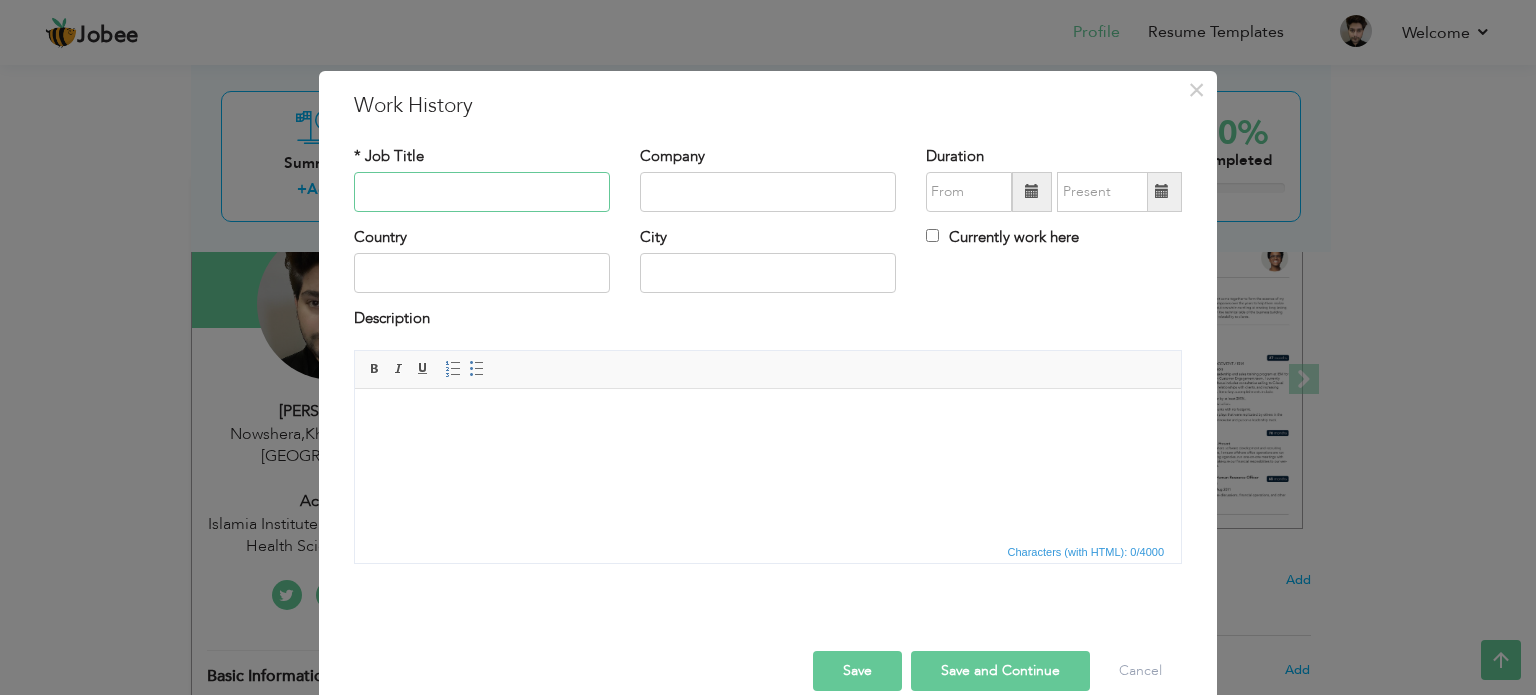 click at bounding box center (482, 192) 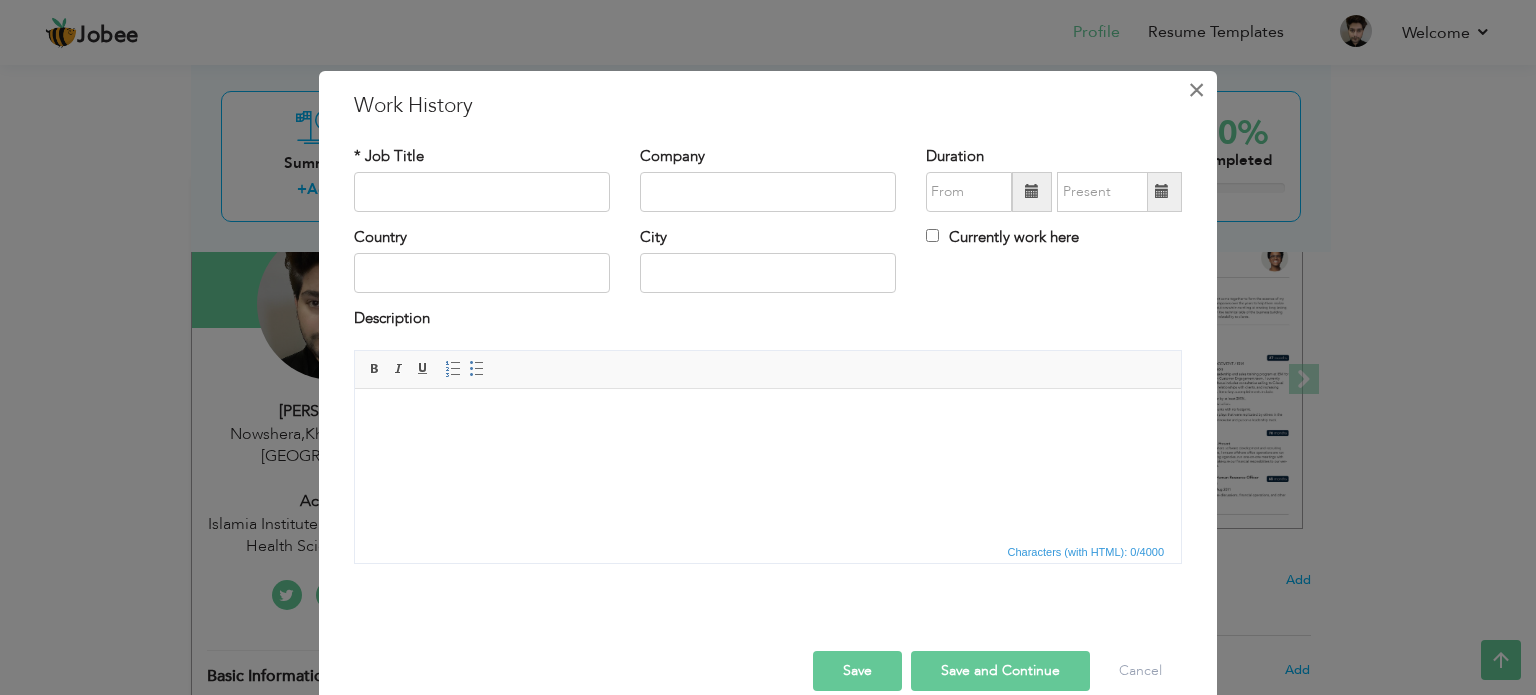 click on "×" at bounding box center (1196, 90) 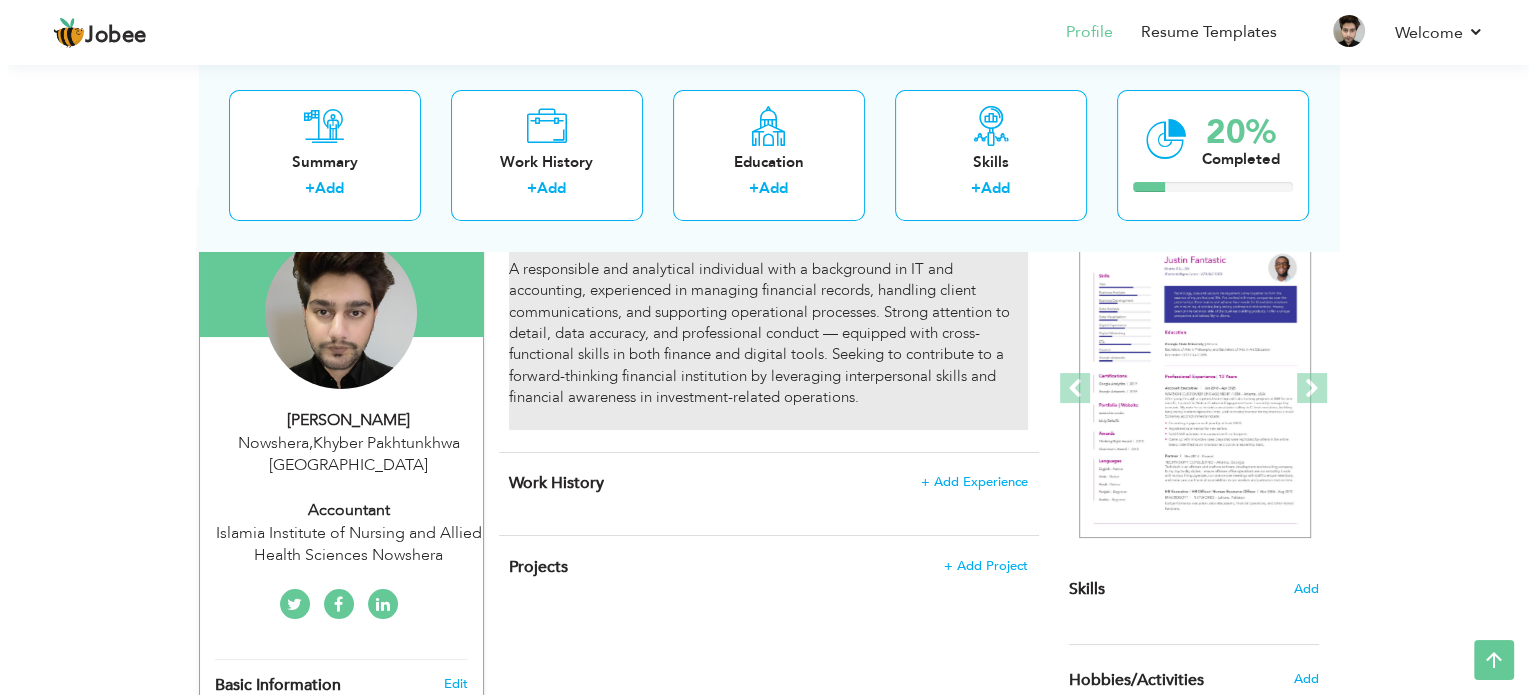 scroll, scrollTop: 100, scrollLeft: 0, axis: vertical 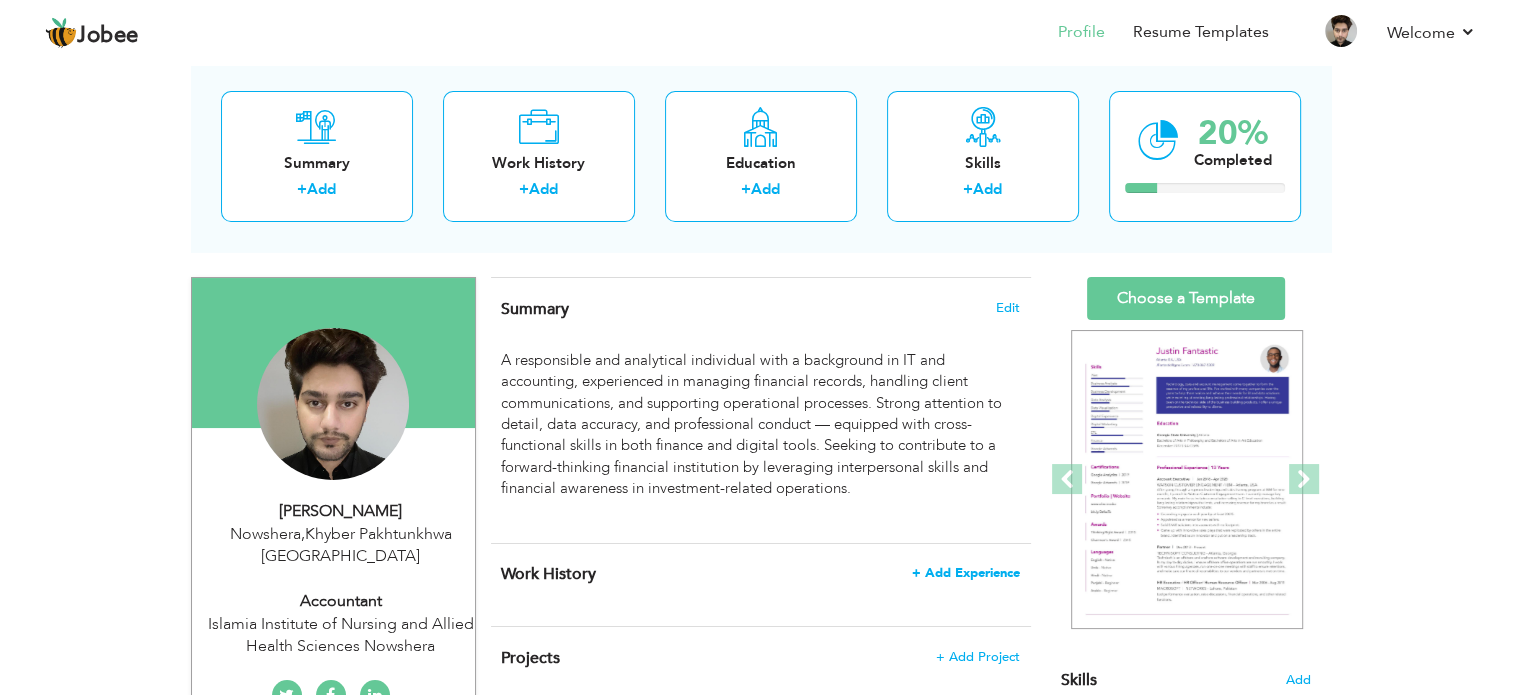 click on "+ Add Experience" at bounding box center [966, 573] 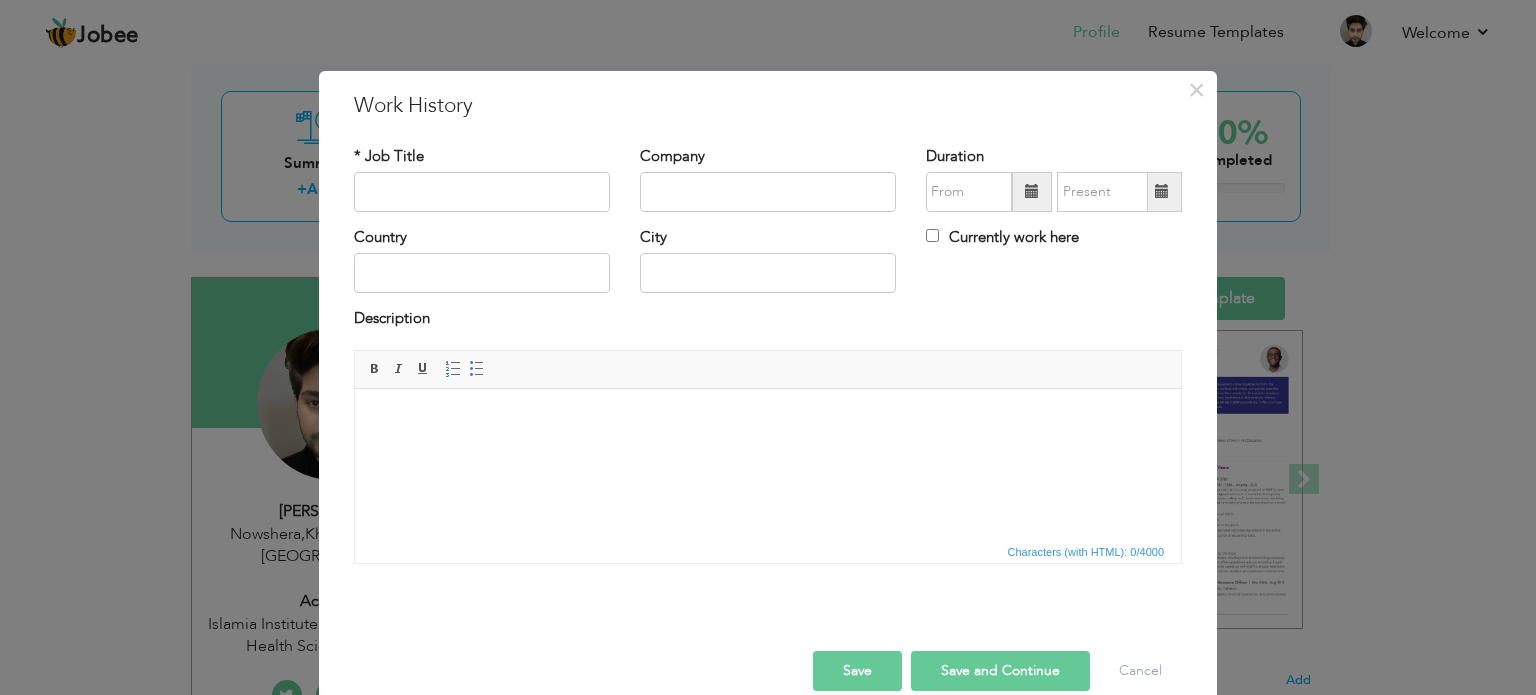 click on "* Job Title" at bounding box center [482, 186] 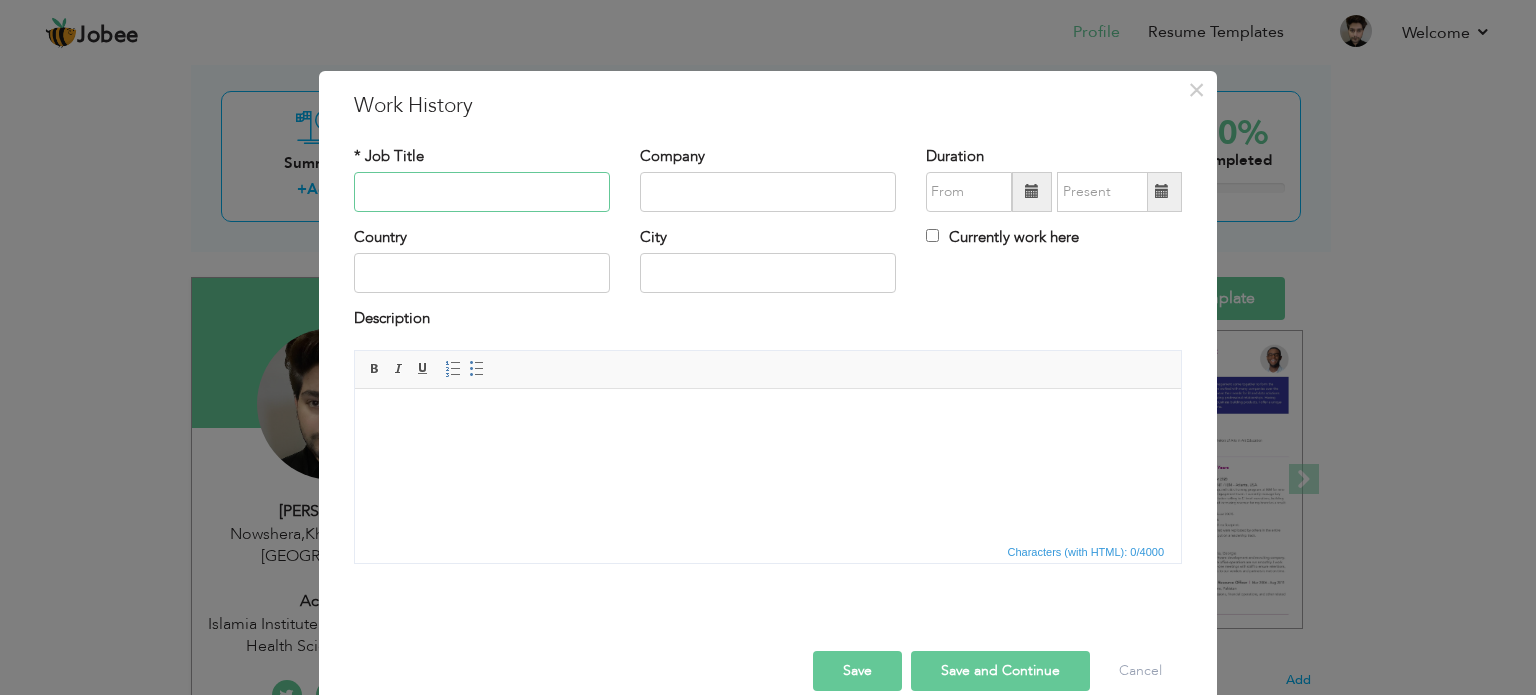 click at bounding box center (482, 192) 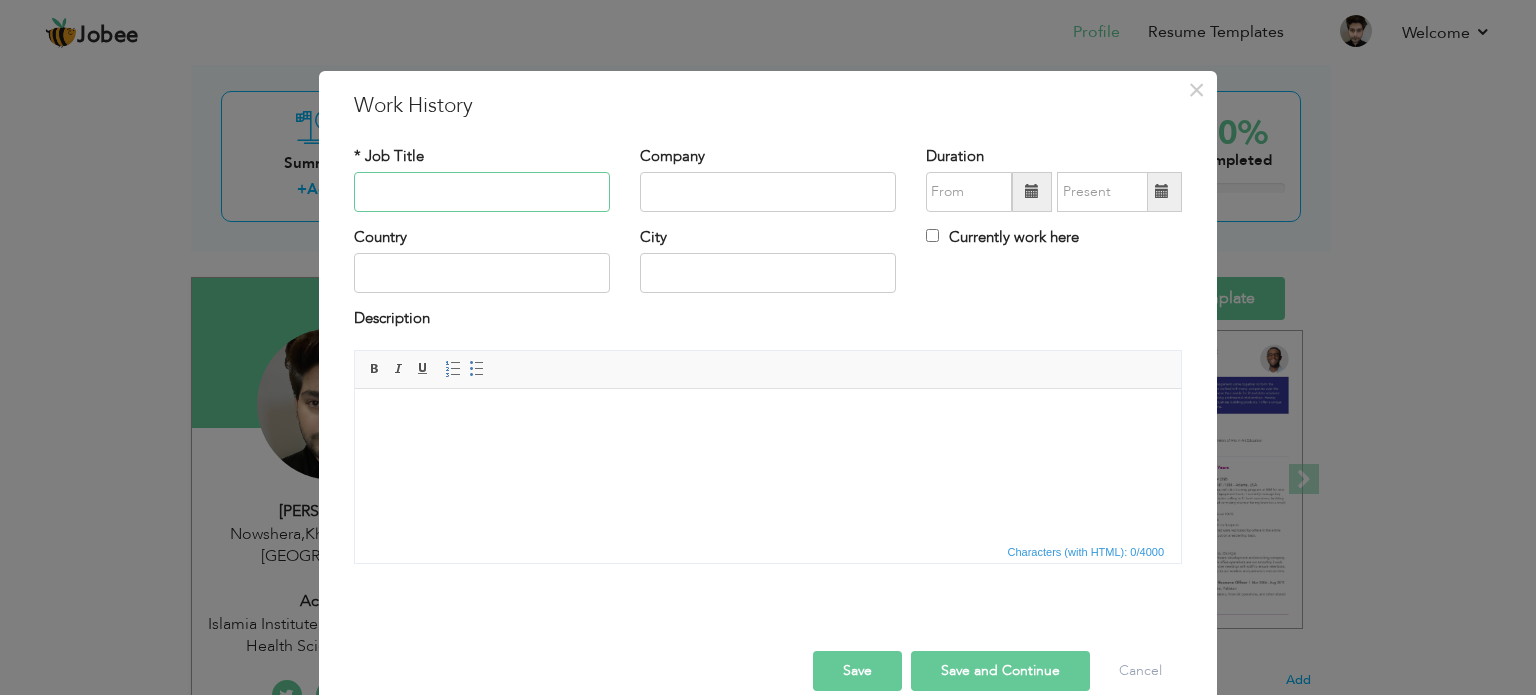 paste on "Accountant" 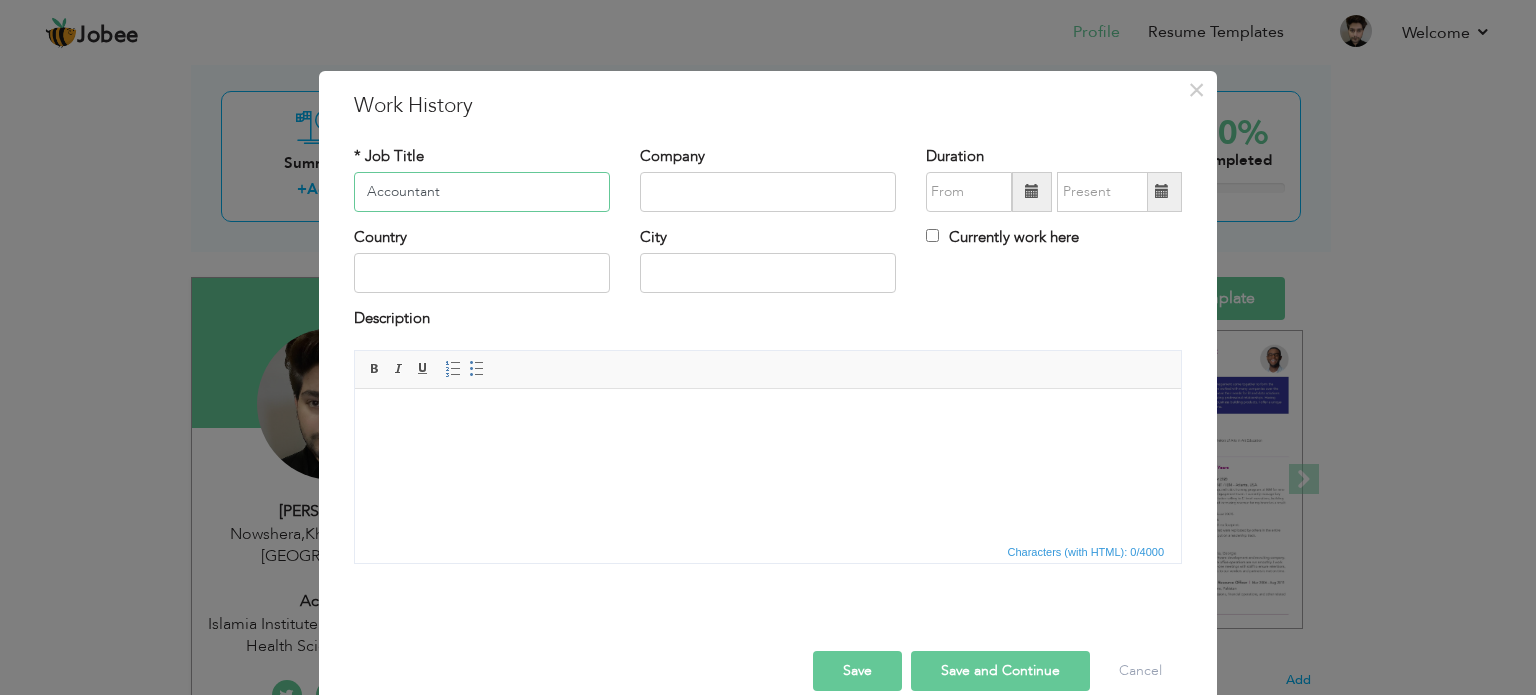 type on "Accountant" 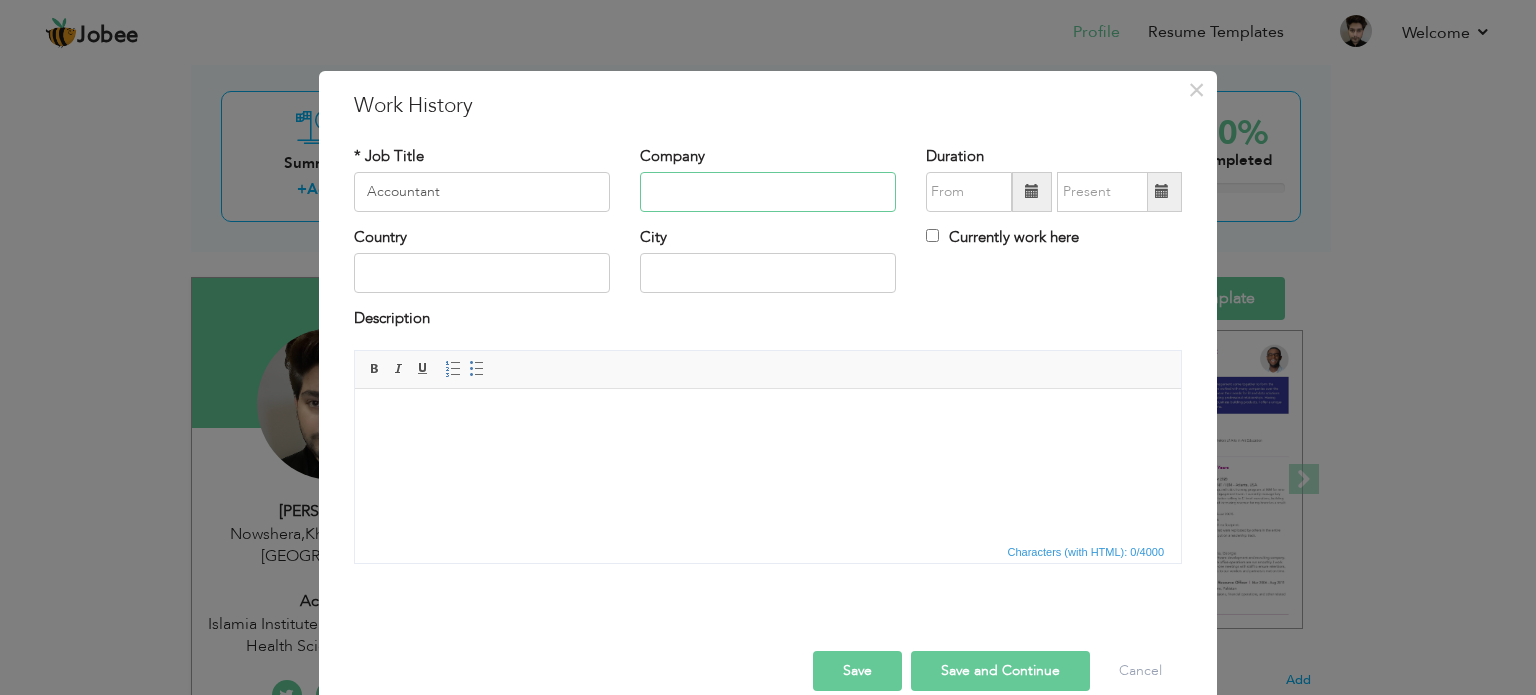click at bounding box center (768, 192) 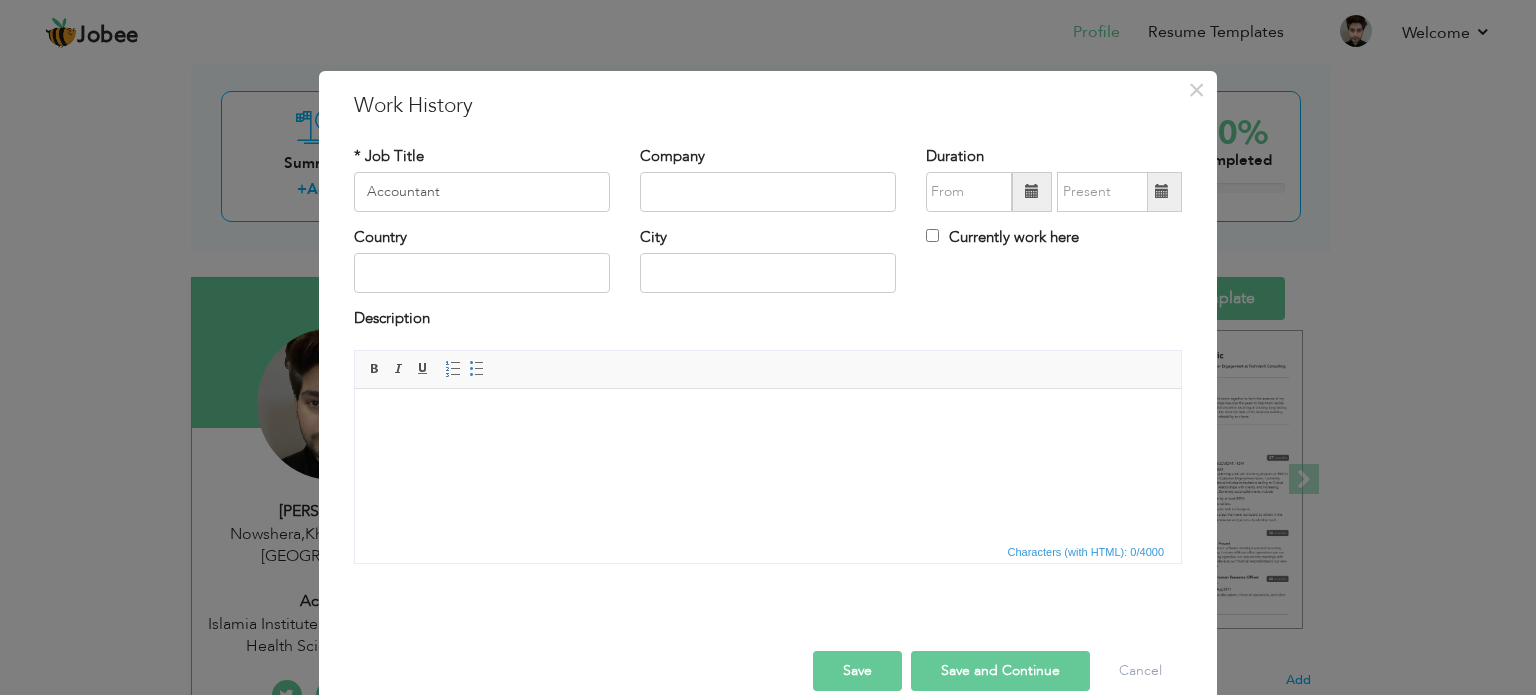 click on "Company" at bounding box center [672, 156] 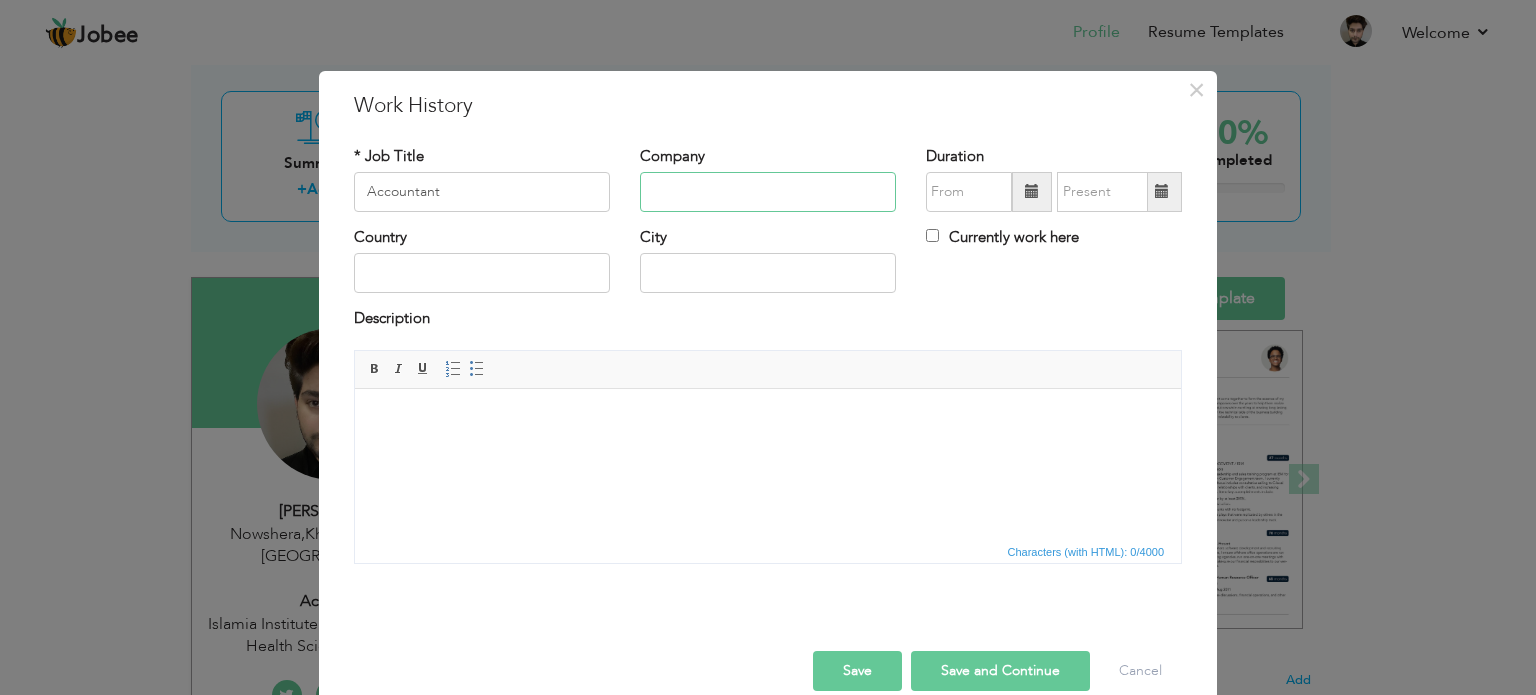 click at bounding box center [768, 192] 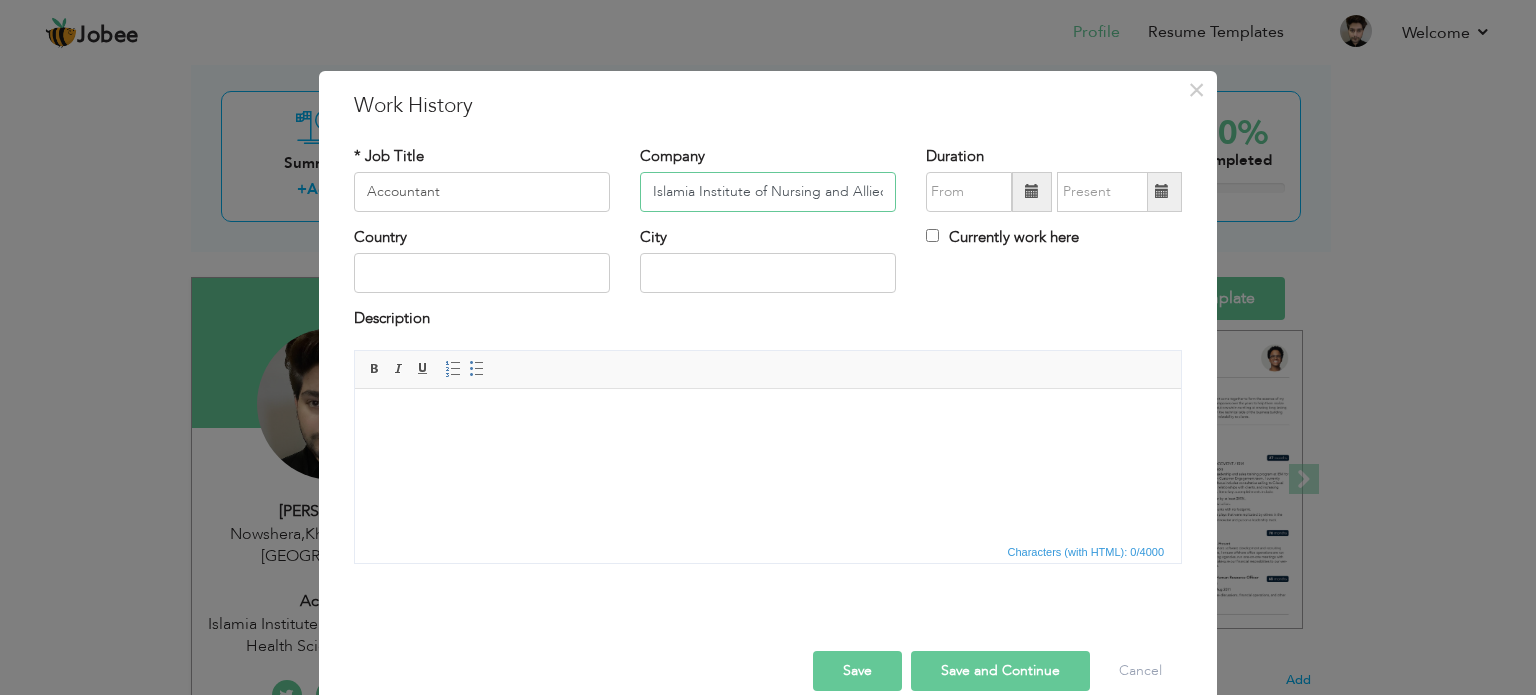scroll, scrollTop: 0, scrollLeft: 169, axis: horizontal 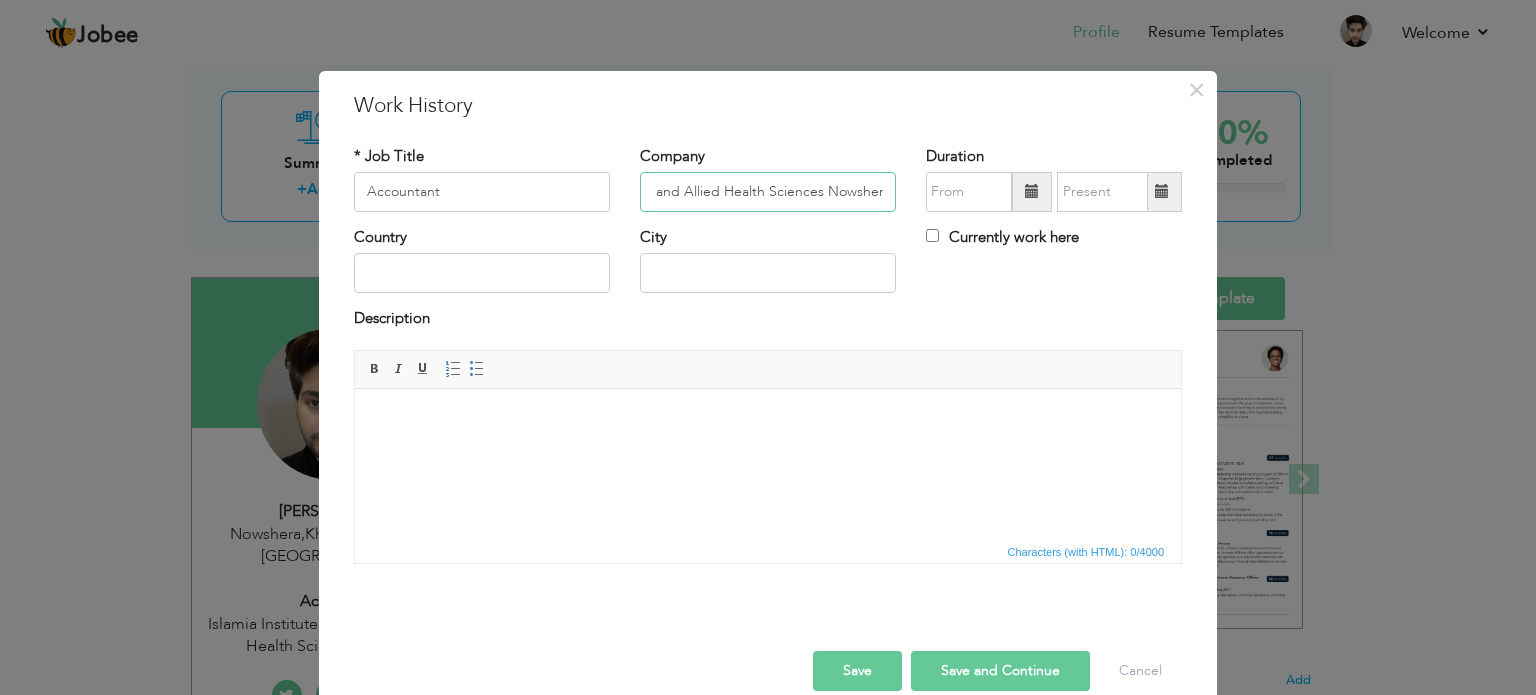type on "Islamia Institute of Nursing and Allied Health Sciences Nowshera" 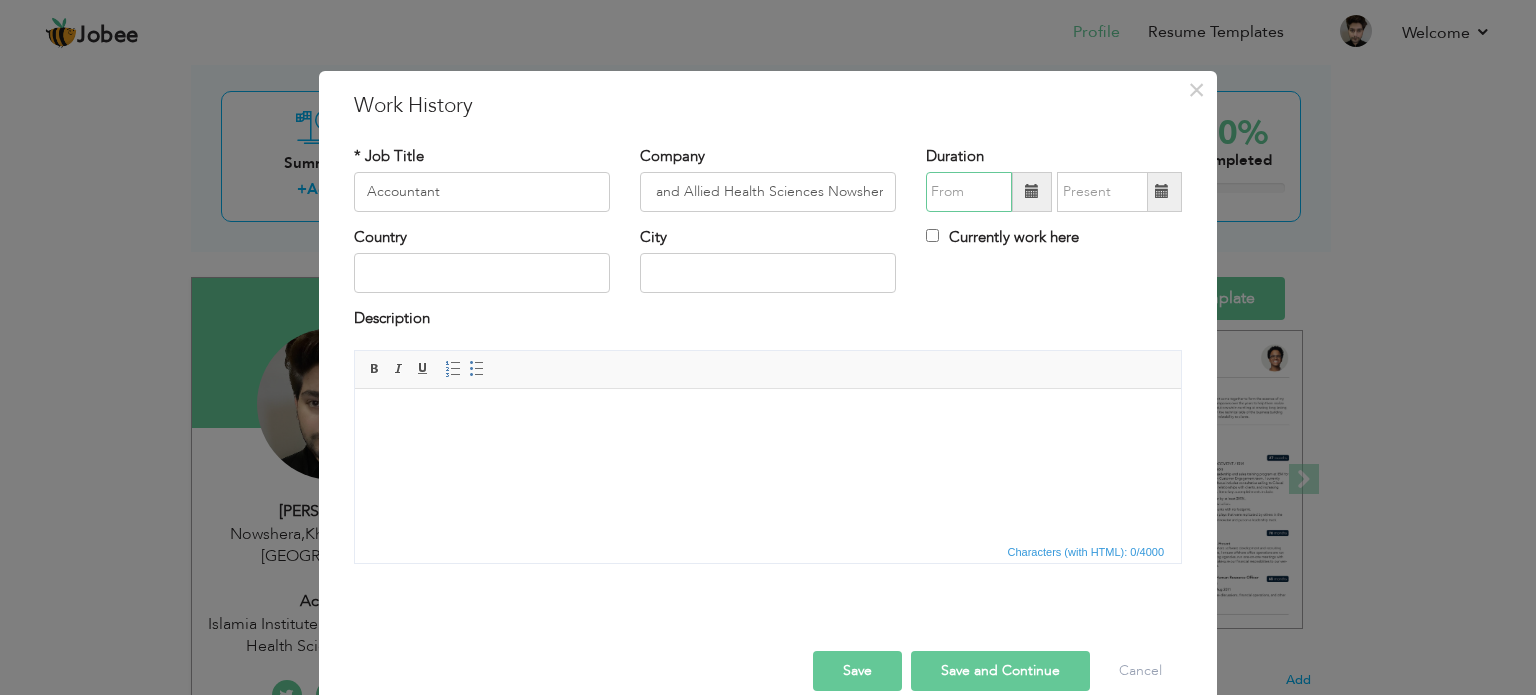 type on "07/2025" 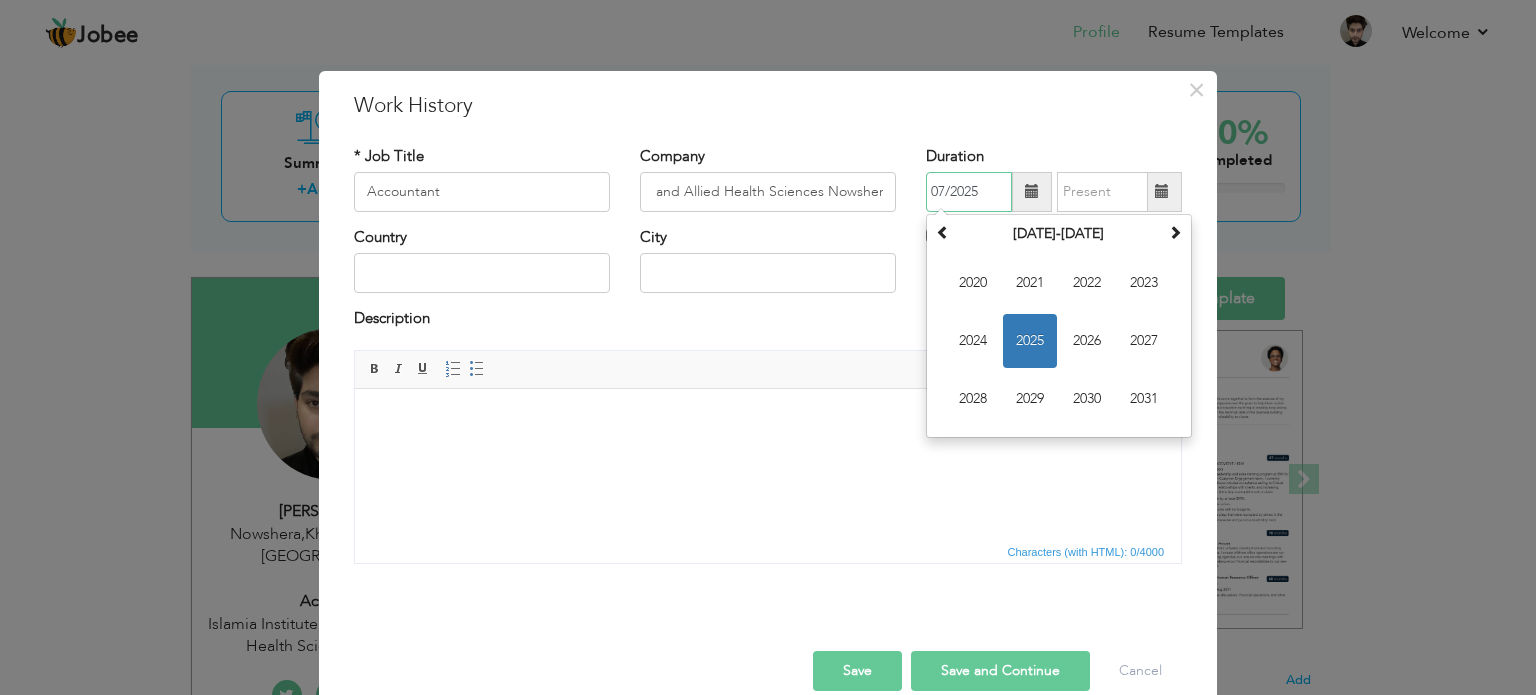 click on "07/2025" at bounding box center [969, 192] 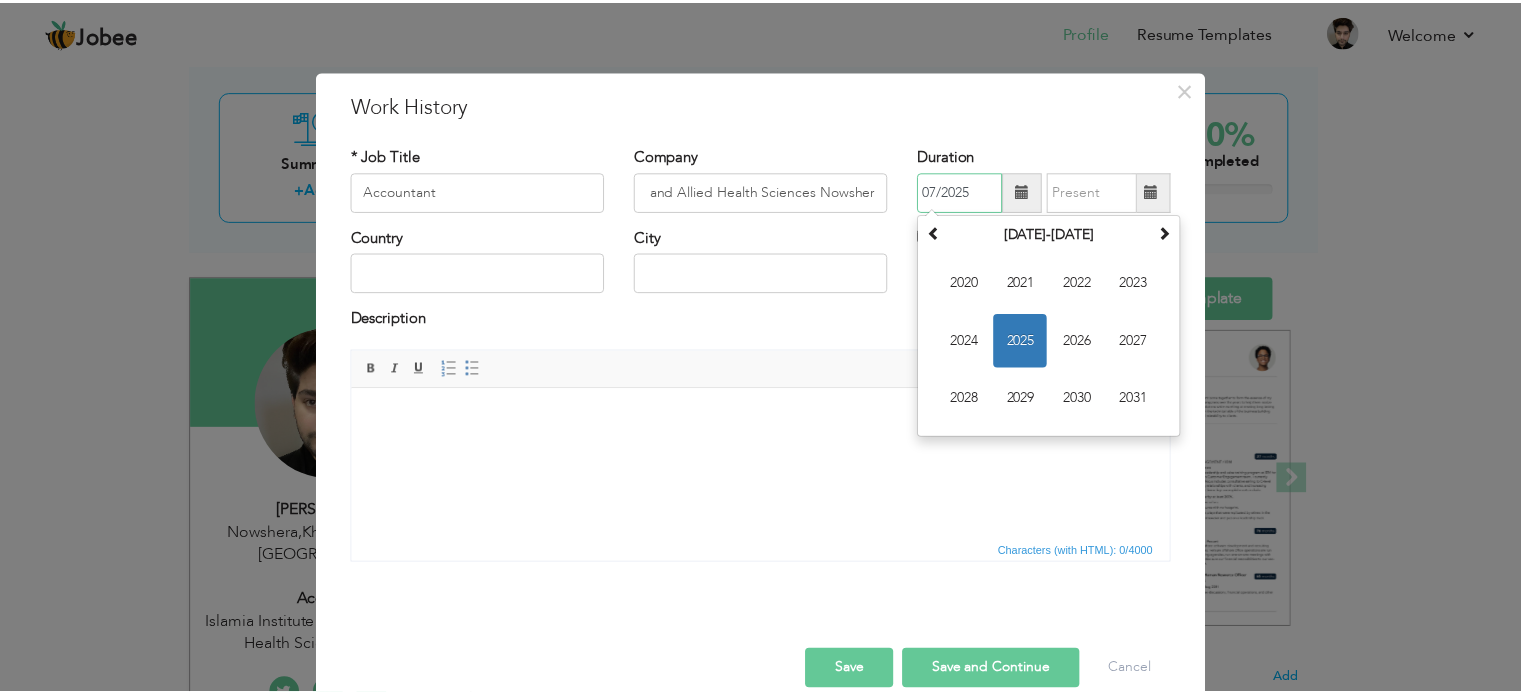 scroll, scrollTop: 0, scrollLeft: 0, axis: both 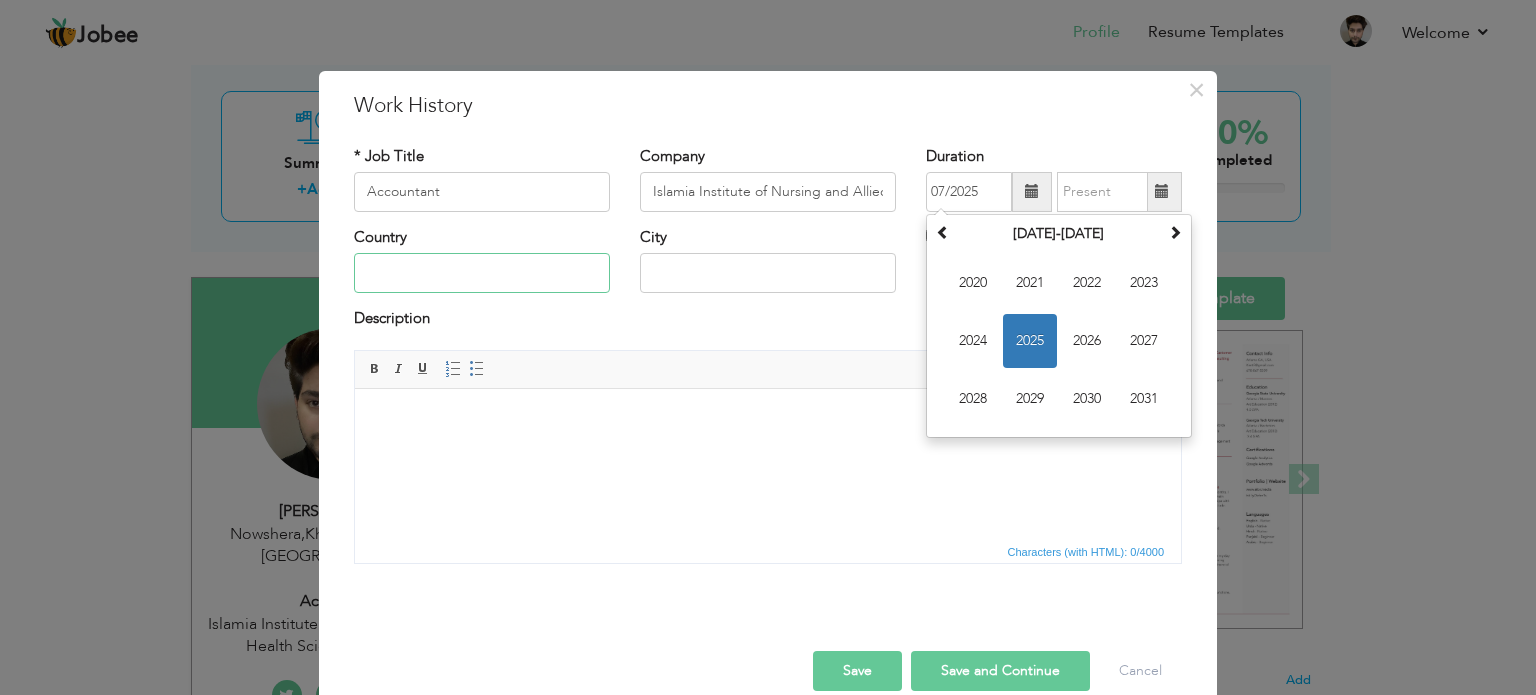 click at bounding box center (482, 273) 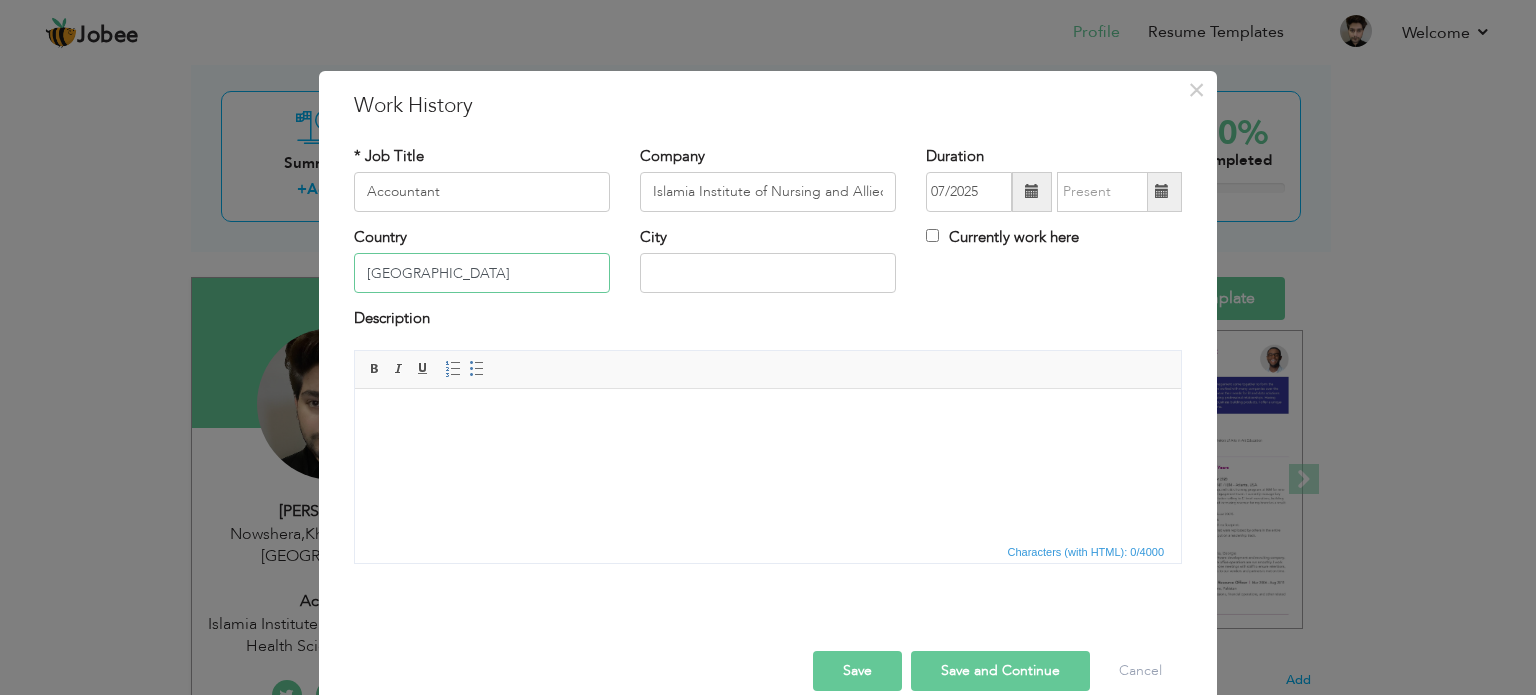 type on "[GEOGRAPHIC_DATA]" 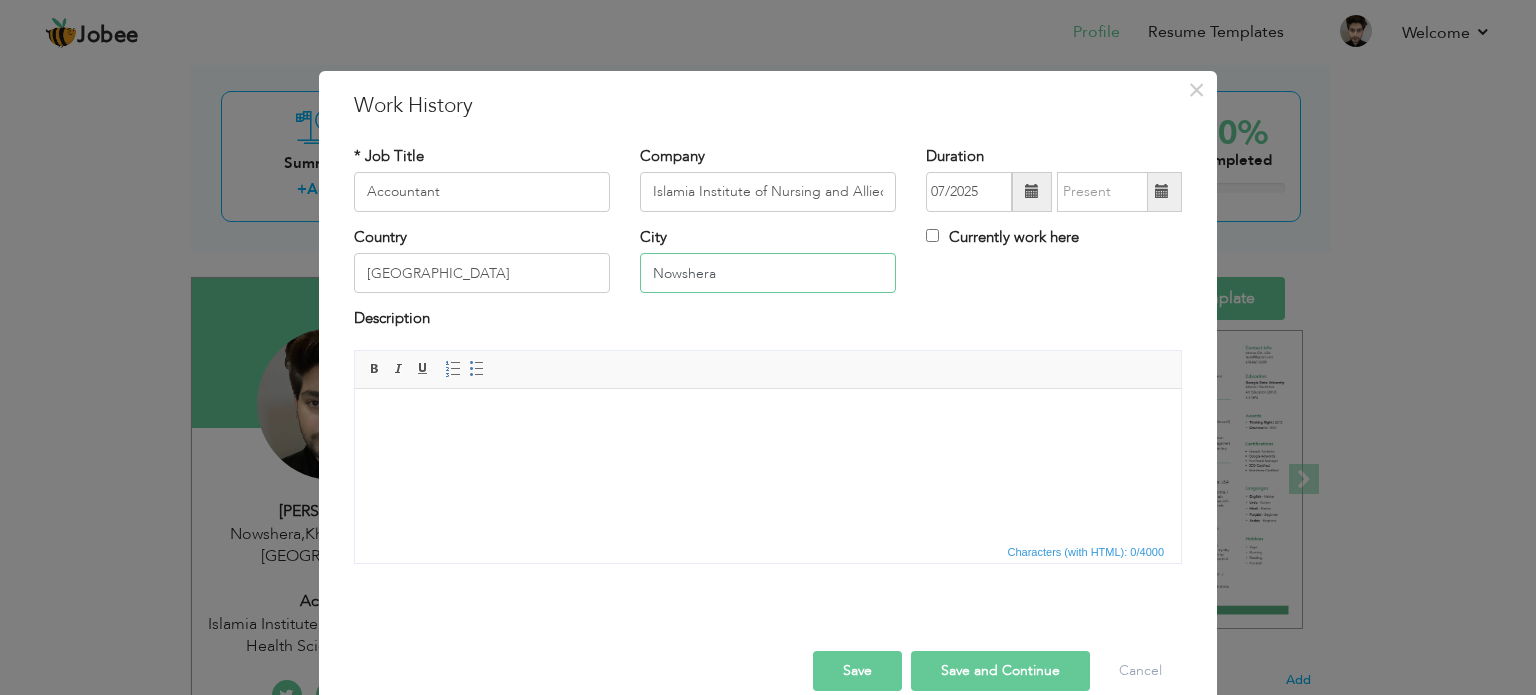 type on "Nowshera" 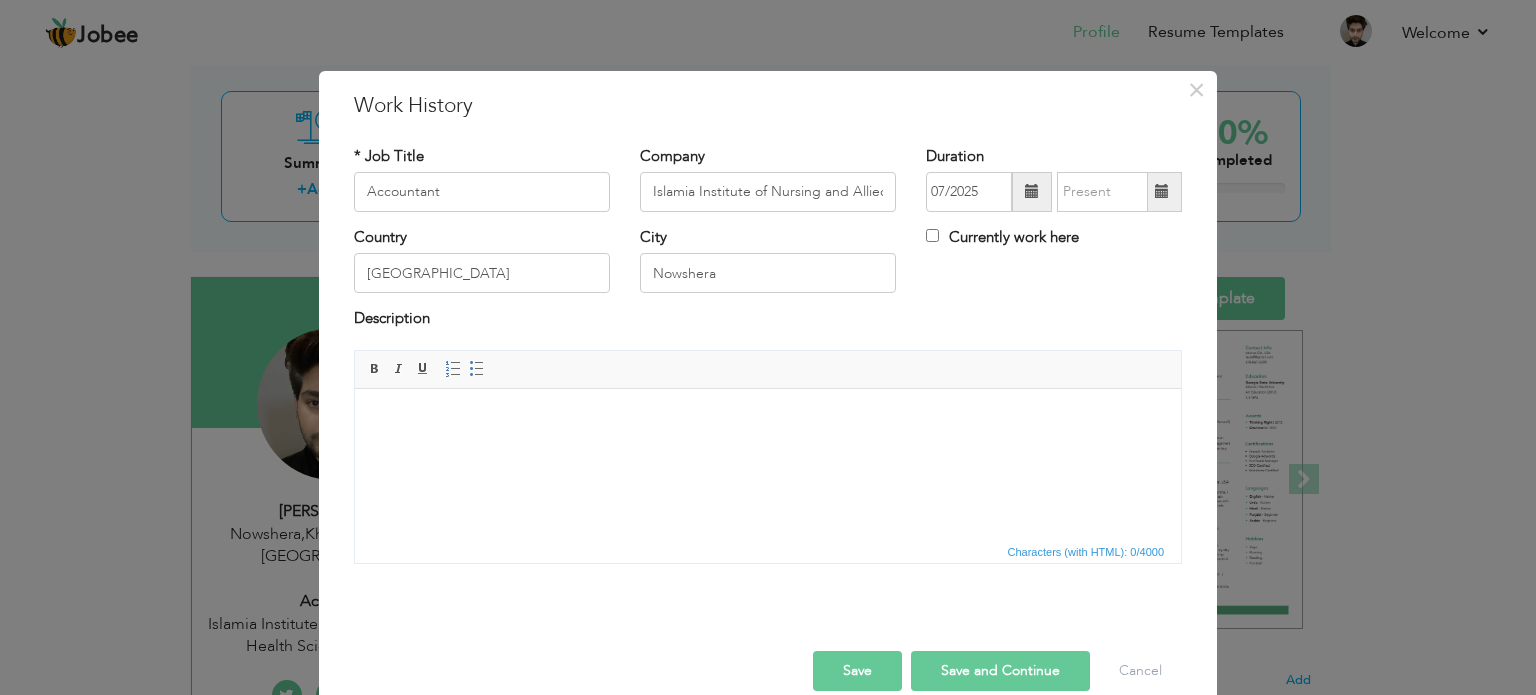 click on "Save" at bounding box center (857, 671) 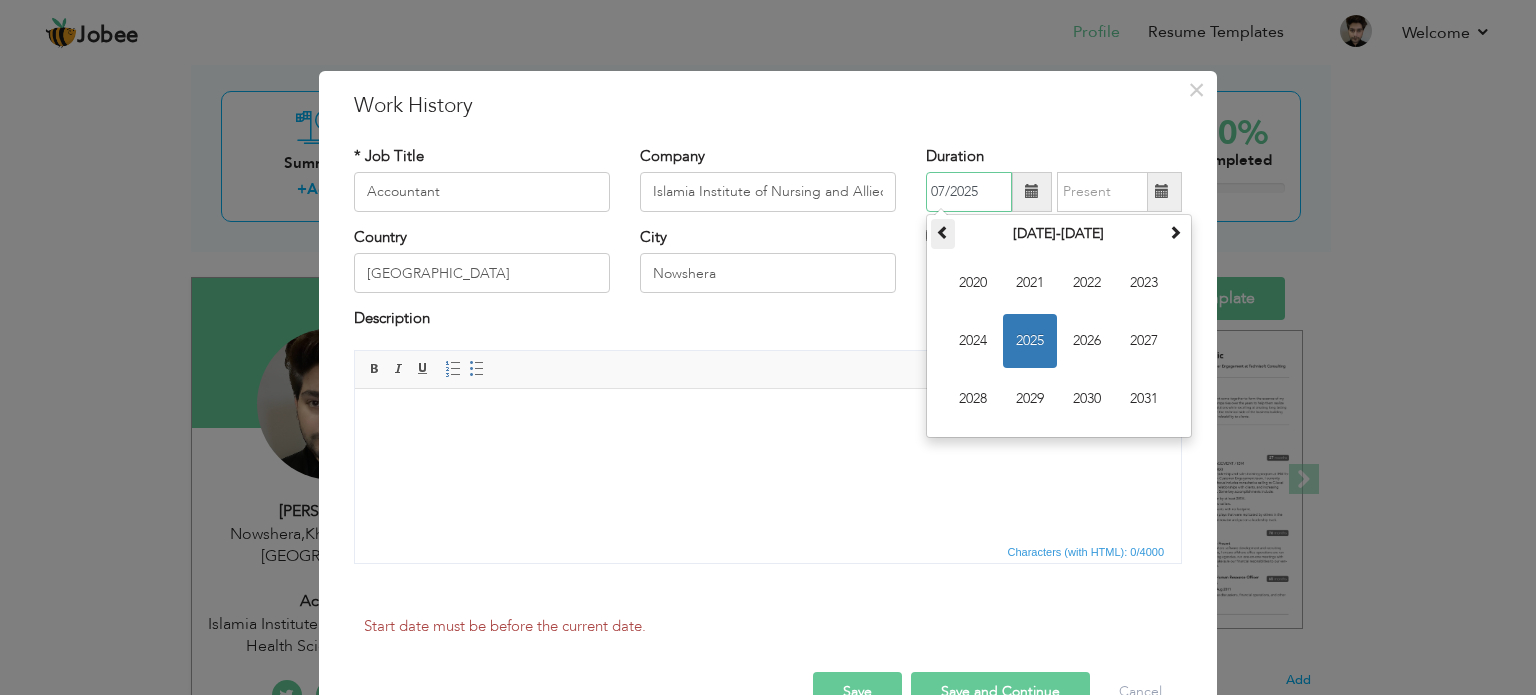 click at bounding box center (943, 232) 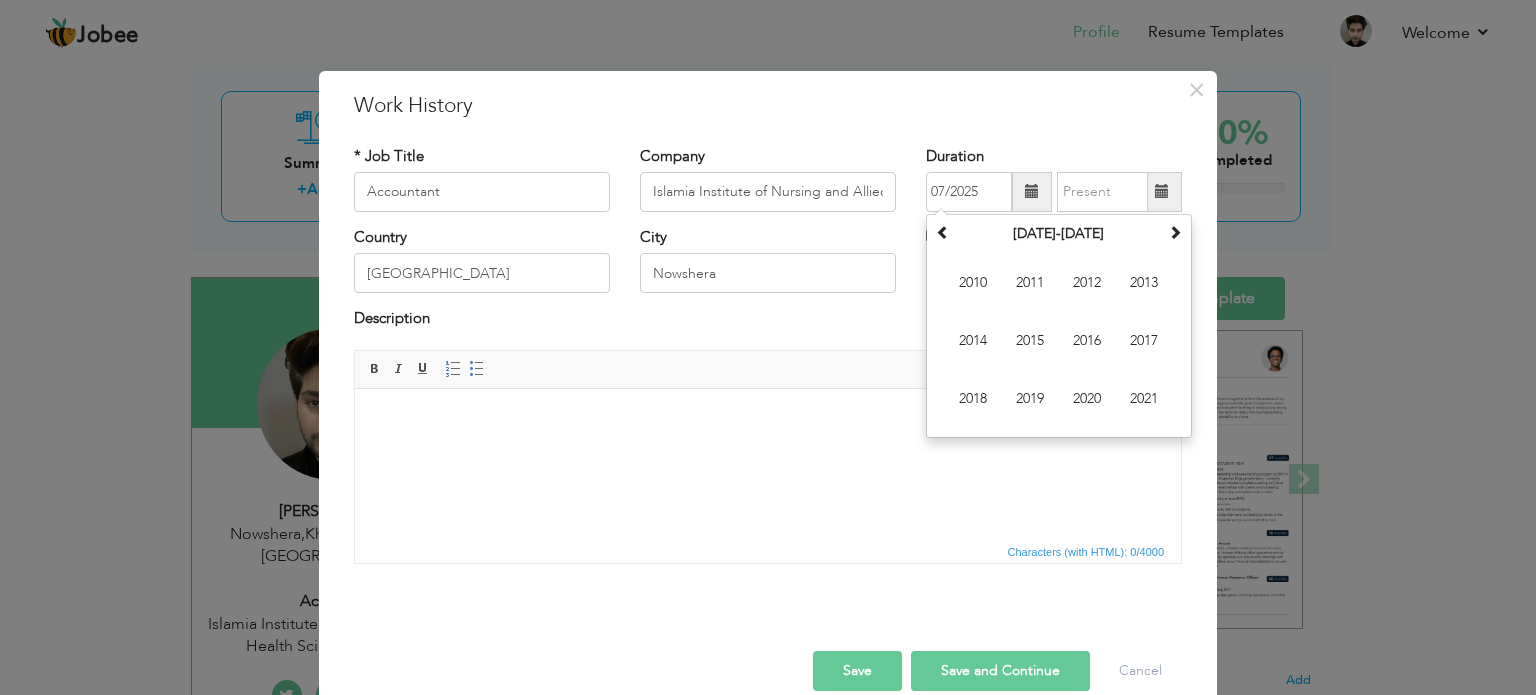 click on "Save and Continue" at bounding box center (1000, 671) 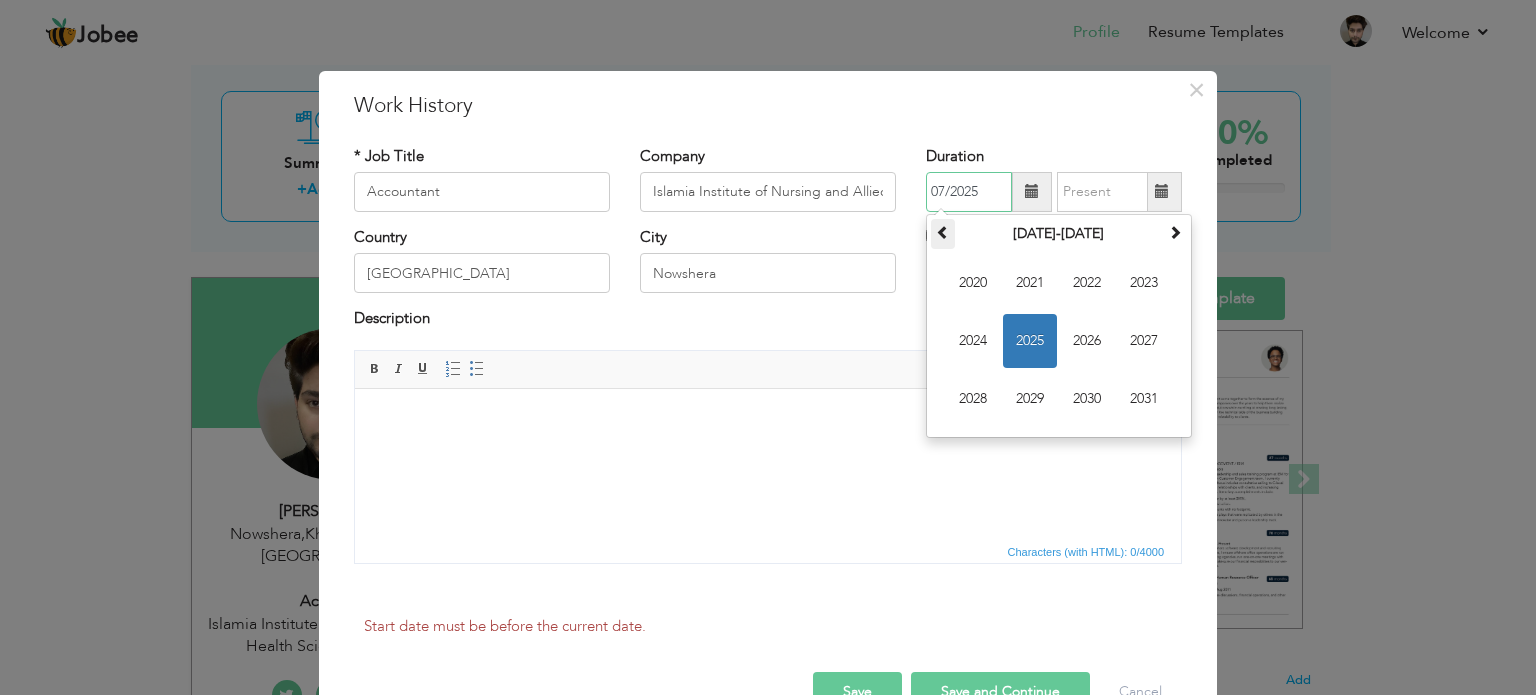 click at bounding box center (943, 232) 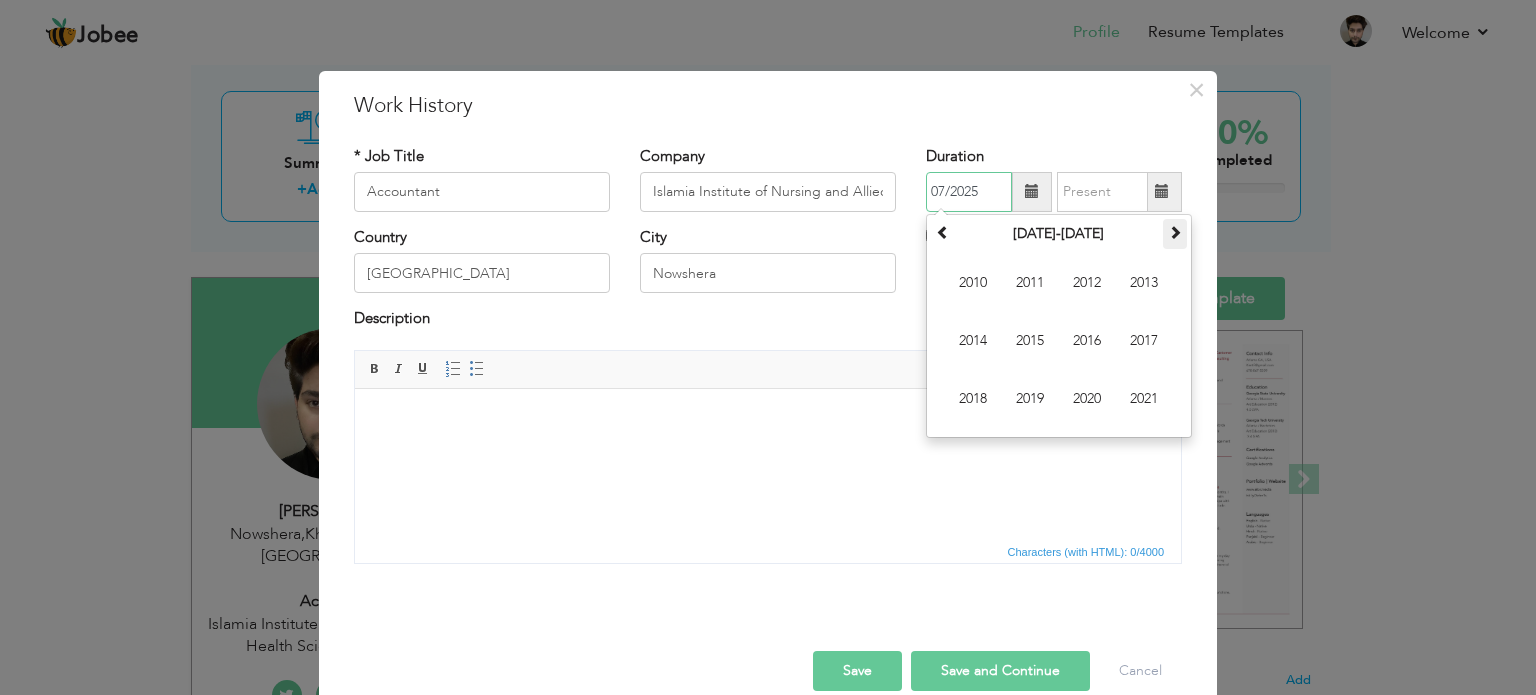 click at bounding box center [1175, 232] 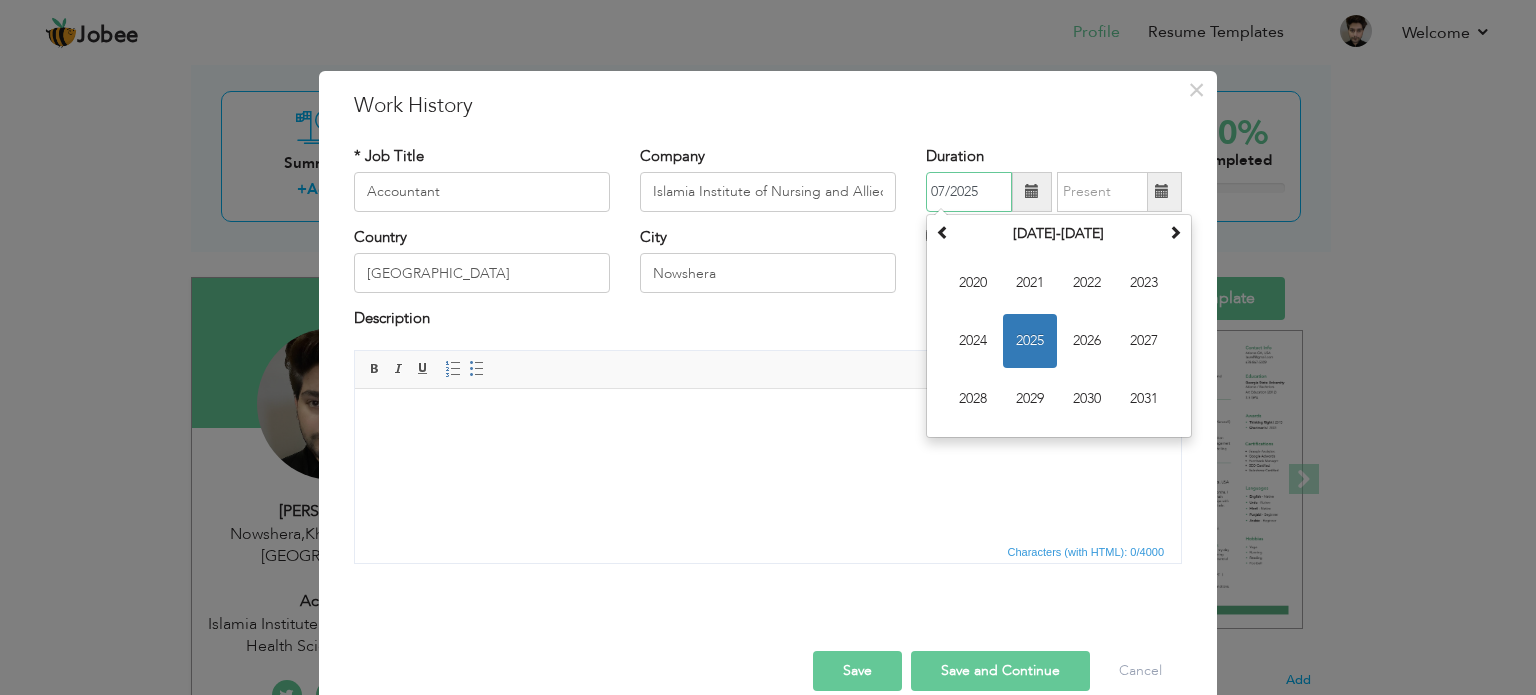 click on "2023" at bounding box center [1144, 283] 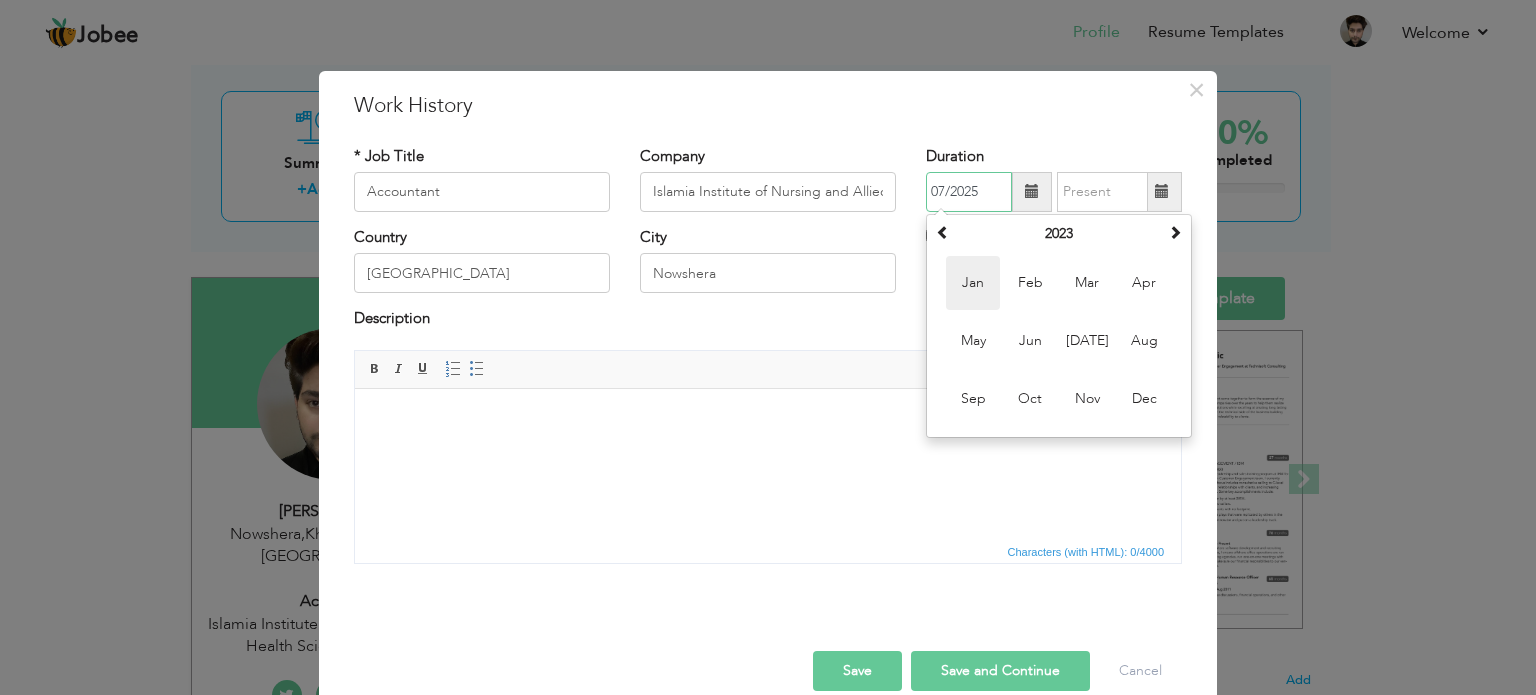 click on "Jan" at bounding box center [973, 283] 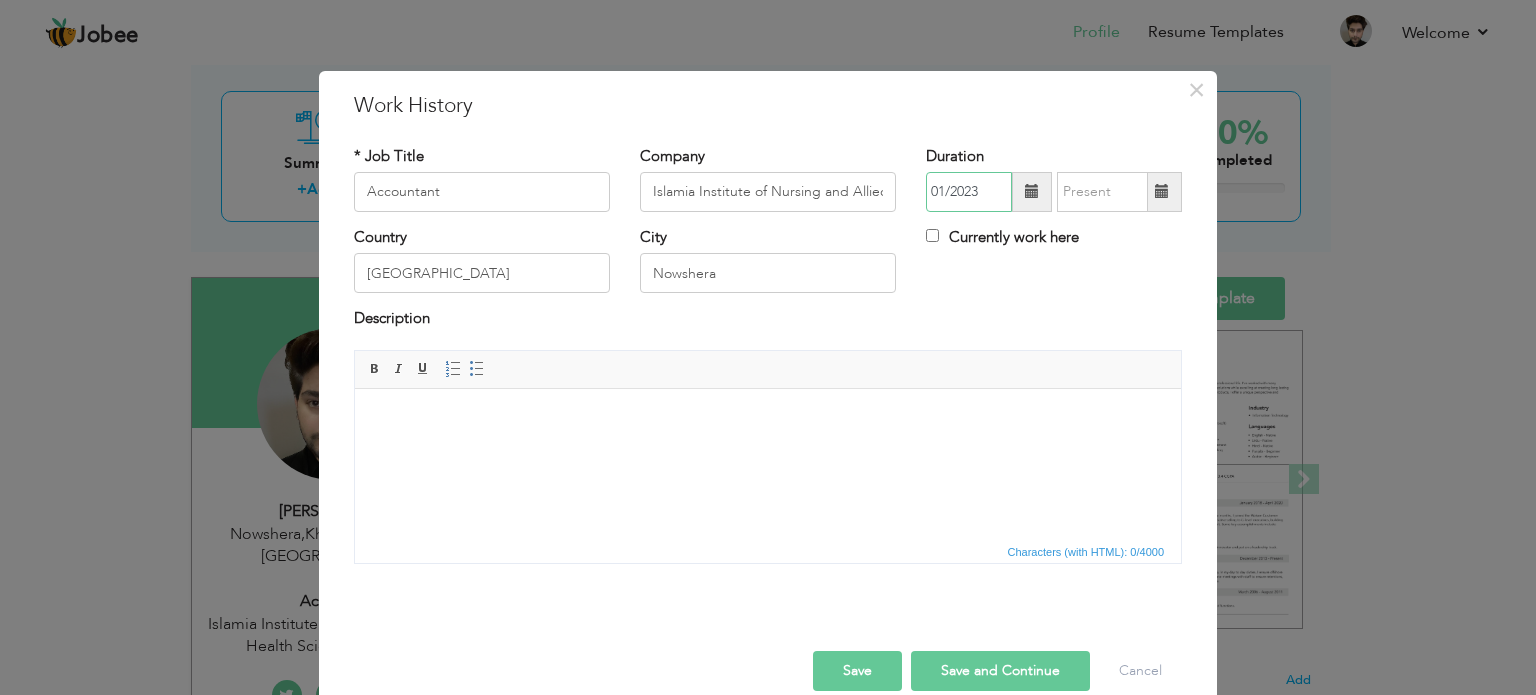 click on "01/2023" at bounding box center [969, 192] 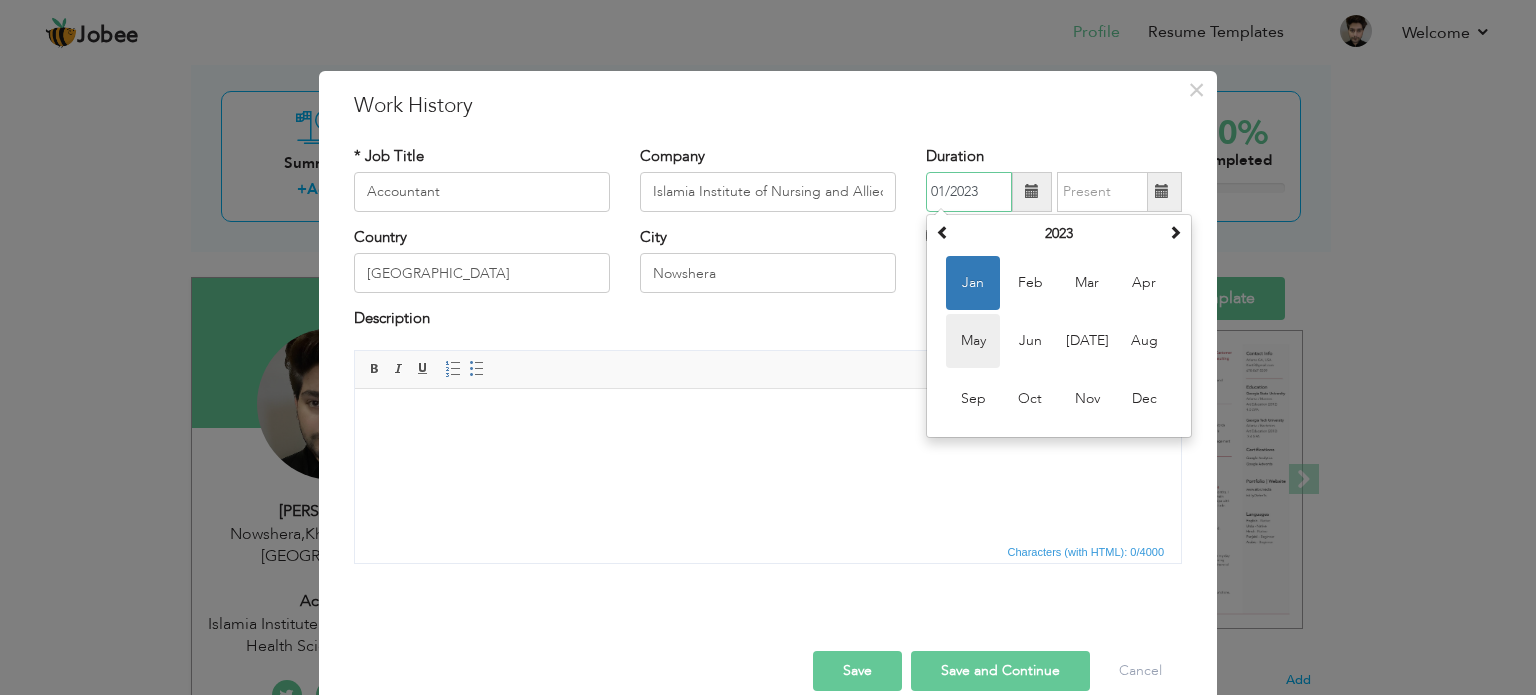 click on "May" at bounding box center (973, 341) 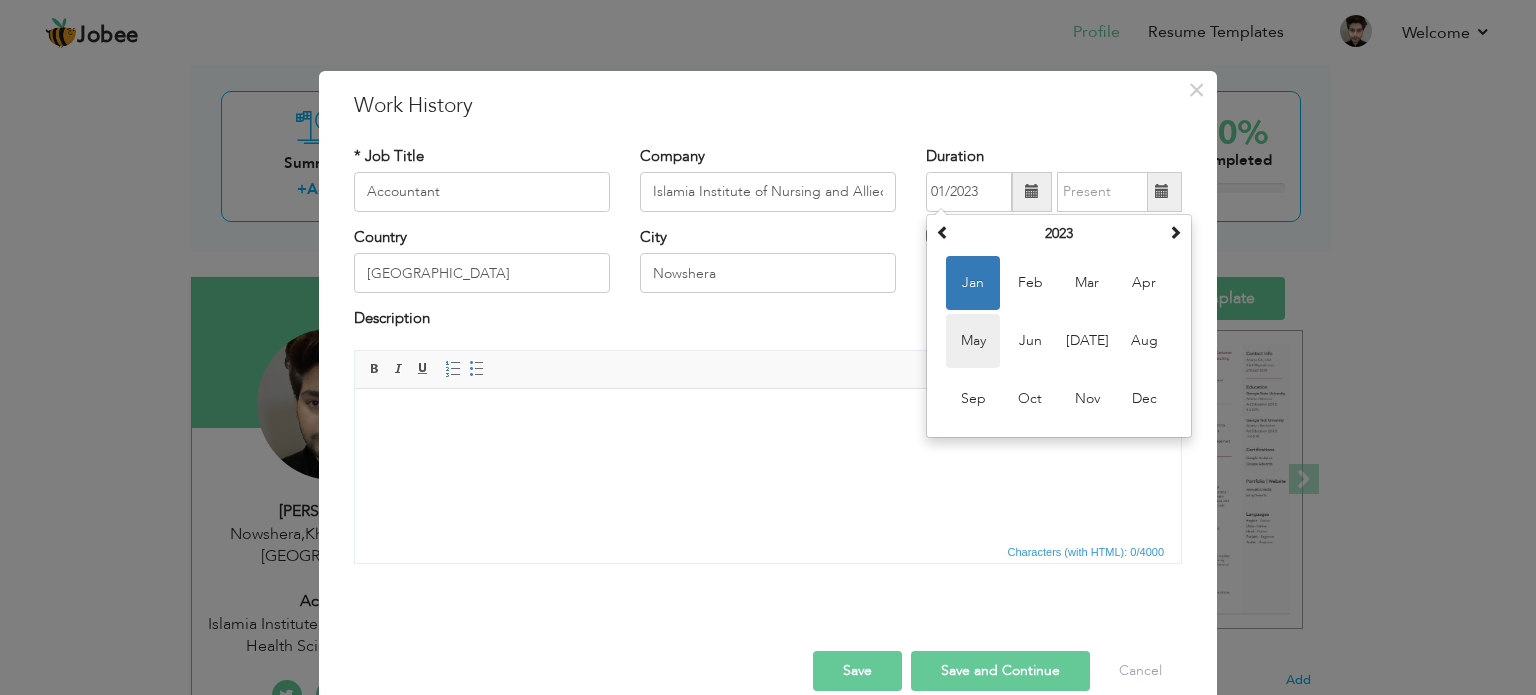 type on "05/2023" 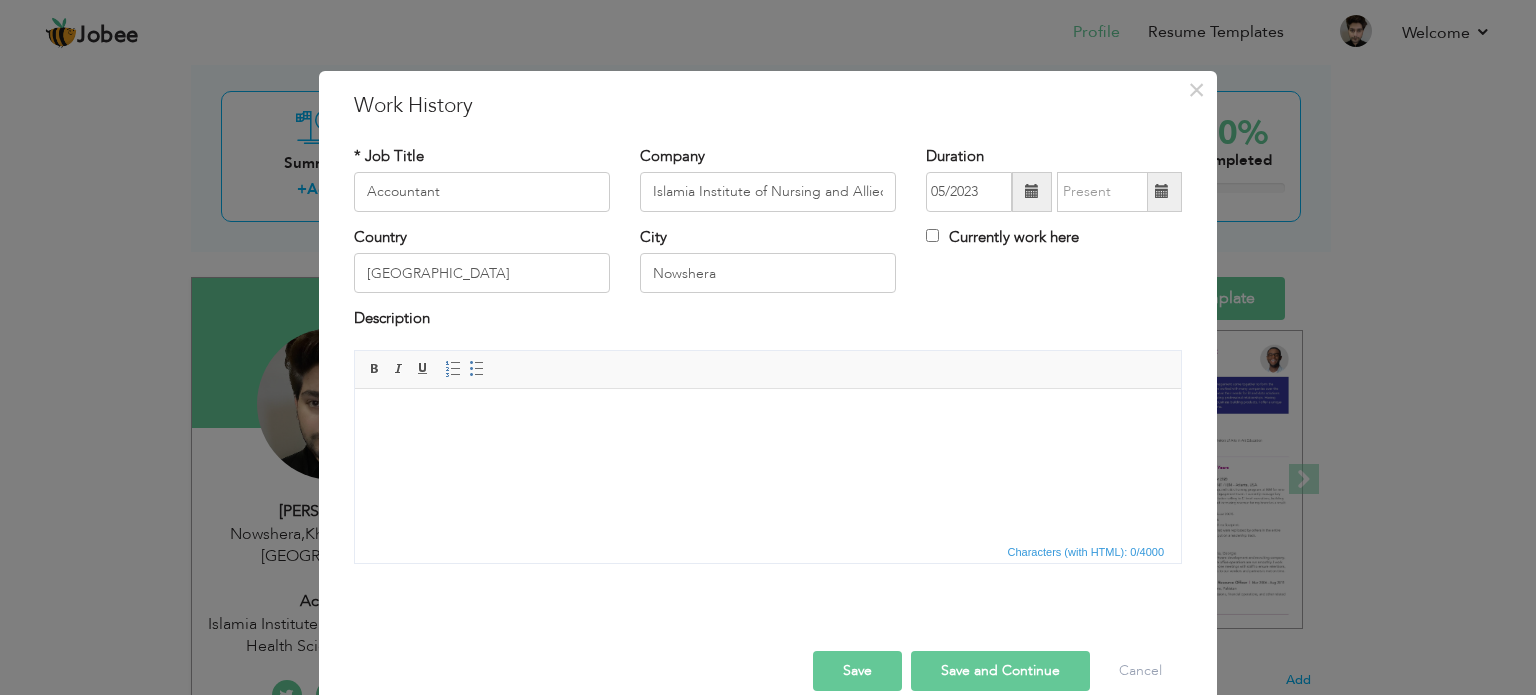 click on "Duration
05/2023
Currently work here" at bounding box center (1054, 186) 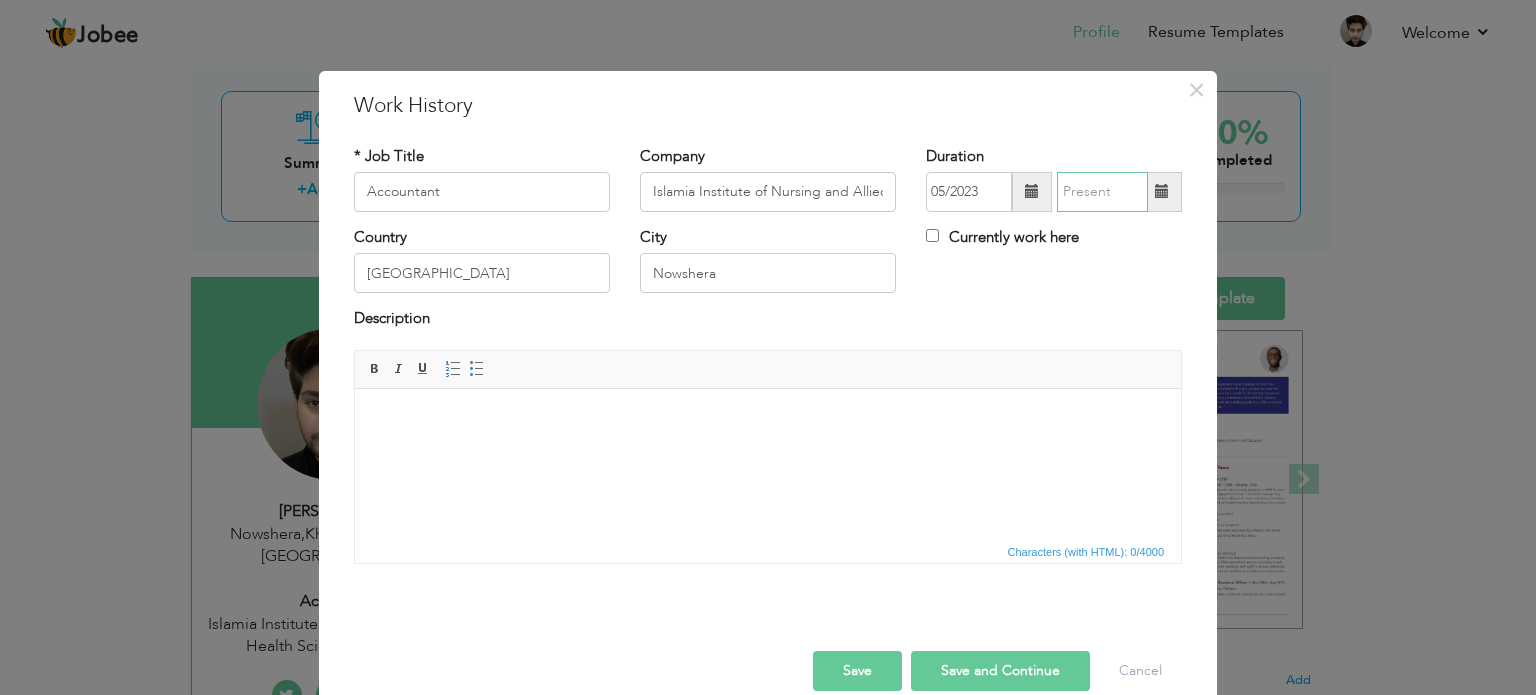 type on "07/2025" 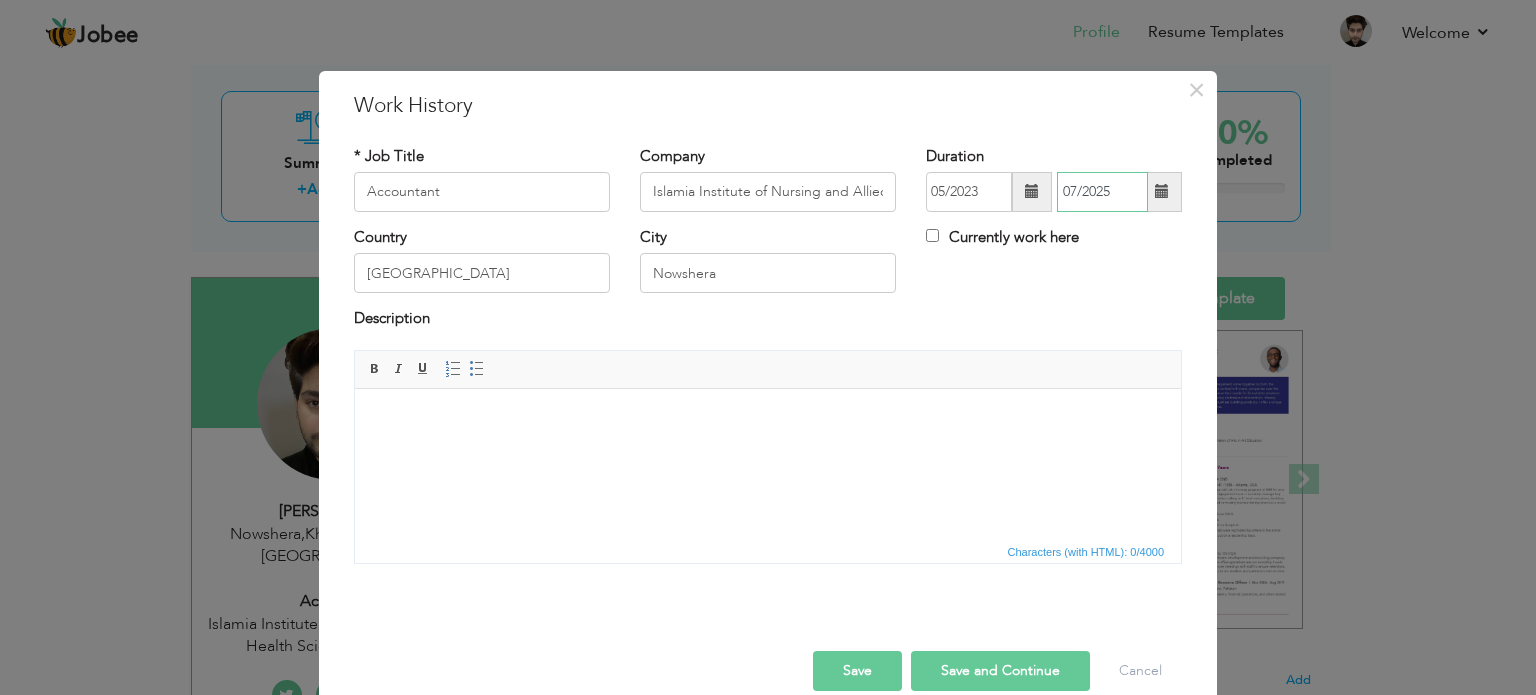 click on "07/2025" at bounding box center (1102, 192) 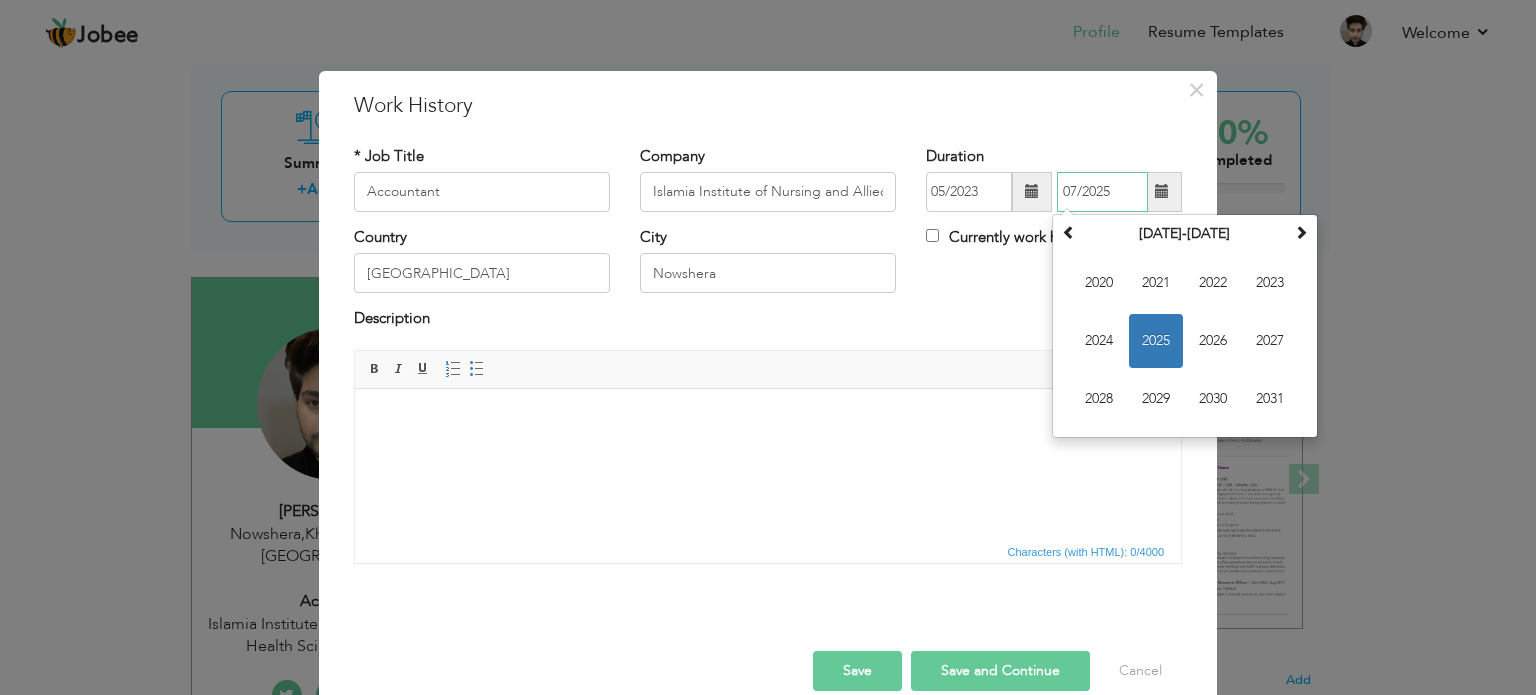 click on "07/2025" at bounding box center (1102, 192) 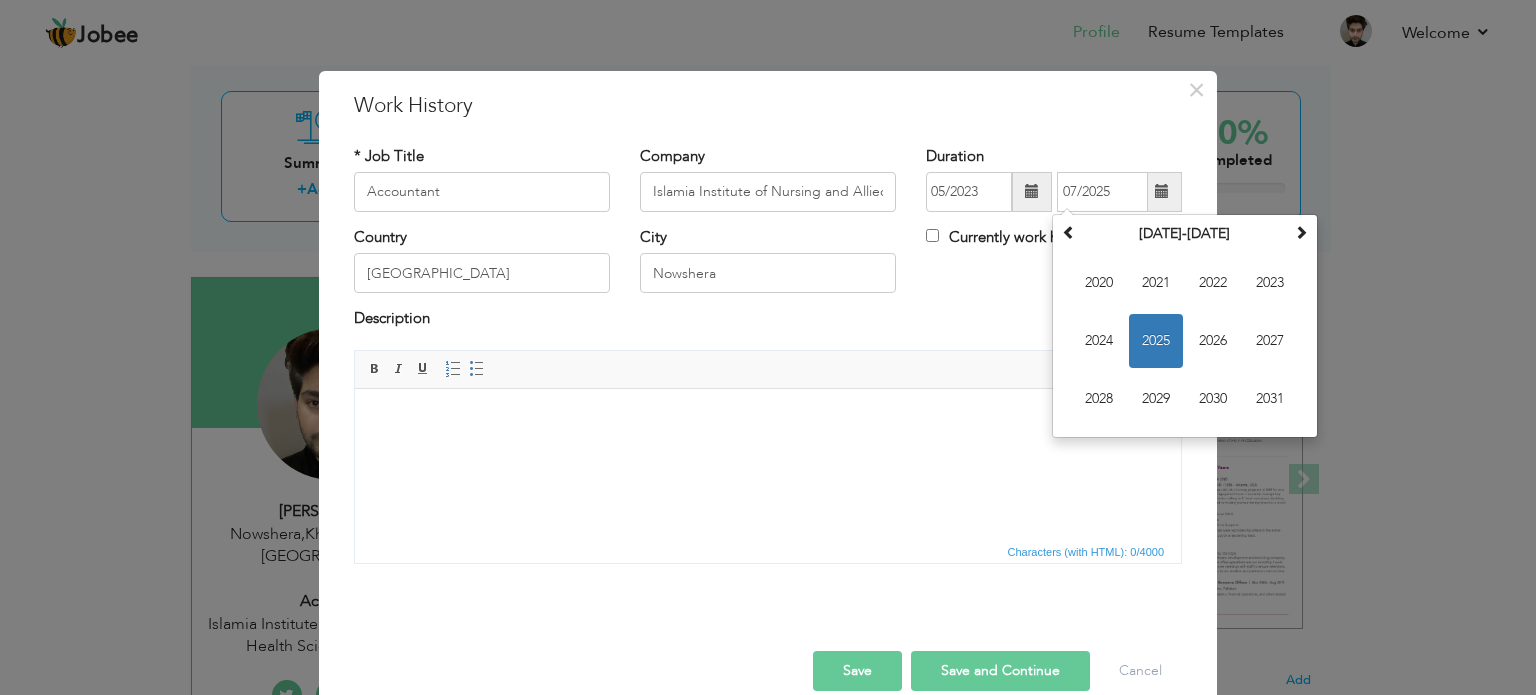 click on "Country
Pakistan
City
Nowshera
Currently work here" at bounding box center (768, 267) 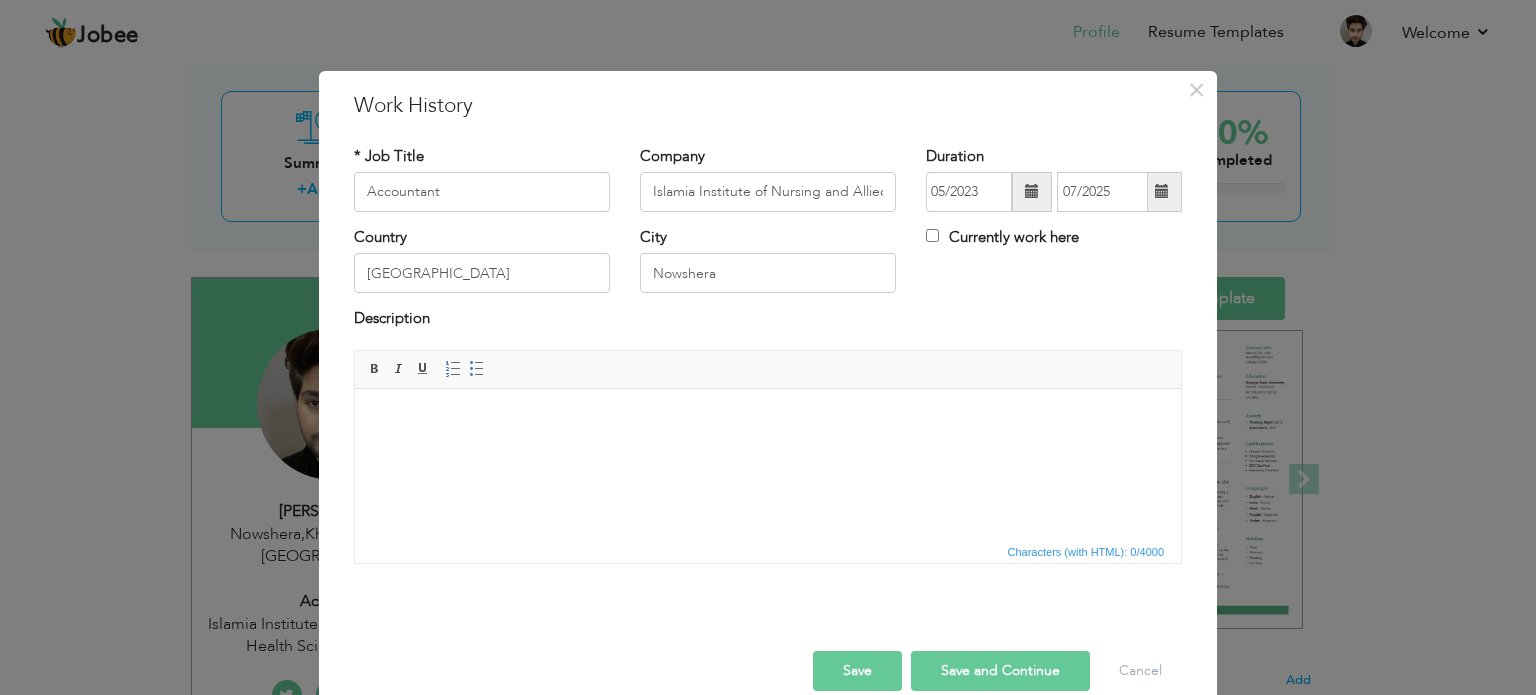 click on "Save and Continue" at bounding box center [1000, 671] 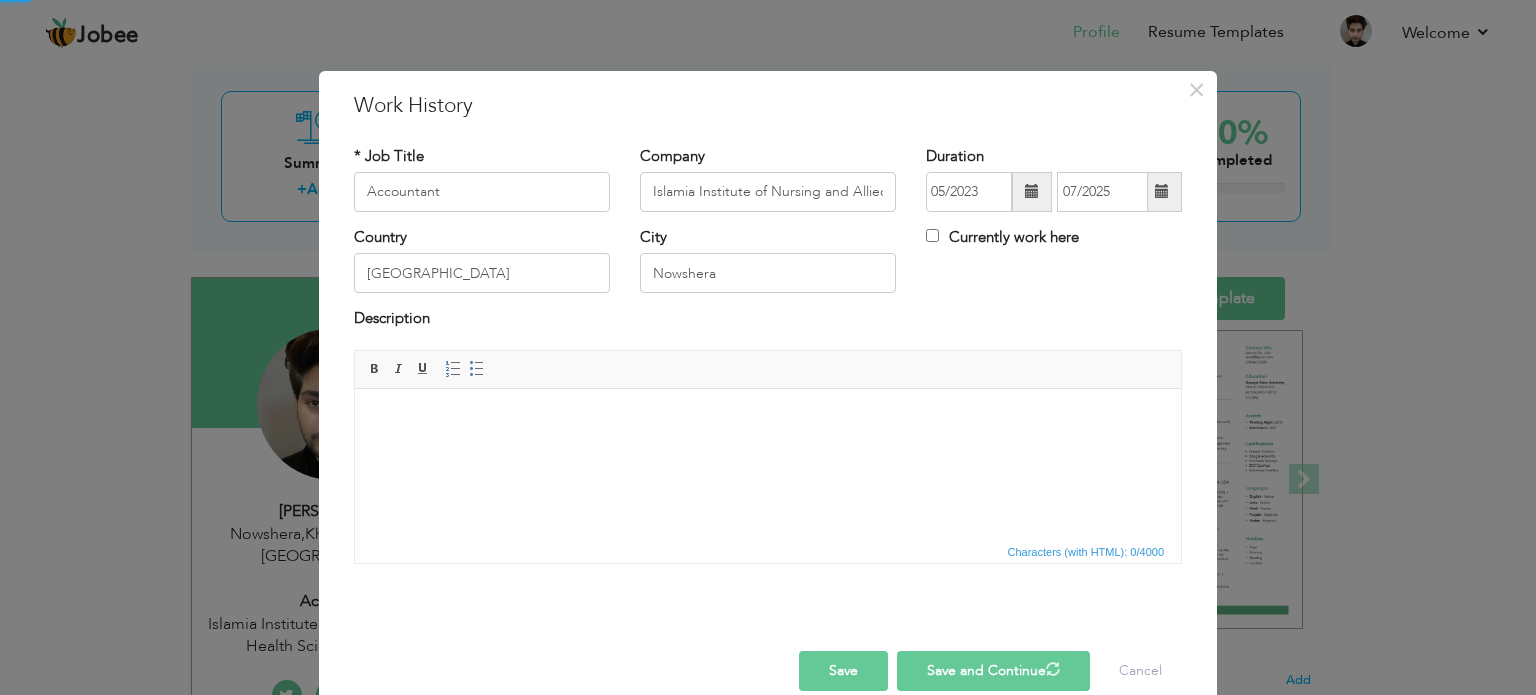 type 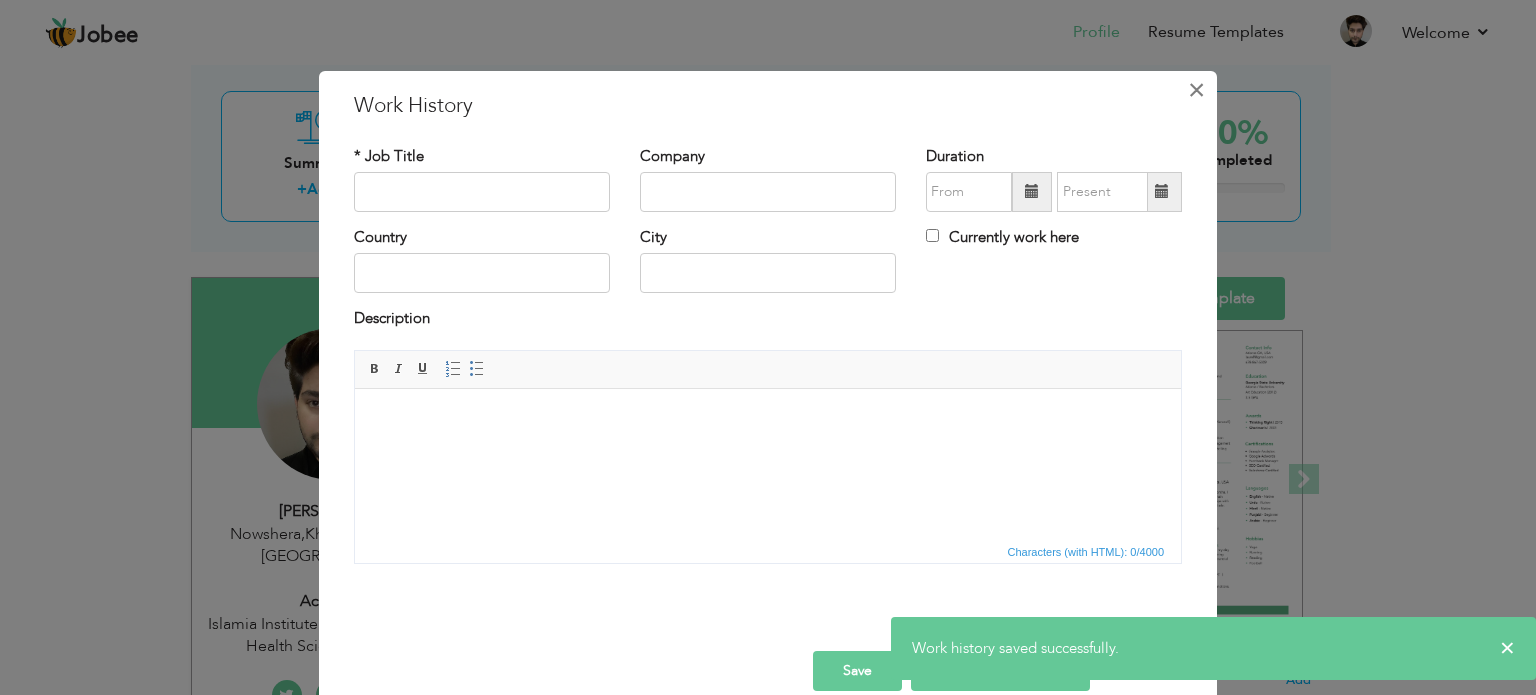 click on "×" at bounding box center [1196, 90] 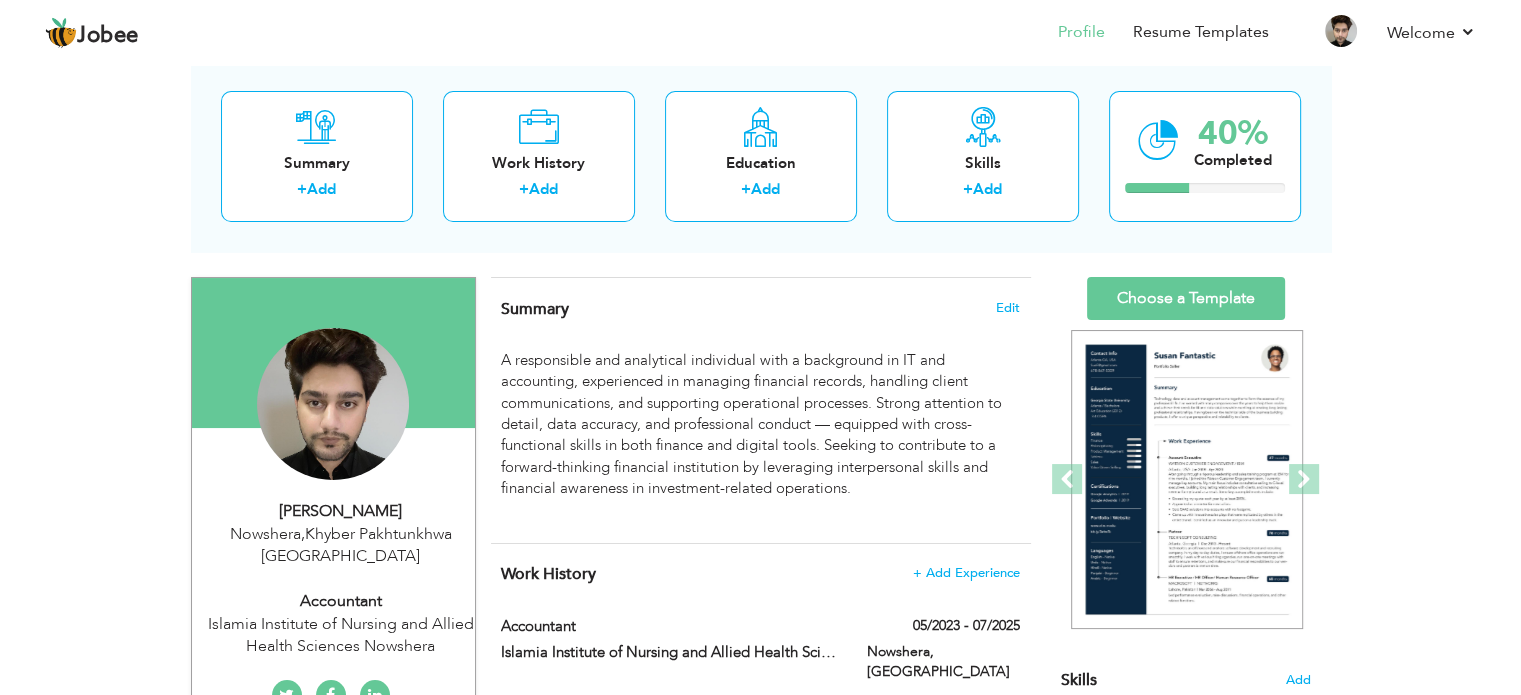 scroll, scrollTop: 500, scrollLeft: 0, axis: vertical 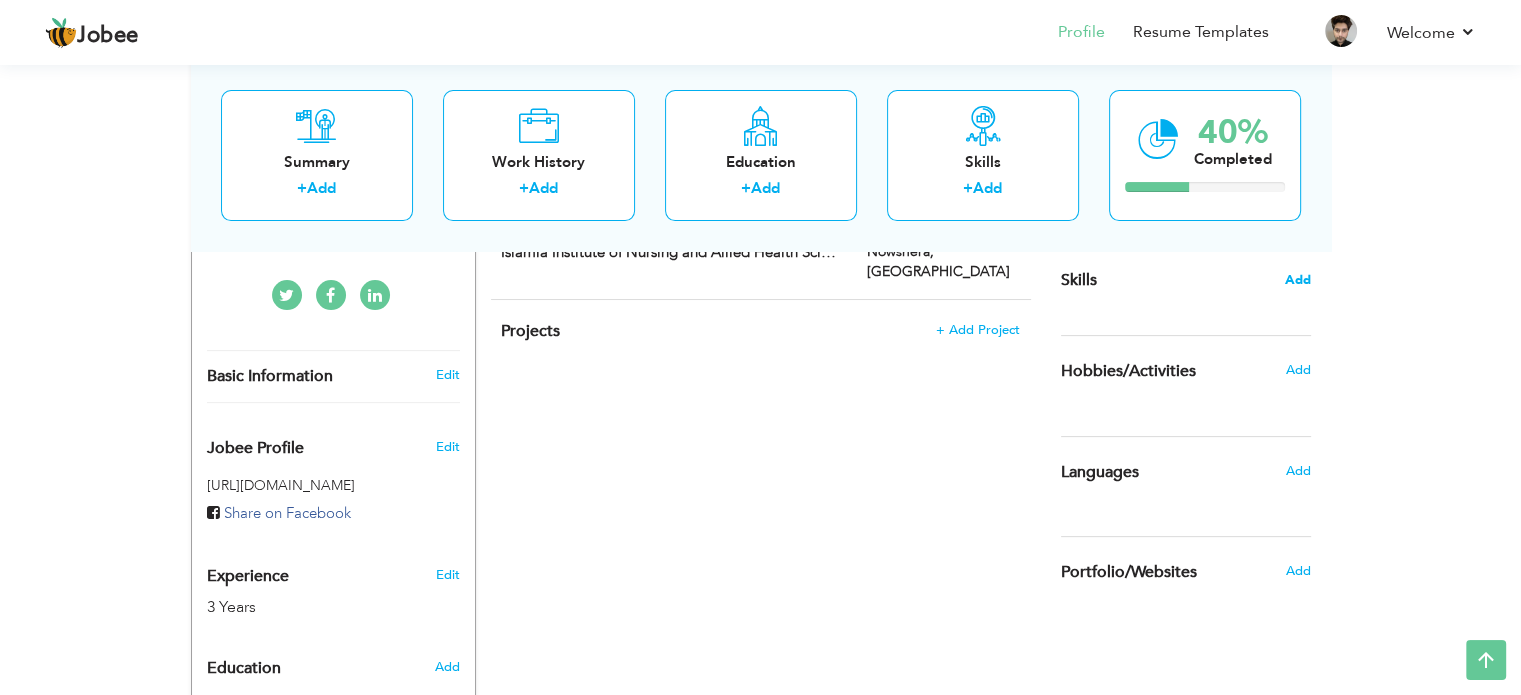 click on "Add" at bounding box center [1298, 280] 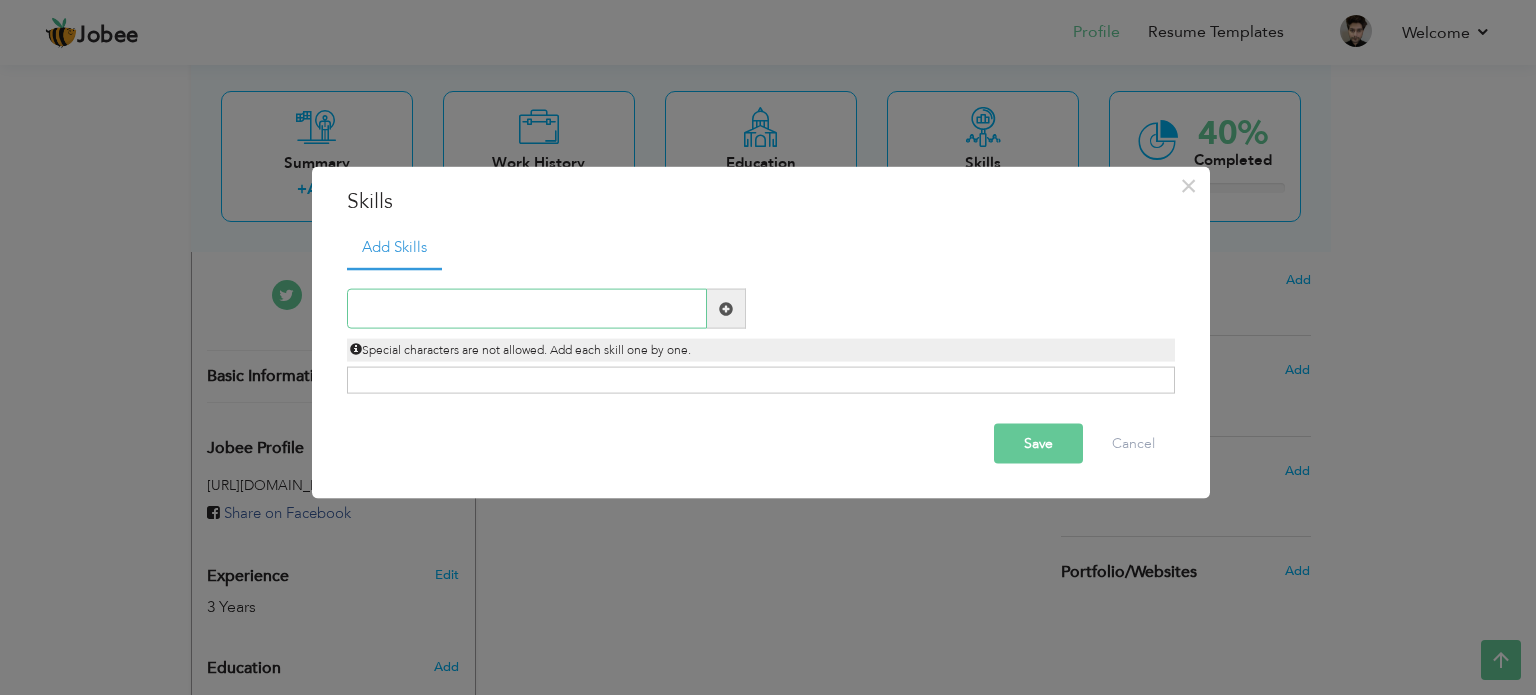 paste on "MS Excel" 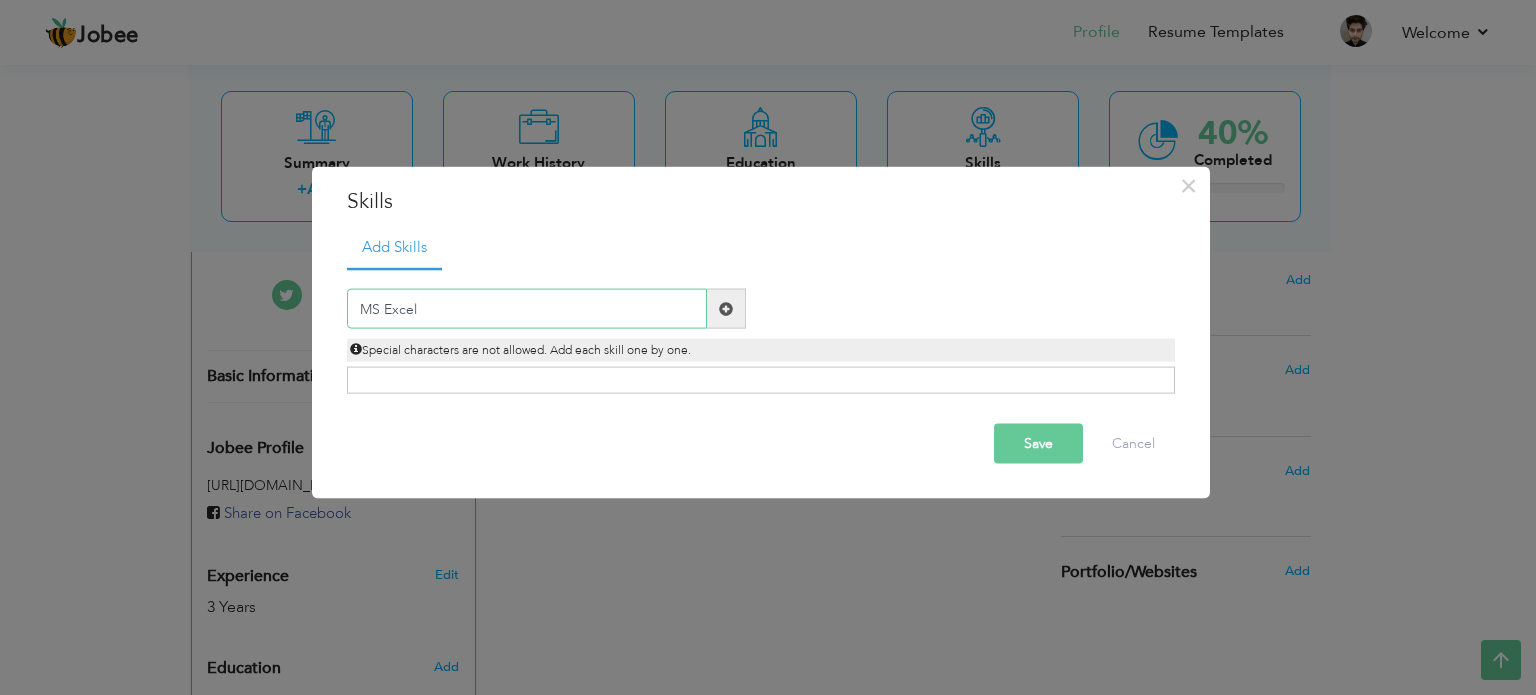 type on "MS Excel" 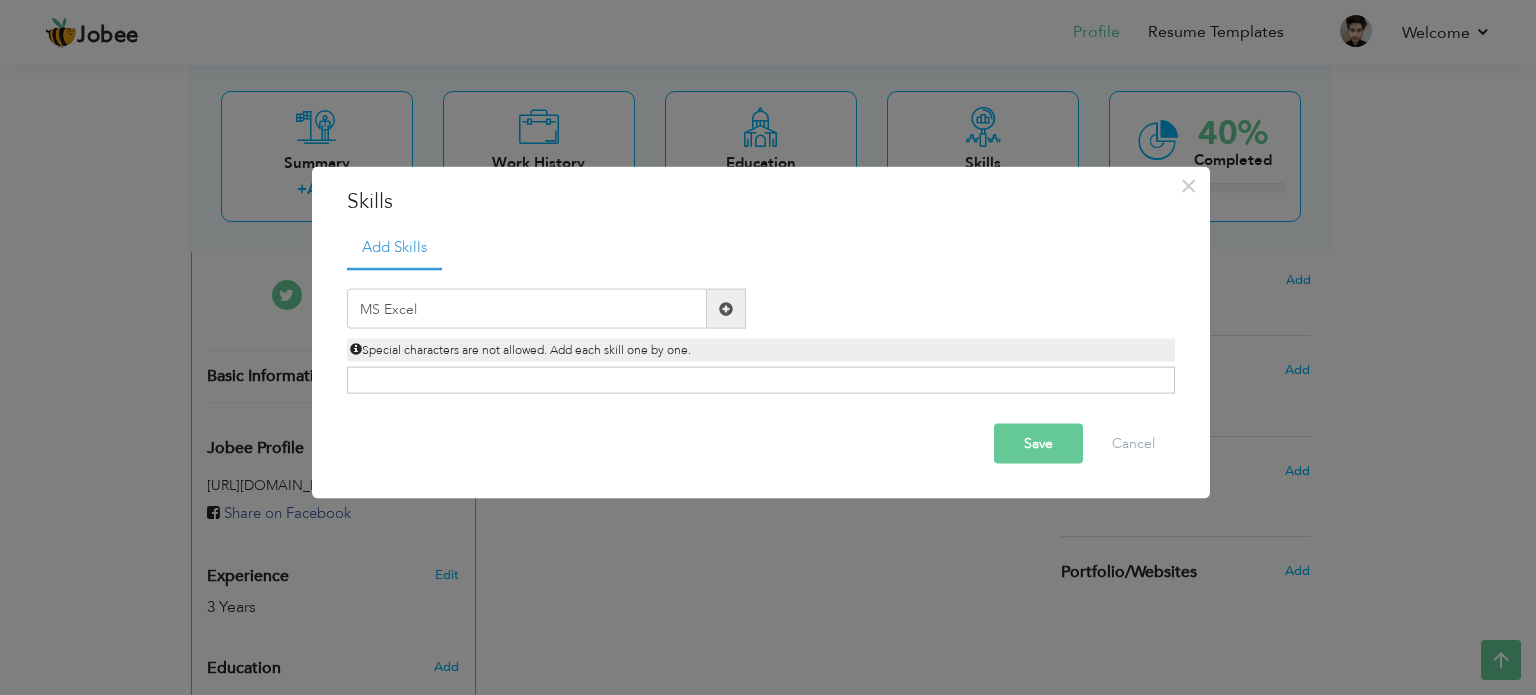 click at bounding box center [726, 309] 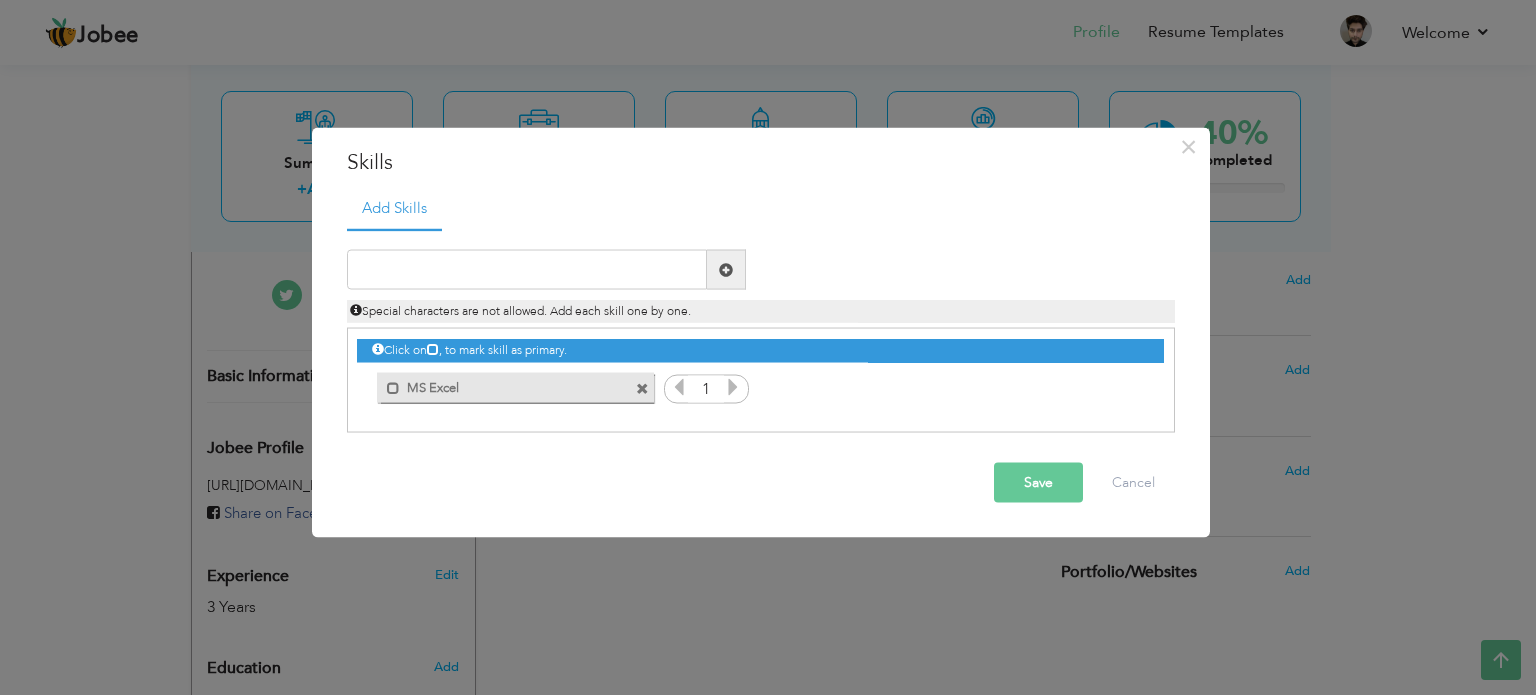 click at bounding box center [733, 387] 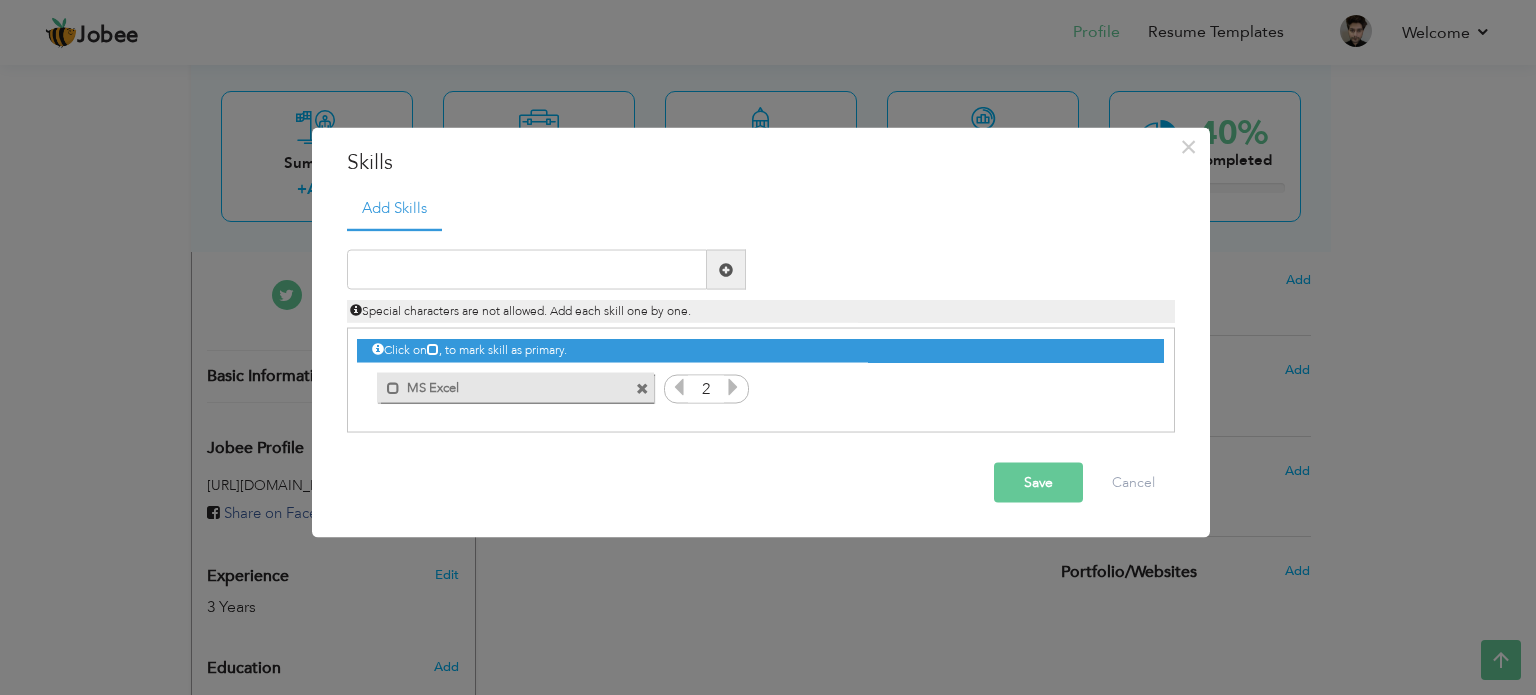 click at bounding box center [733, 387] 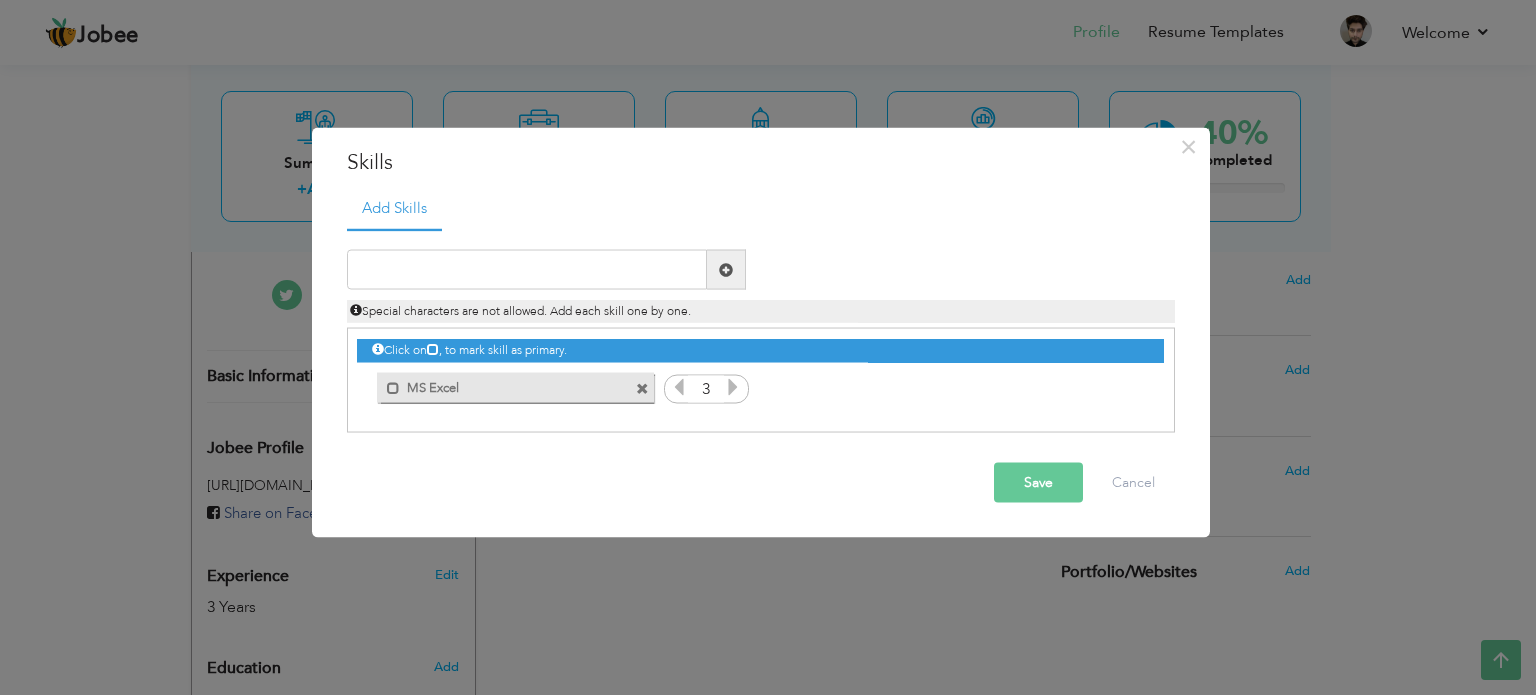 click at bounding box center (733, 387) 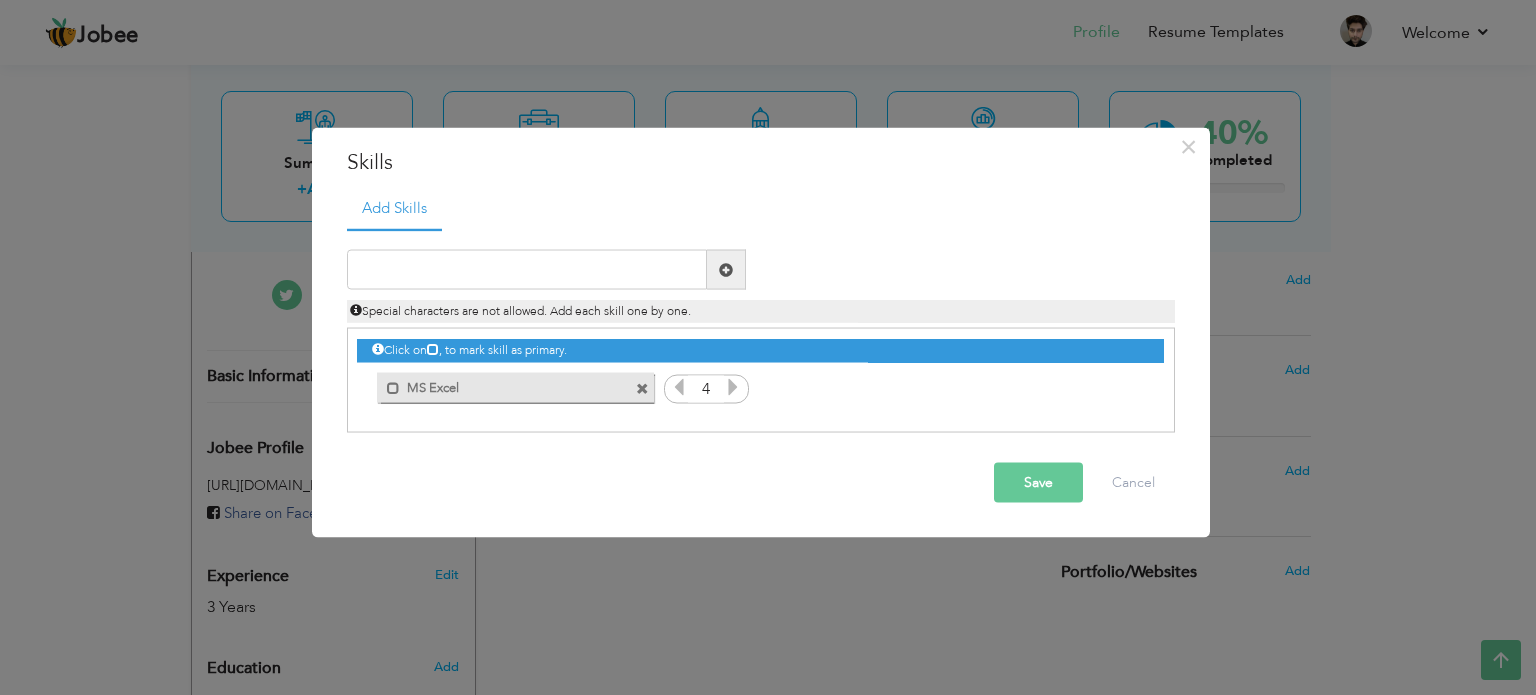 click at bounding box center (733, 387) 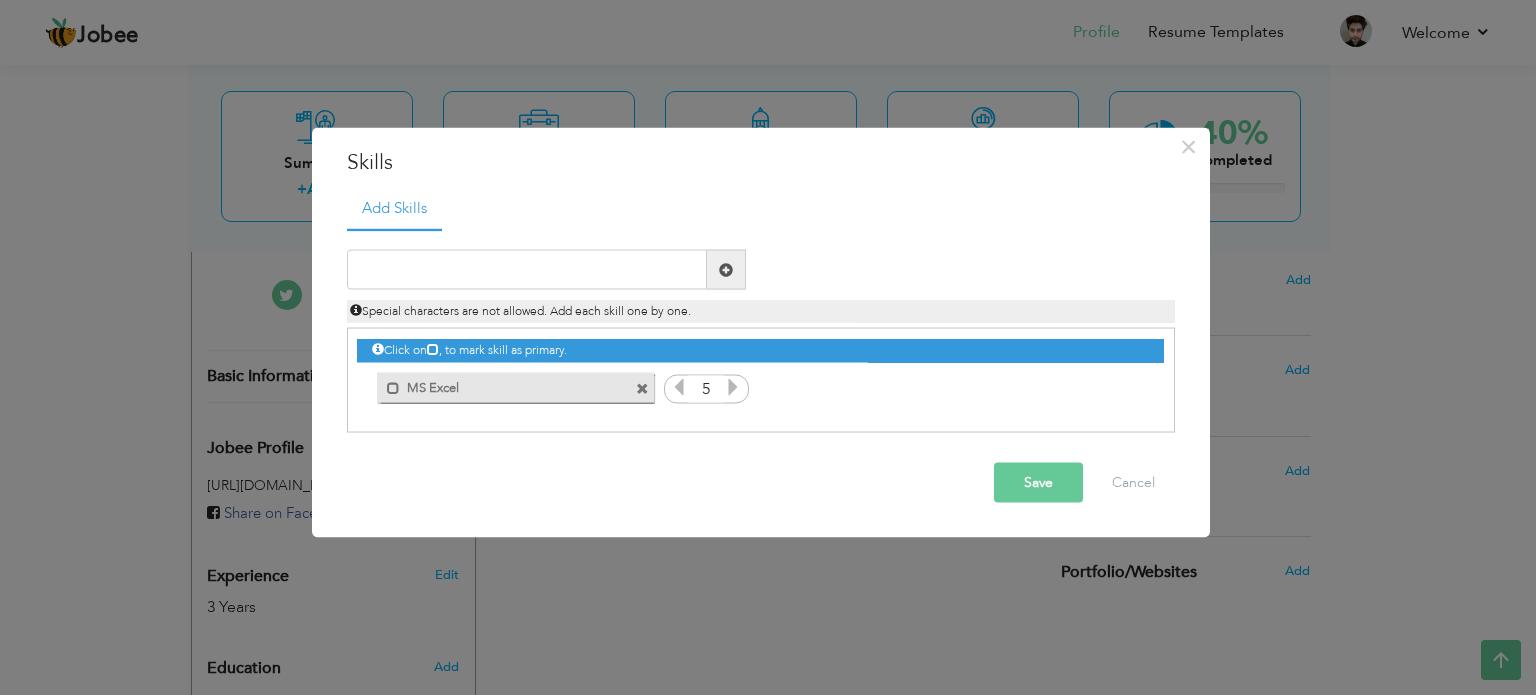 click at bounding box center (733, 387) 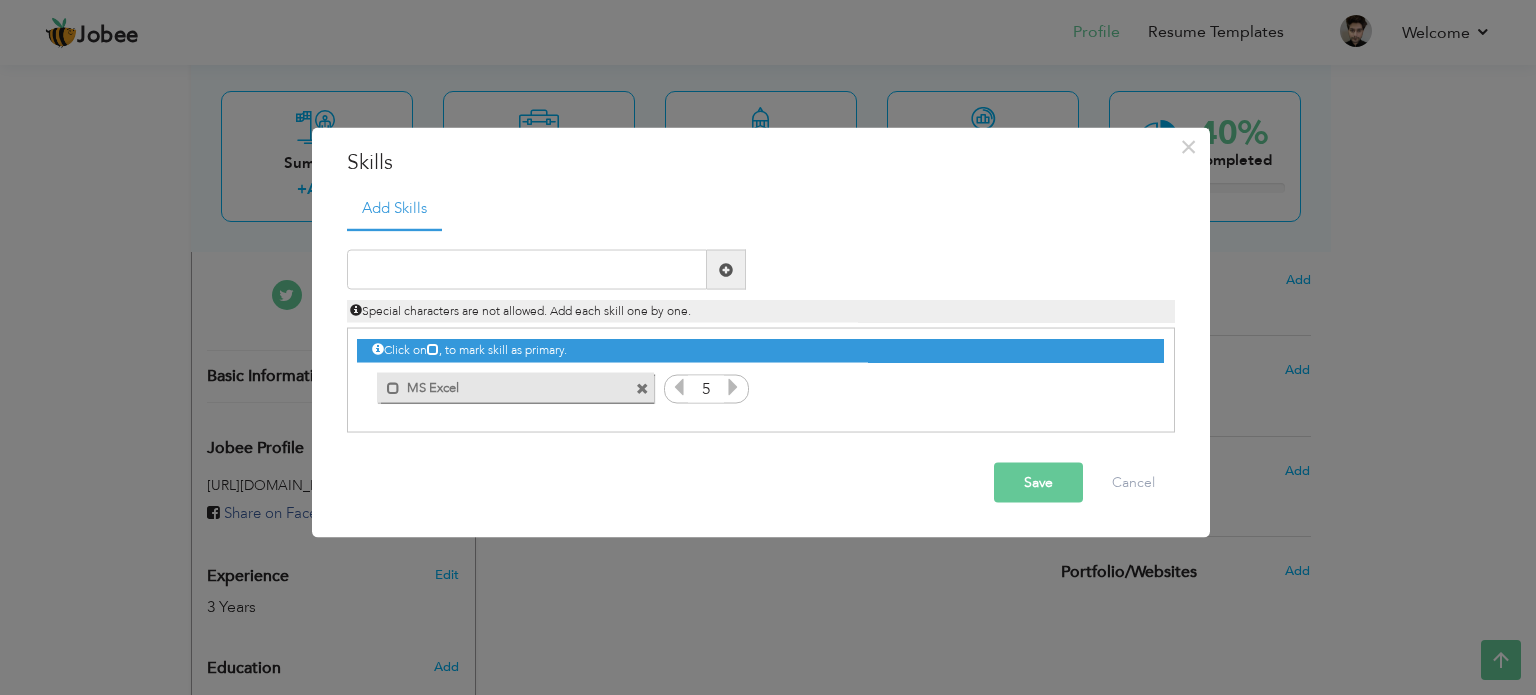 click at bounding box center [679, 387] 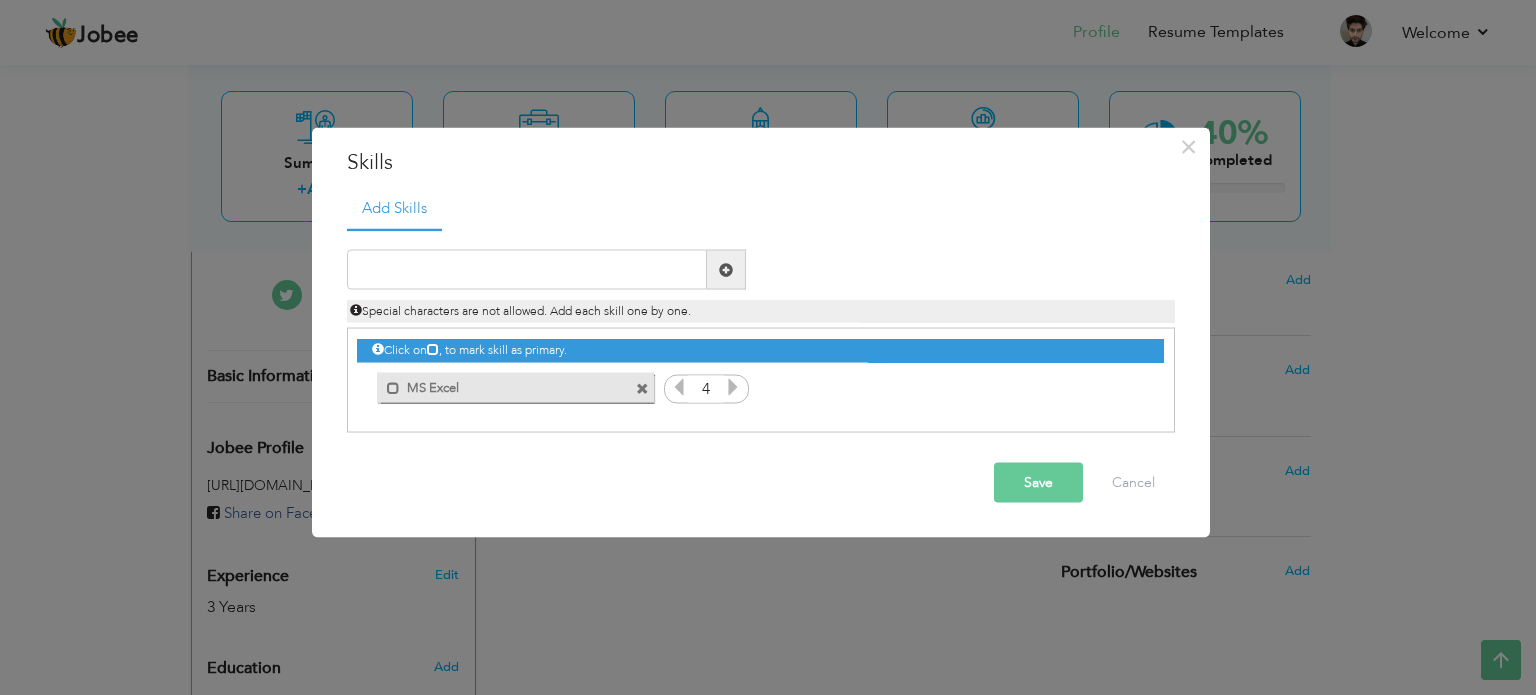 click at bounding box center (679, 387) 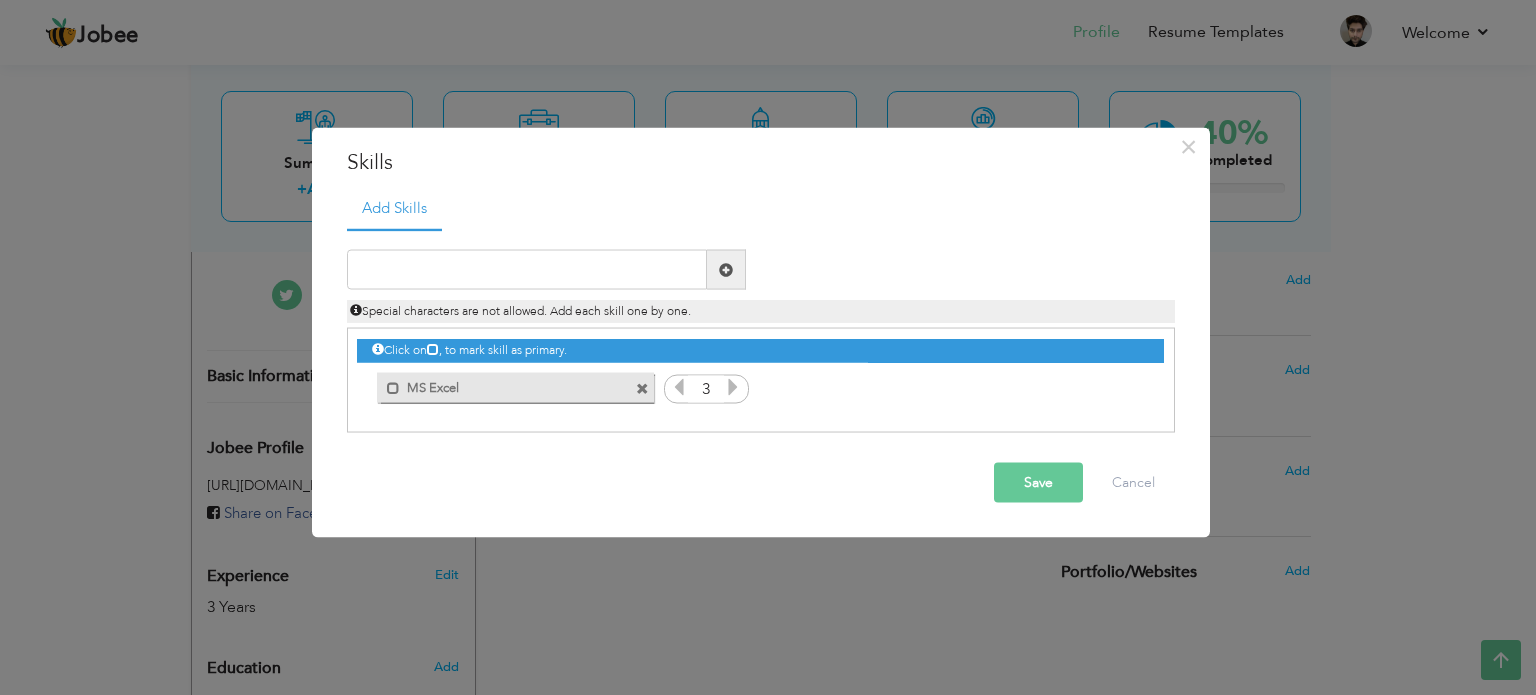 click at bounding box center (733, 387) 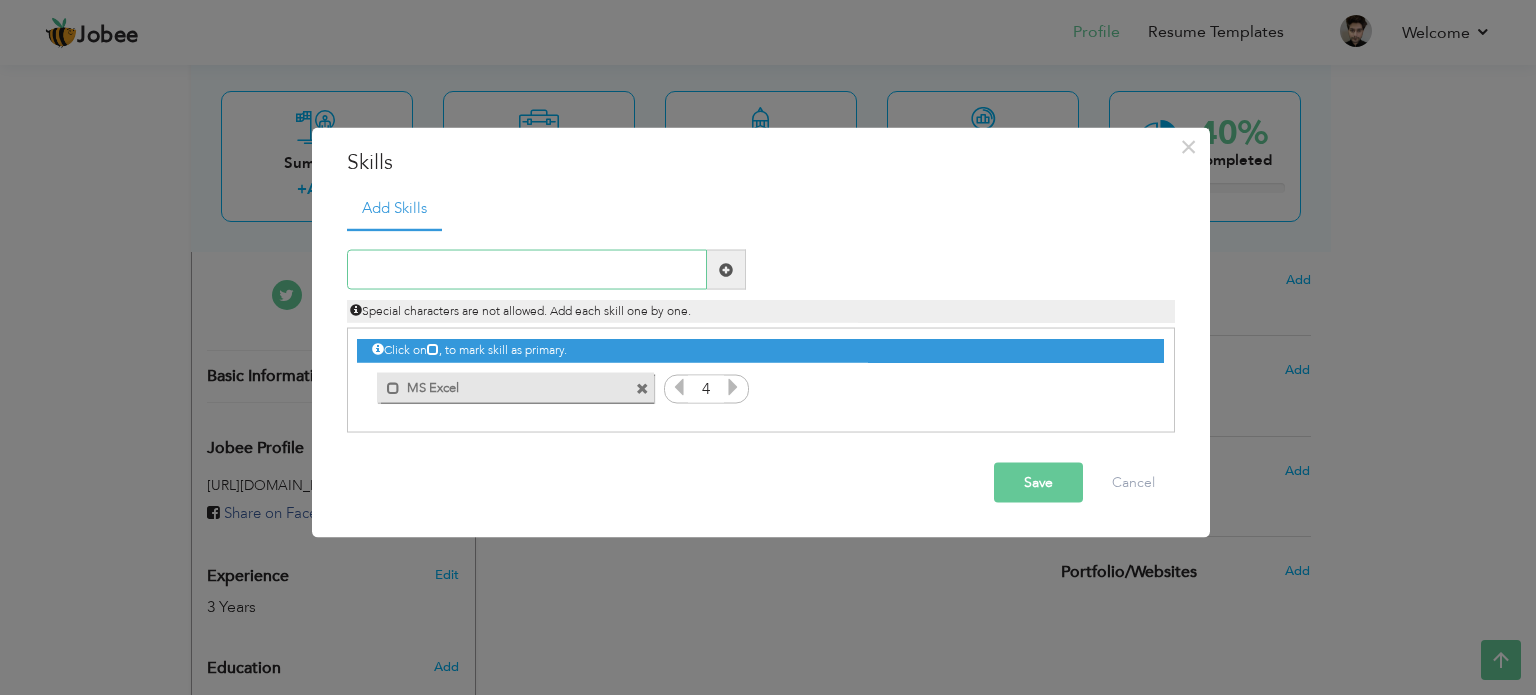click at bounding box center [527, 270] 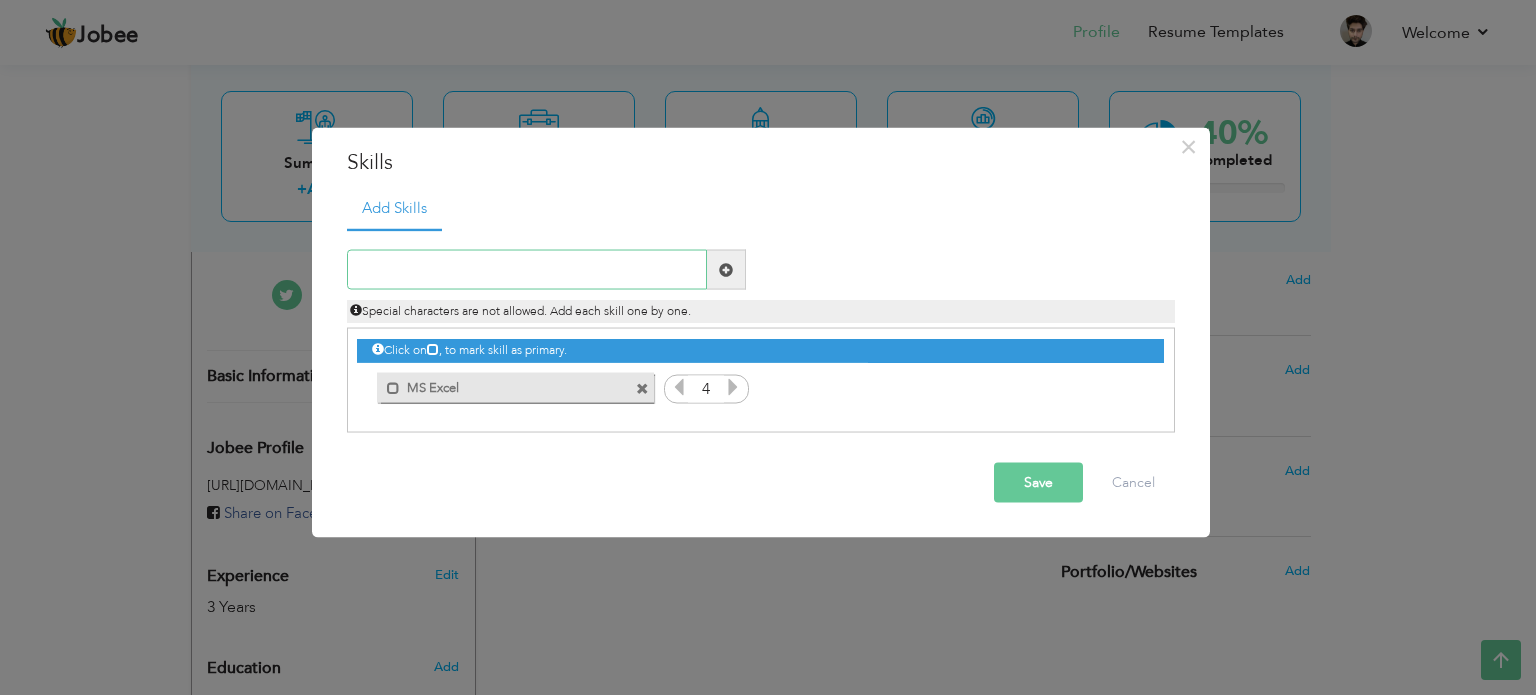 paste on "Data Entry & Record Keeping" 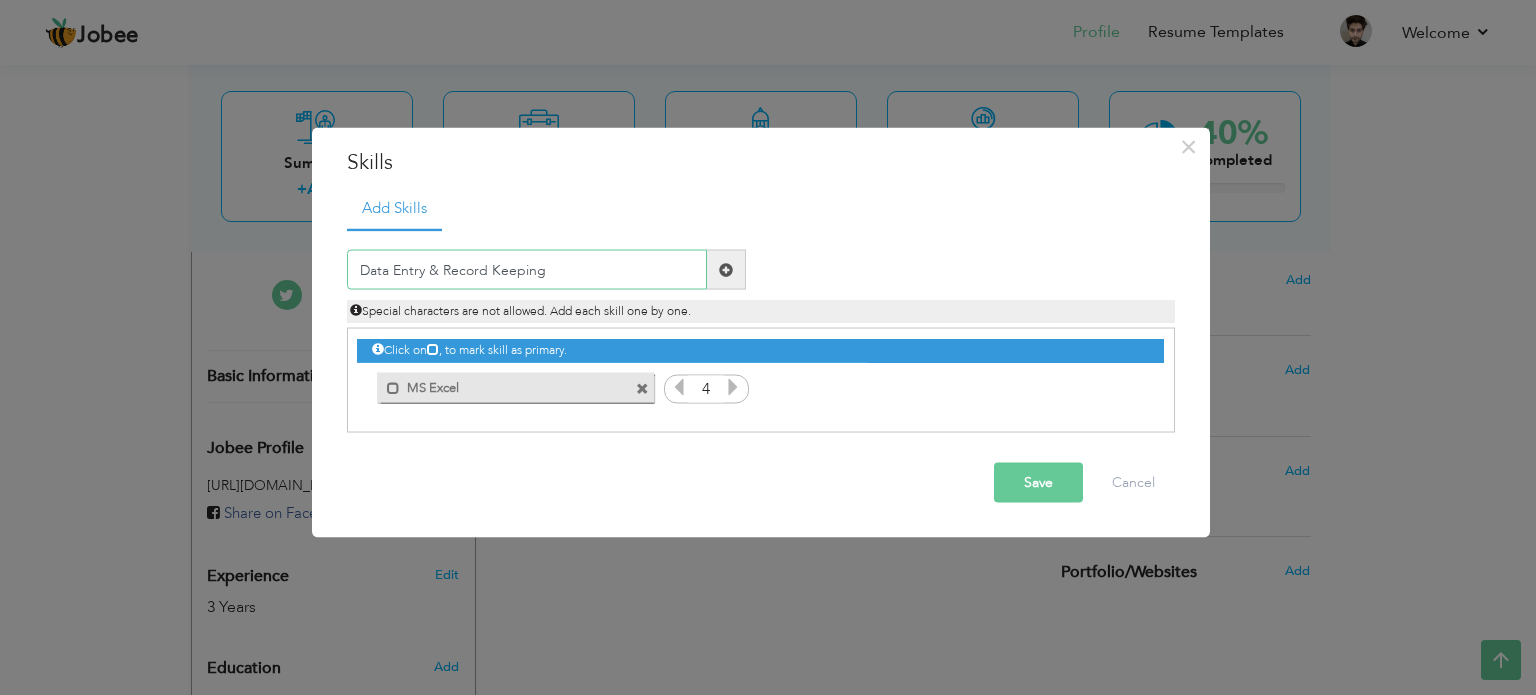 type on "Data Entry & Record Keeping" 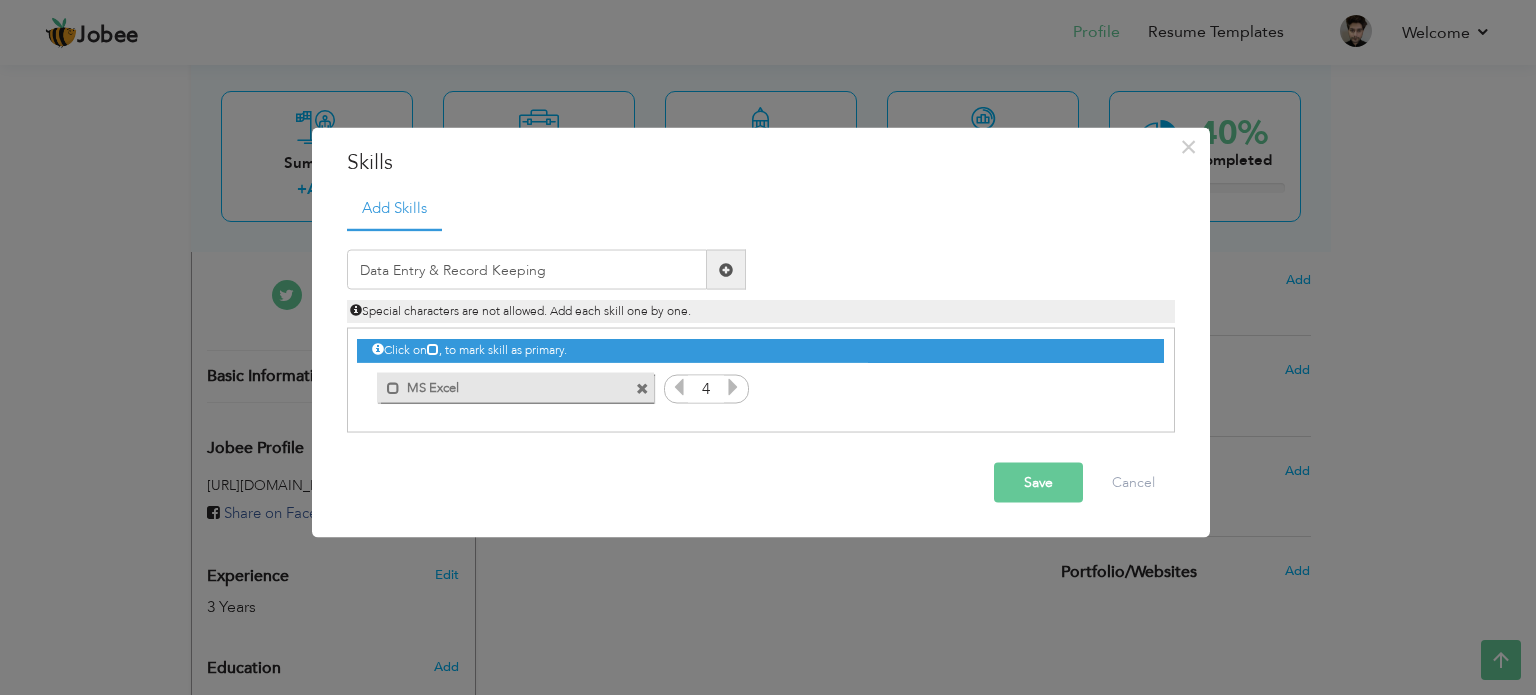 click at bounding box center (726, 269) 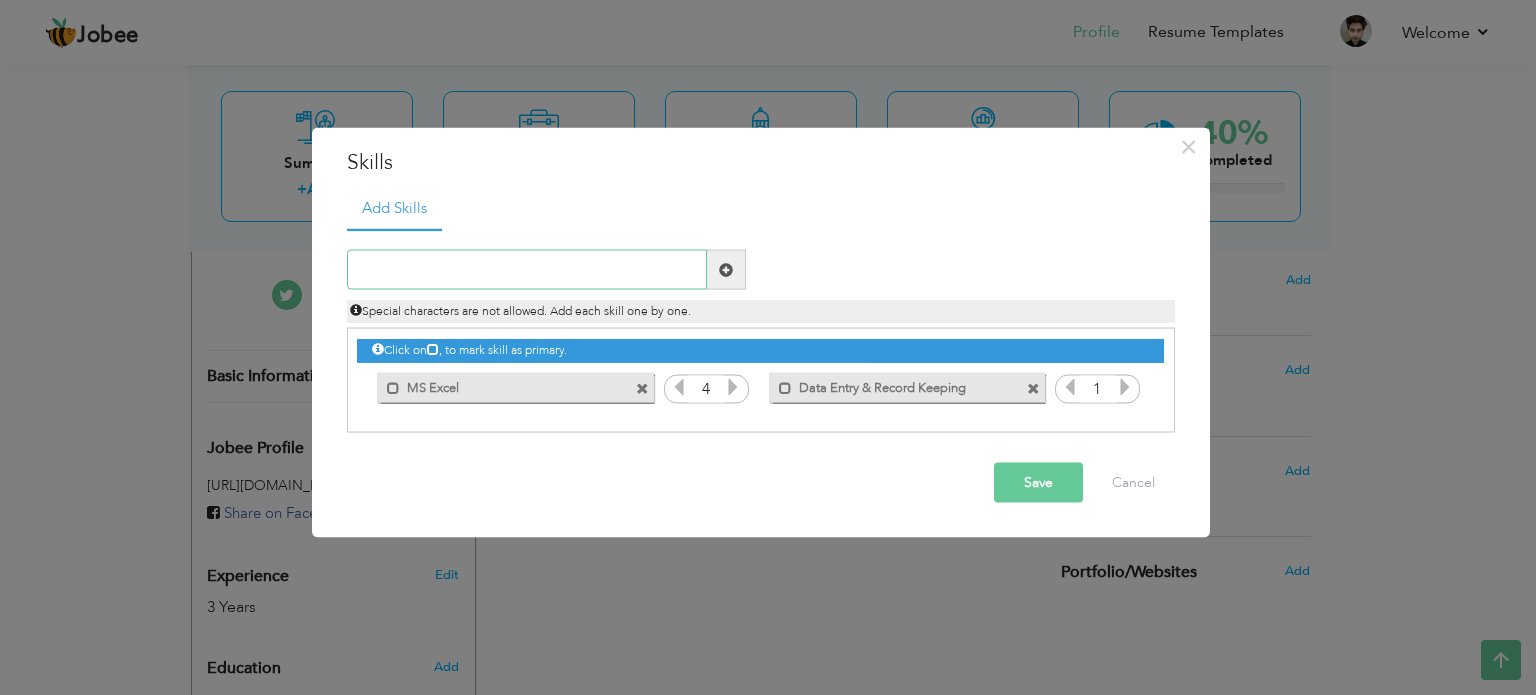 click at bounding box center [527, 270] 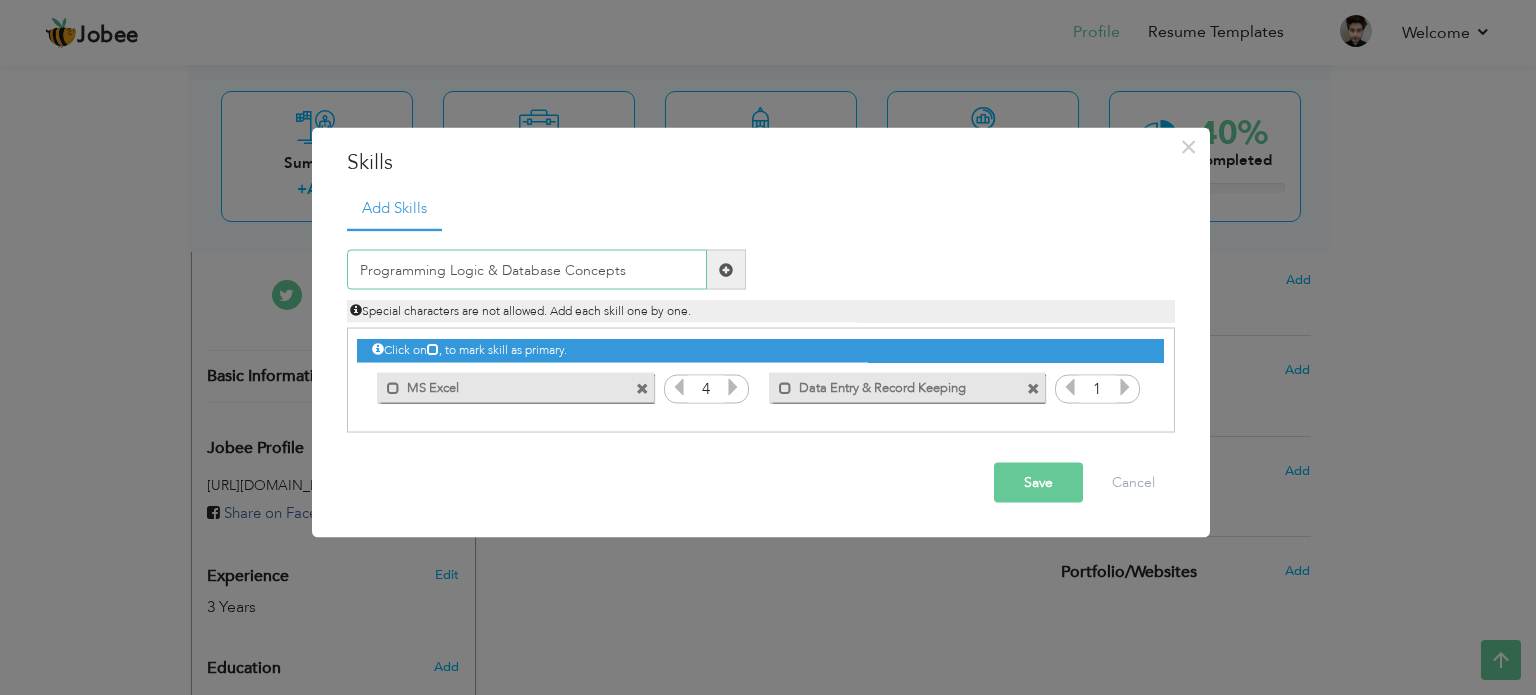 type on "Programming Logic & Database Concepts" 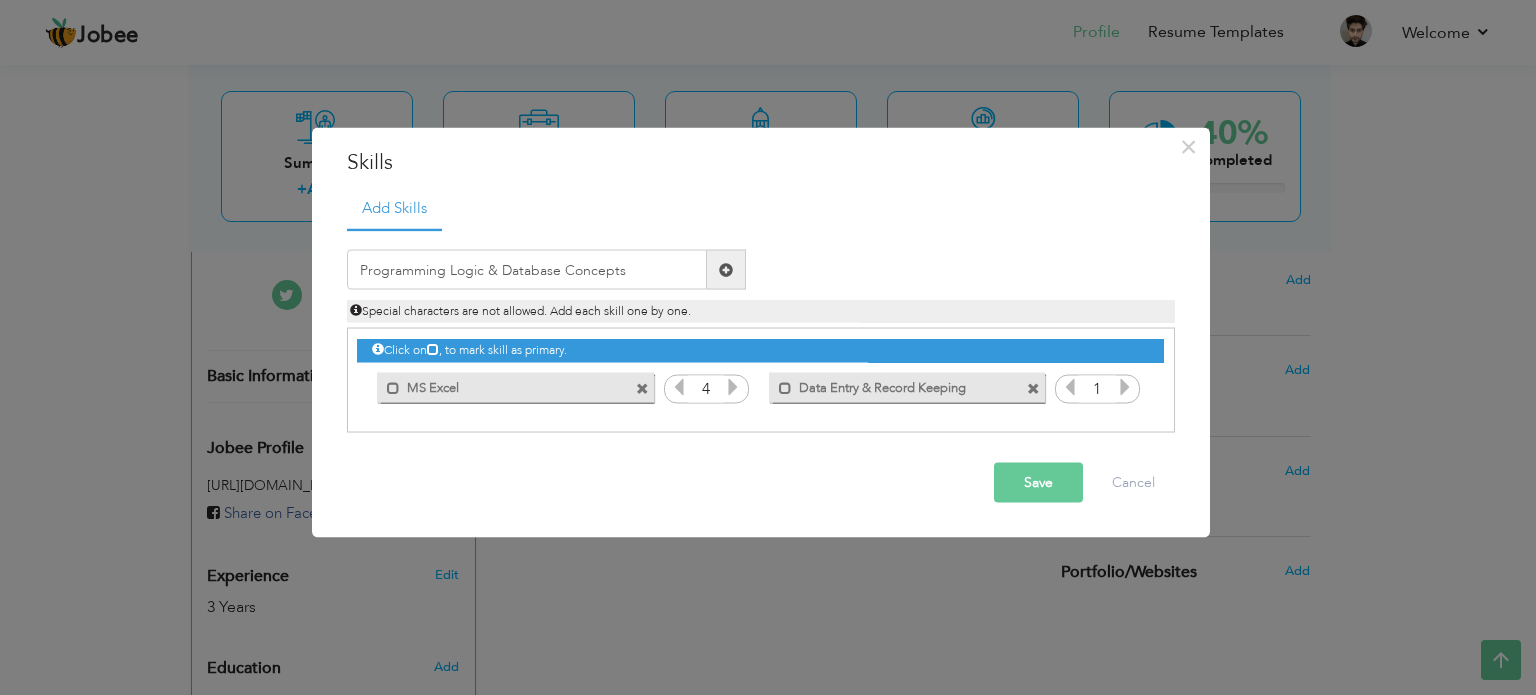 click at bounding box center (726, 269) 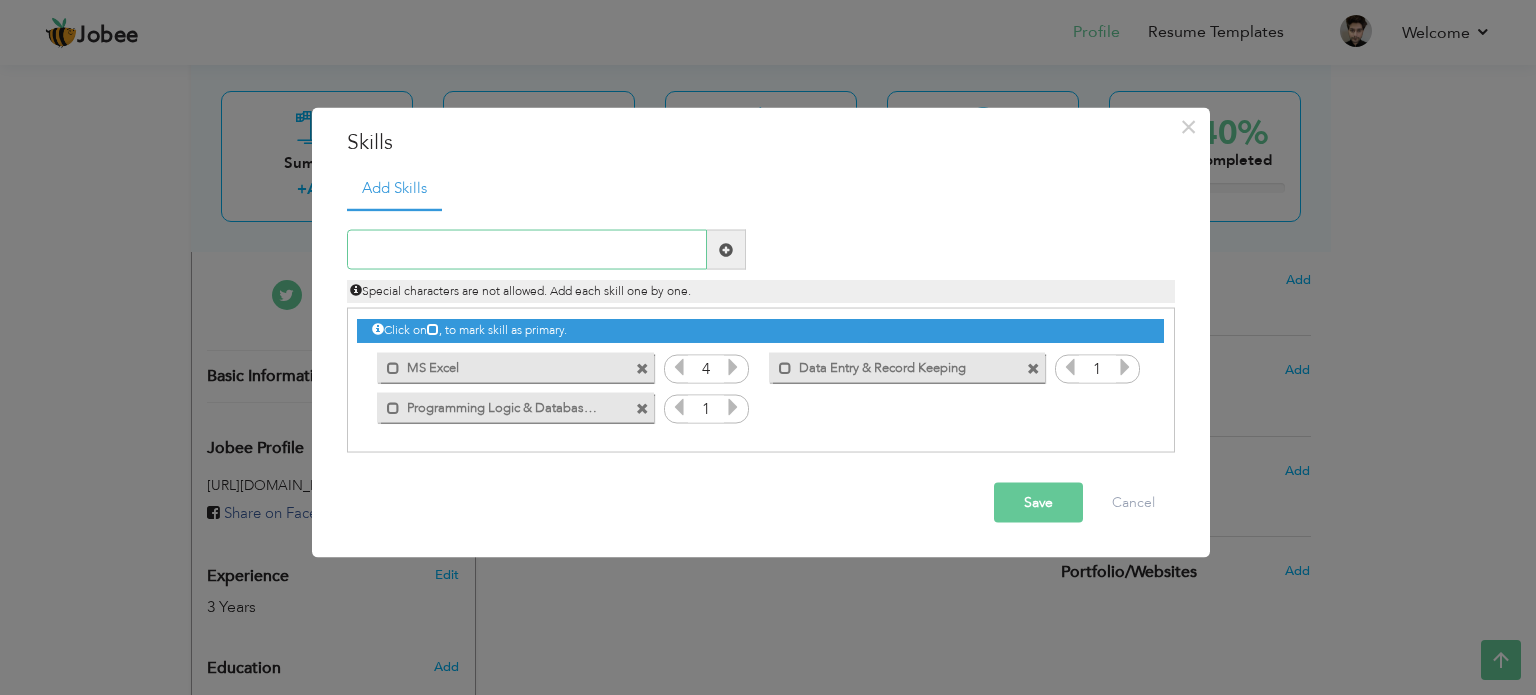 click at bounding box center [527, 250] 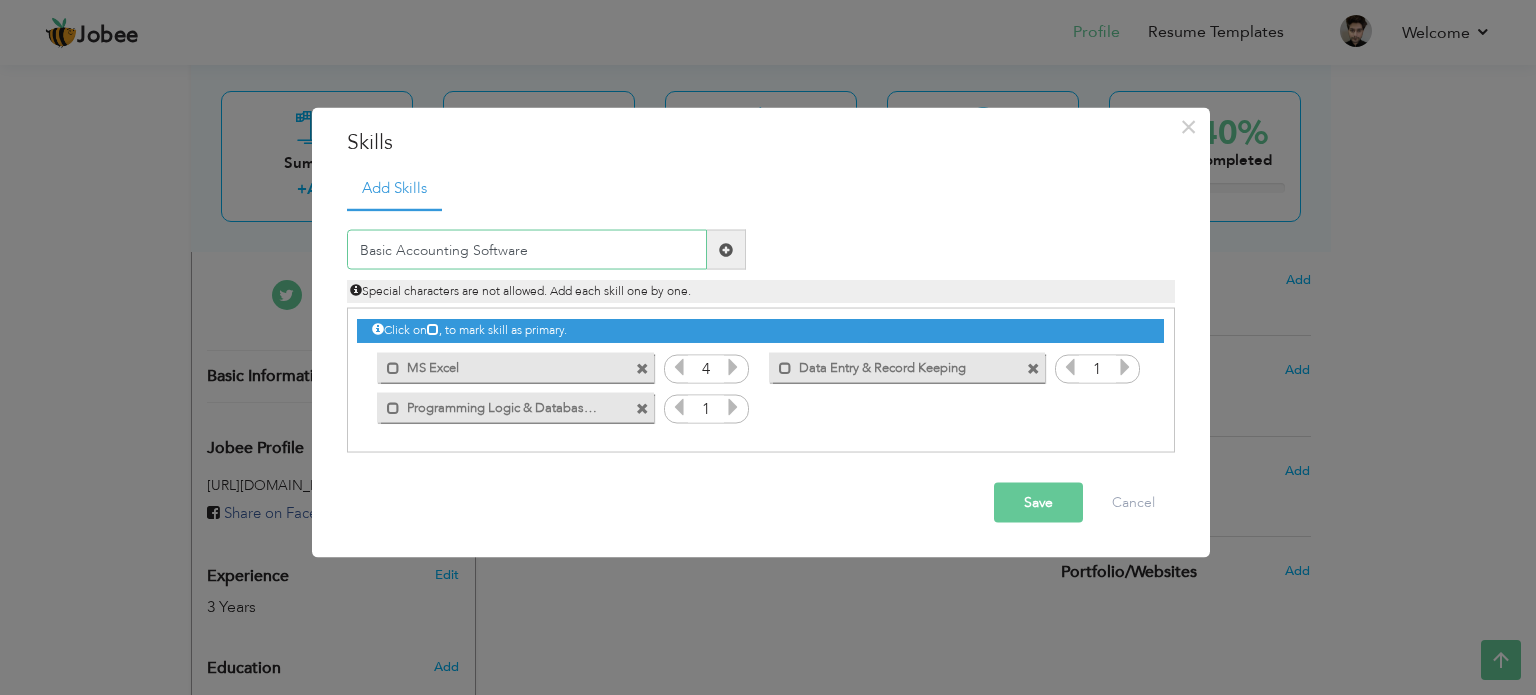 type on "Basic Accounting Software" 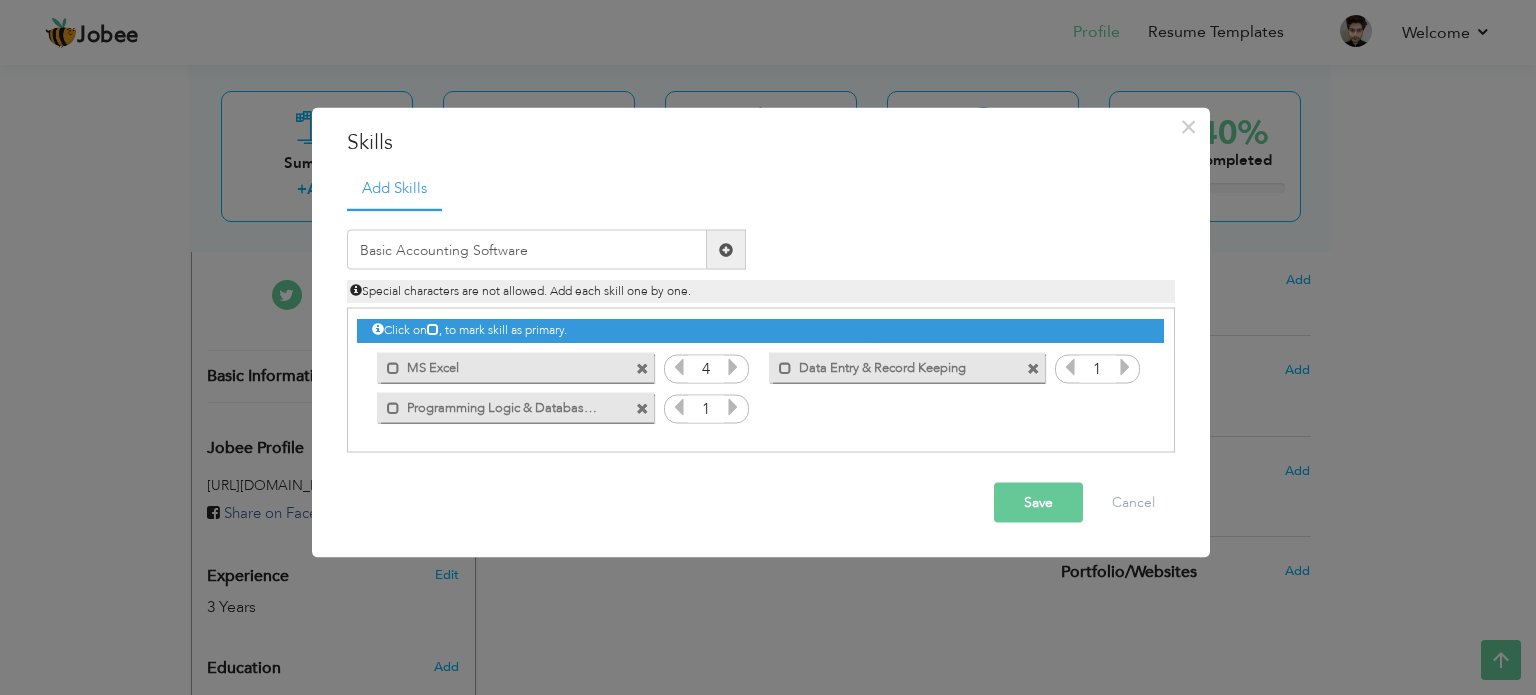click at bounding box center (726, 250) 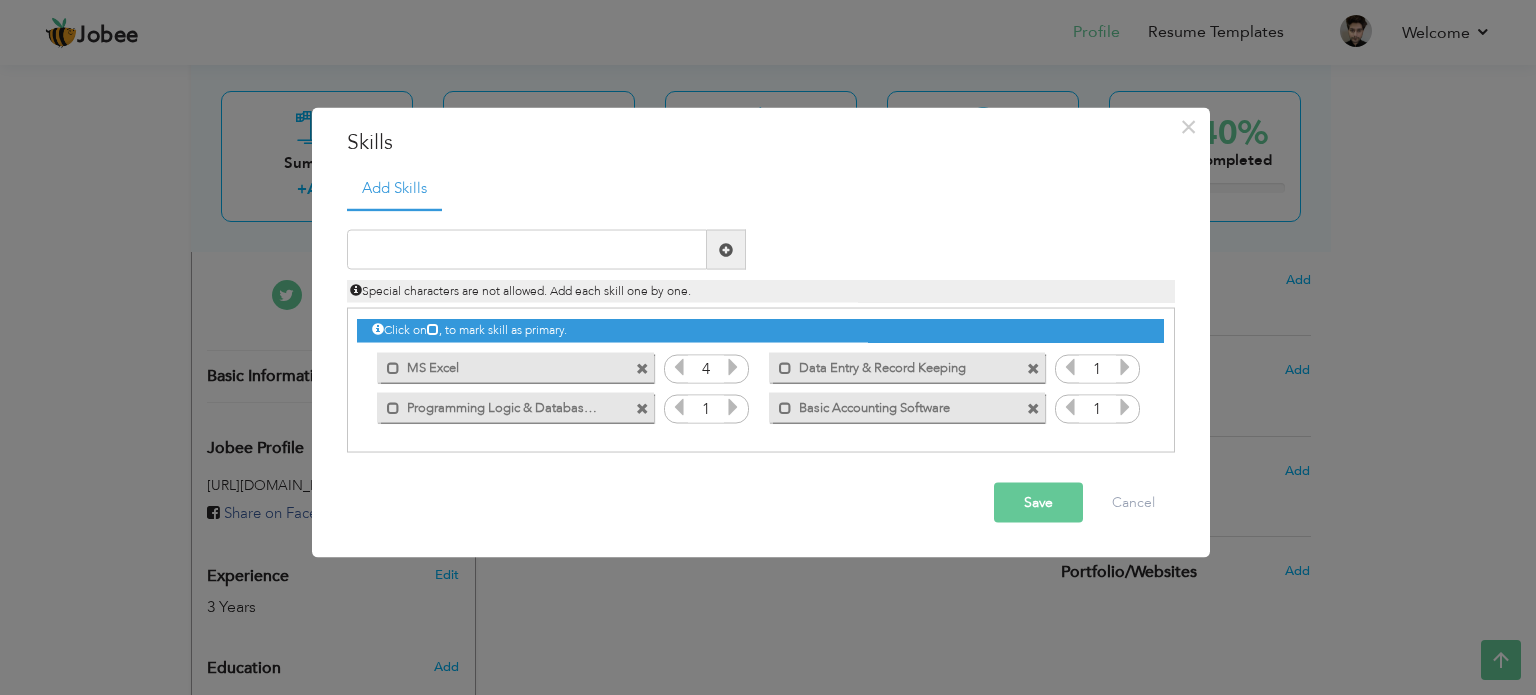 click at bounding box center [733, 407] 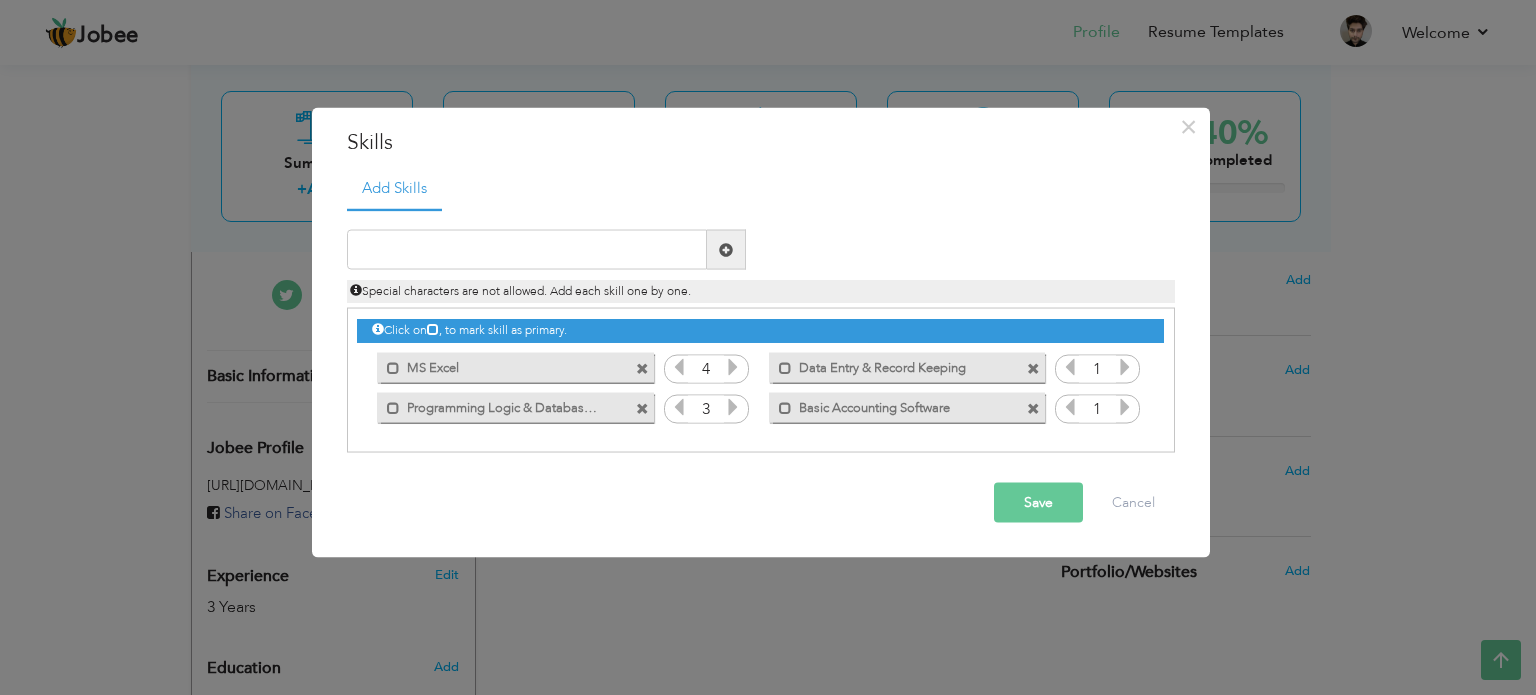 click at bounding box center (1125, 367) 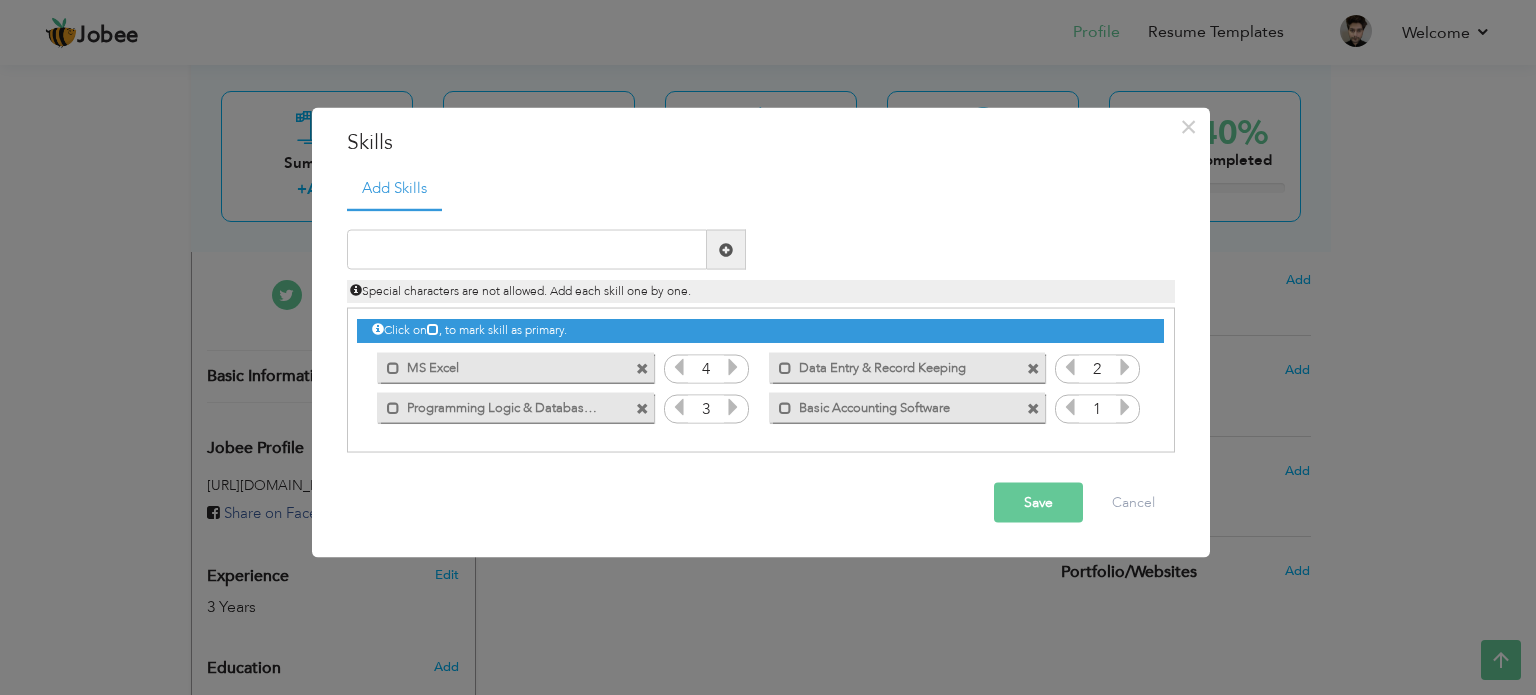 click at bounding box center [1125, 367] 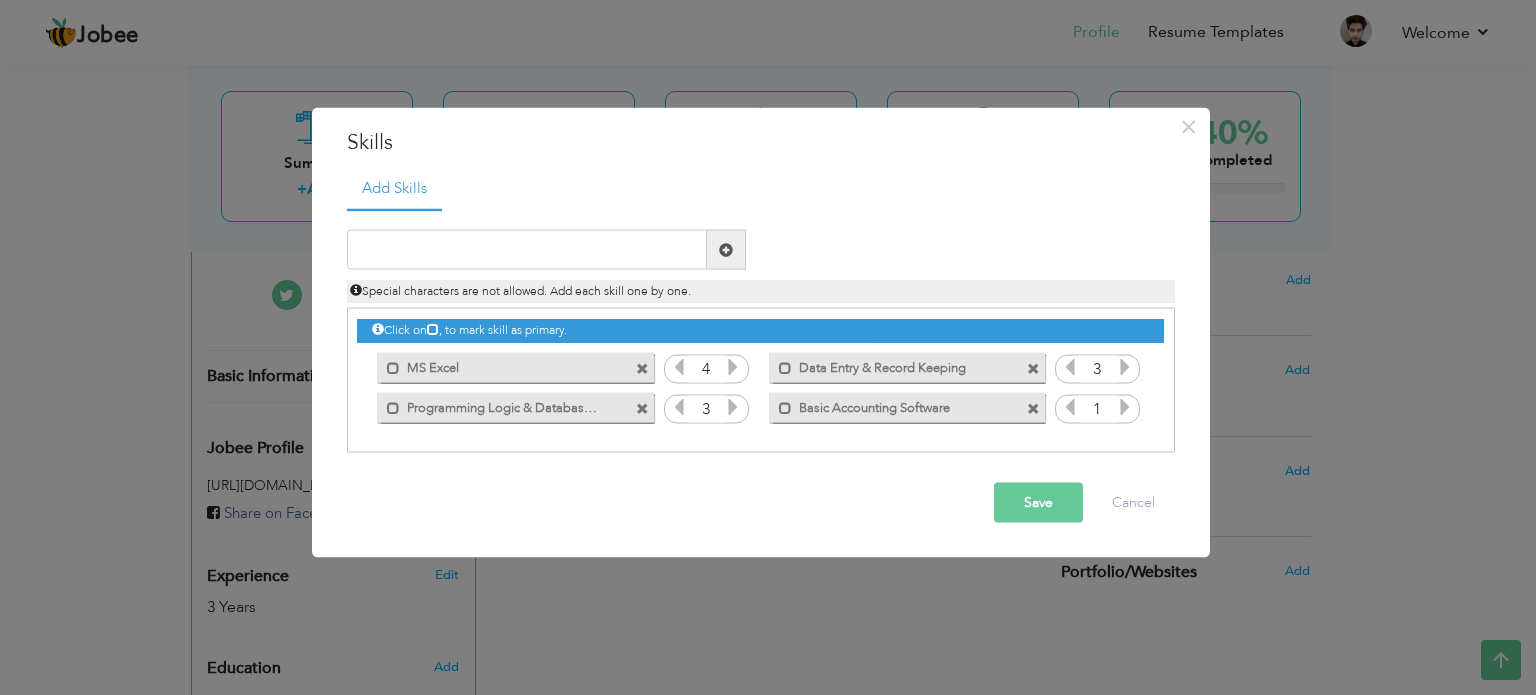 click at bounding box center [1125, 407] 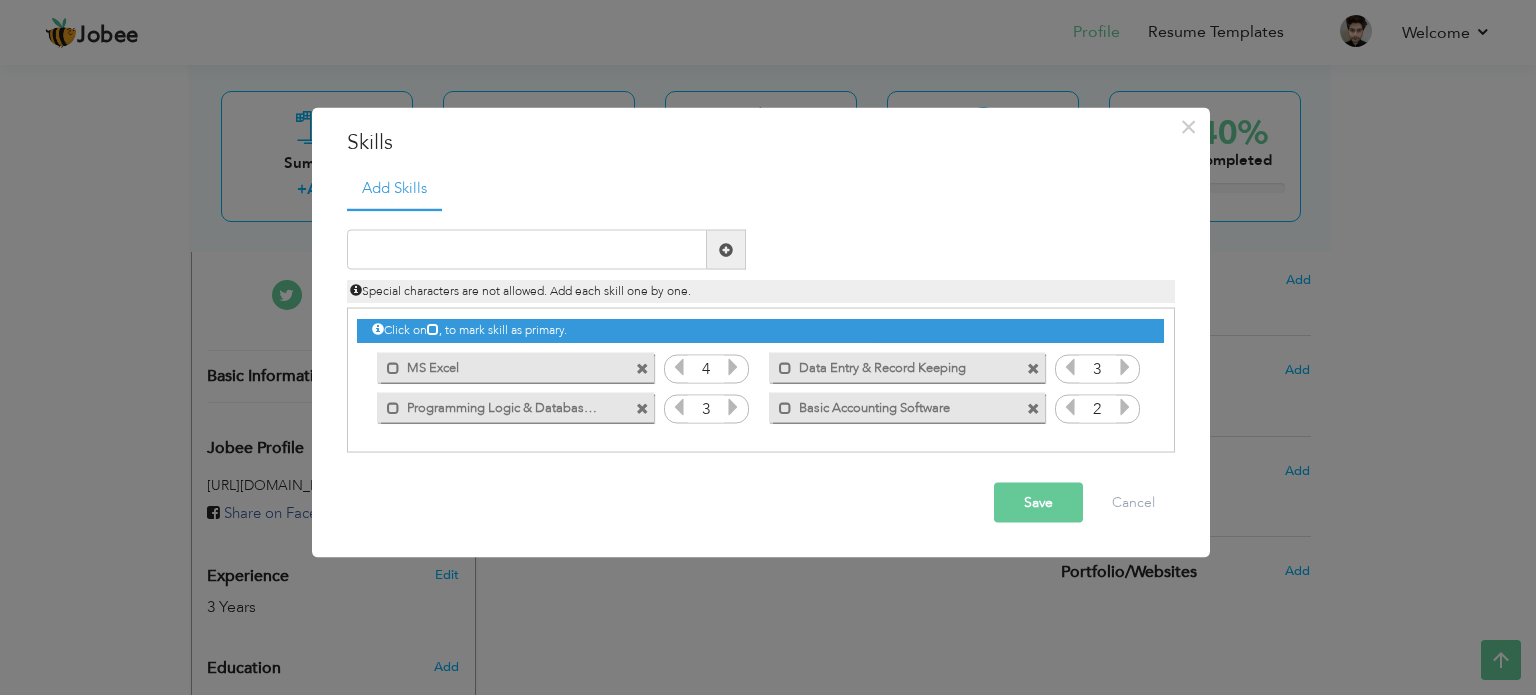 click at bounding box center [1125, 407] 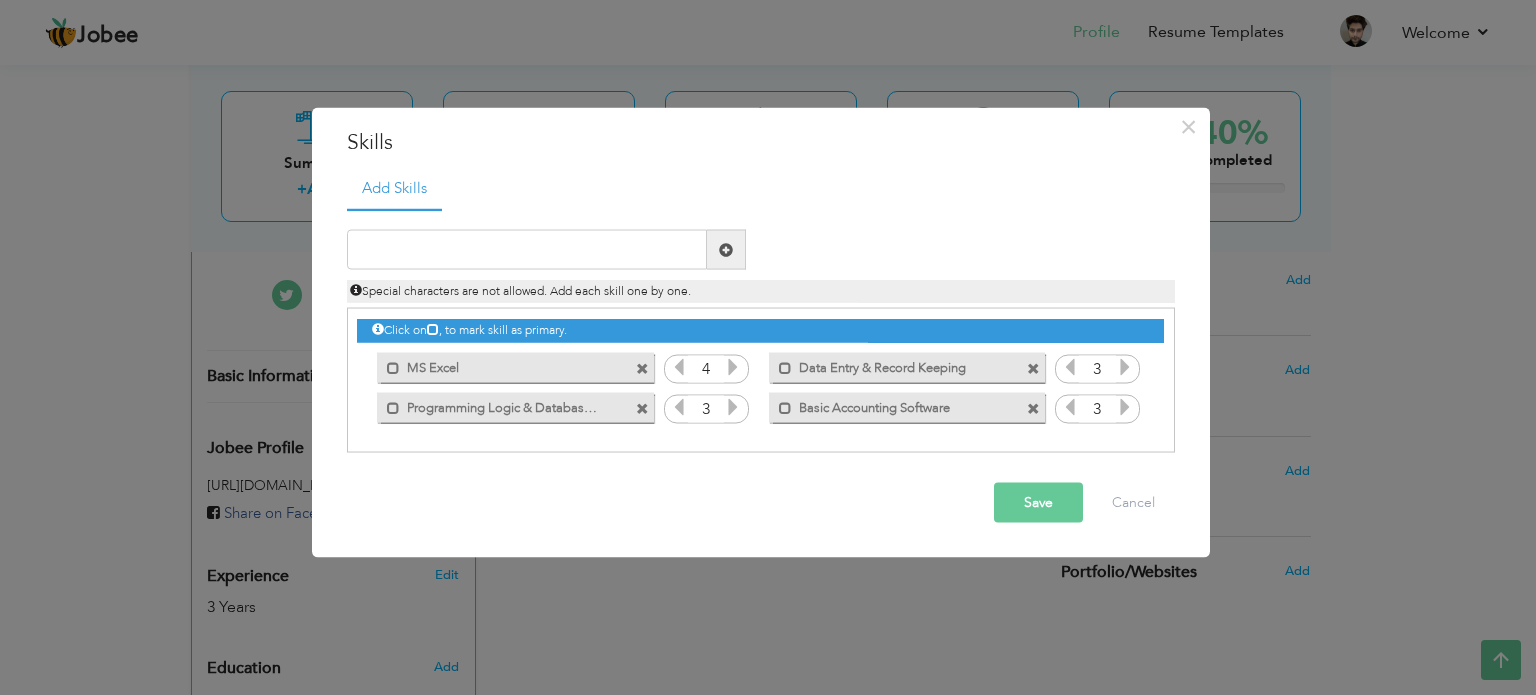 click on "Save" at bounding box center [1038, 503] 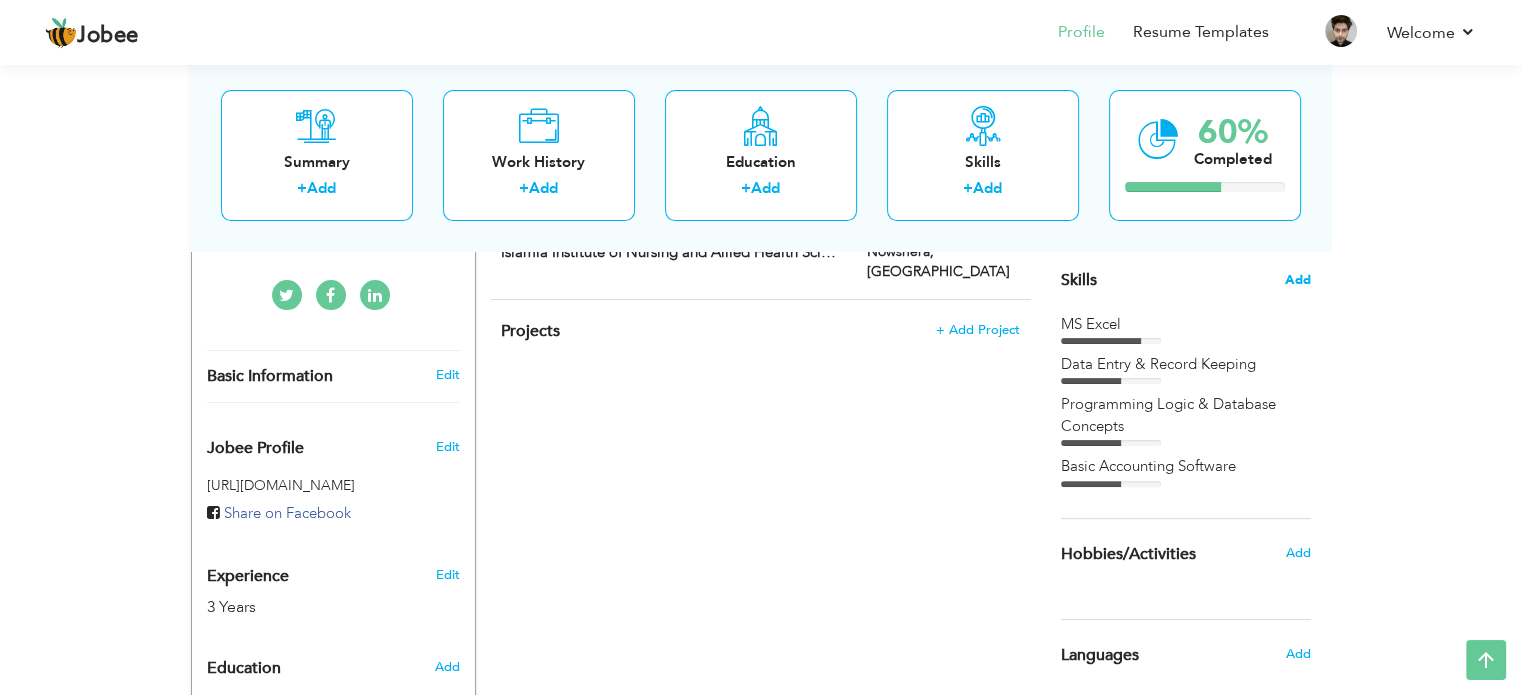 click on "Add" at bounding box center [1298, 280] 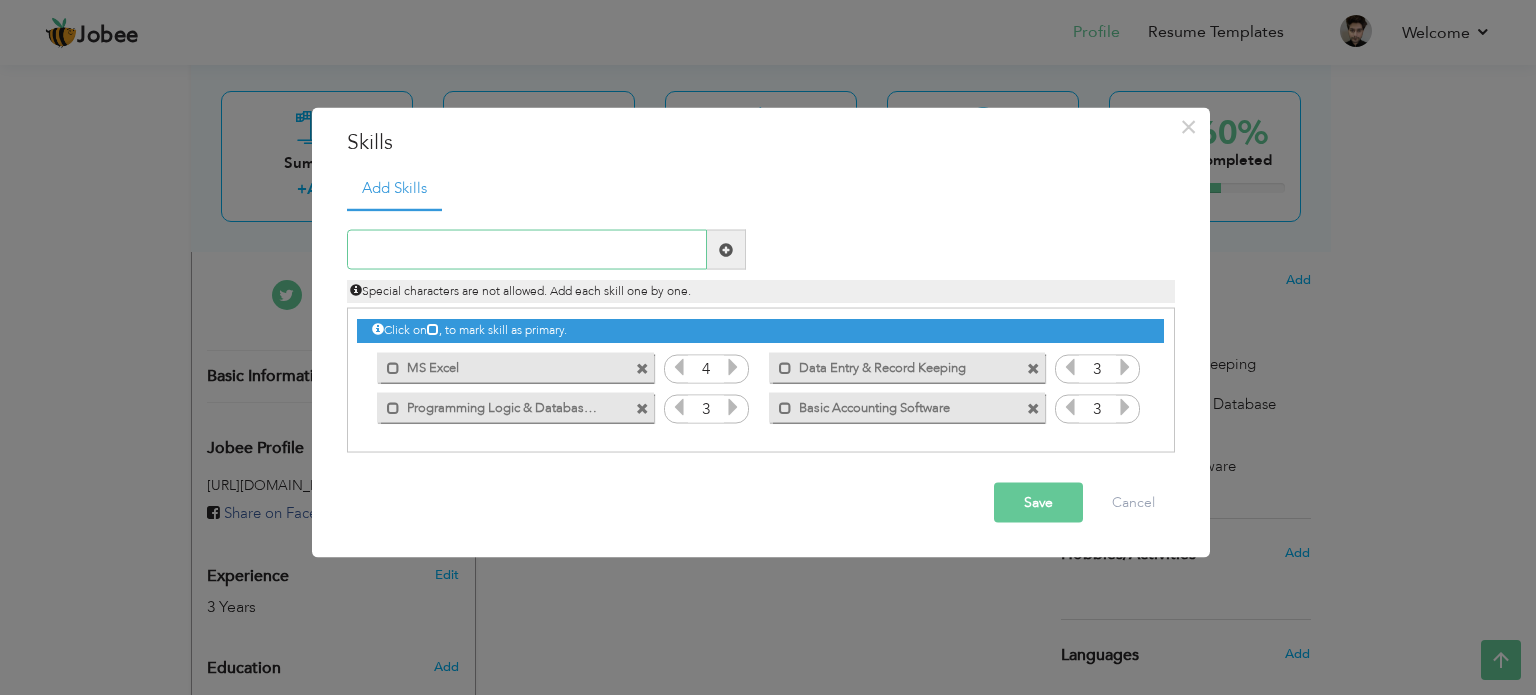 paste on "Financial Reporting" 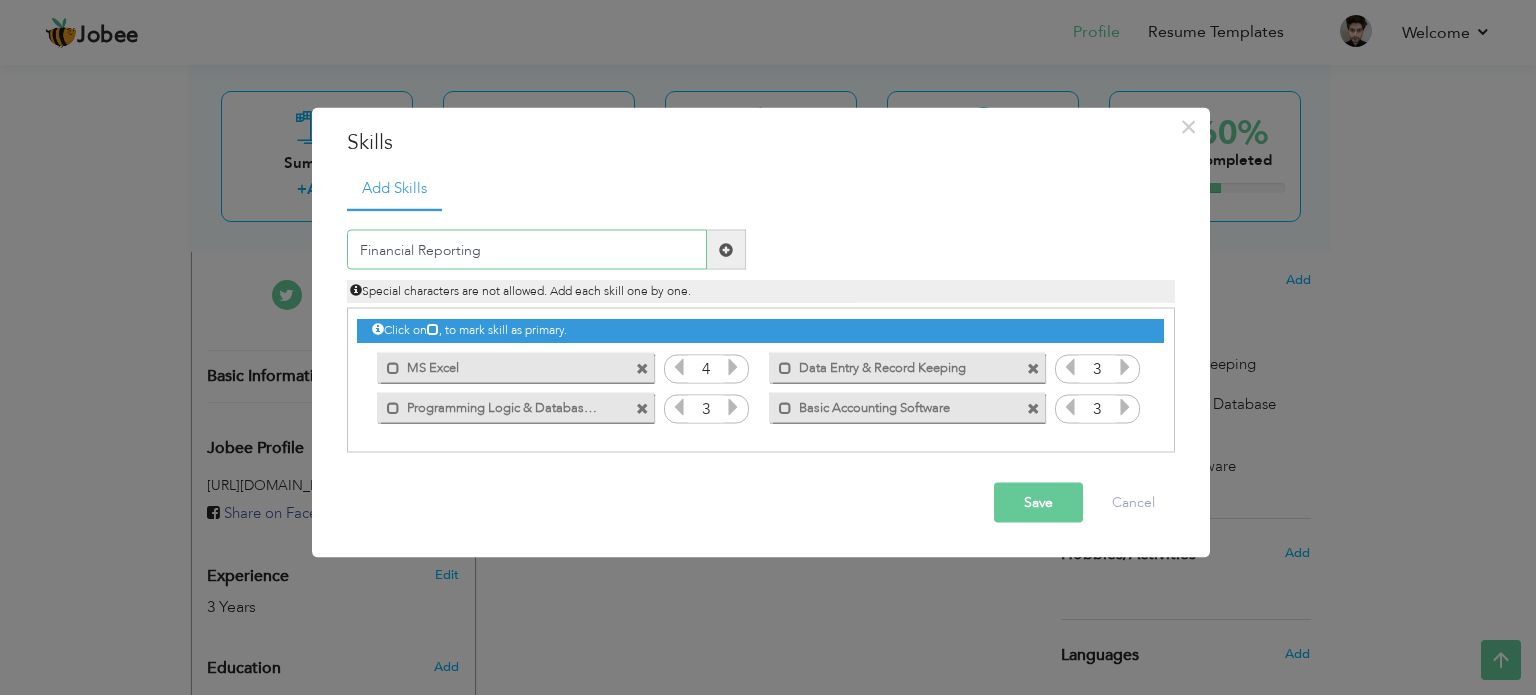 type on "Financial Reporting" 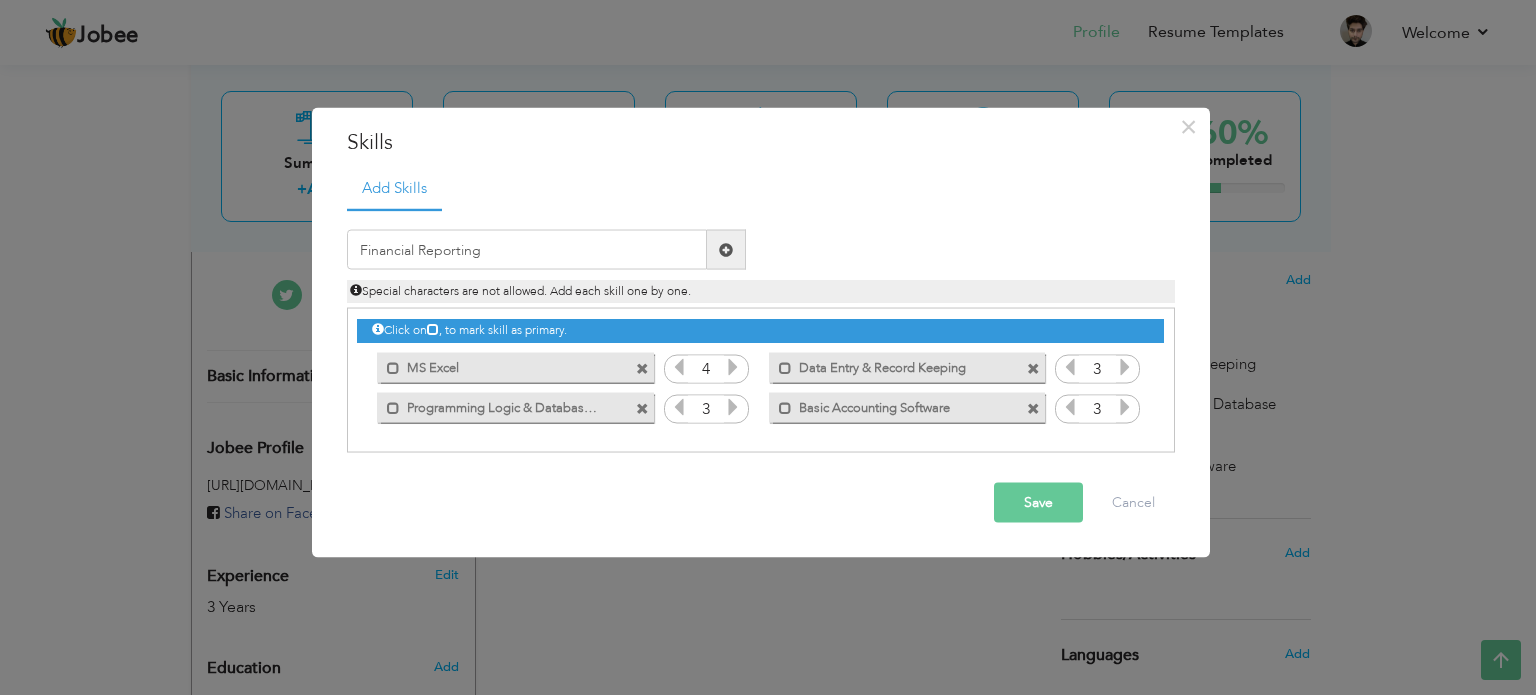 click at bounding box center (726, 250) 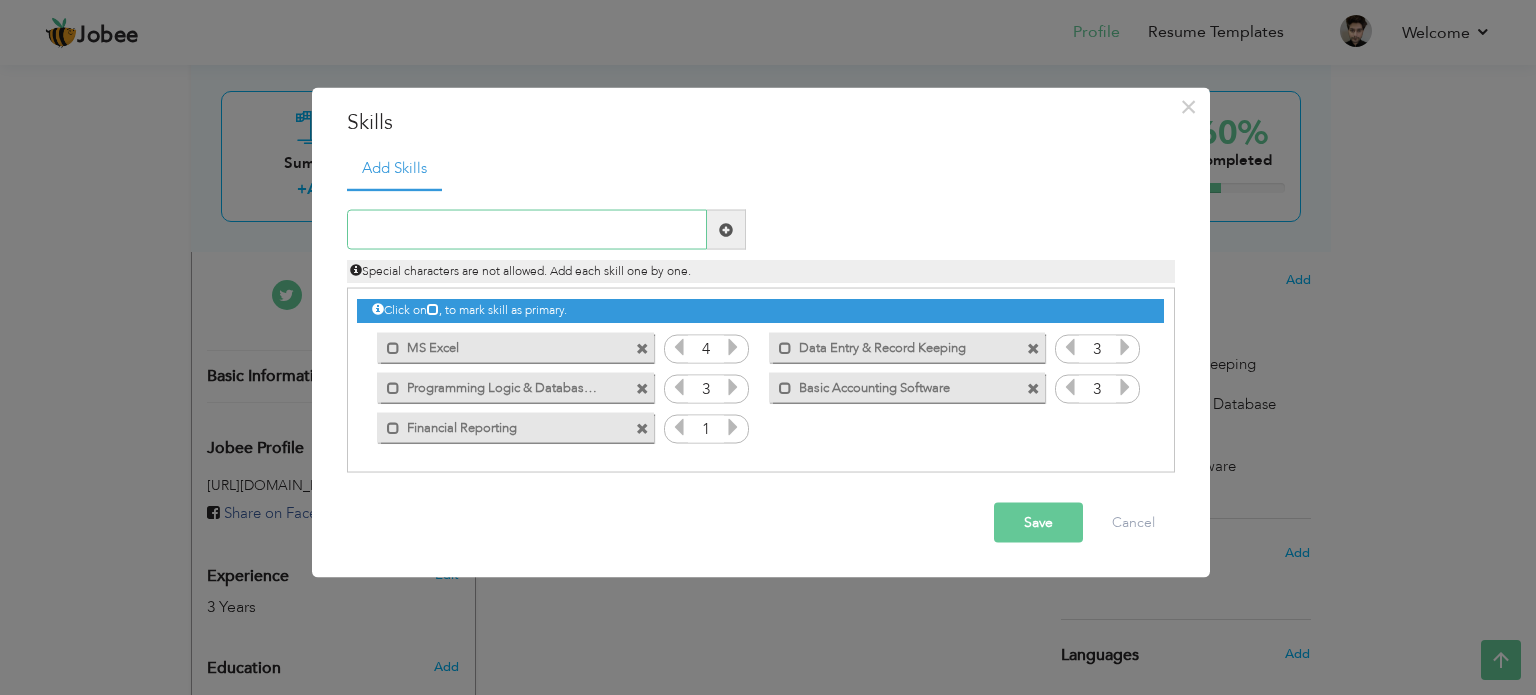 click at bounding box center (527, 230) 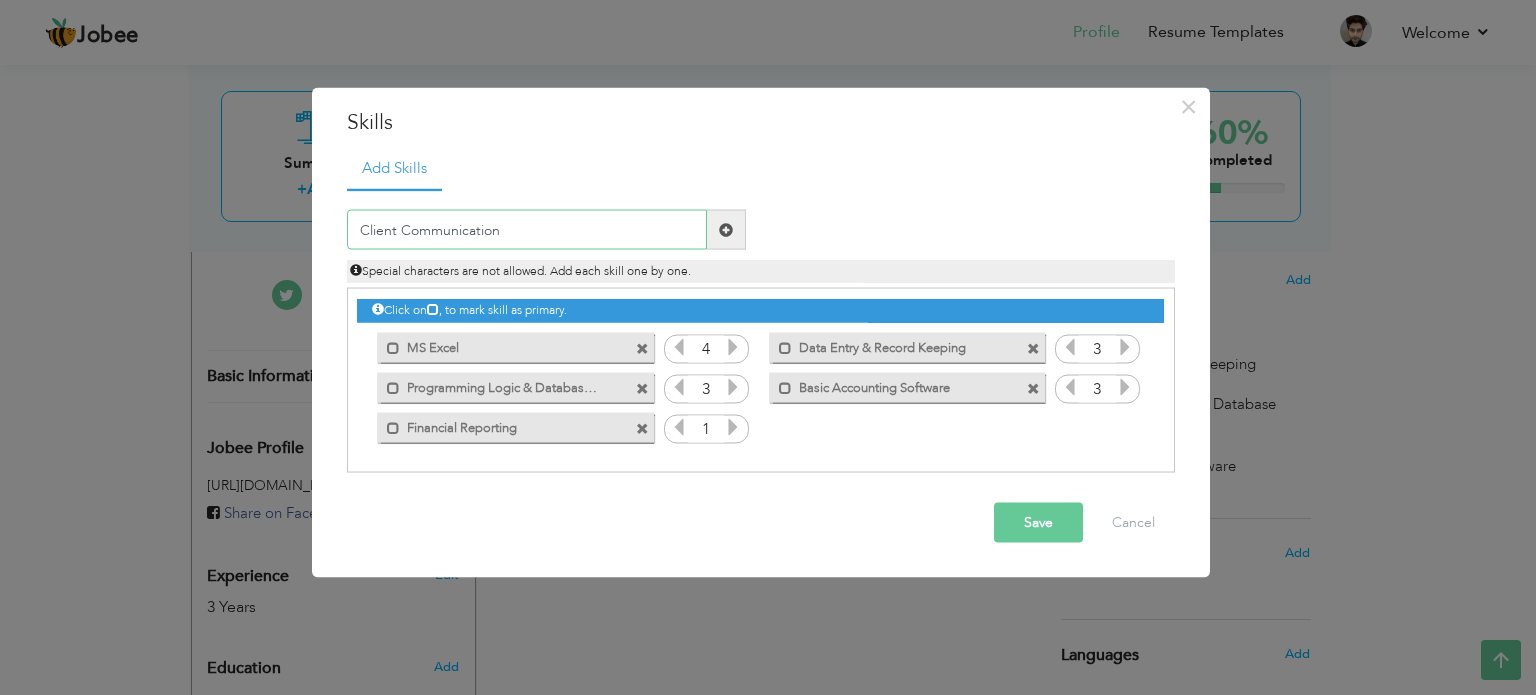 type on "Client Communication" 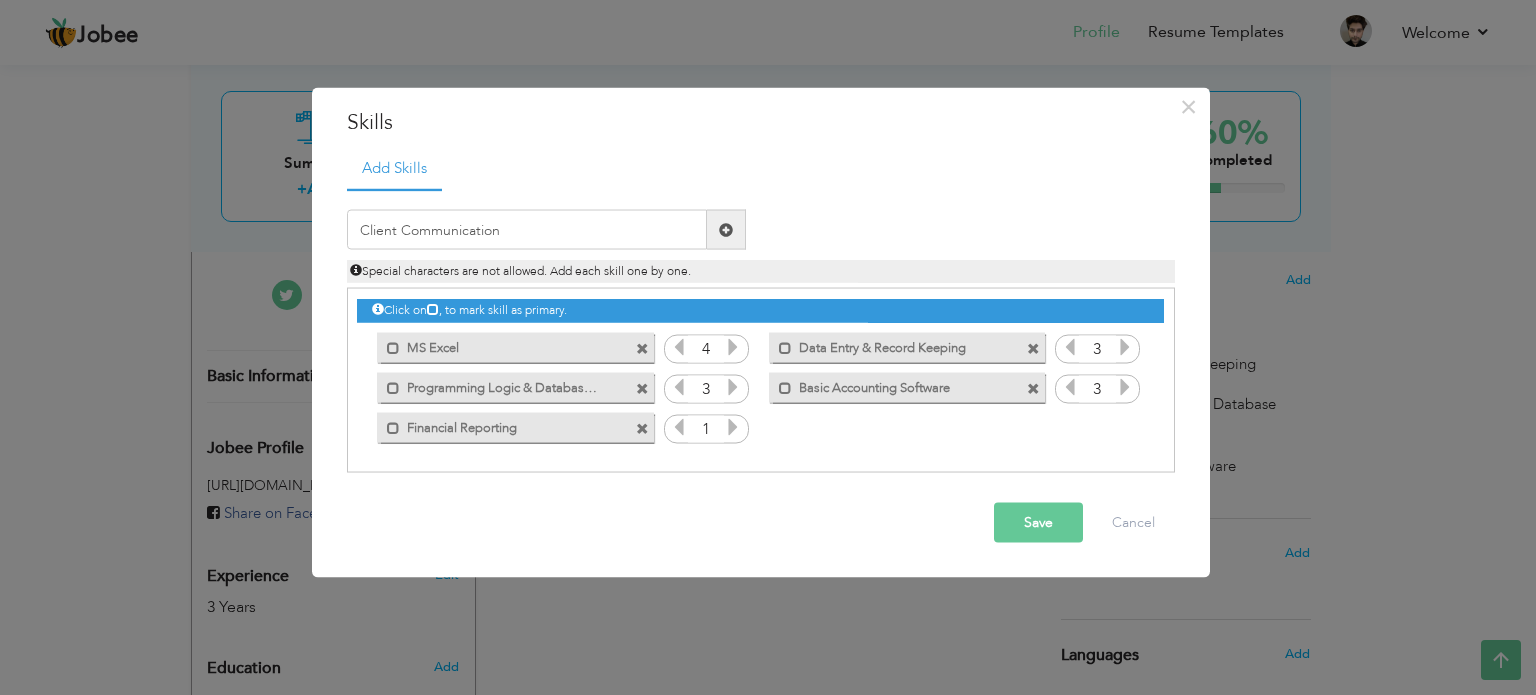 click at bounding box center (726, 229) 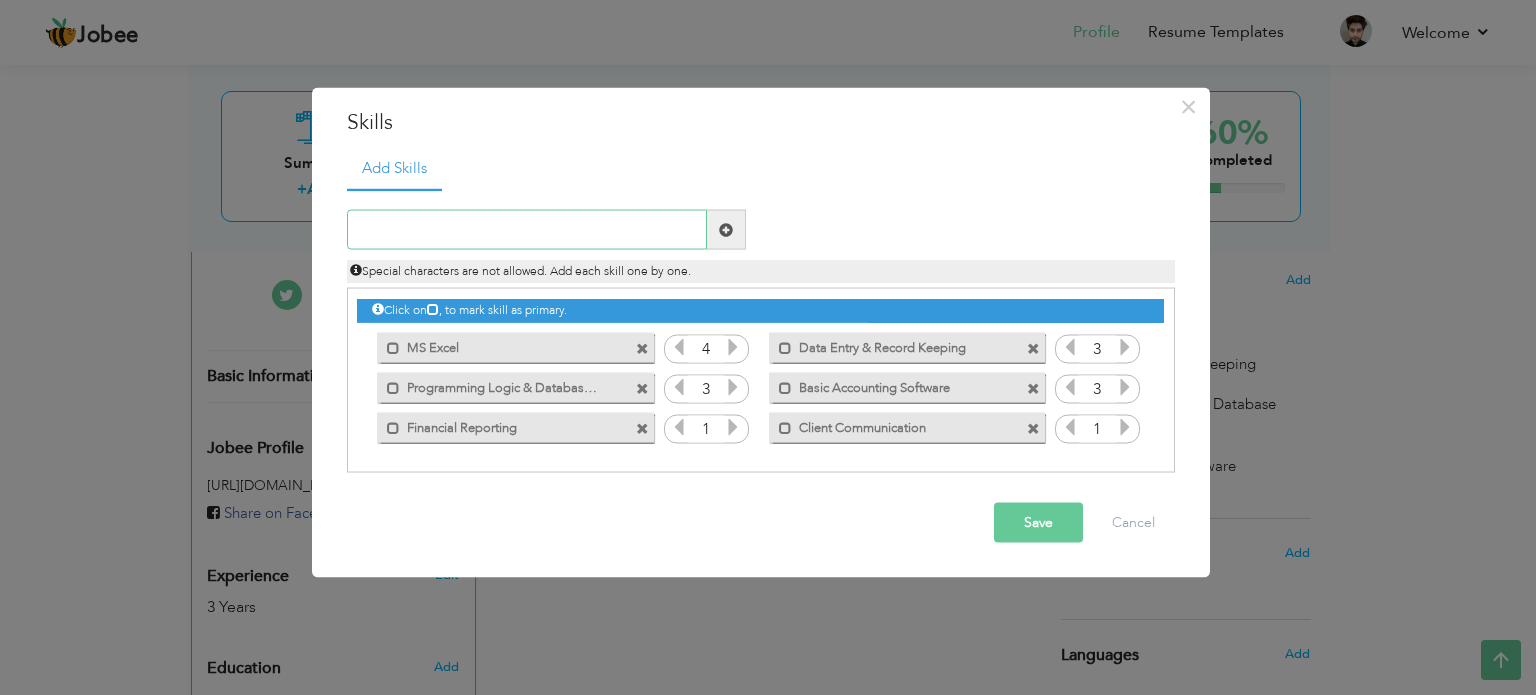click at bounding box center [527, 230] 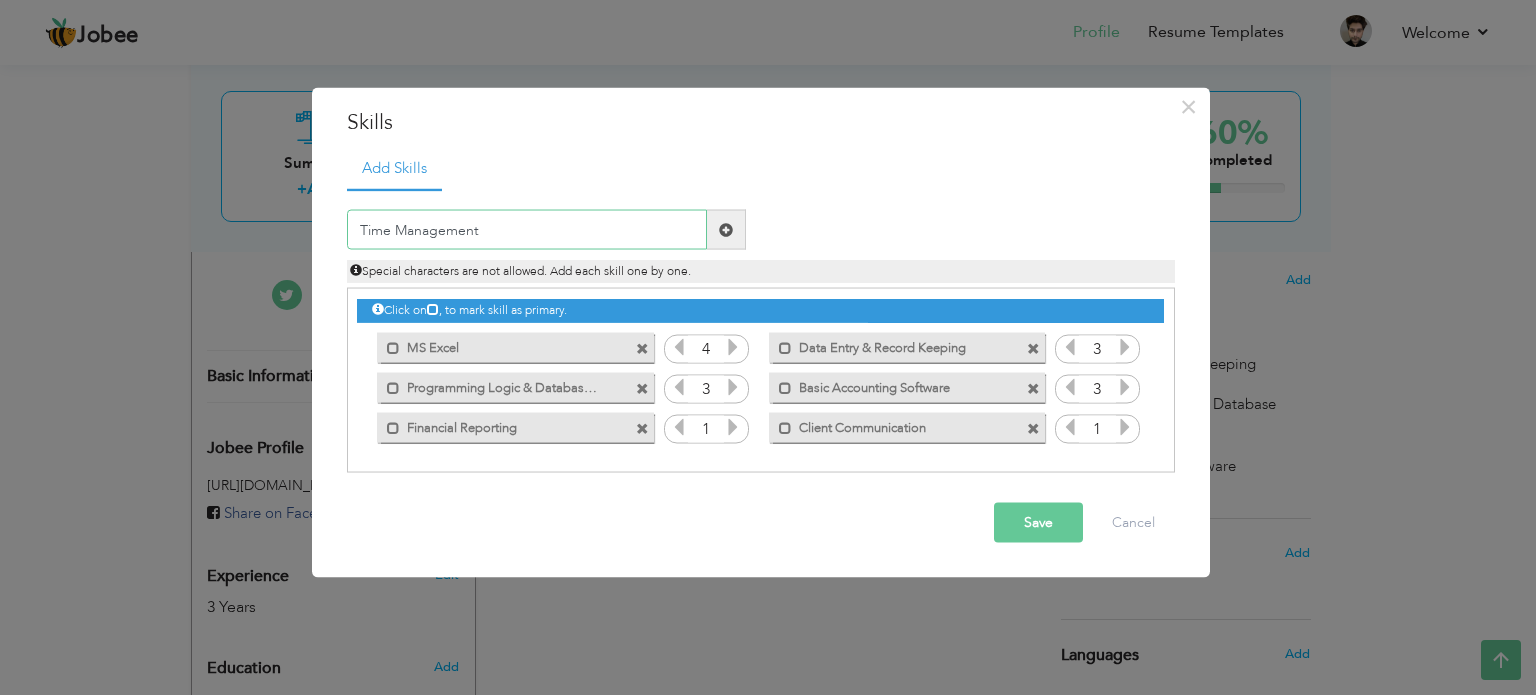 type on "Time Management" 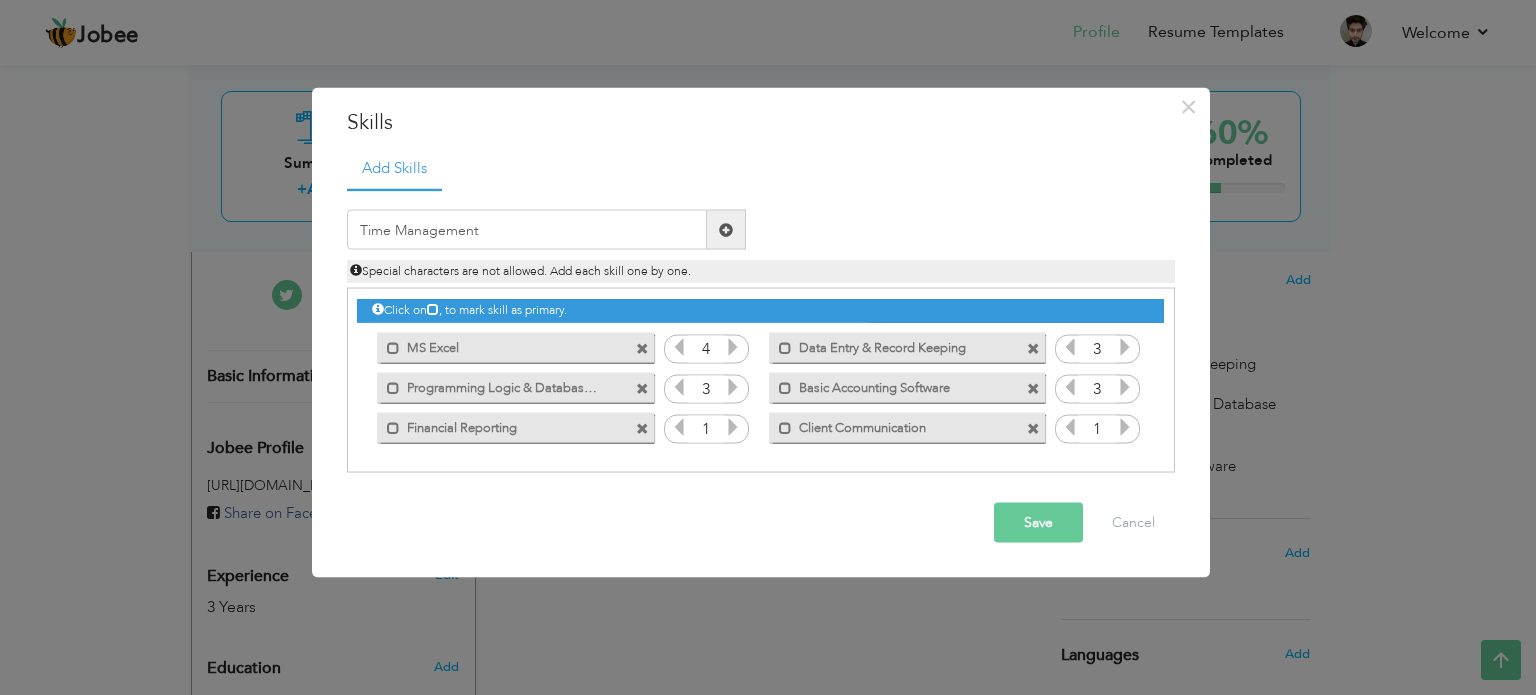 click at bounding box center (726, 229) 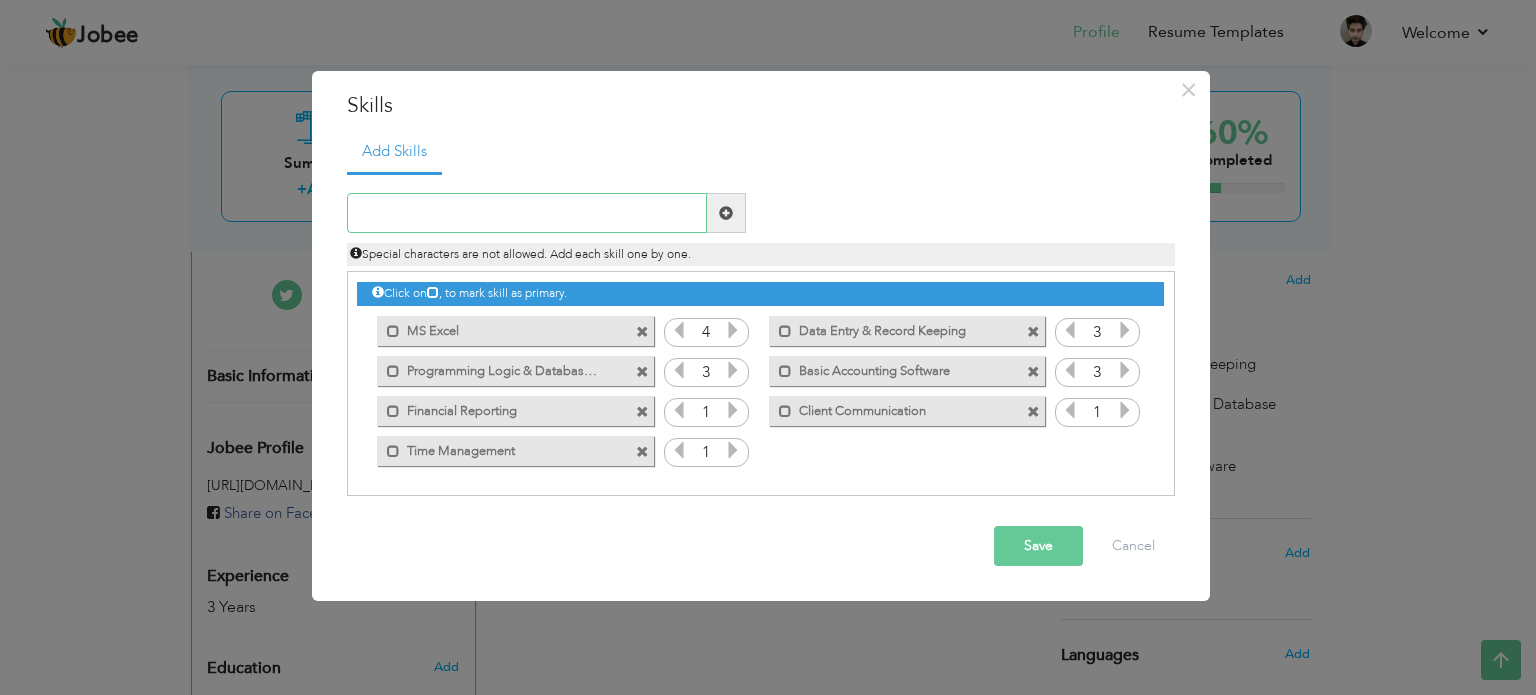 click at bounding box center (527, 213) 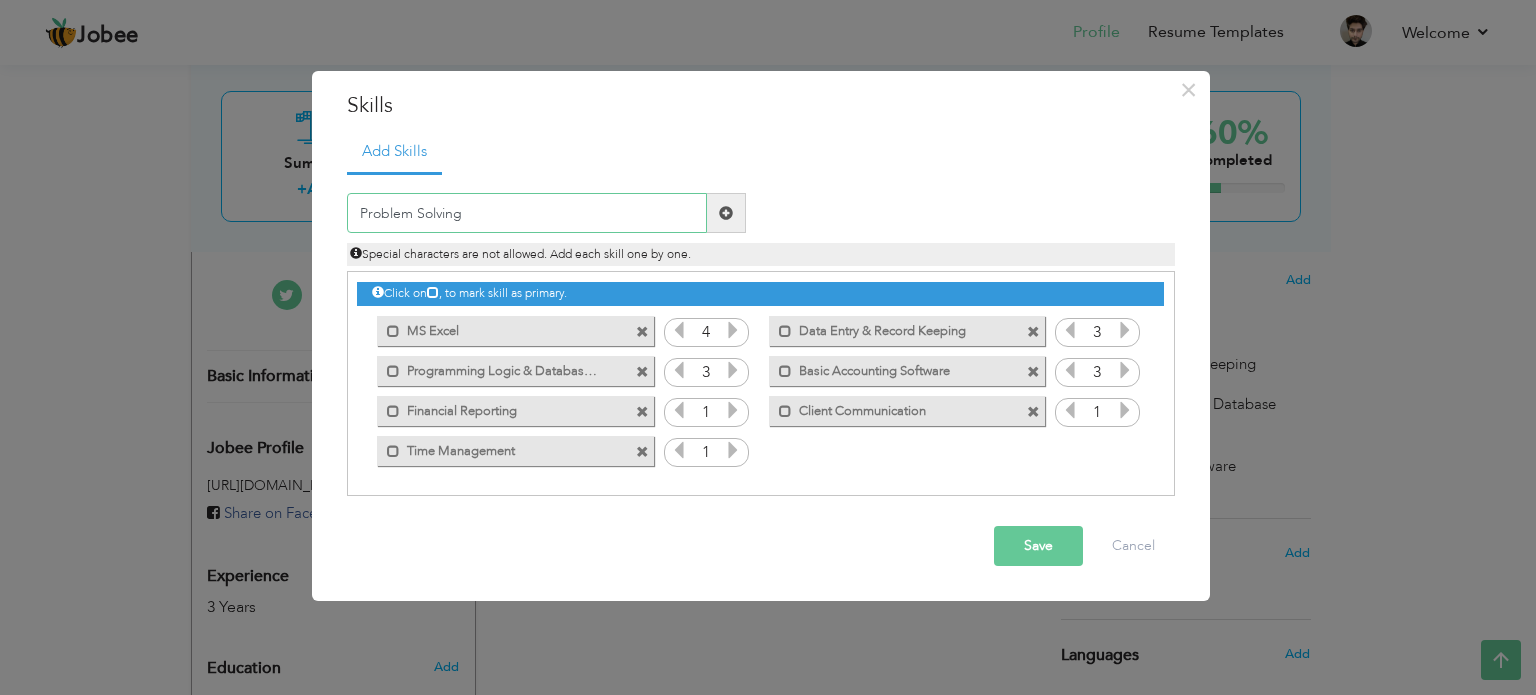 type on "Problem Solving" 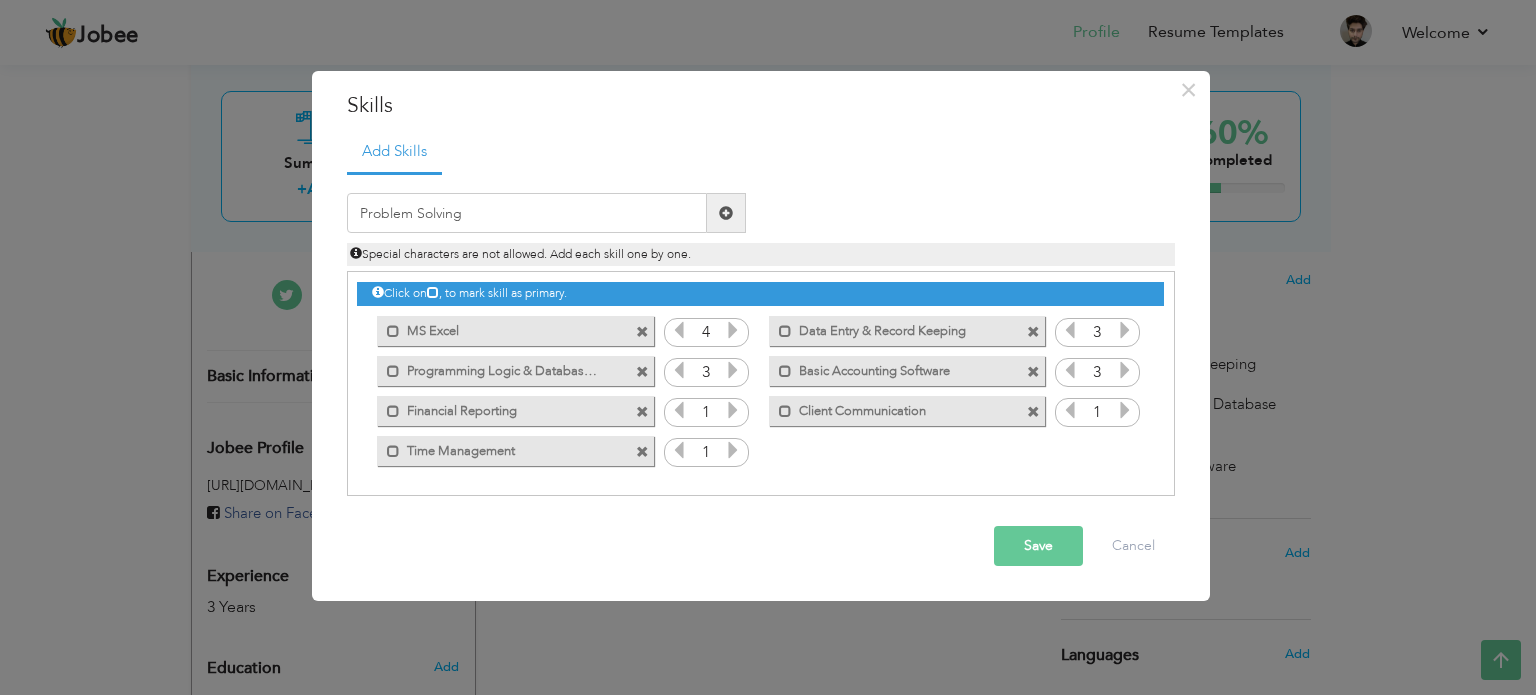 click at bounding box center (726, 213) 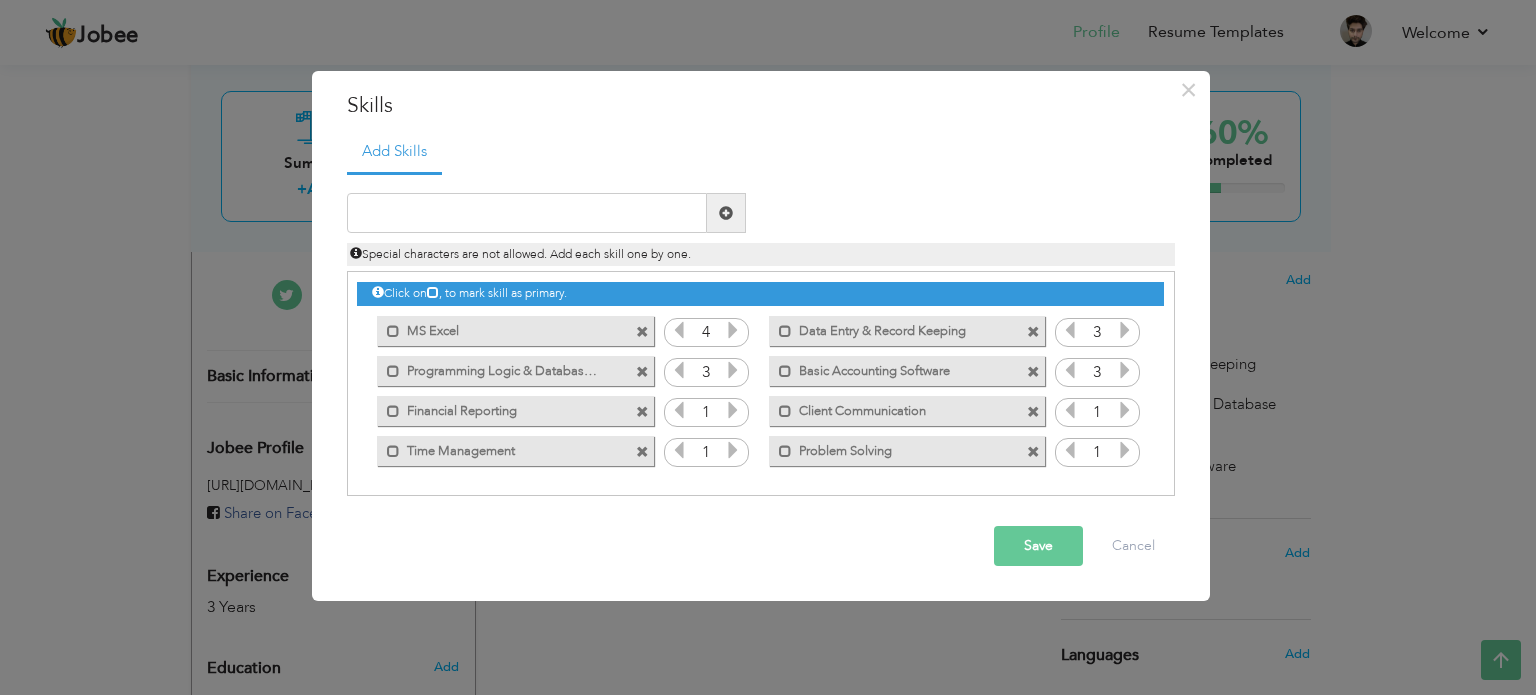 click at bounding box center [642, 372] 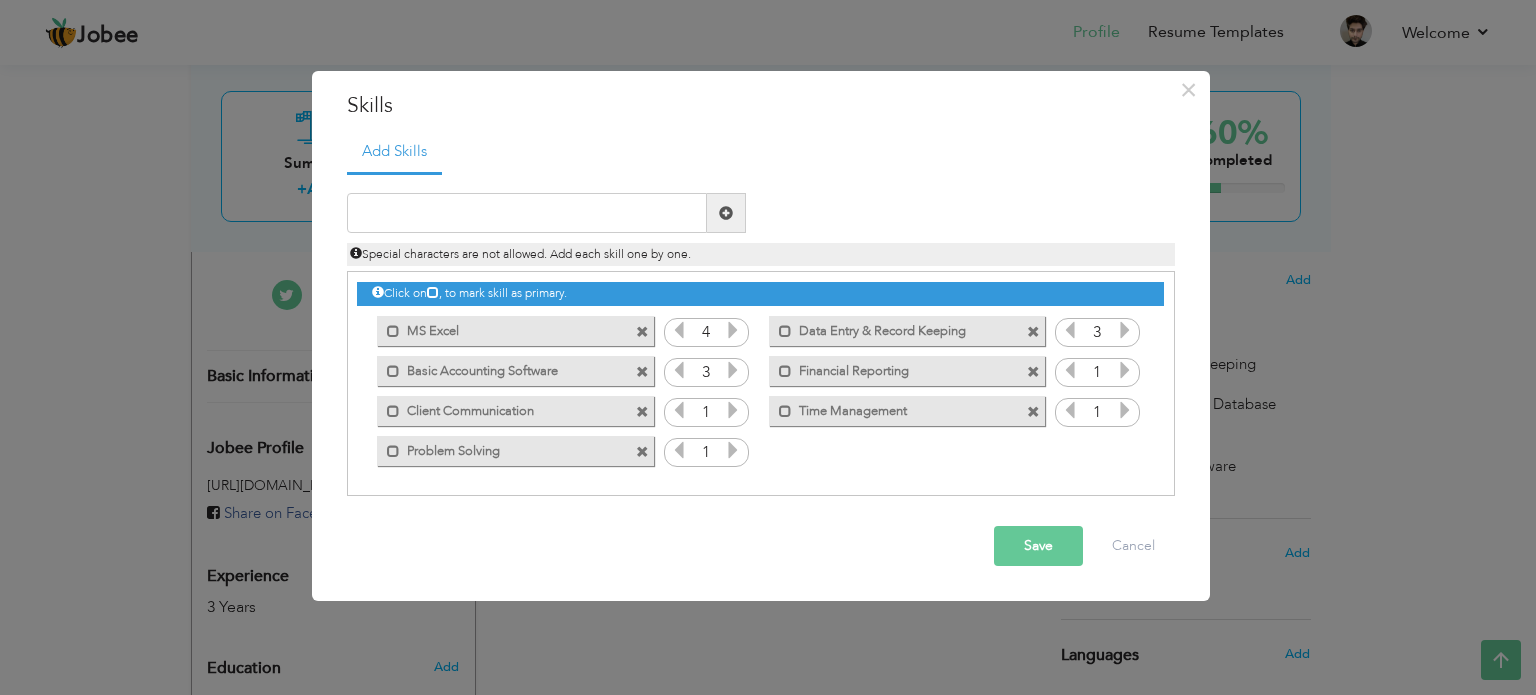 click at bounding box center (1125, 370) 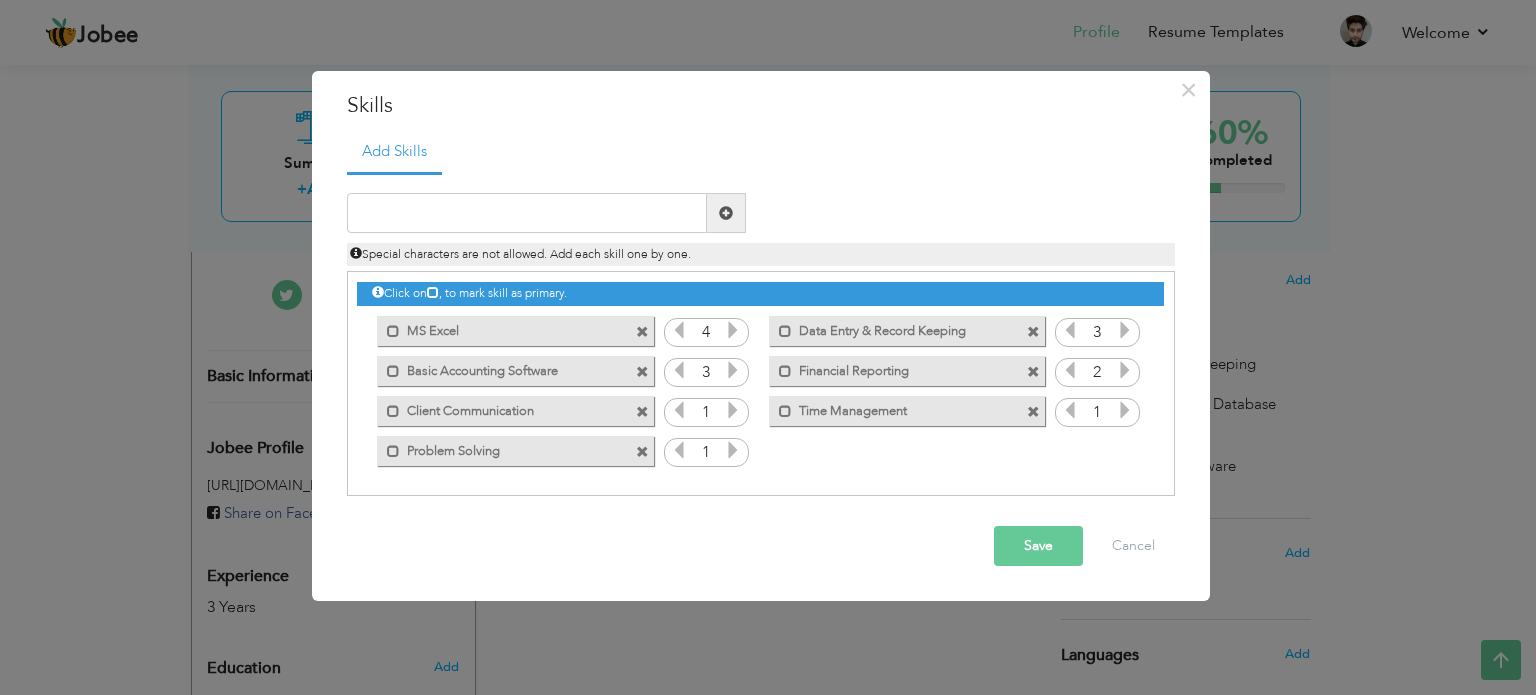 click at bounding box center (1125, 370) 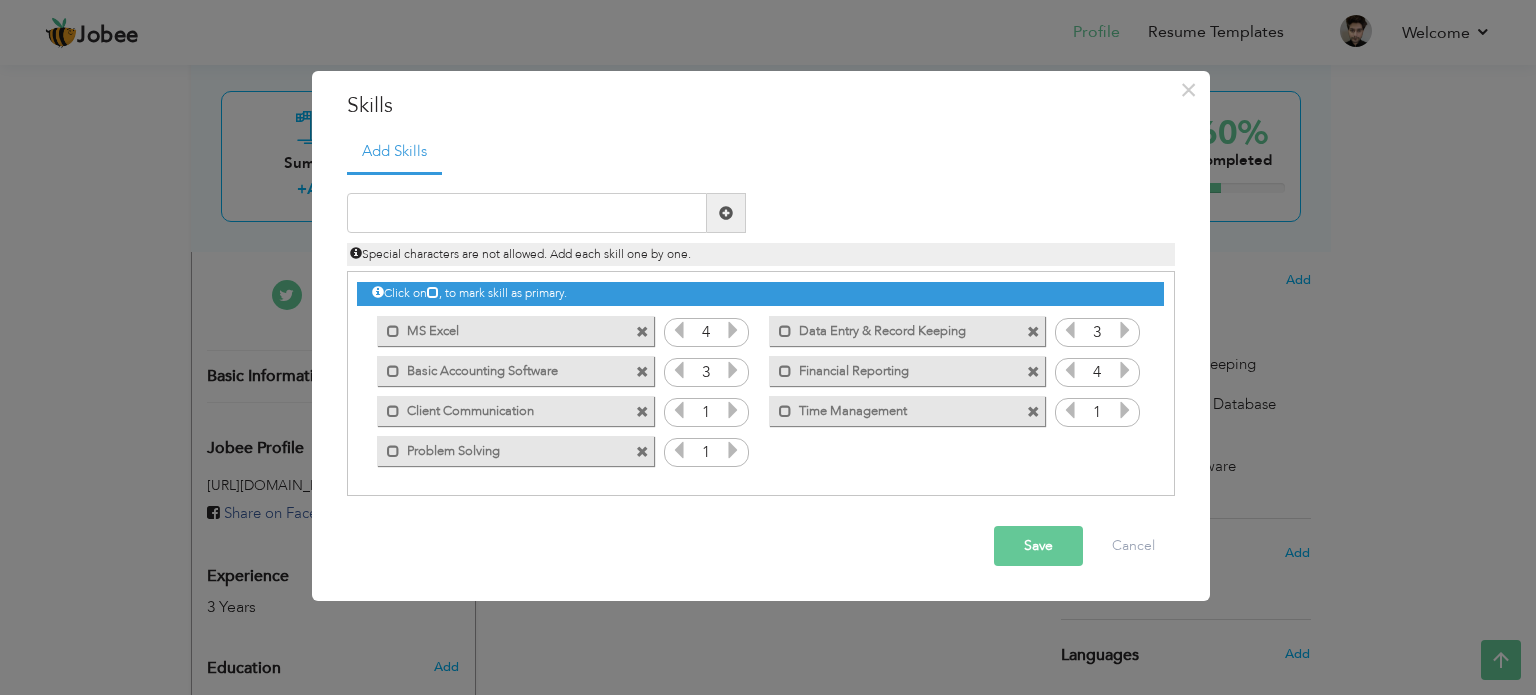 click at bounding box center [1125, 370] 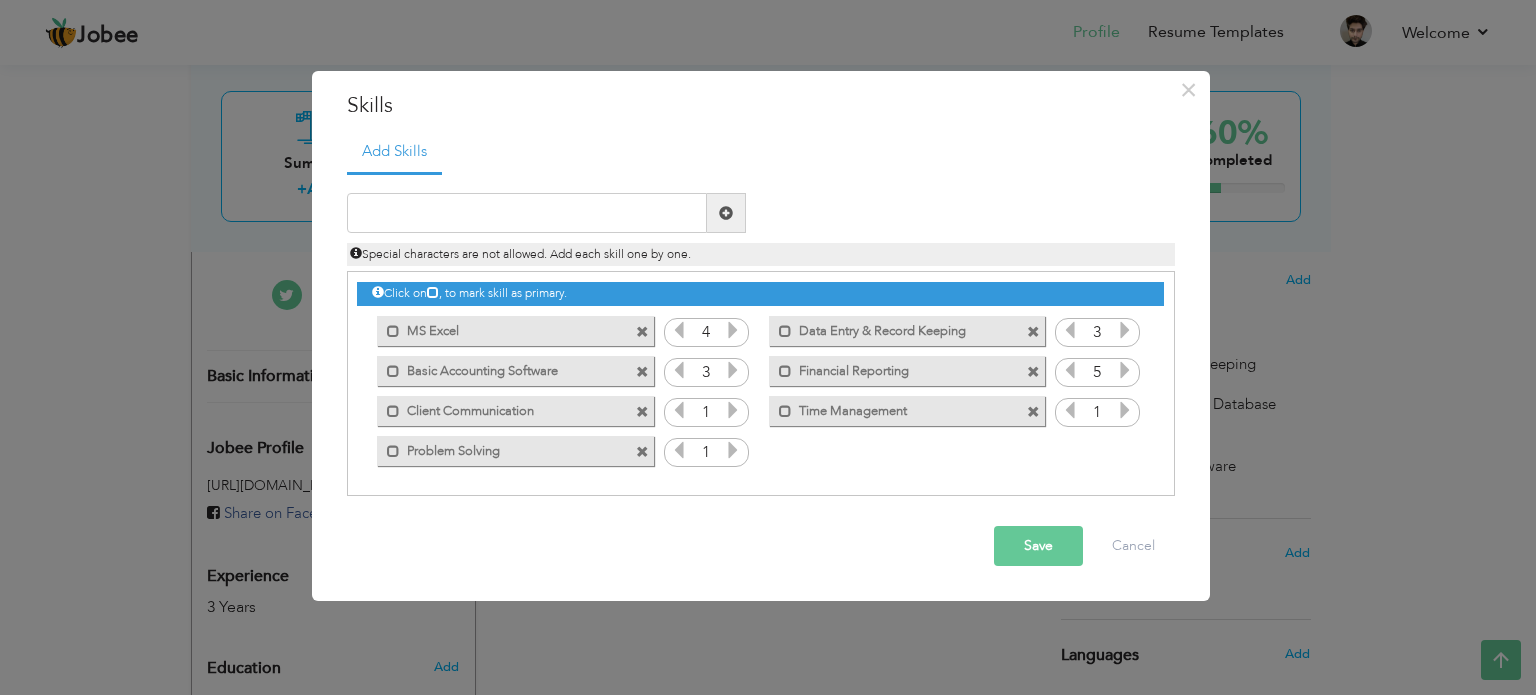 click at bounding box center [1125, 410] 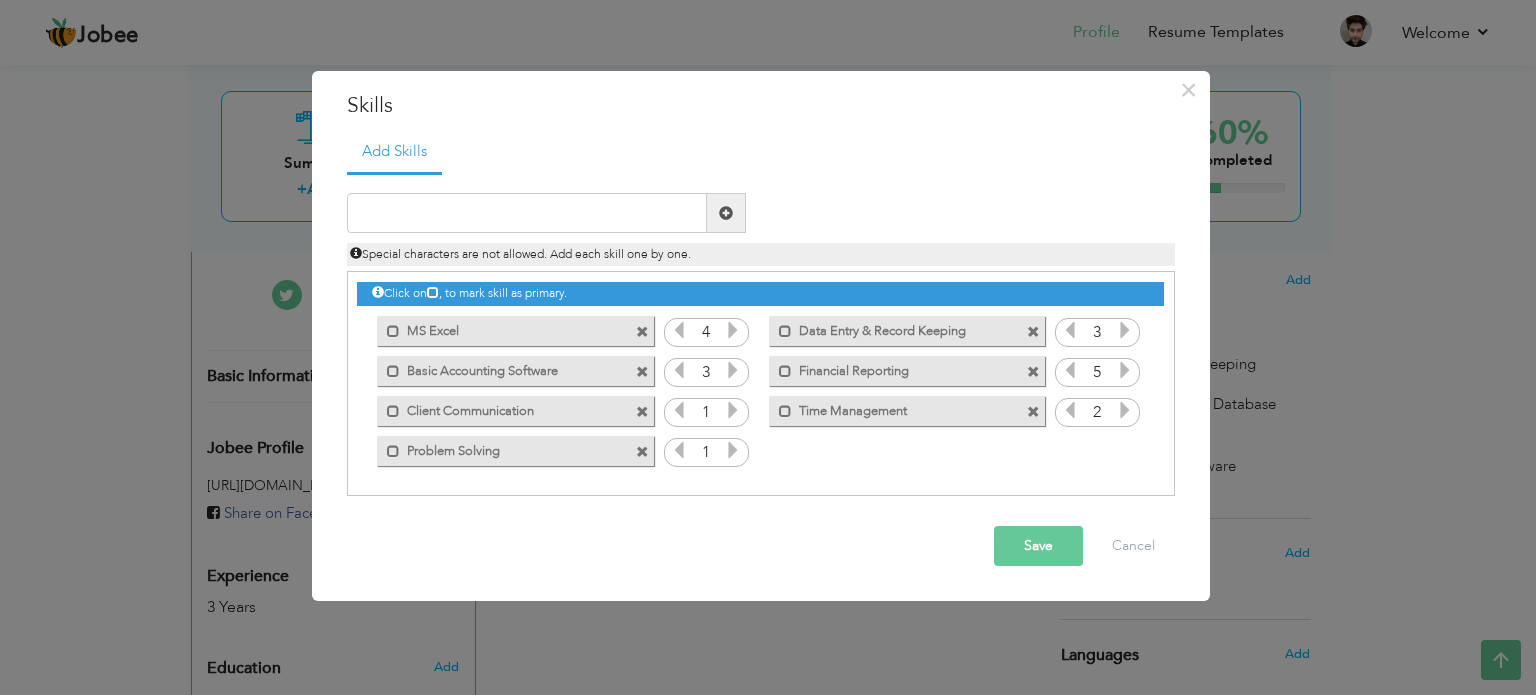 click at bounding box center (1125, 410) 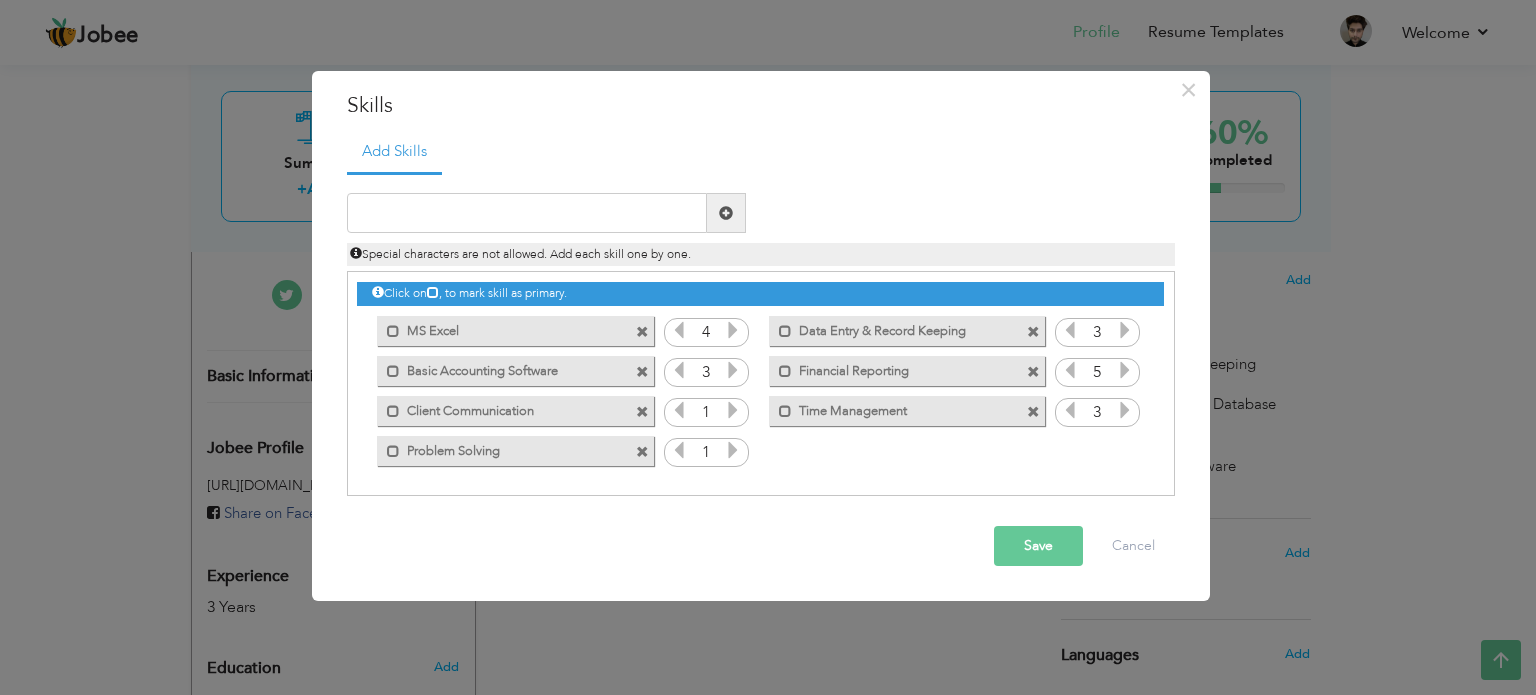 click at bounding box center [1125, 410] 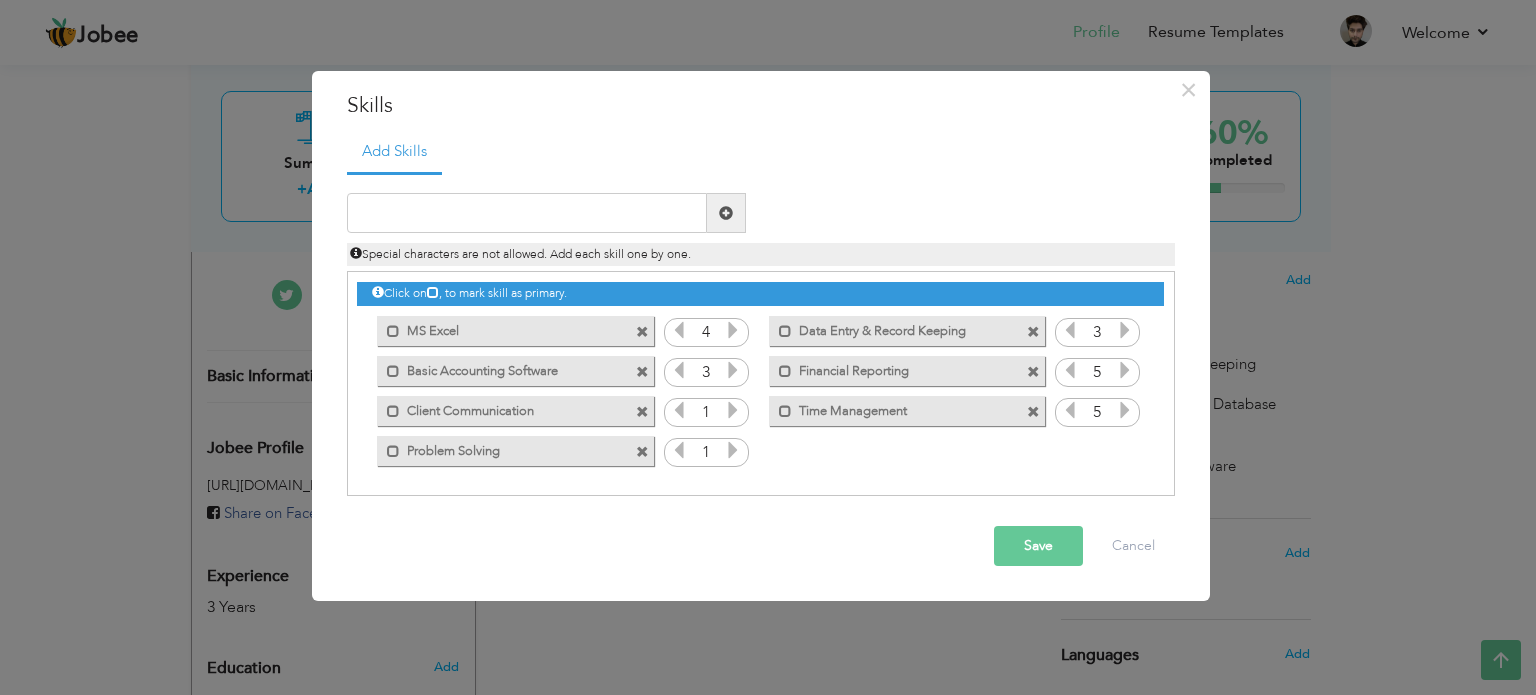 click at bounding box center [1125, 330] 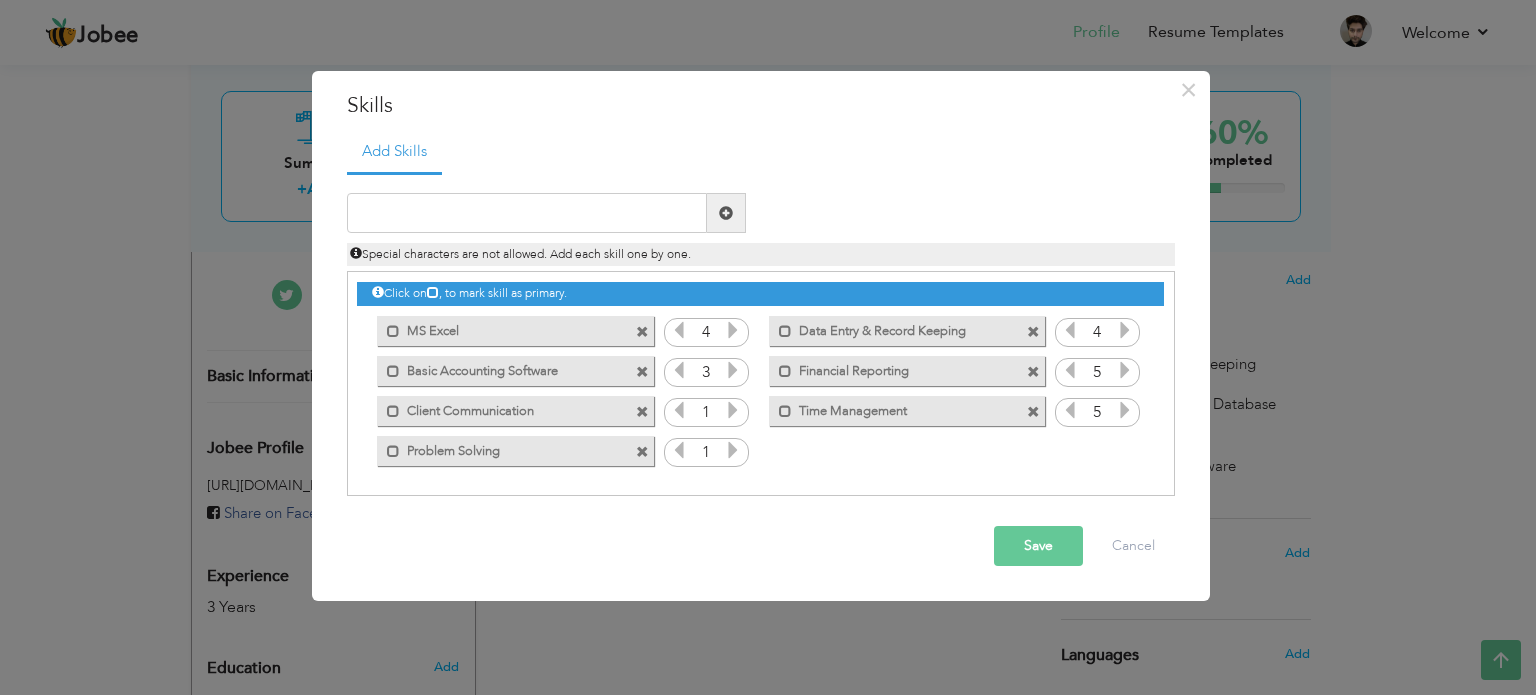 click at bounding box center [733, 370] 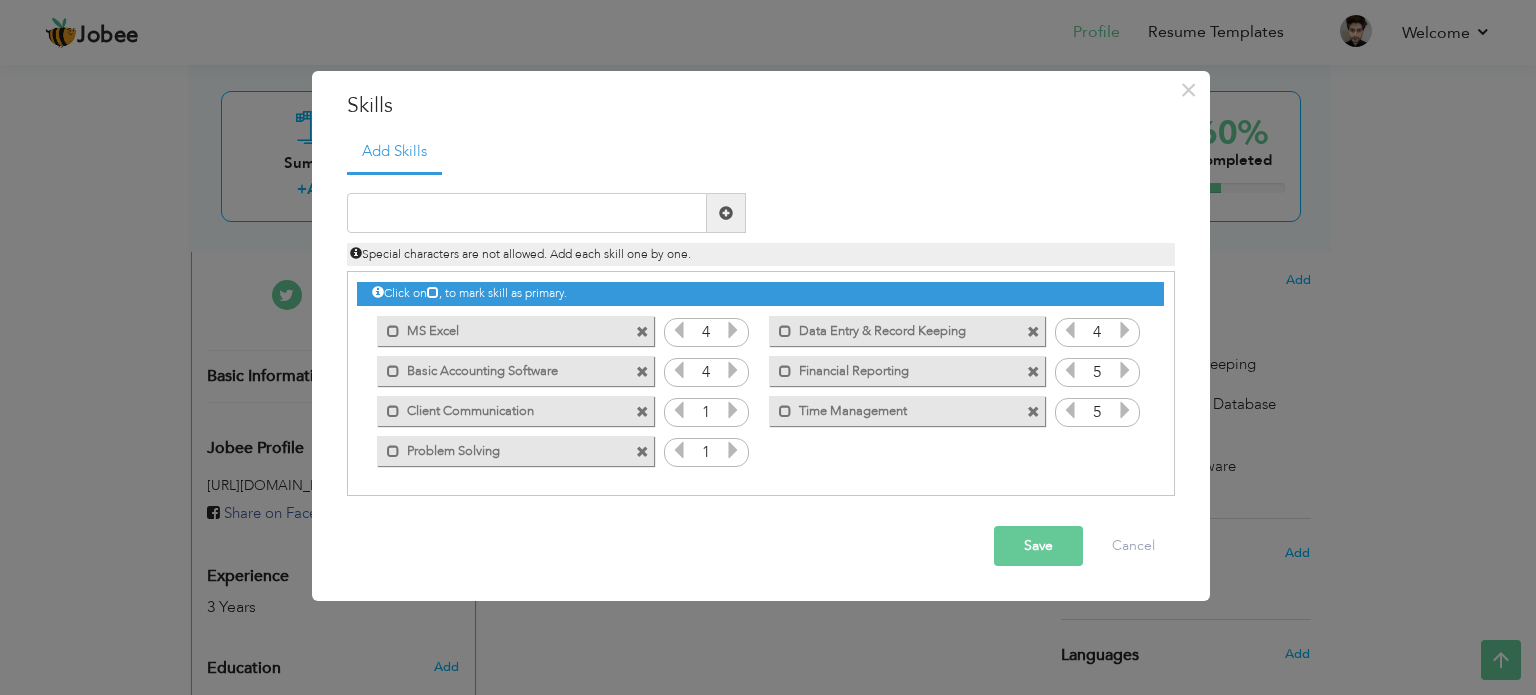 click at bounding box center [733, 410] 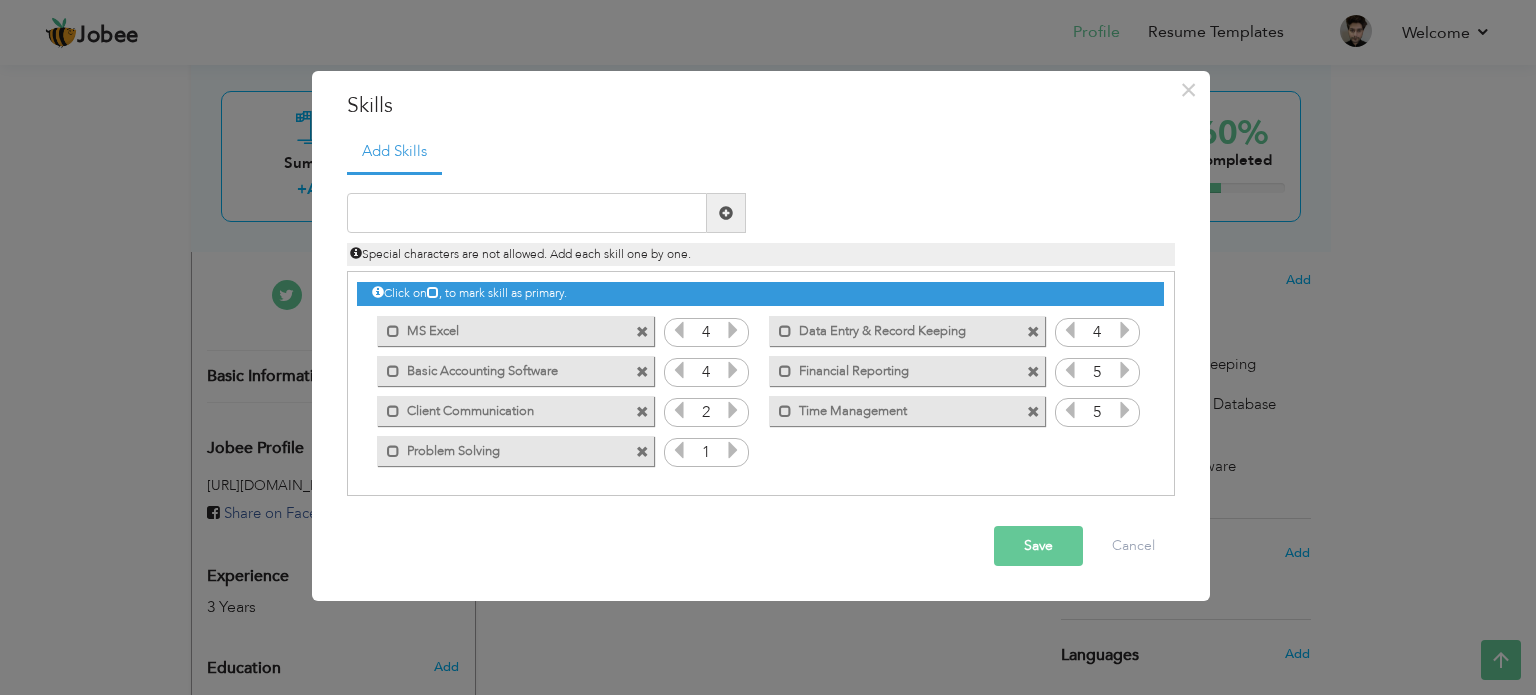 click at bounding box center [733, 410] 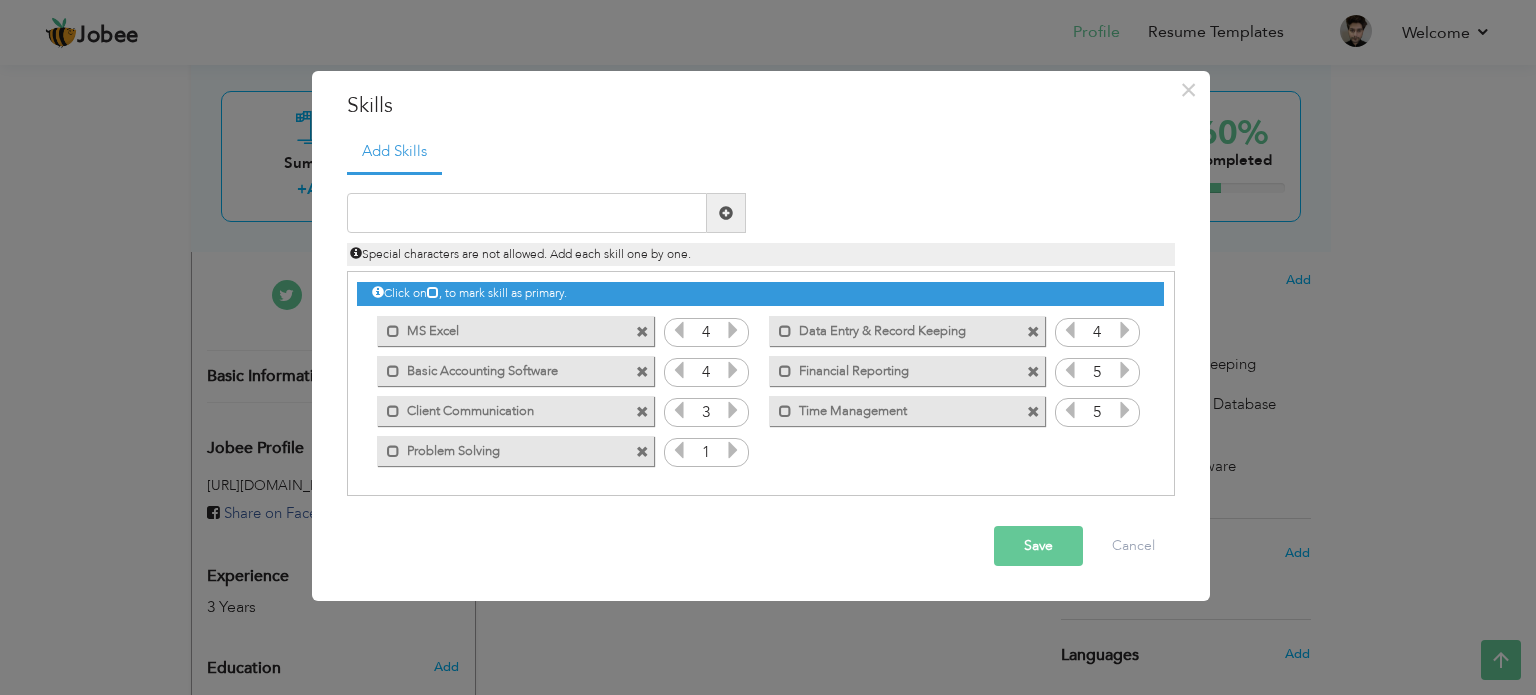 click at bounding box center (733, 410) 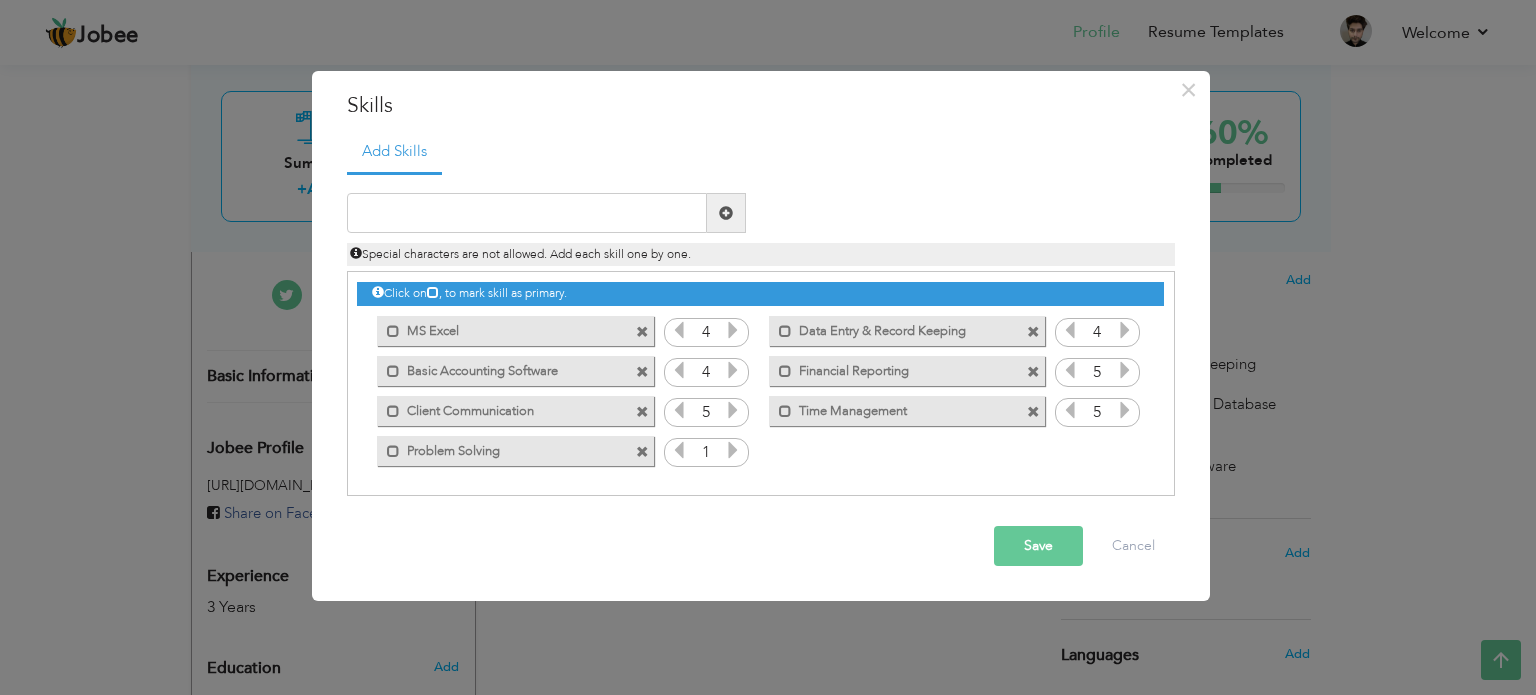 click at bounding box center (733, 450) 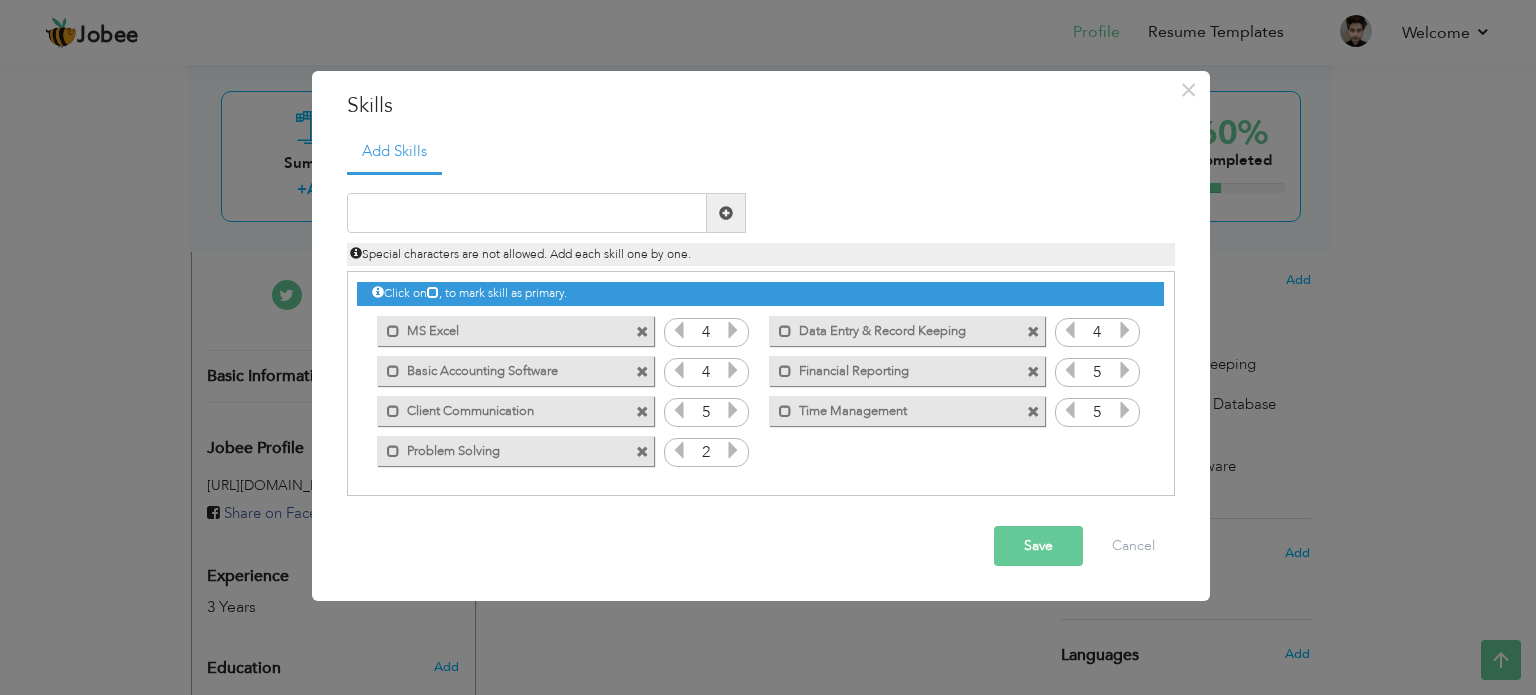 click at bounding box center [733, 450] 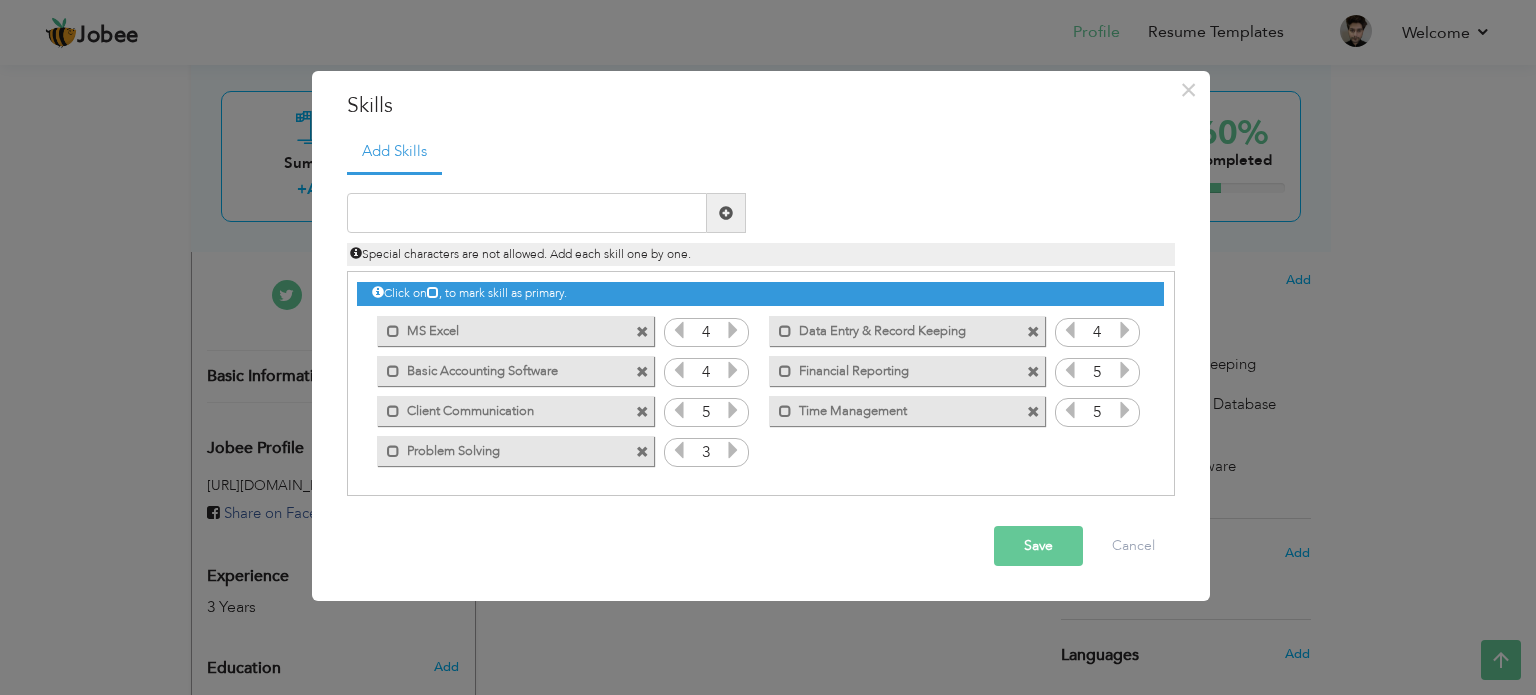 click at bounding box center [733, 450] 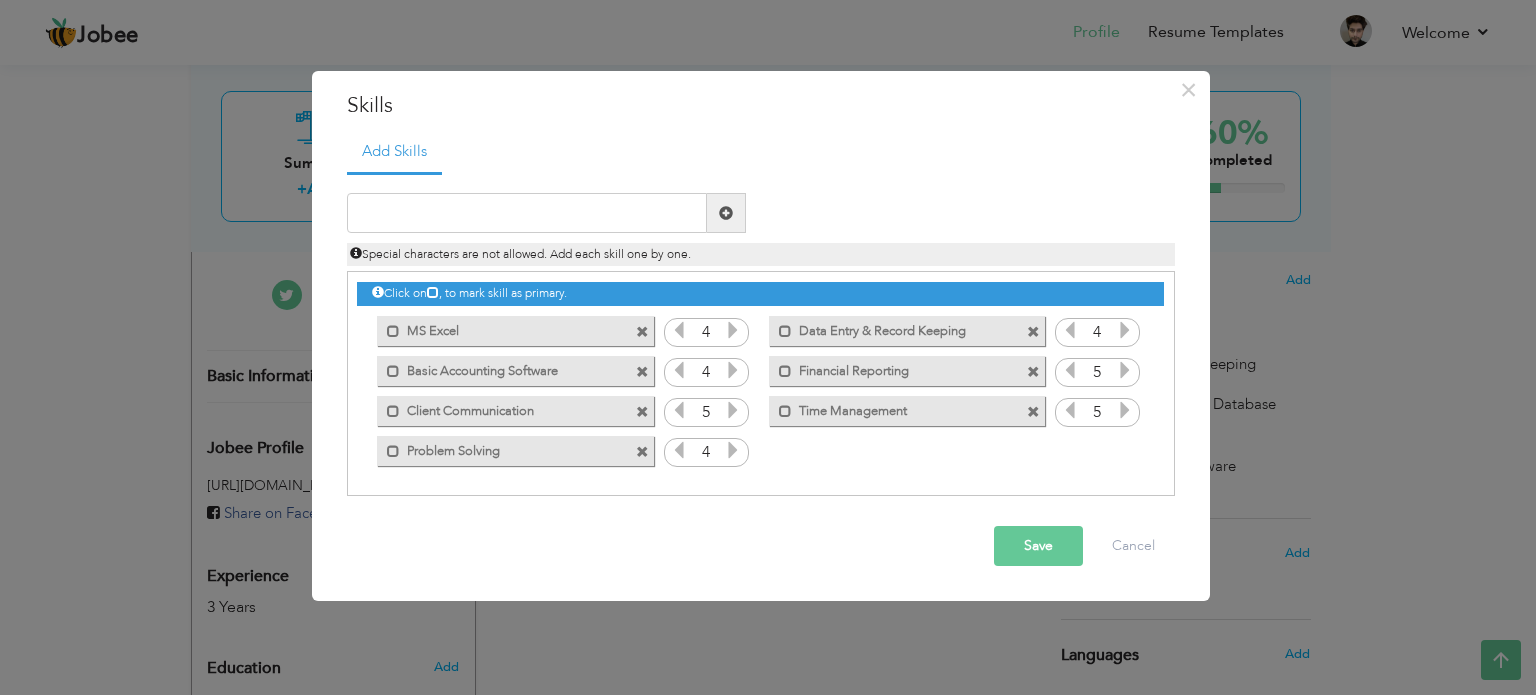 click at bounding box center [733, 450] 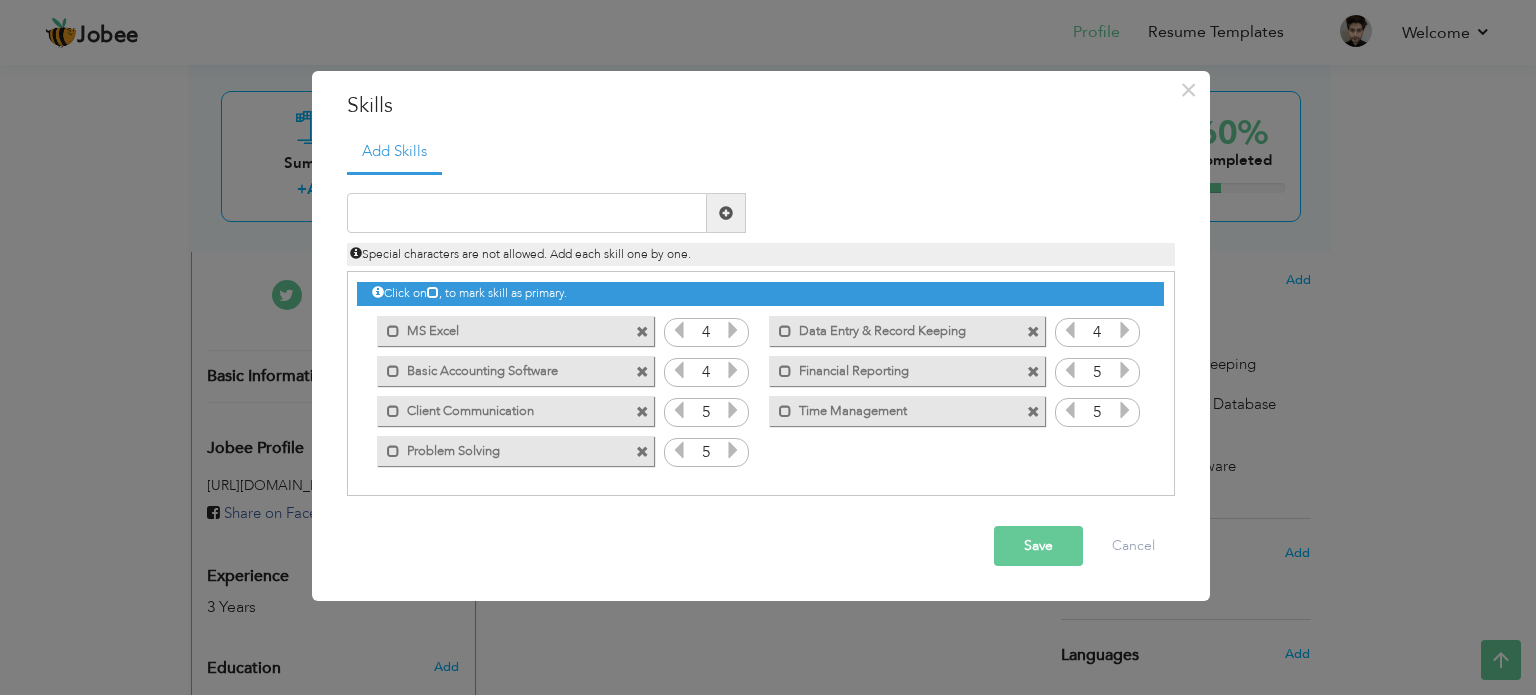 click on "Save" at bounding box center [1038, 546] 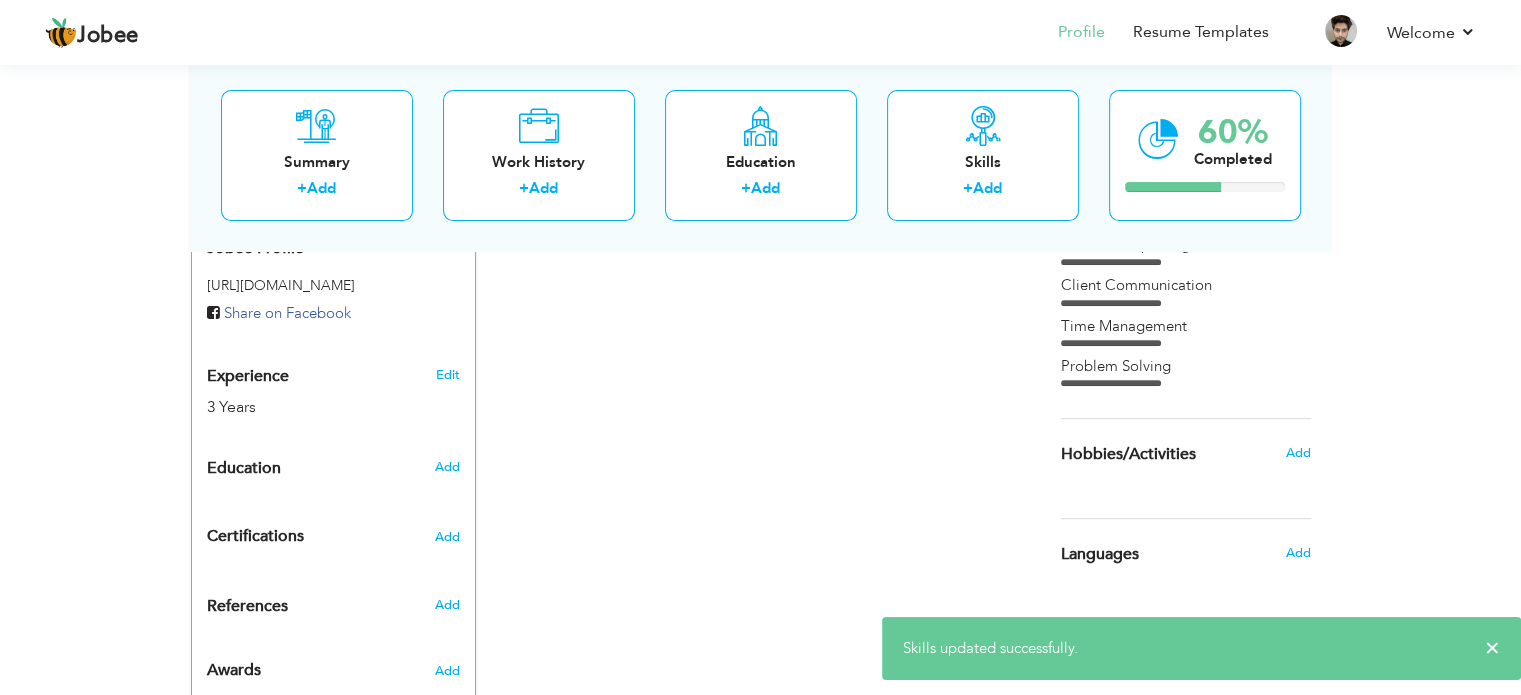 scroll, scrollTop: 778, scrollLeft: 0, axis: vertical 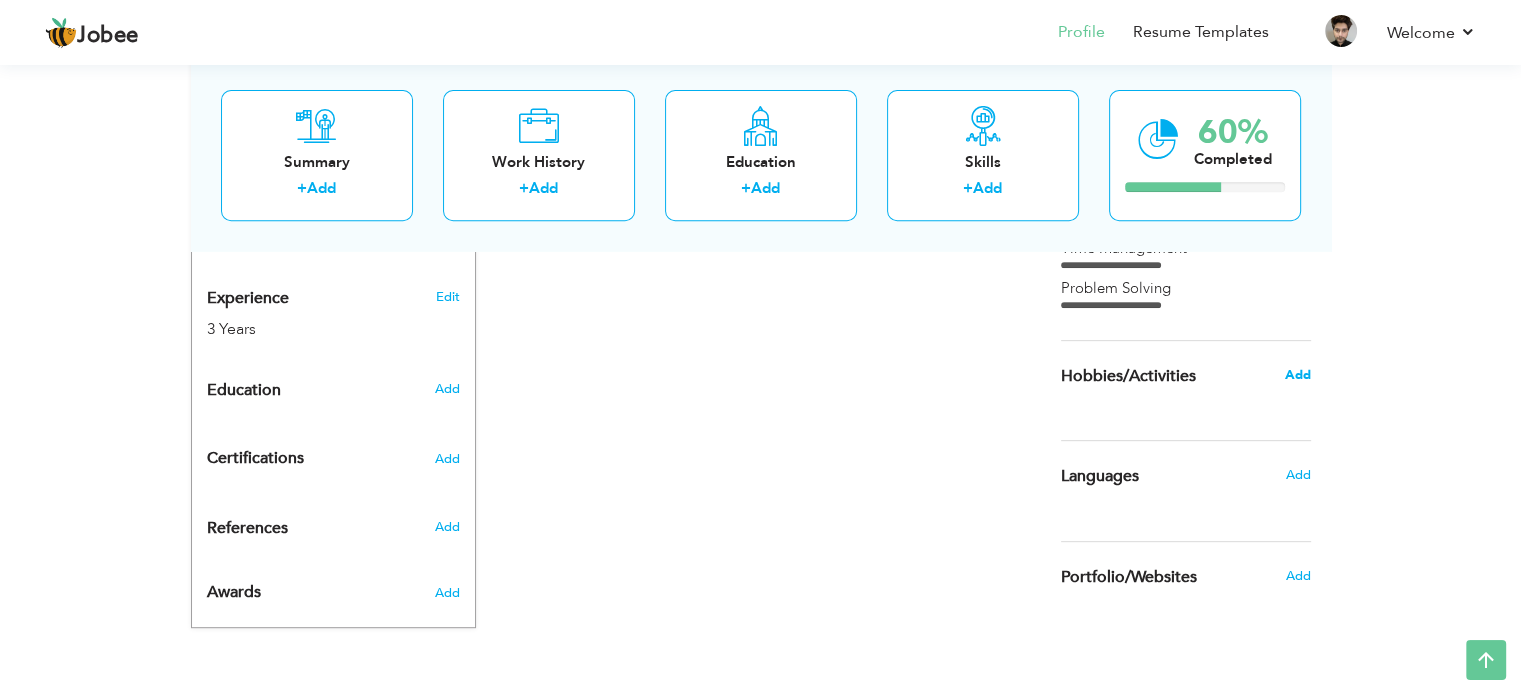 click on "Add" at bounding box center (1297, 375) 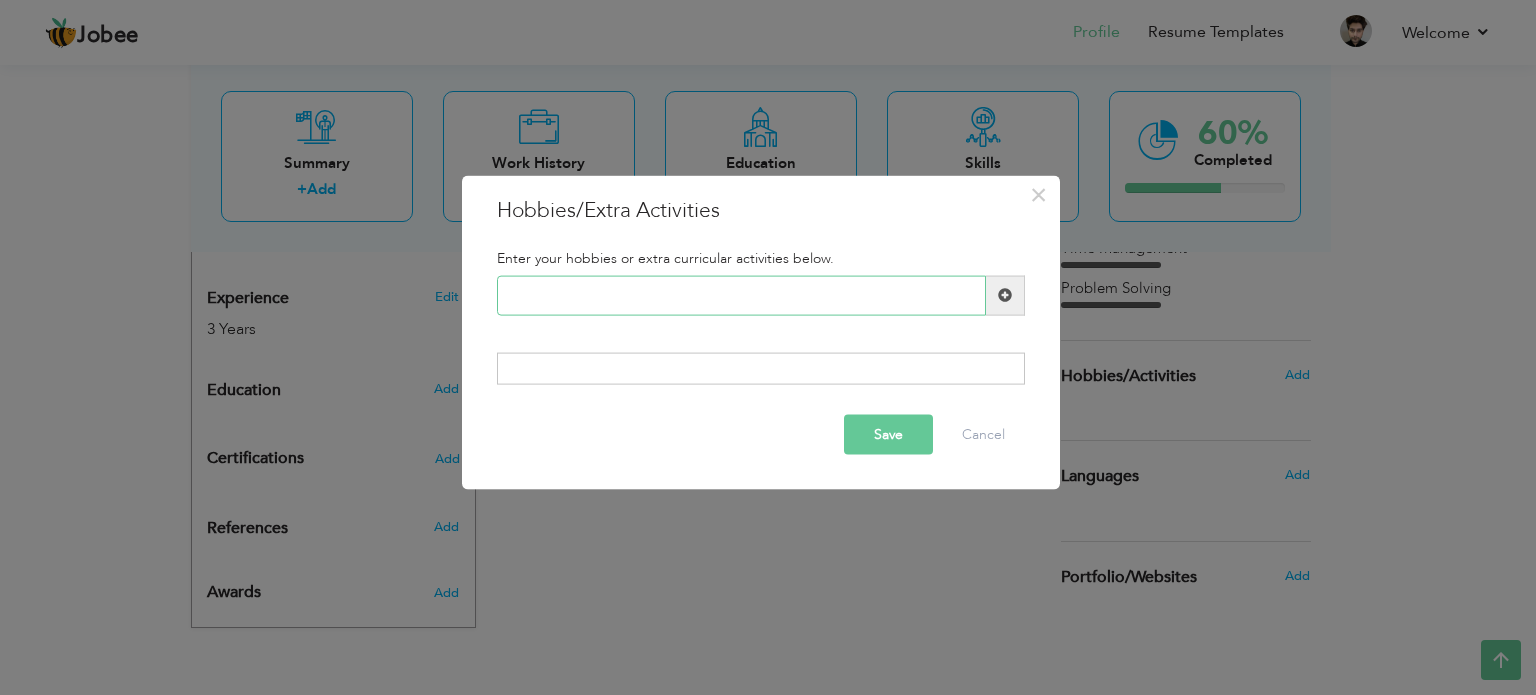 click at bounding box center (741, 295) 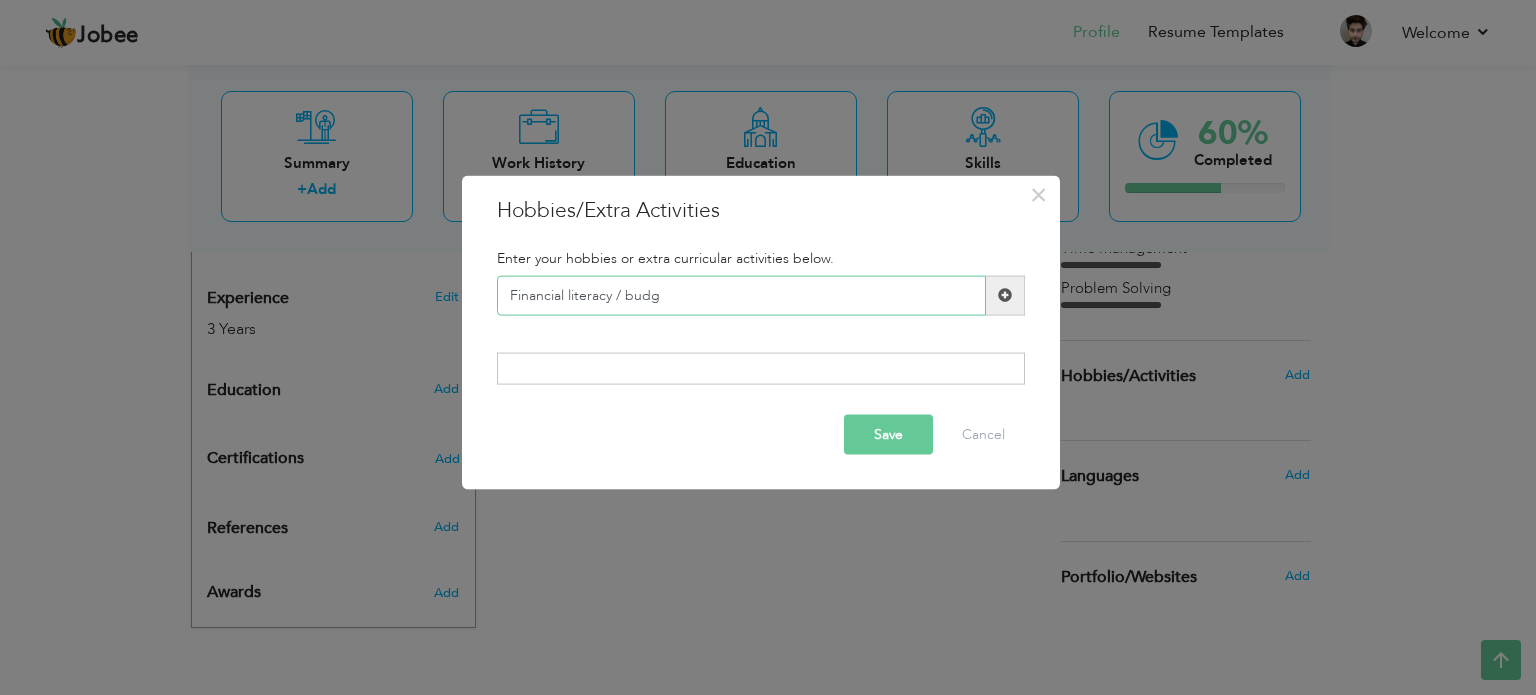 drag, startPoint x: 660, startPoint y: 298, endPoint x: 611, endPoint y: 299, distance: 49.010204 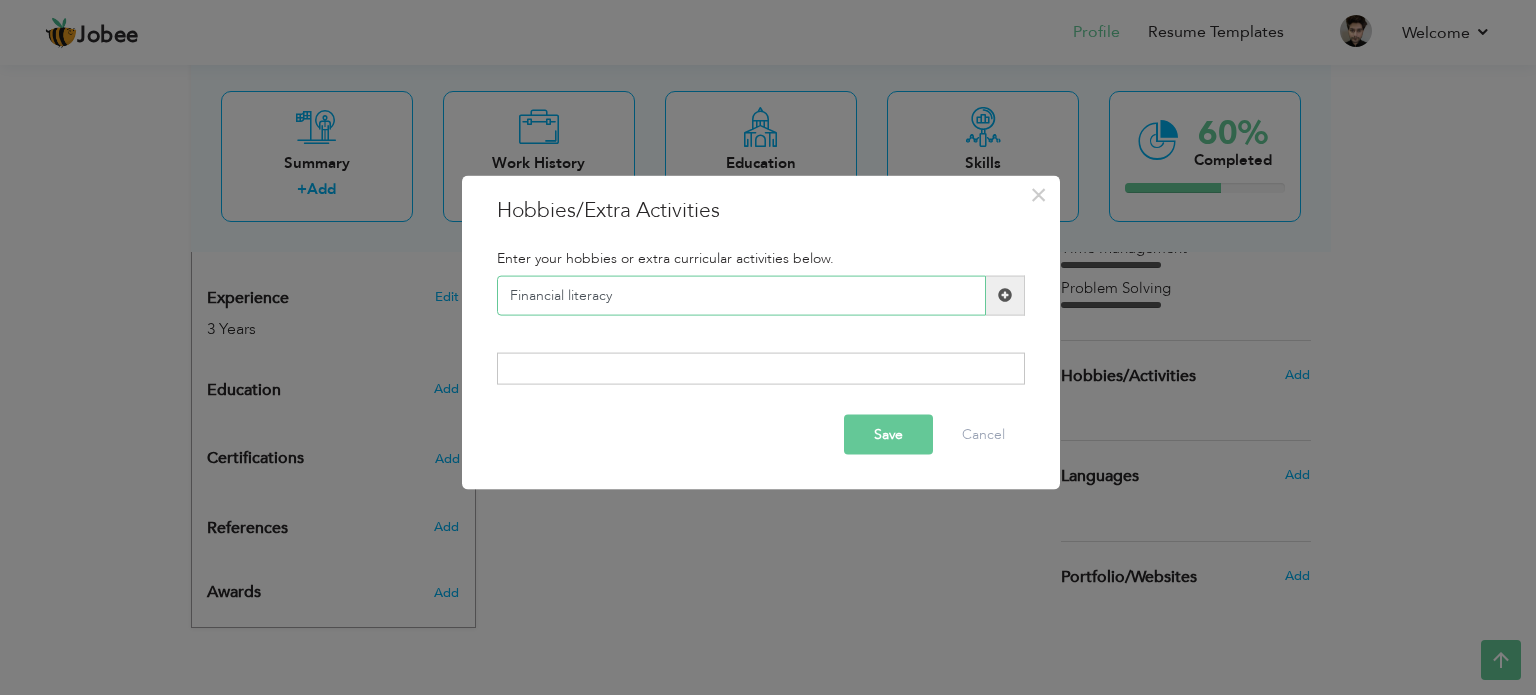 type on "Financial literacy" 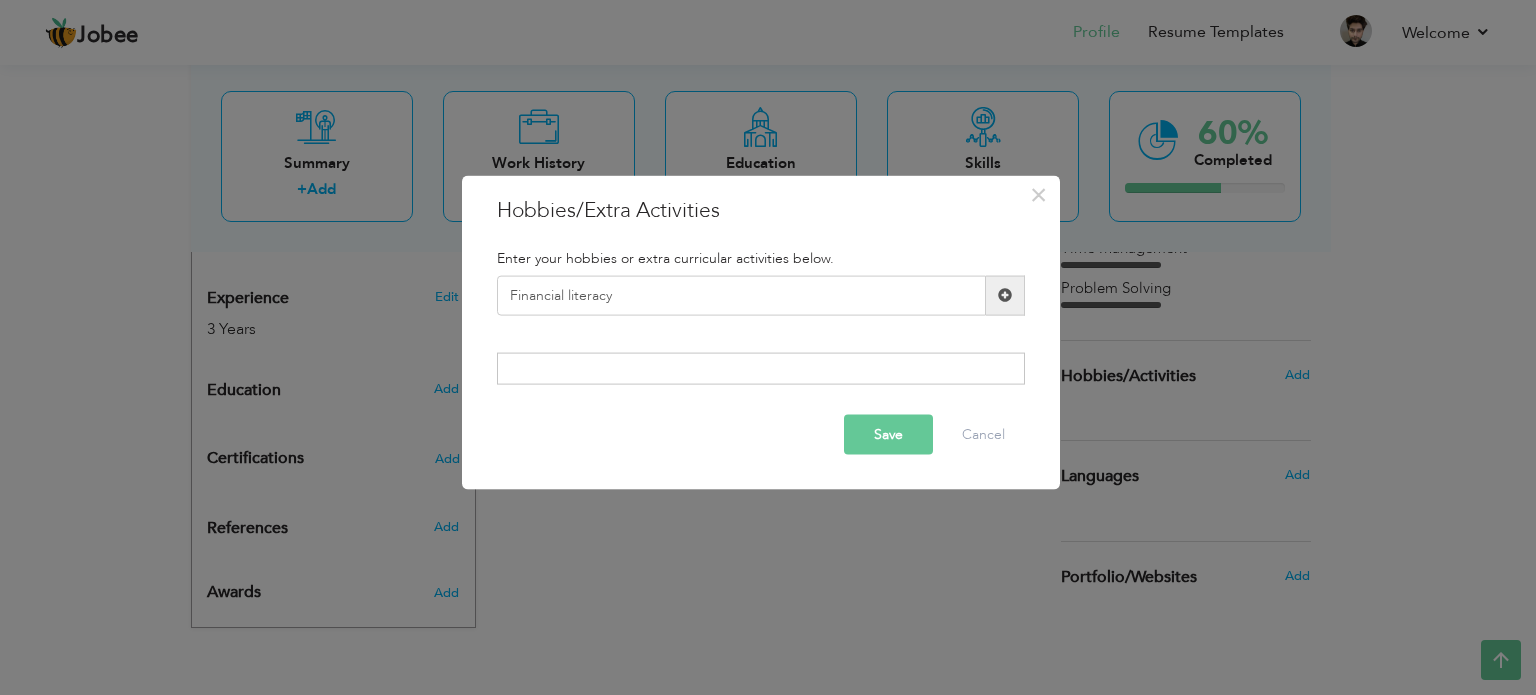 click at bounding box center (1005, 295) 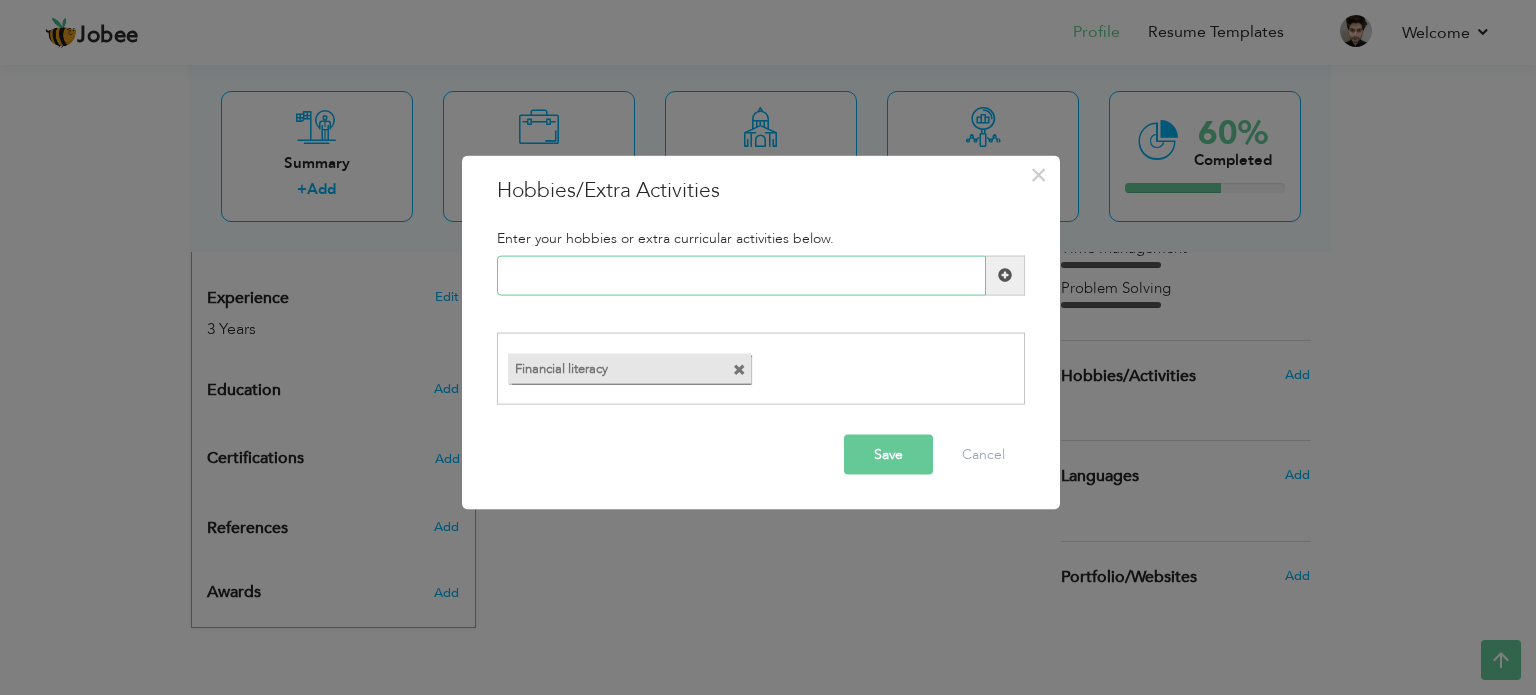 click at bounding box center (741, 275) 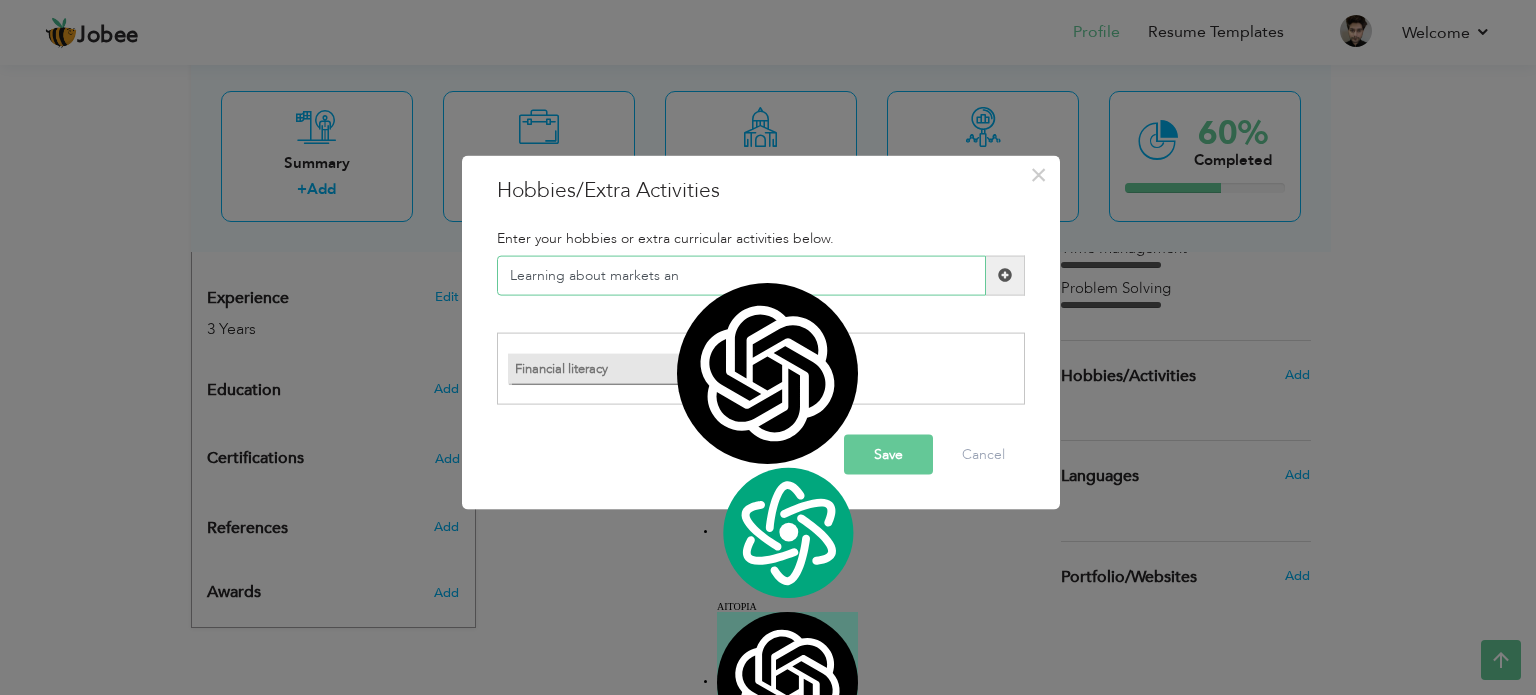 click on "Learning about markets an" at bounding box center [741, 275] 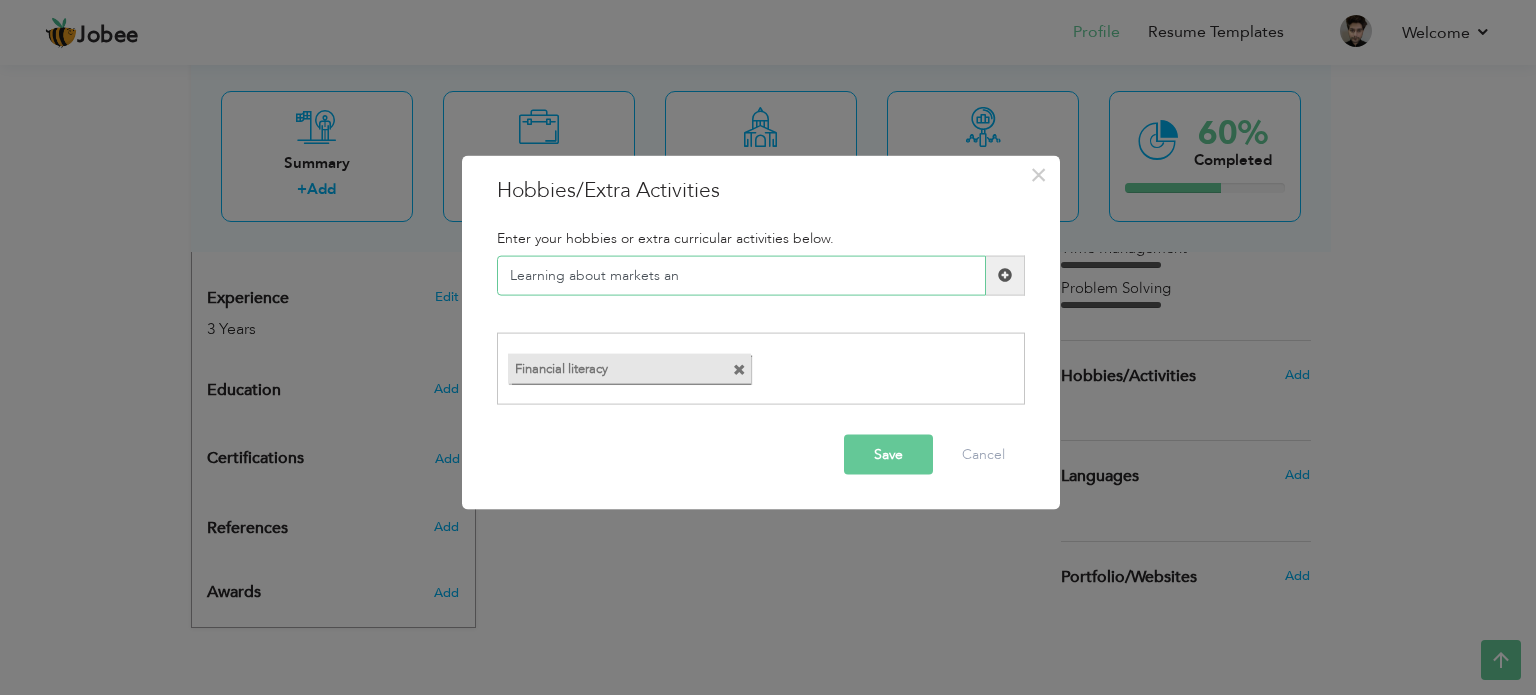 click on "Learning about markets an" at bounding box center [741, 275] 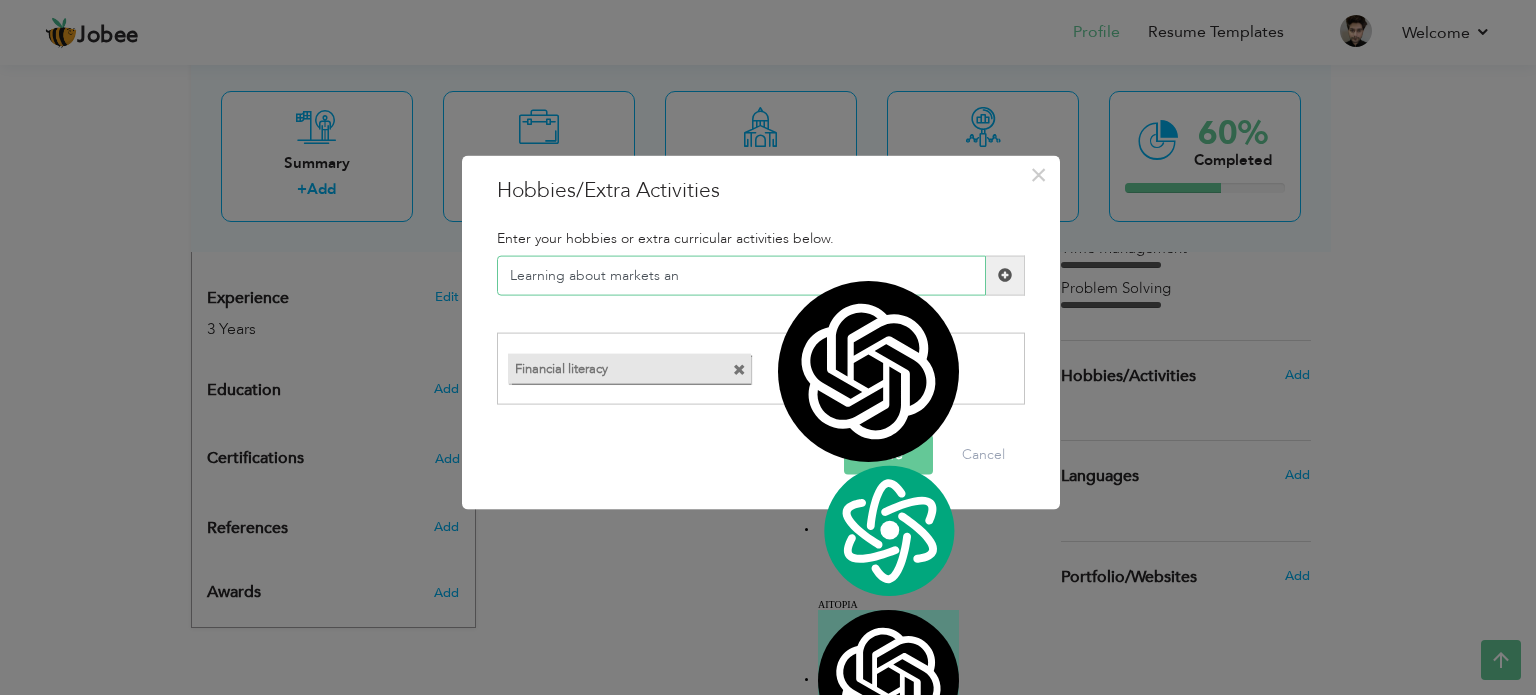 click on "Learning about markets an" at bounding box center (741, 275) 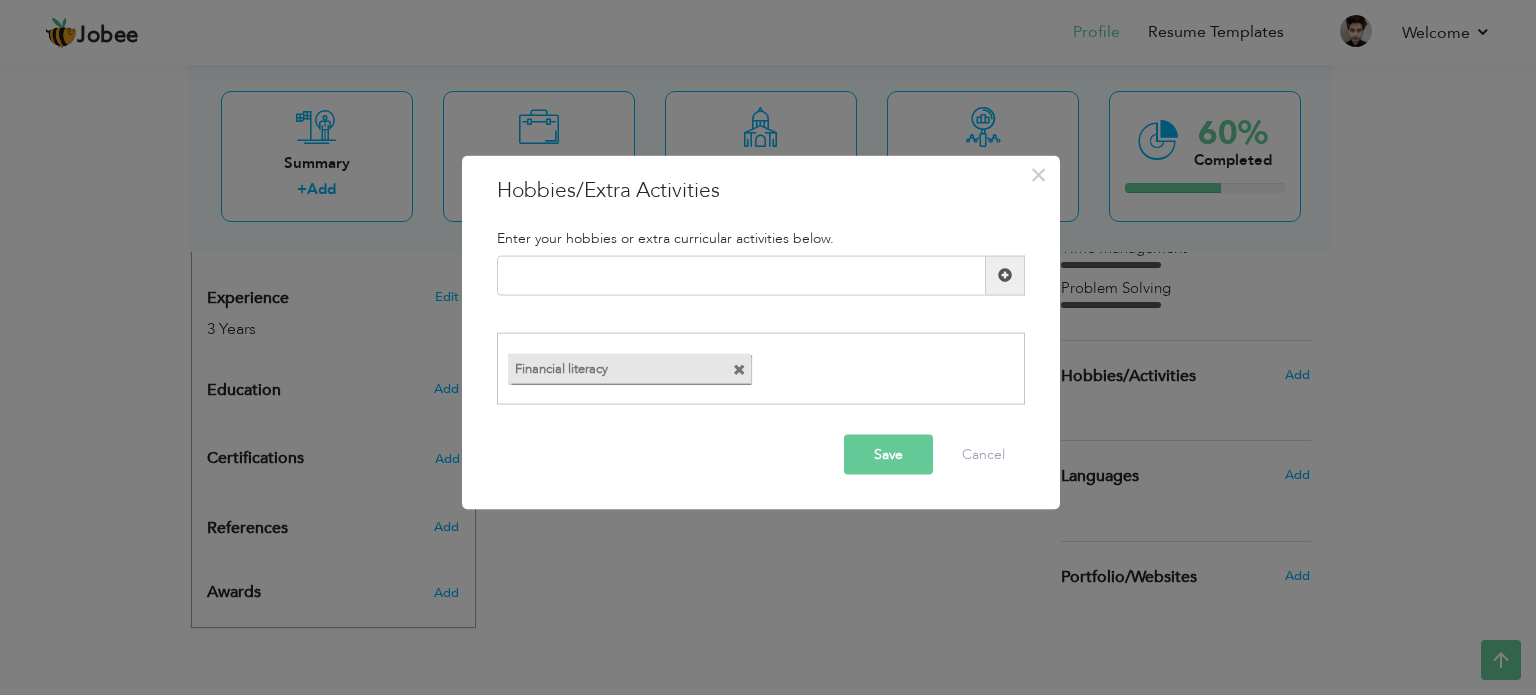 click at bounding box center (739, 370) 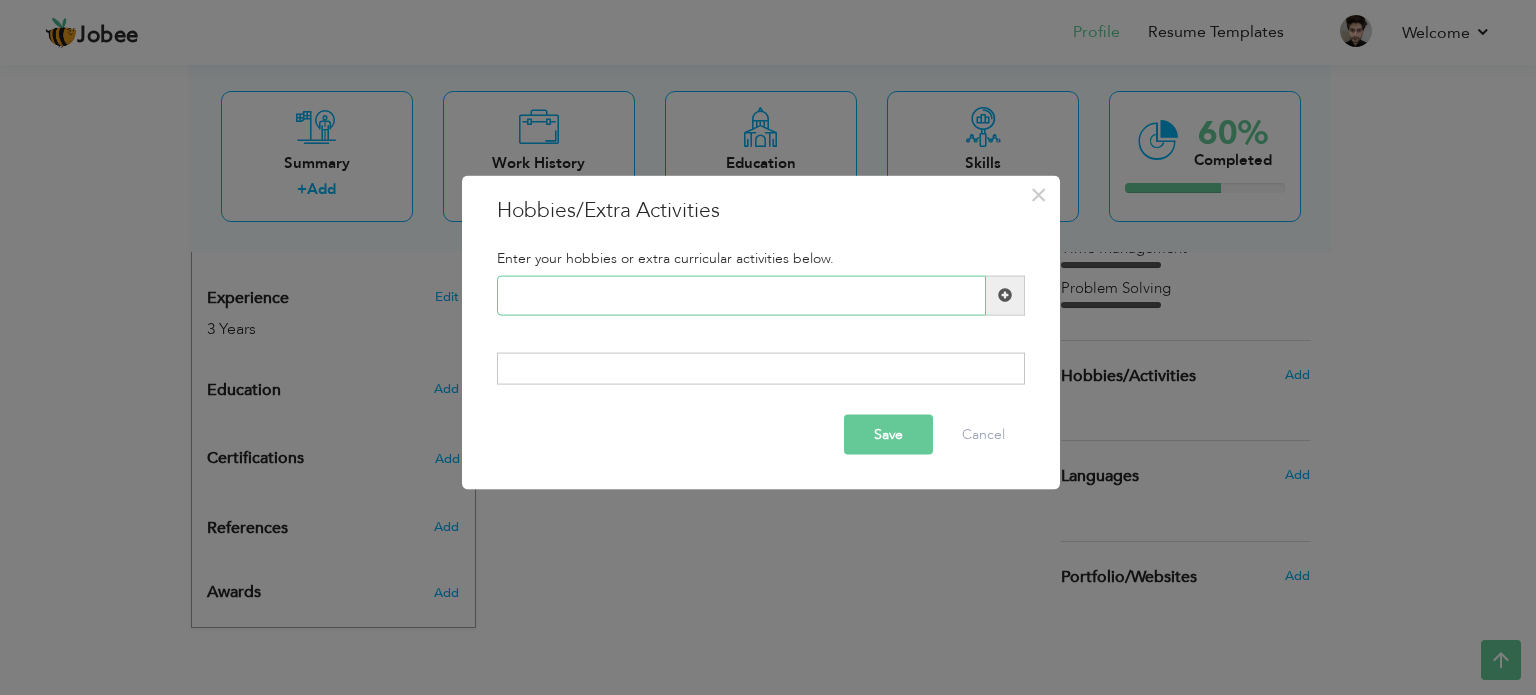 click at bounding box center (741, 295) 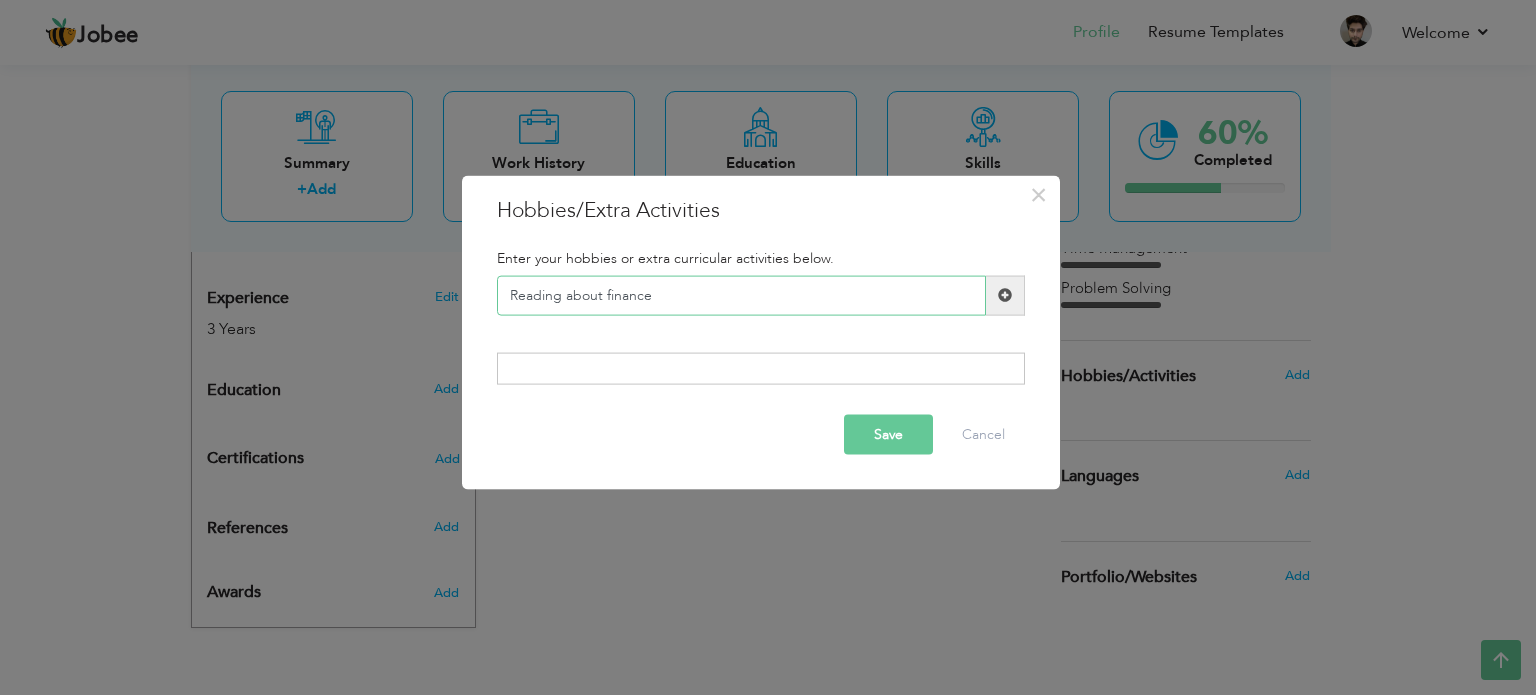 type on "Reading about finance" 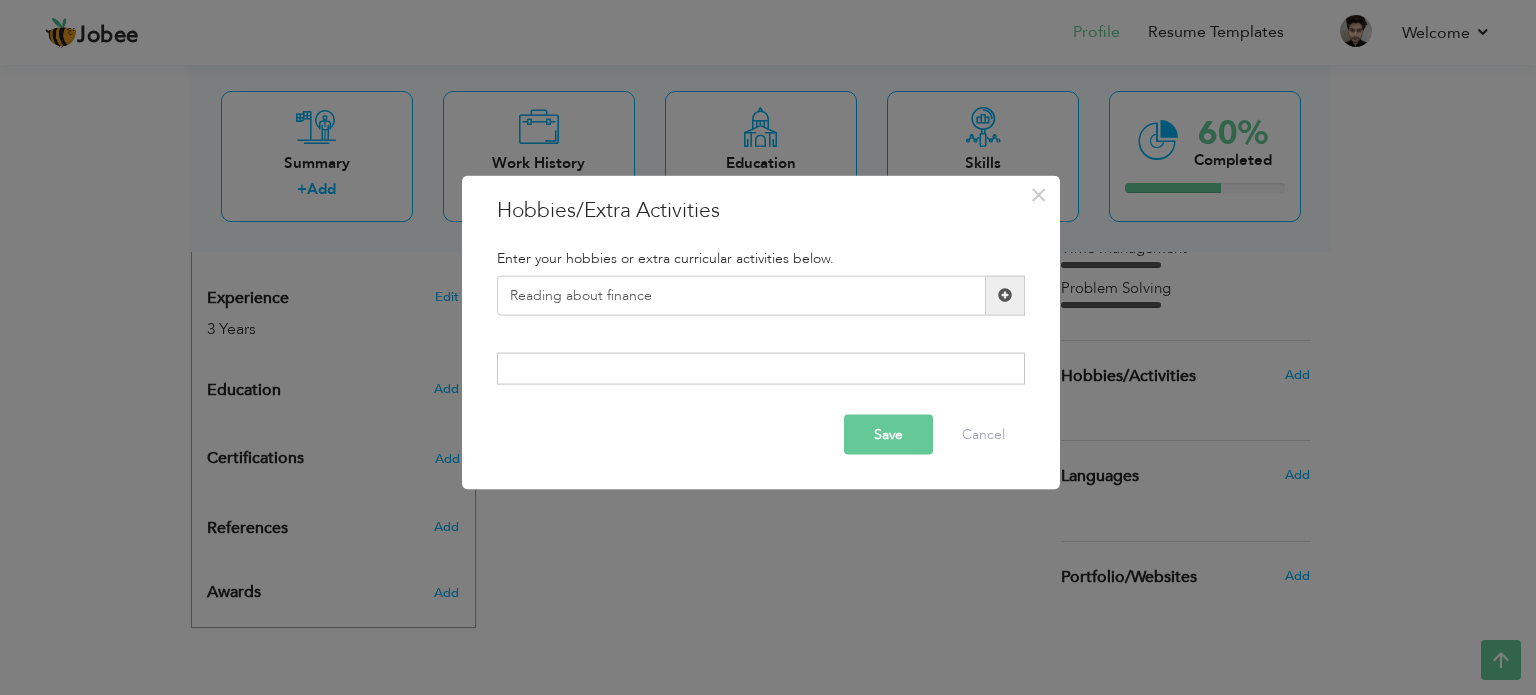 click at bounding box center (1005, 295) 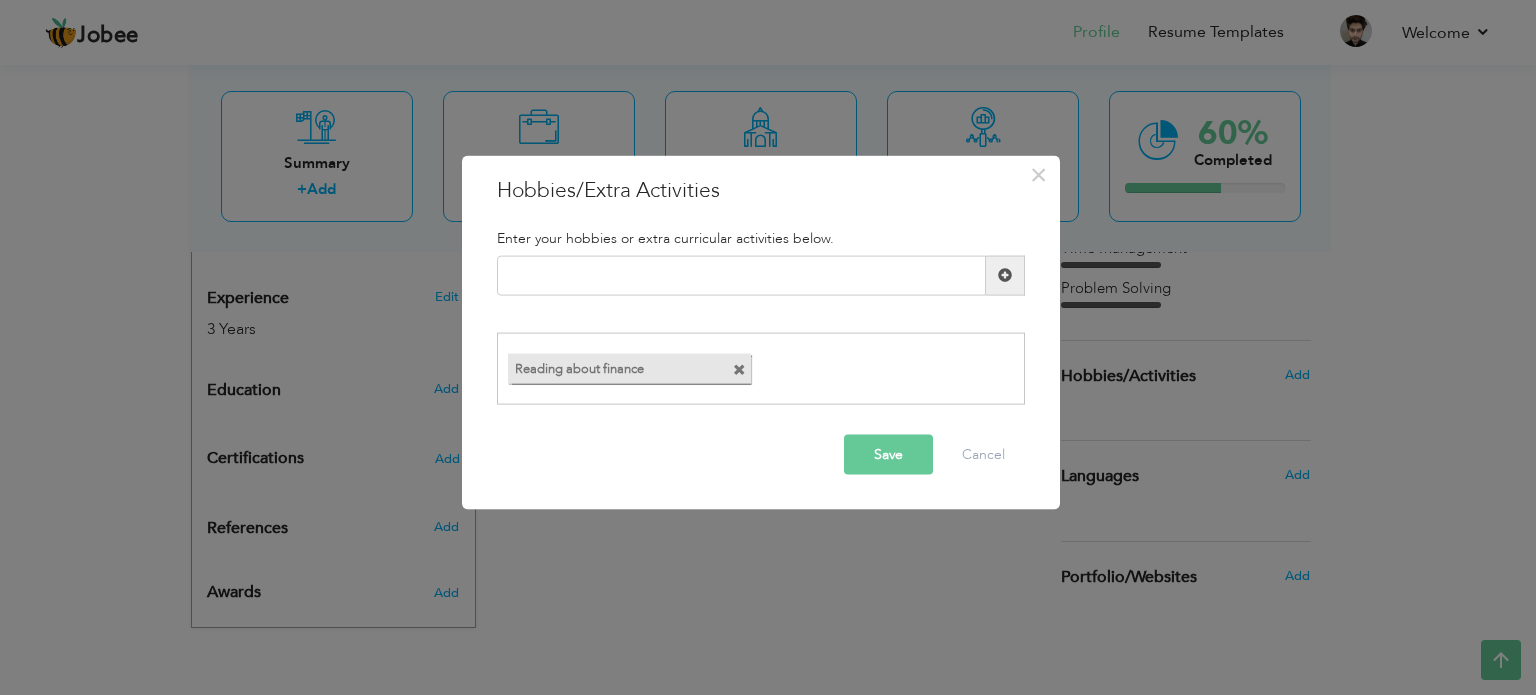 click at bounding box center (739, 370) 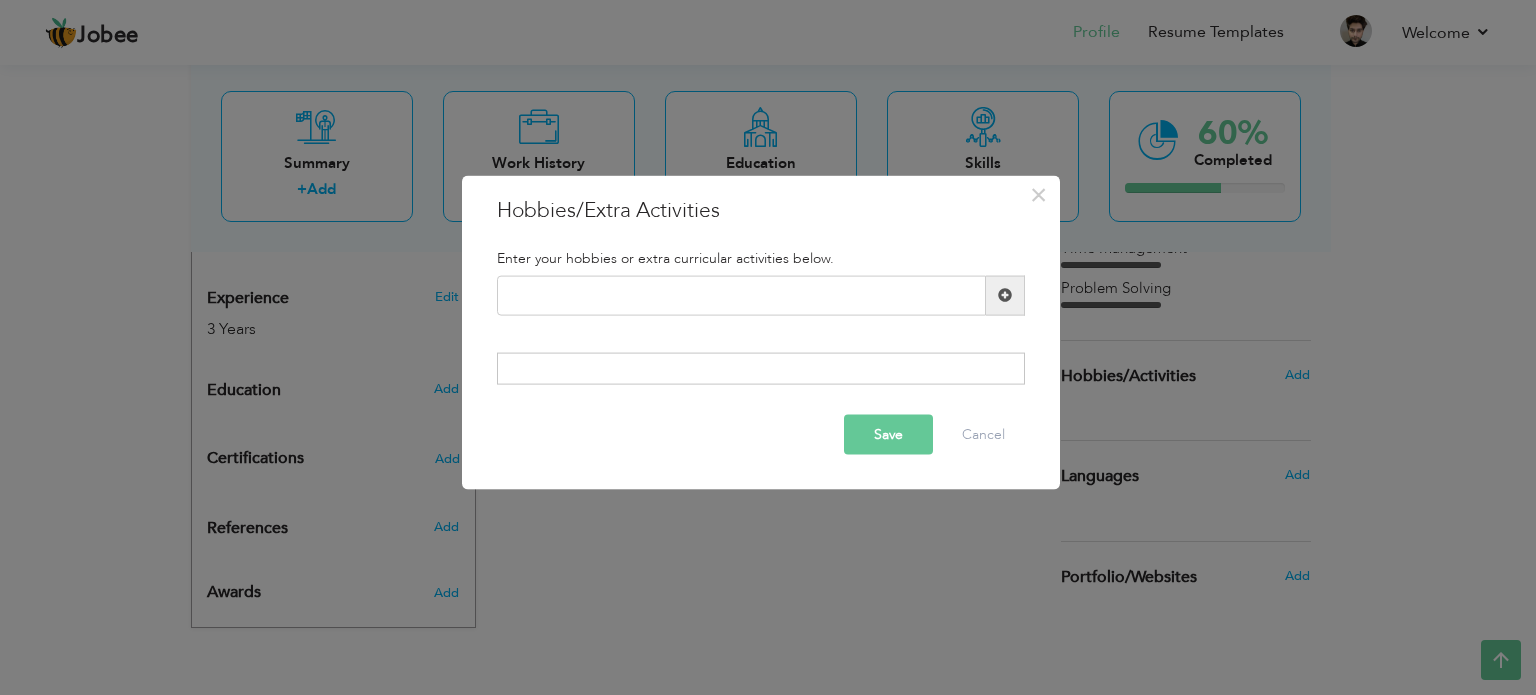 click on "Duplicate entry" at bounding box center [761, 303] 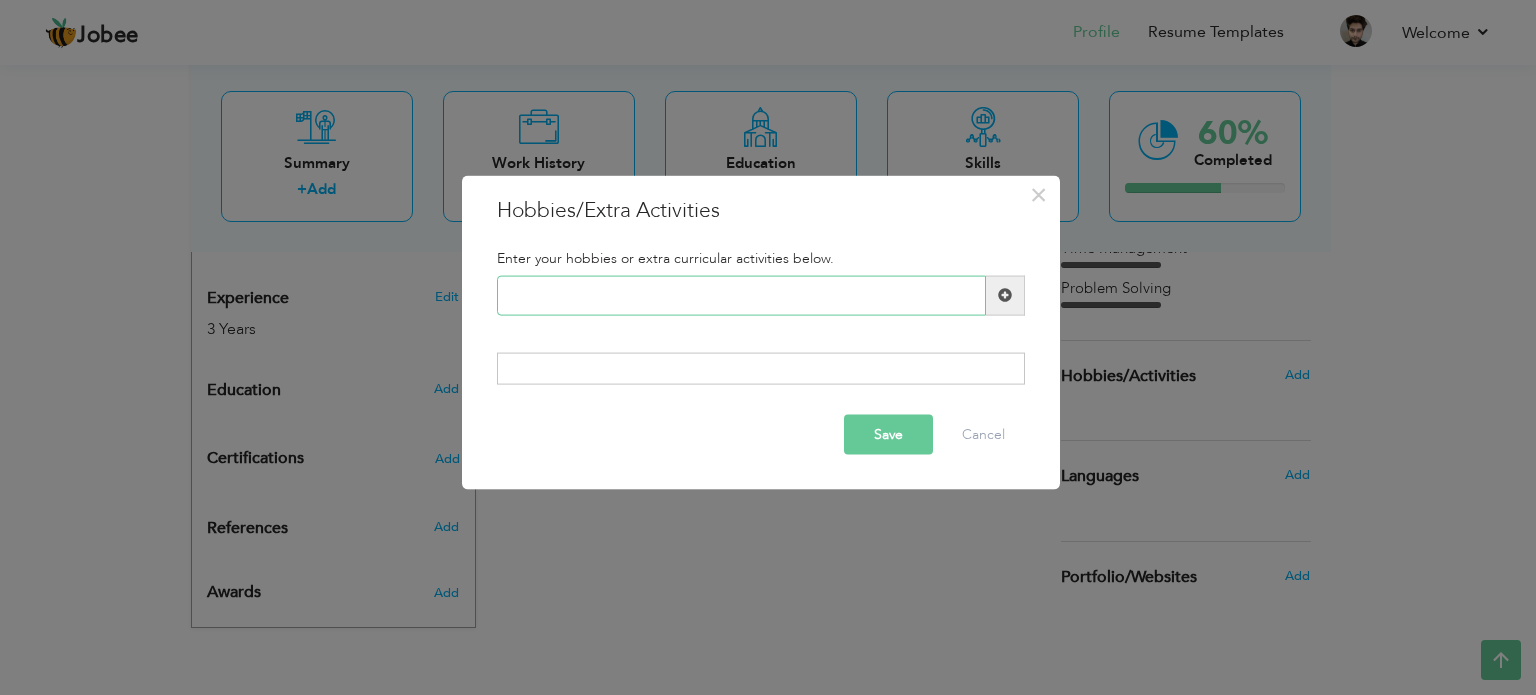 click at bounding box center (741, 295) 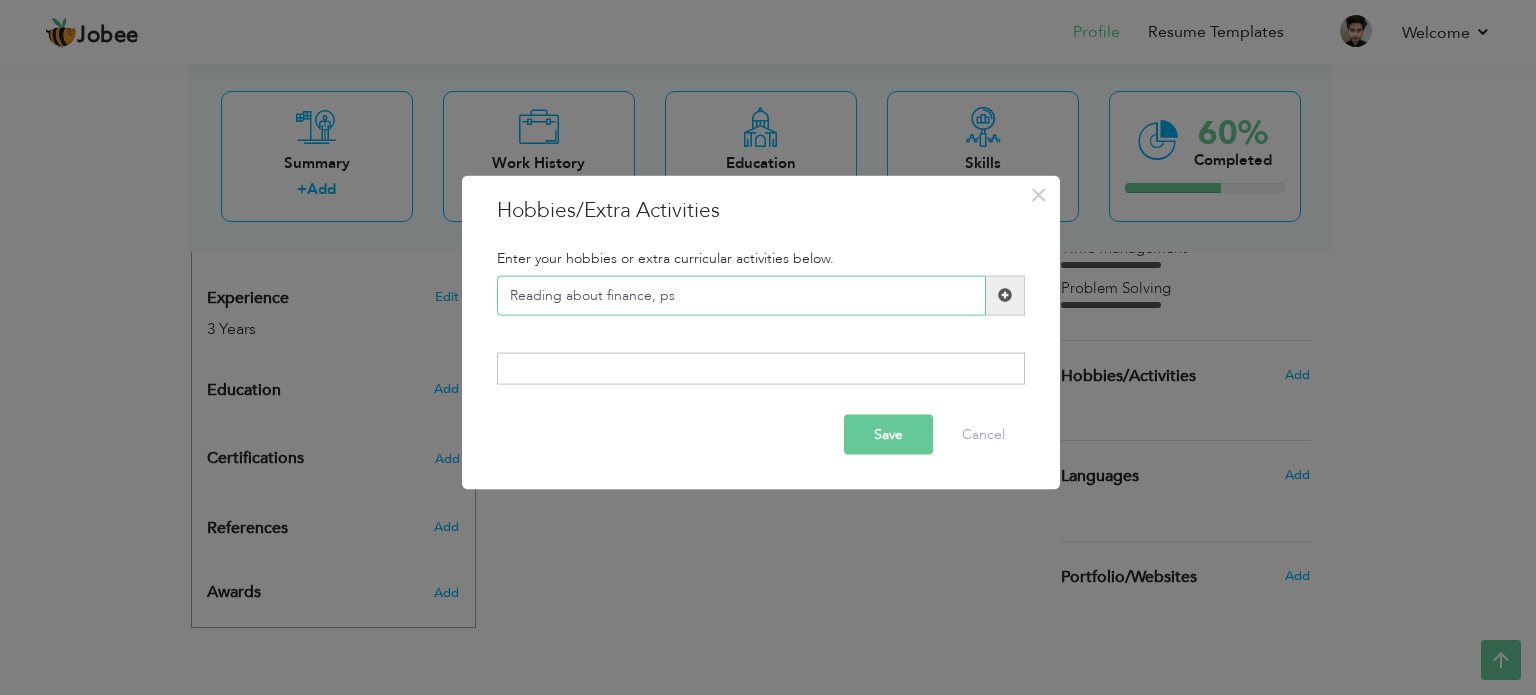 drag, startPoint x: 769, startPoint y: 296, endPoint x: 650, endPoint y: 296, distance: 119 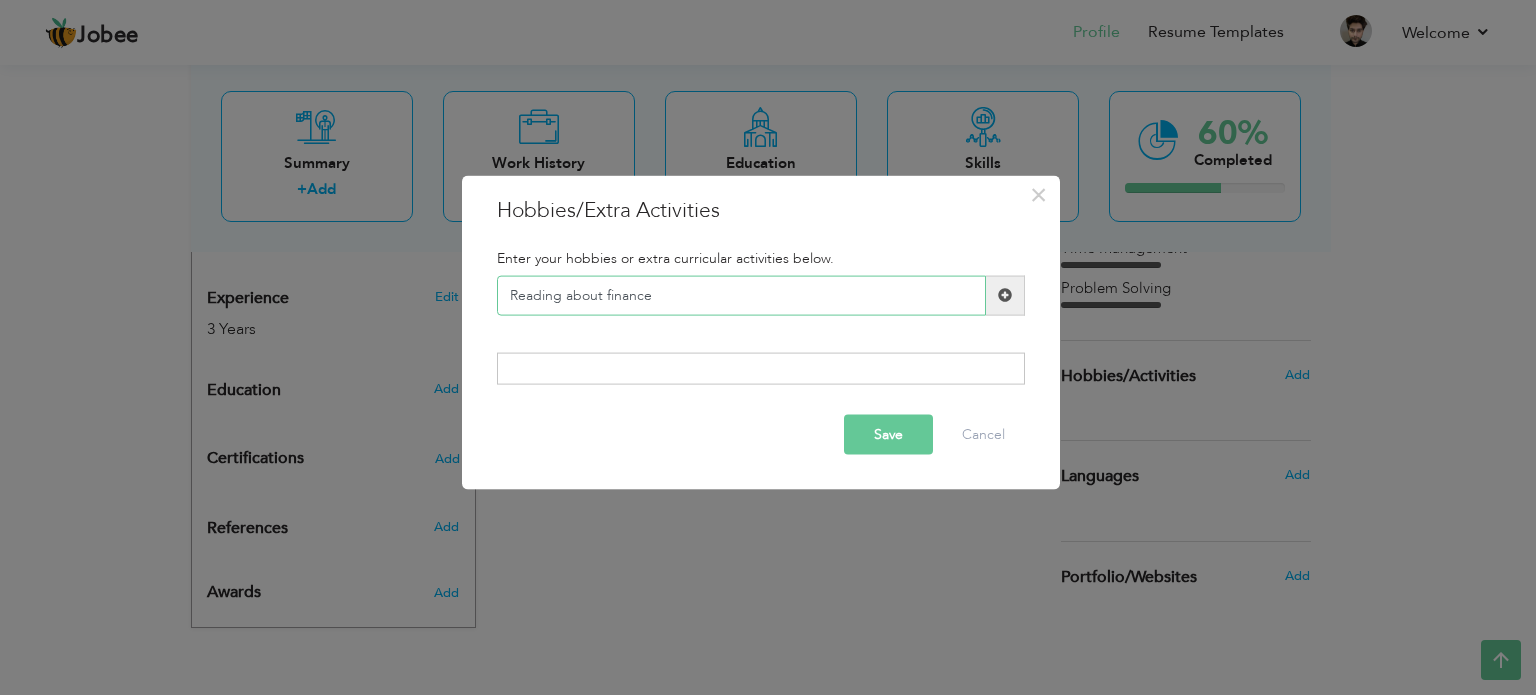 type on "Reading about finance" 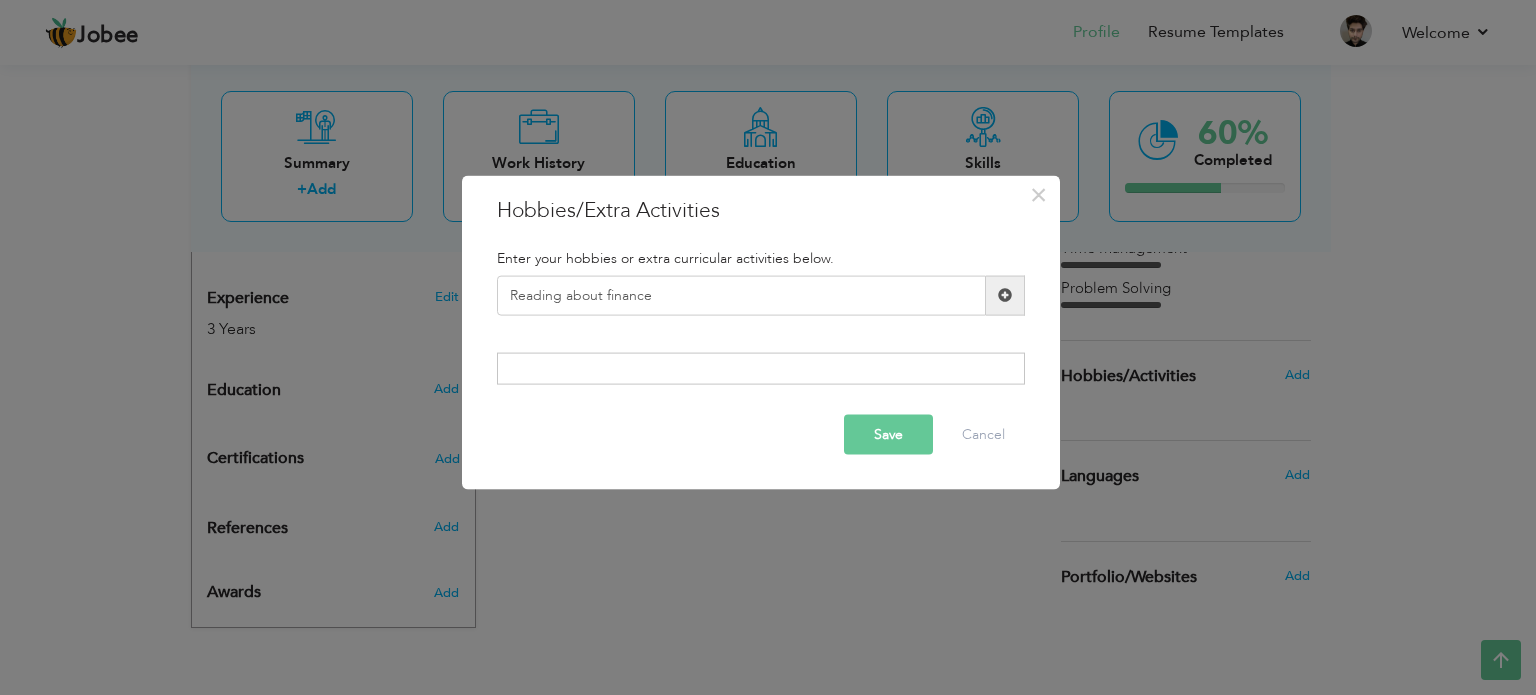 click at bounding box center [761, 369] 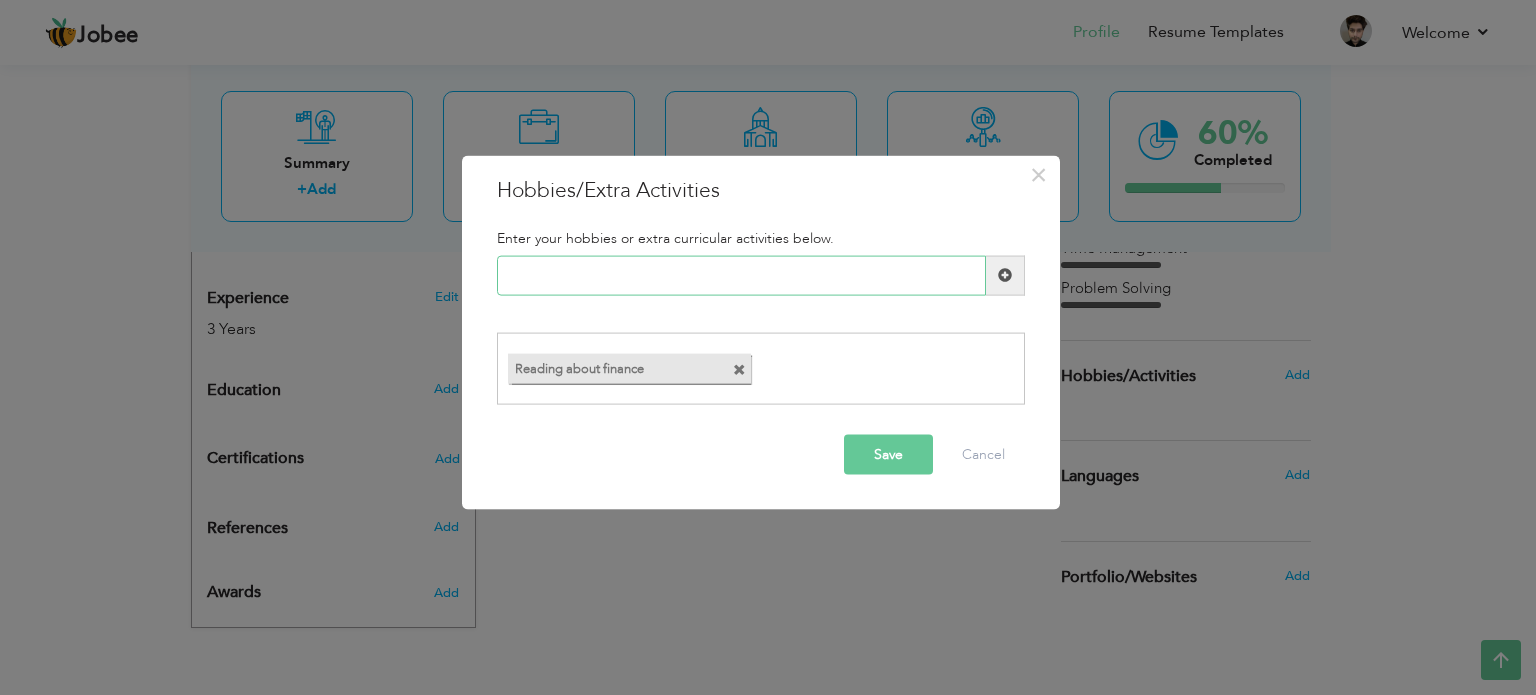 click at bounding box center [741, 275] 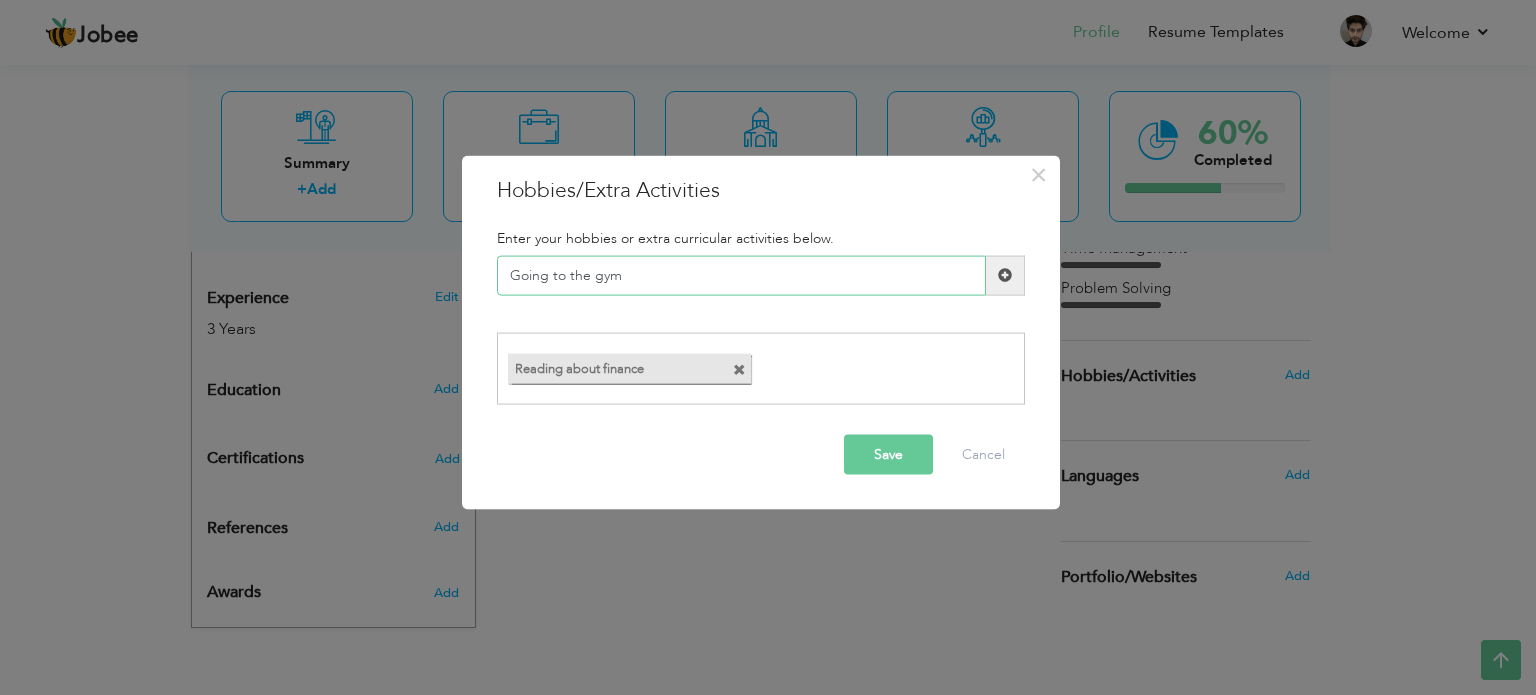type on "Going to the gym" 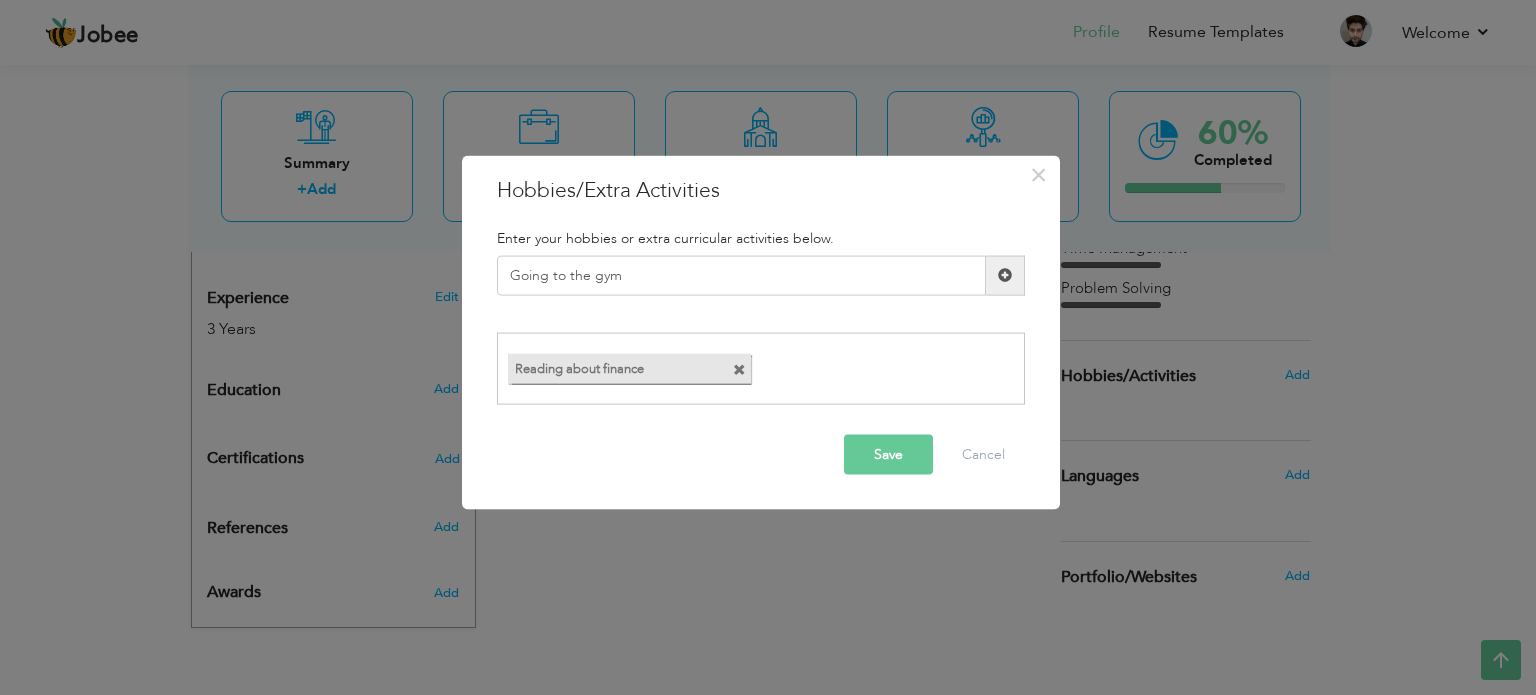 click at bounding box center (1005, 275) 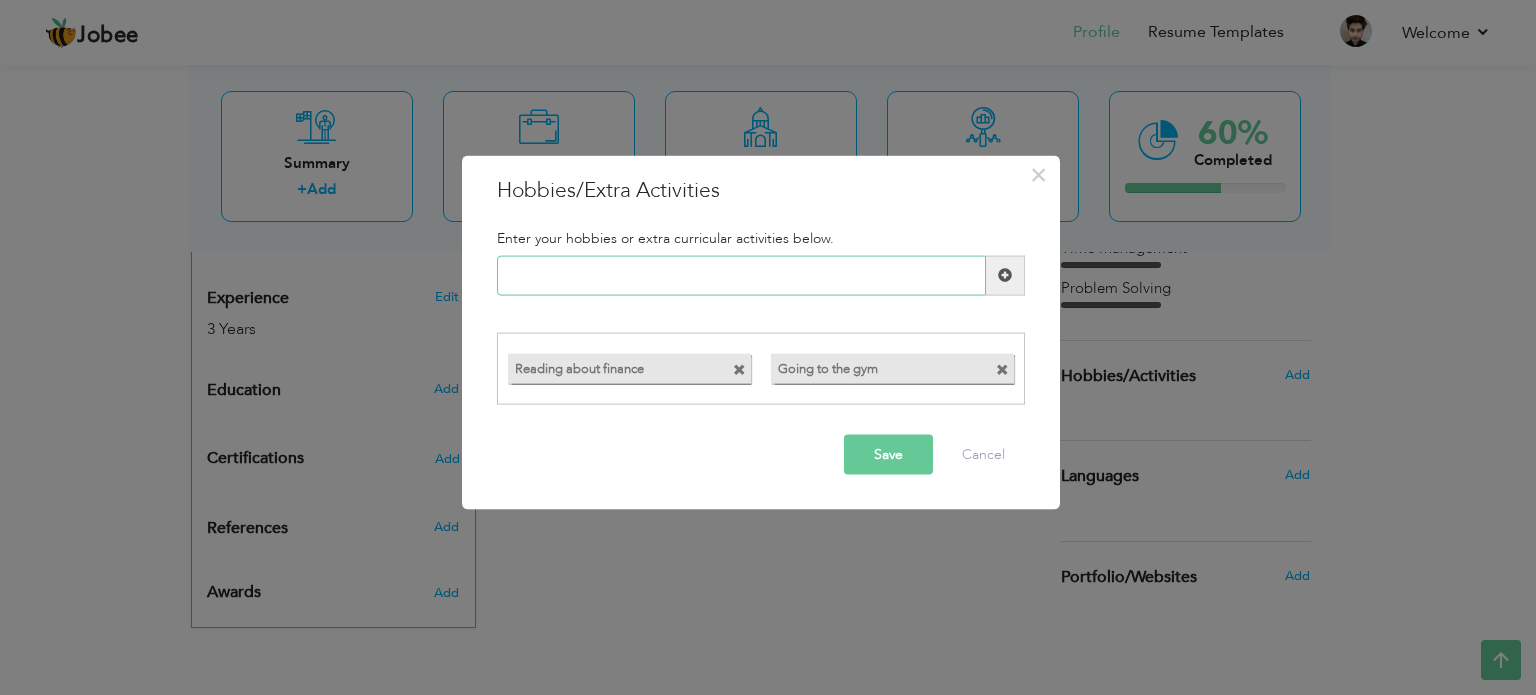 click at bounding box center [741, 275] 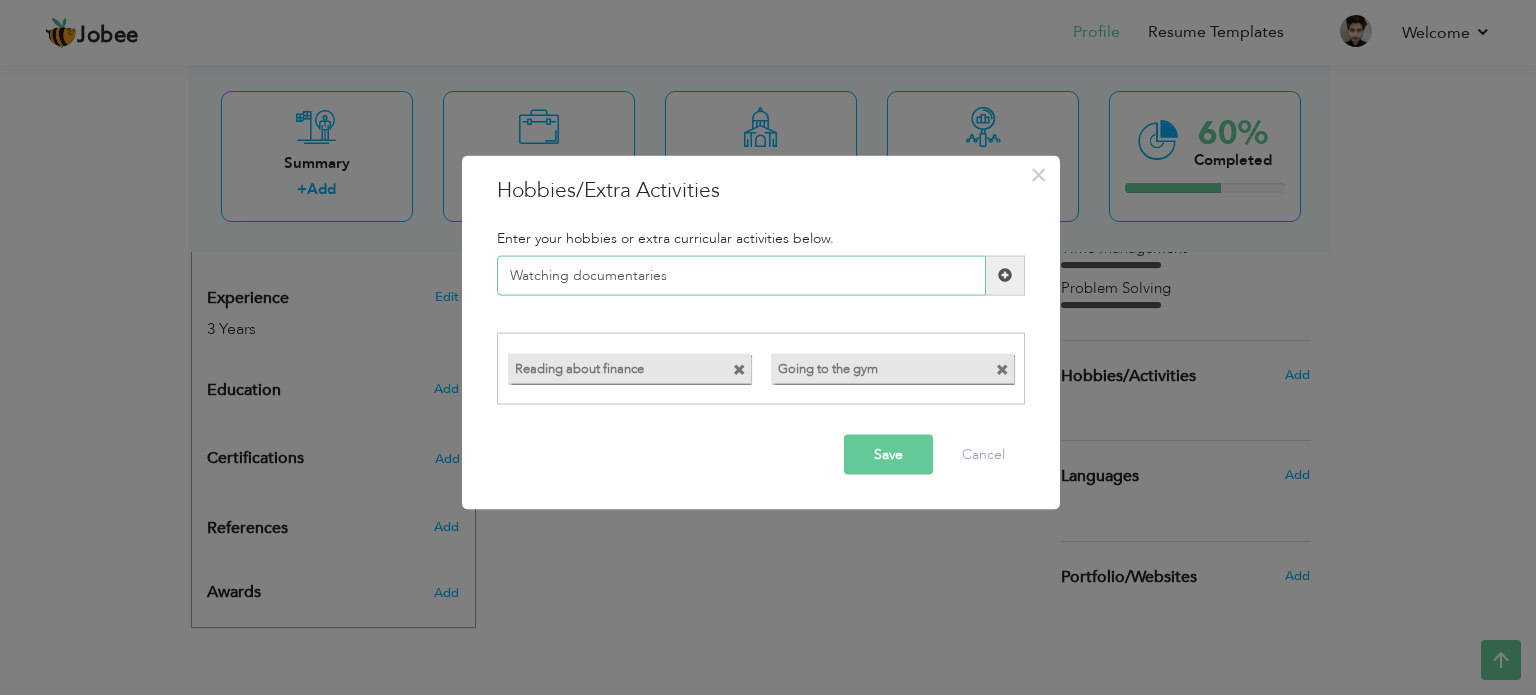 type on "Watching documentaries" 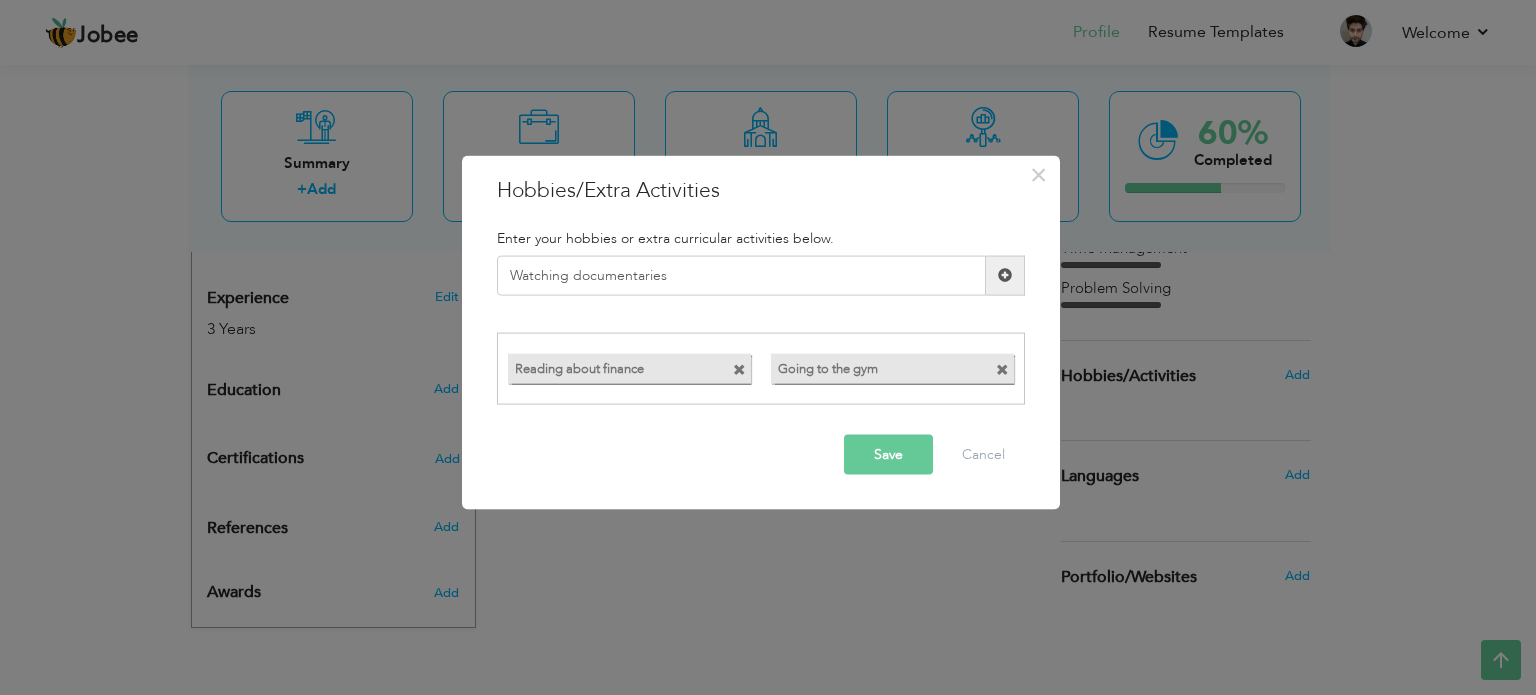 click at bounding box center [1005, 275] 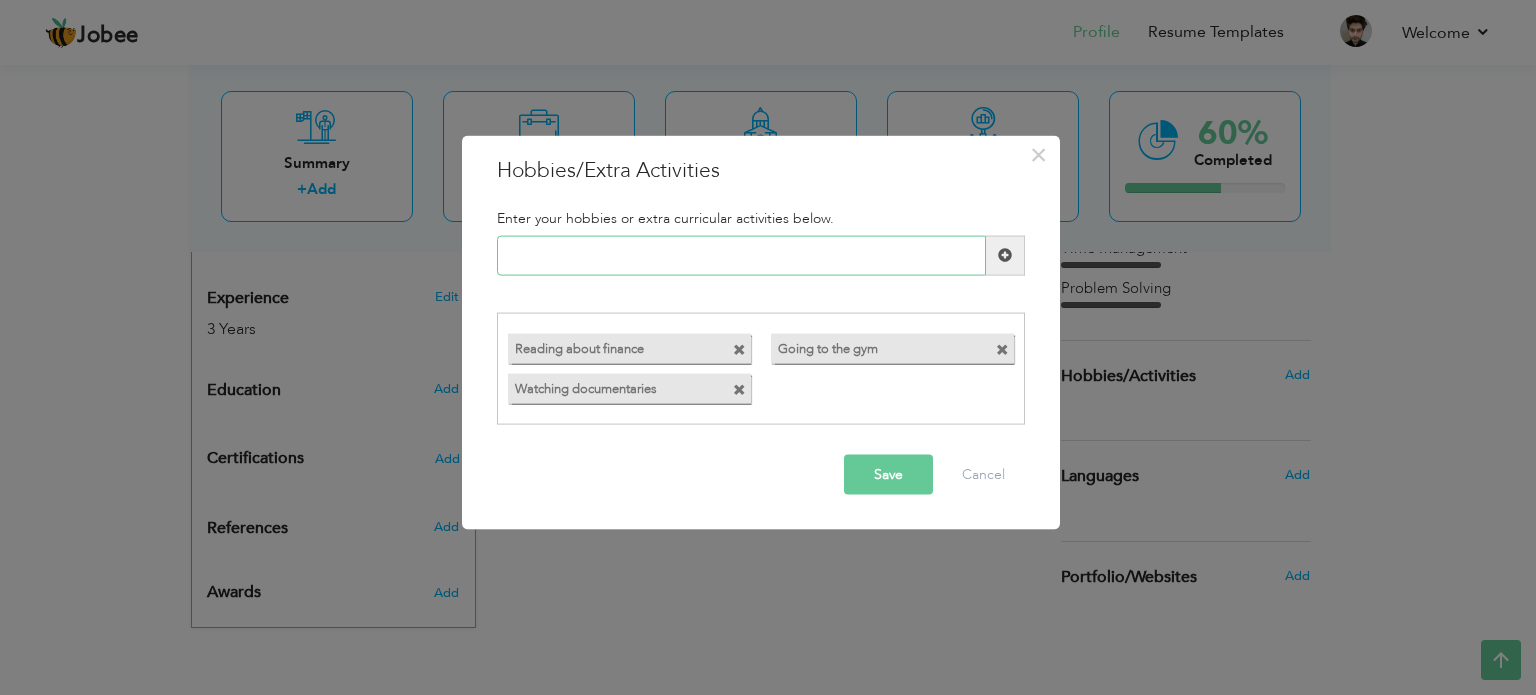 click at bounding box center (741, 255) 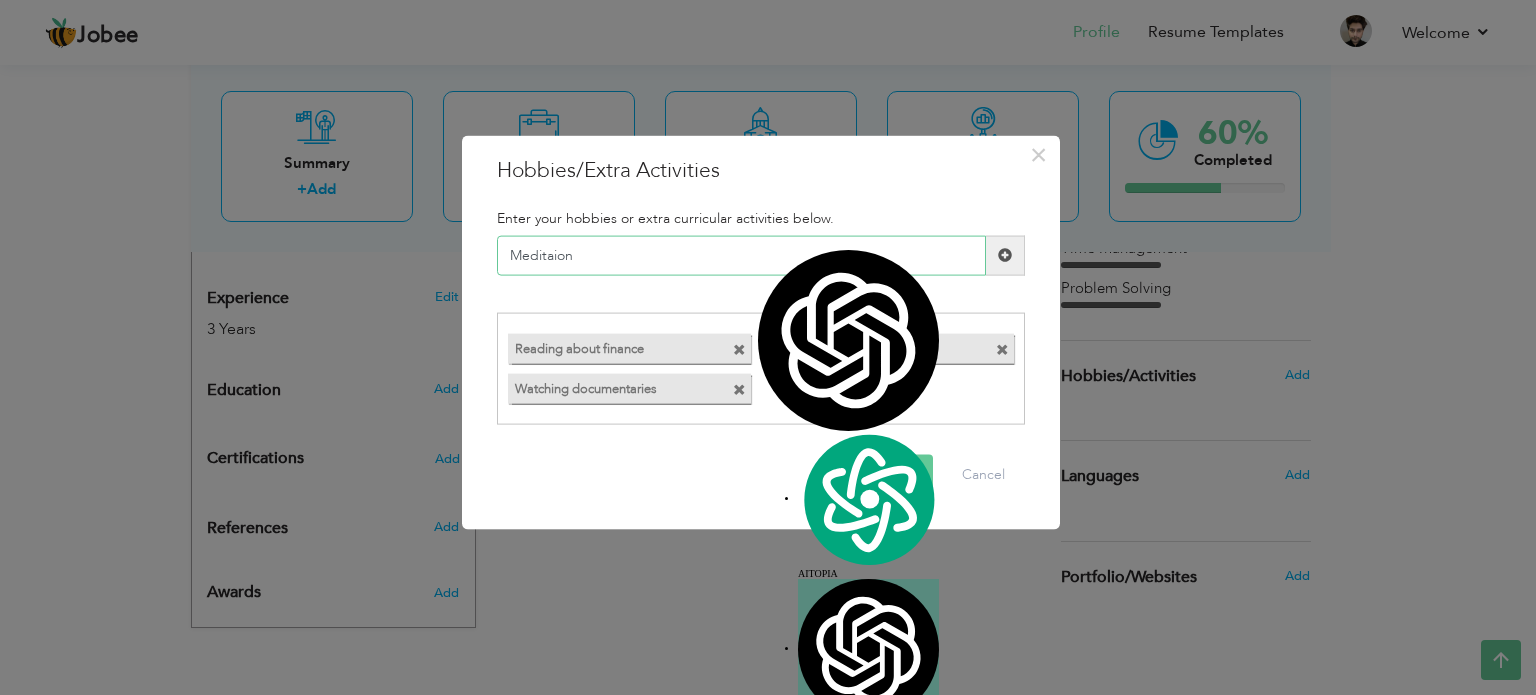 paste on "t" 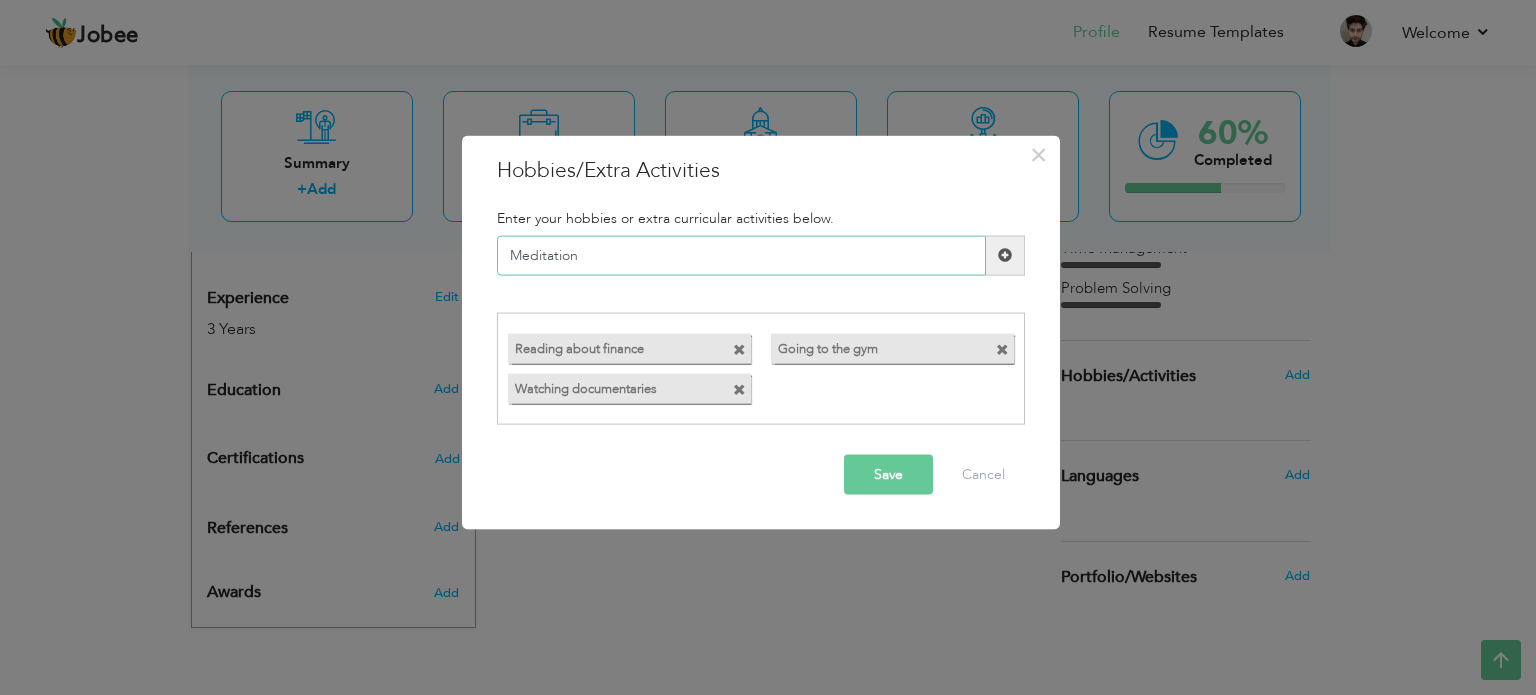 type on "Meditation" 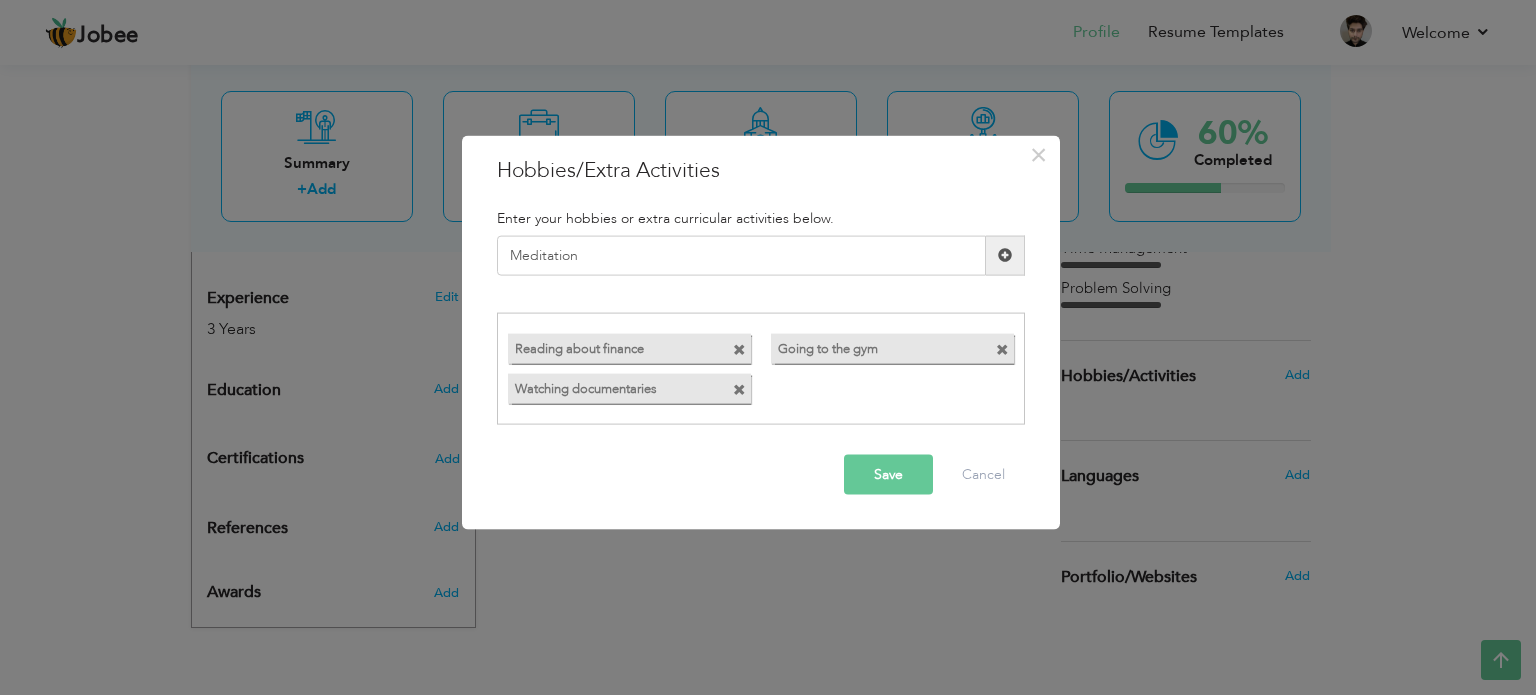 click at bounding box center [1005, 255] 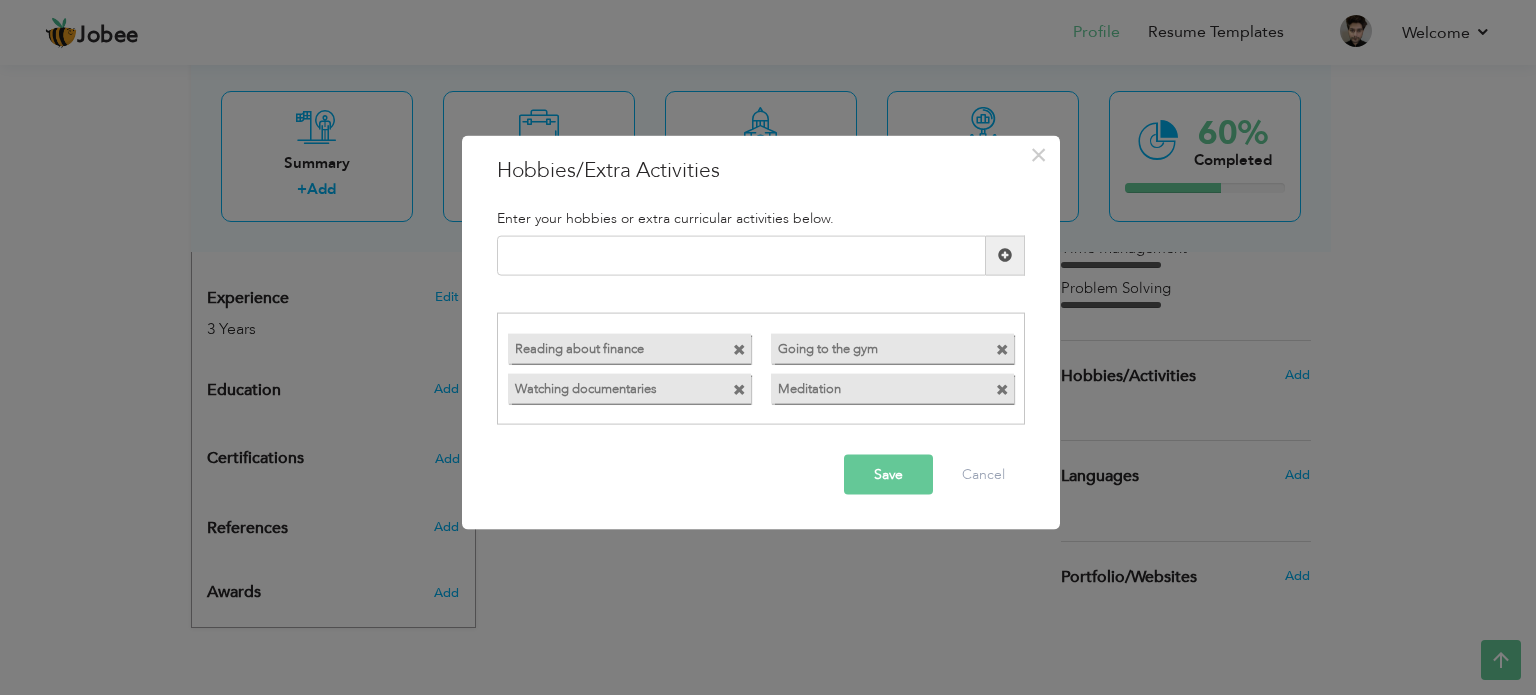 click on "Save" at bounding box center [888, 475] 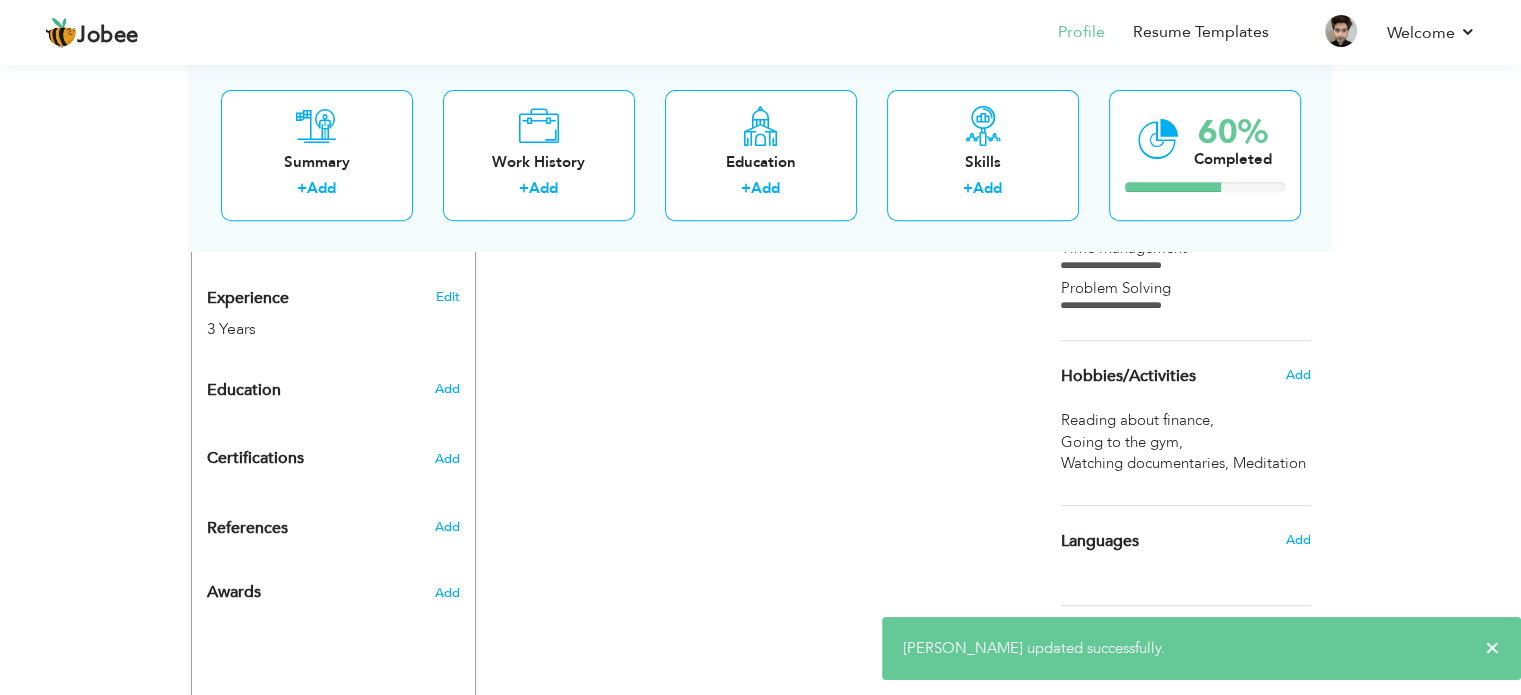 scroll, scrollTop: 864, scrollLeft: 0, axis: vertical 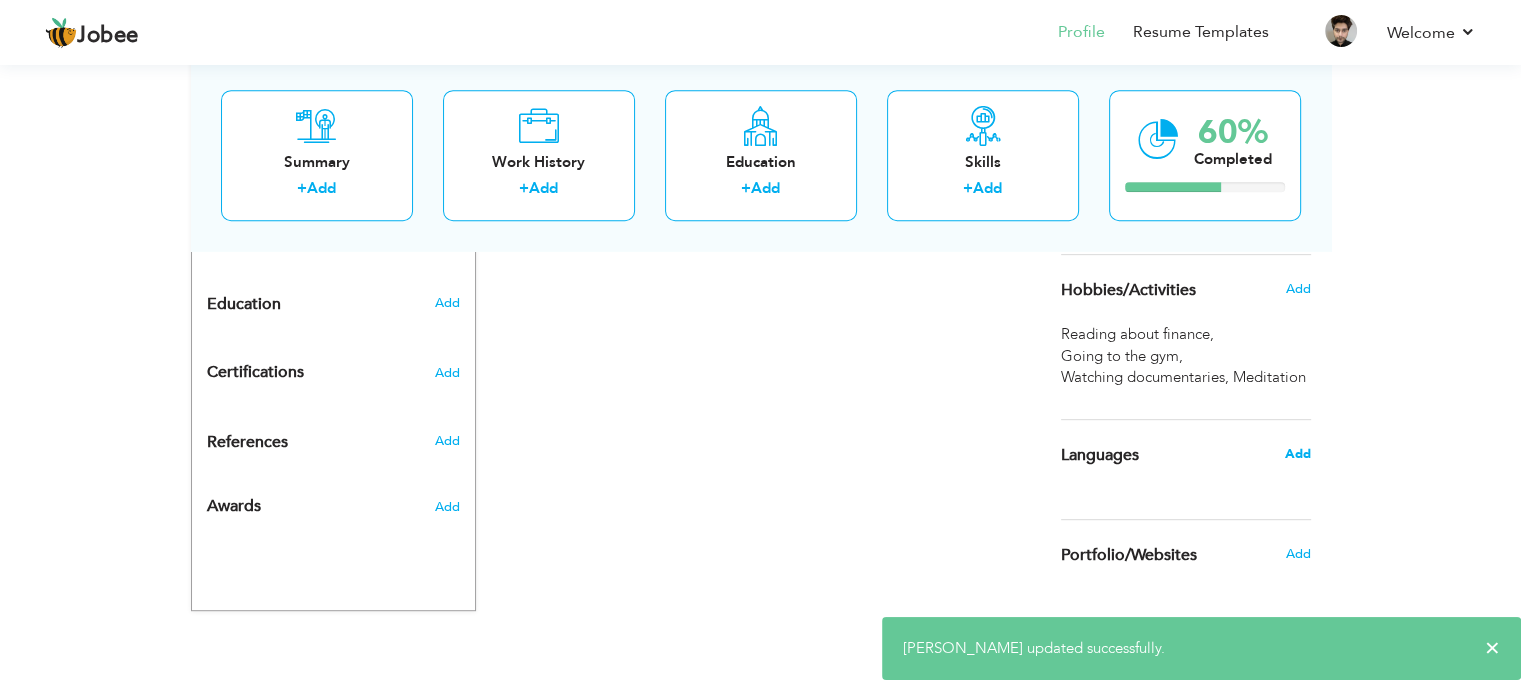 click on "Add" at bounding box center (1297, 454) 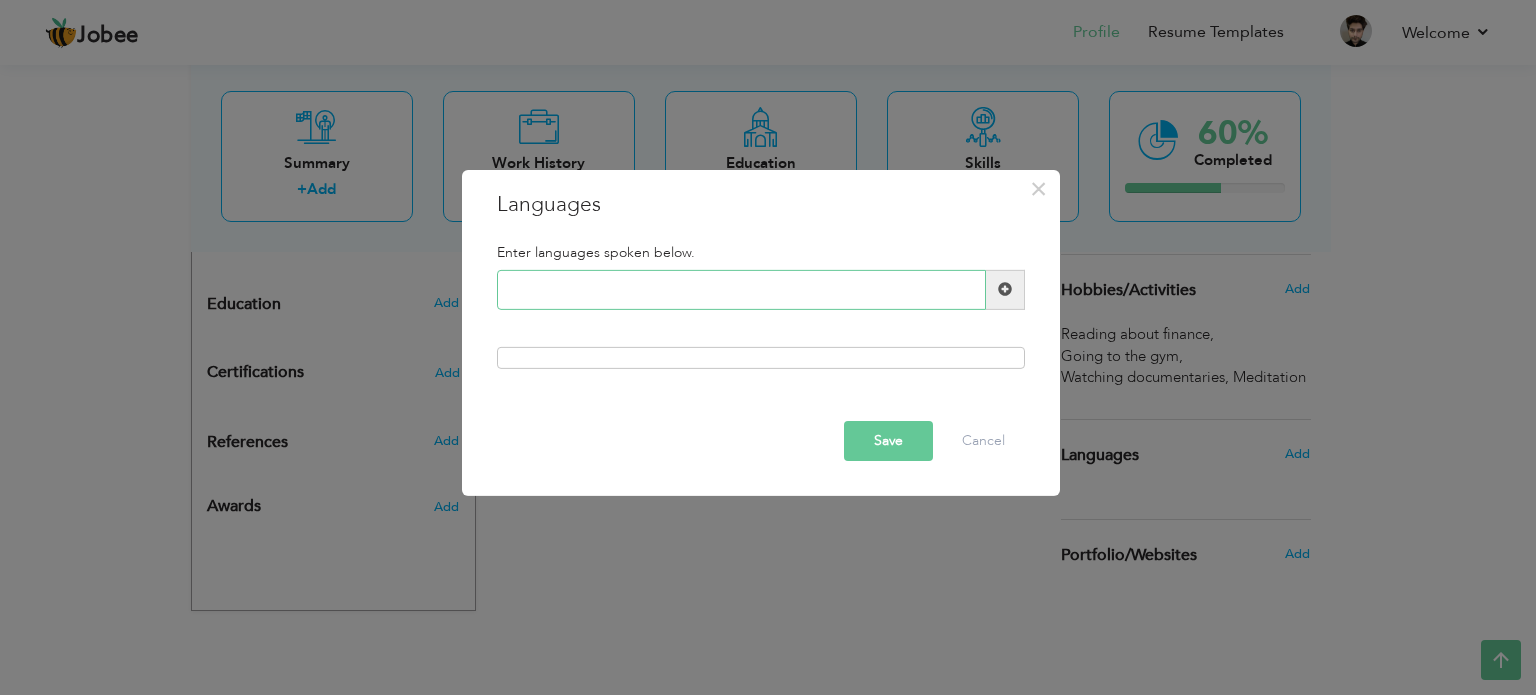 type on "u" 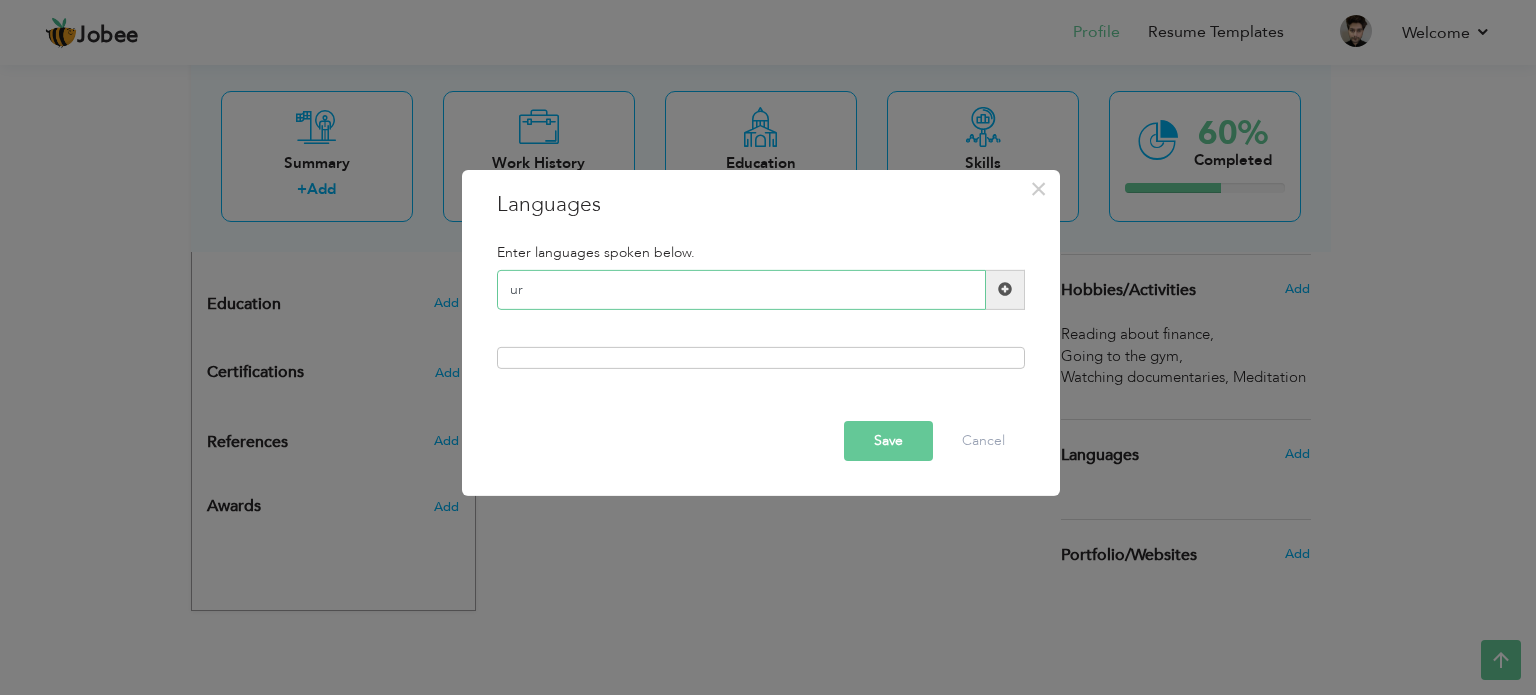 type on "u" 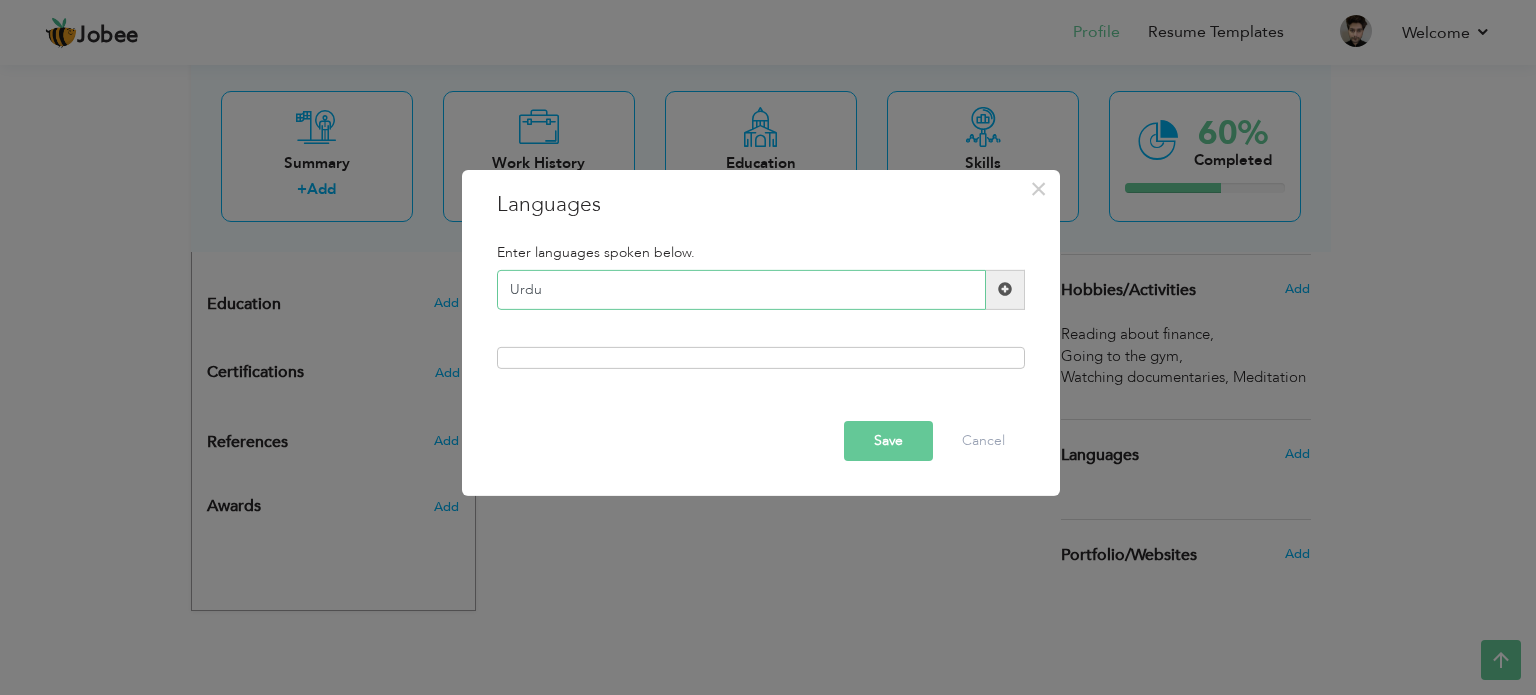 type on "Urdu" 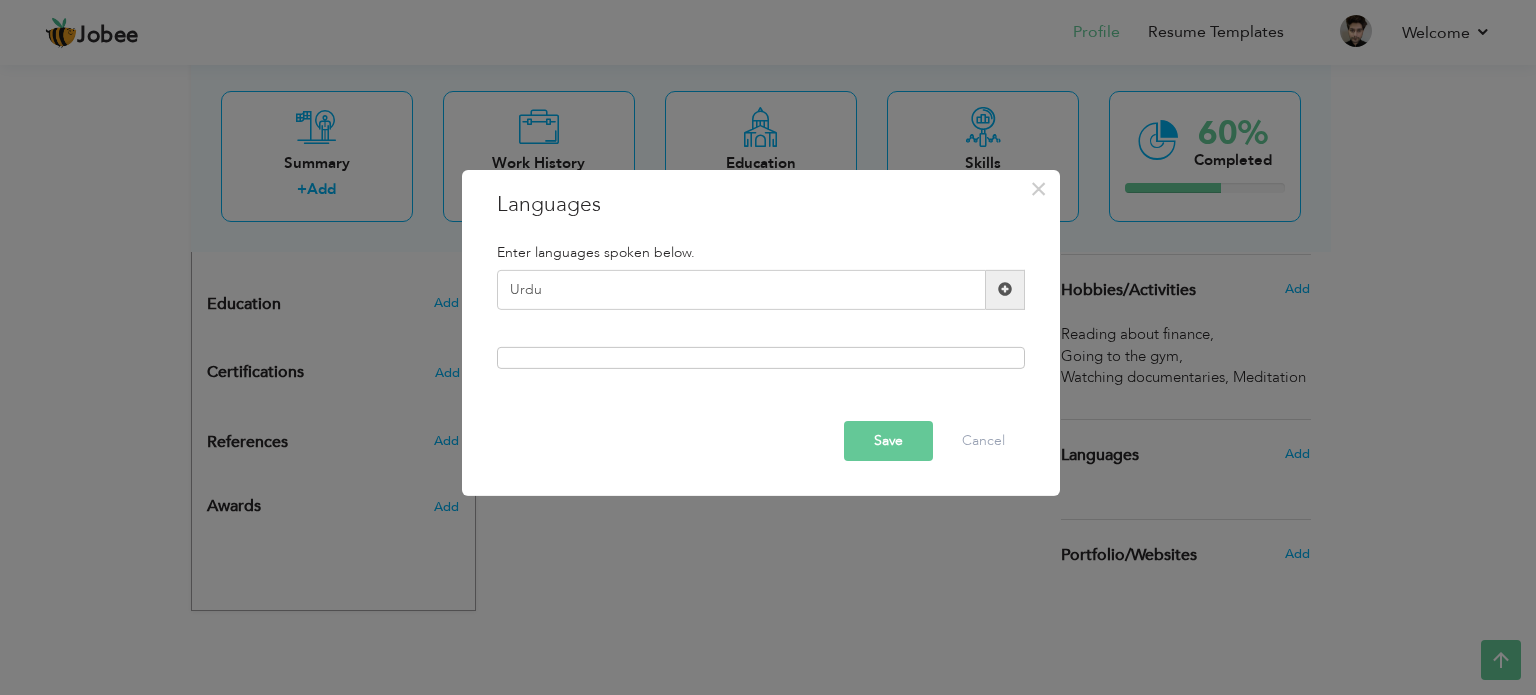 click at bounding box center [1005, 290] 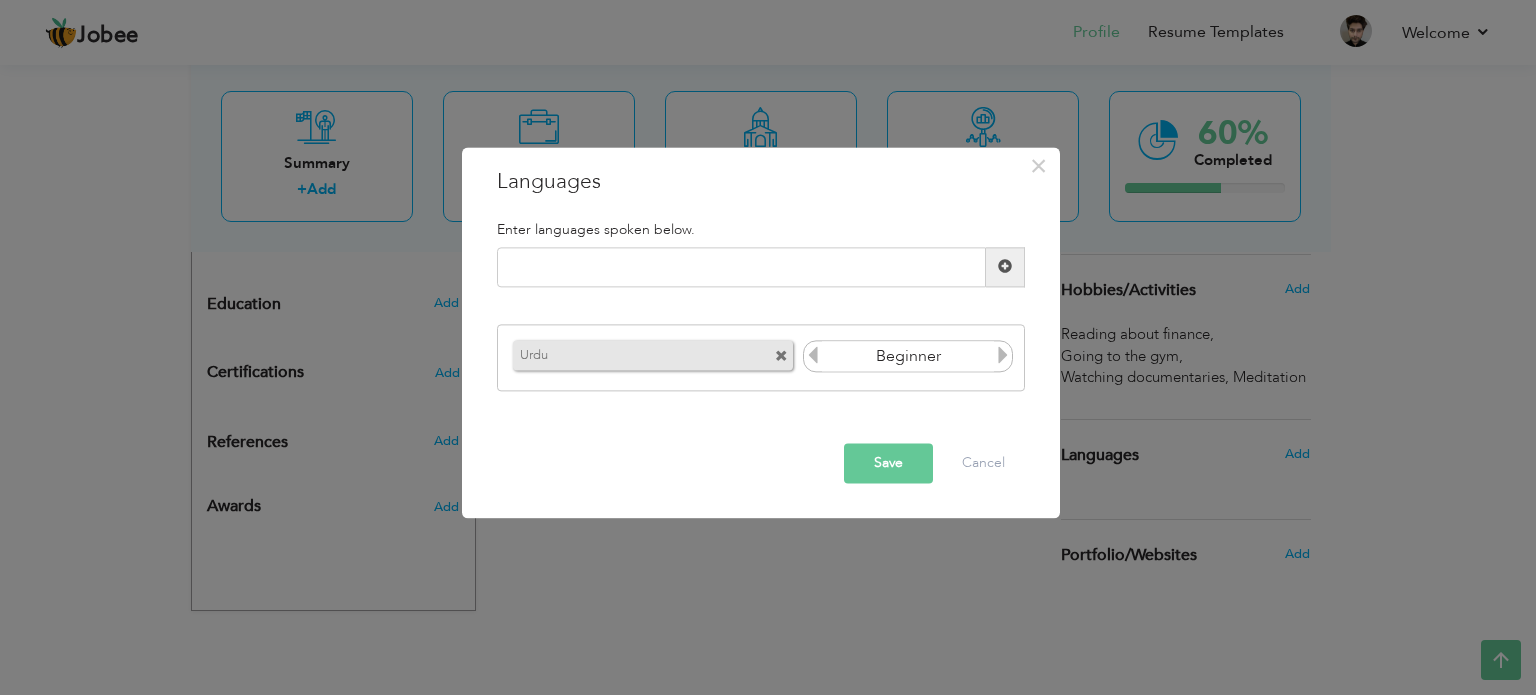 click at bounding box center (1003, 356) 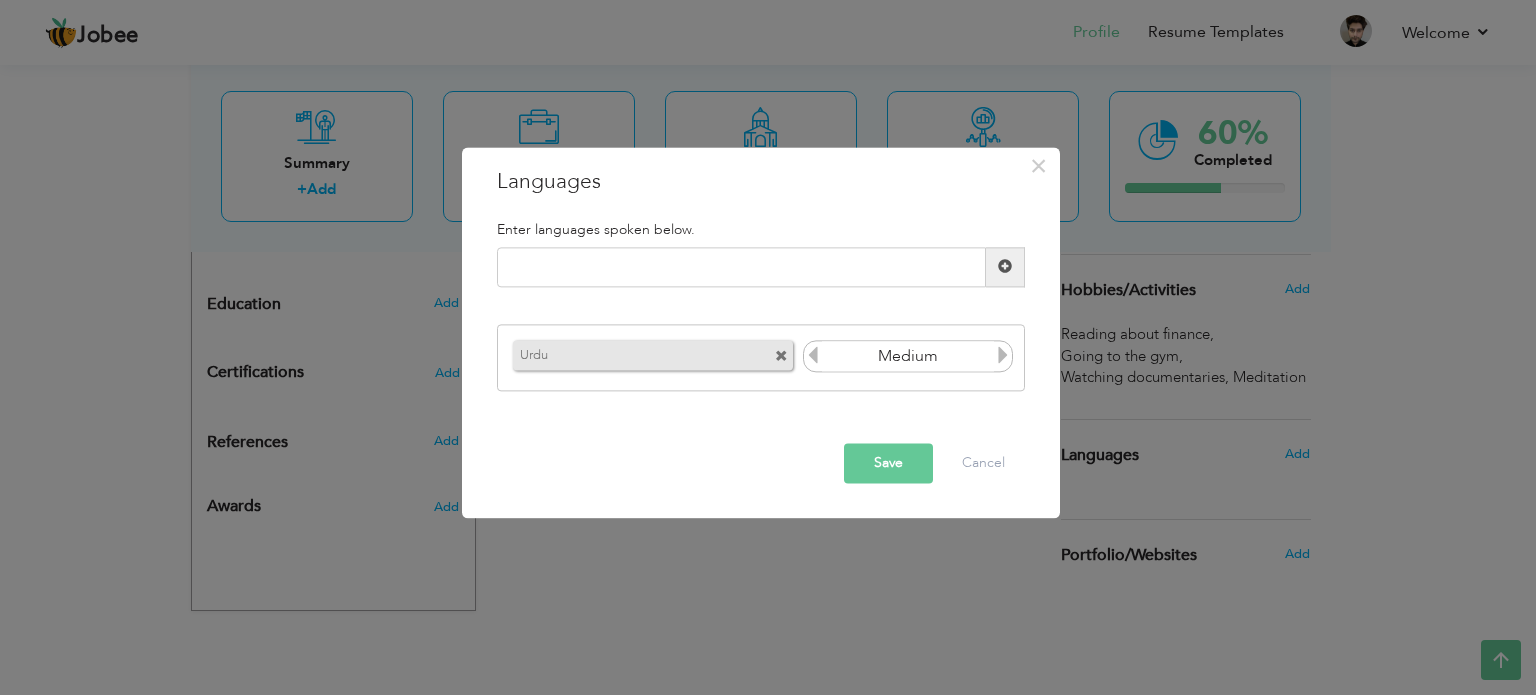 click at bounding box center [1003, 356] 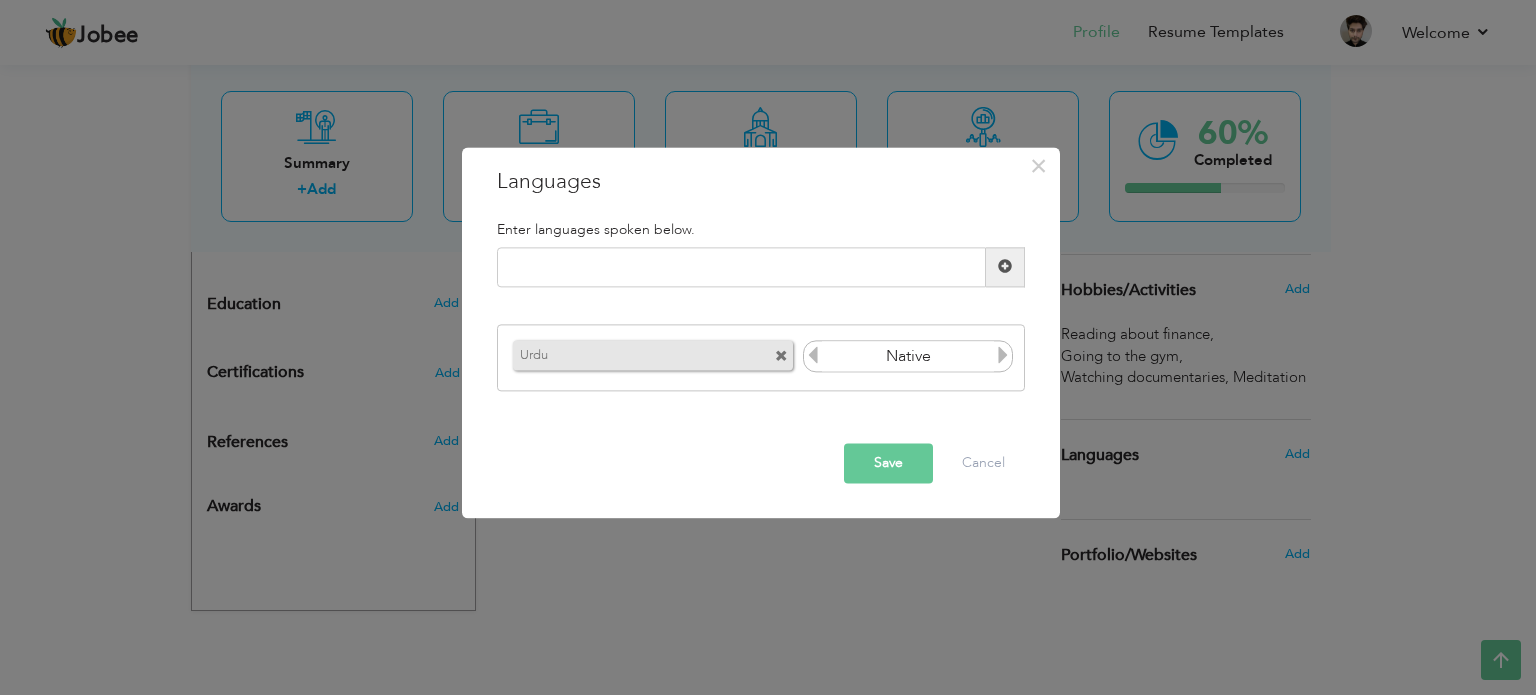 click at bounding box center [813, 356] 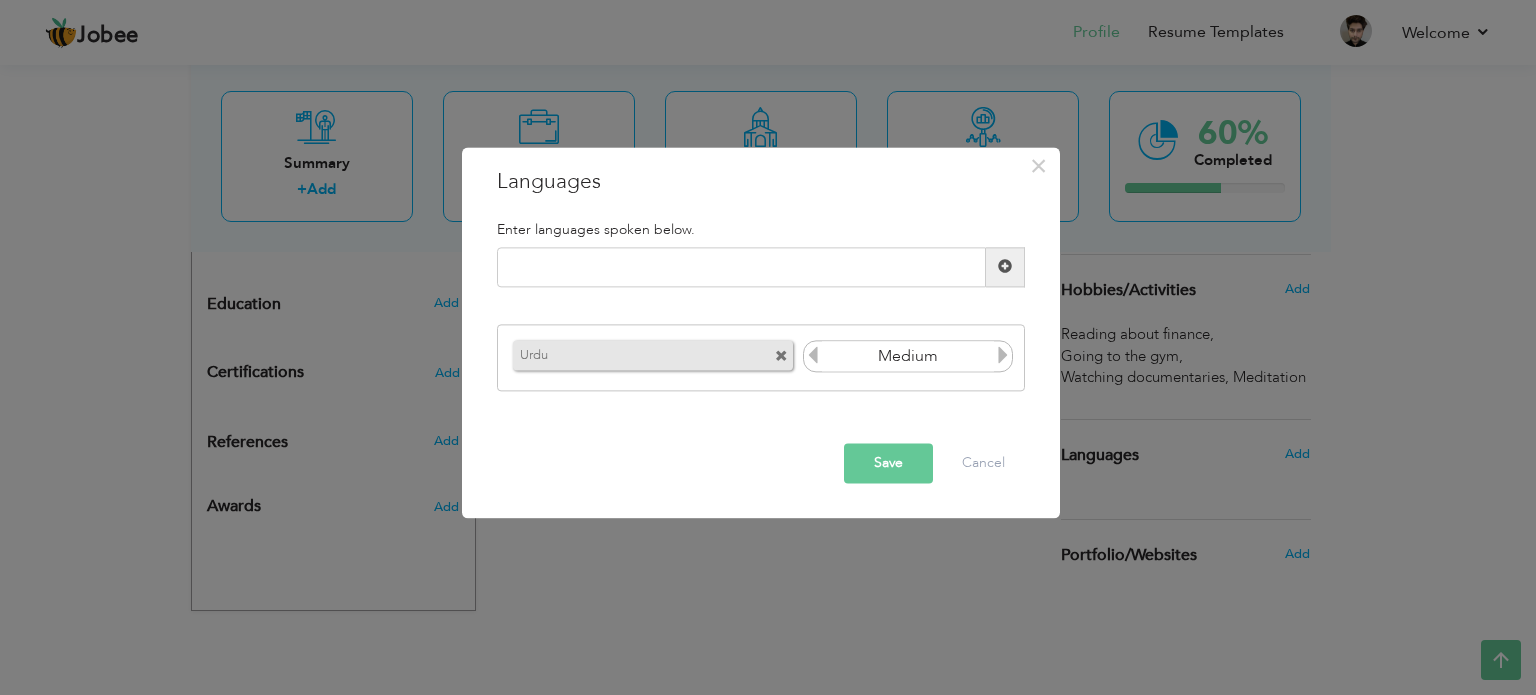 click at bounding box center [1003, 356] 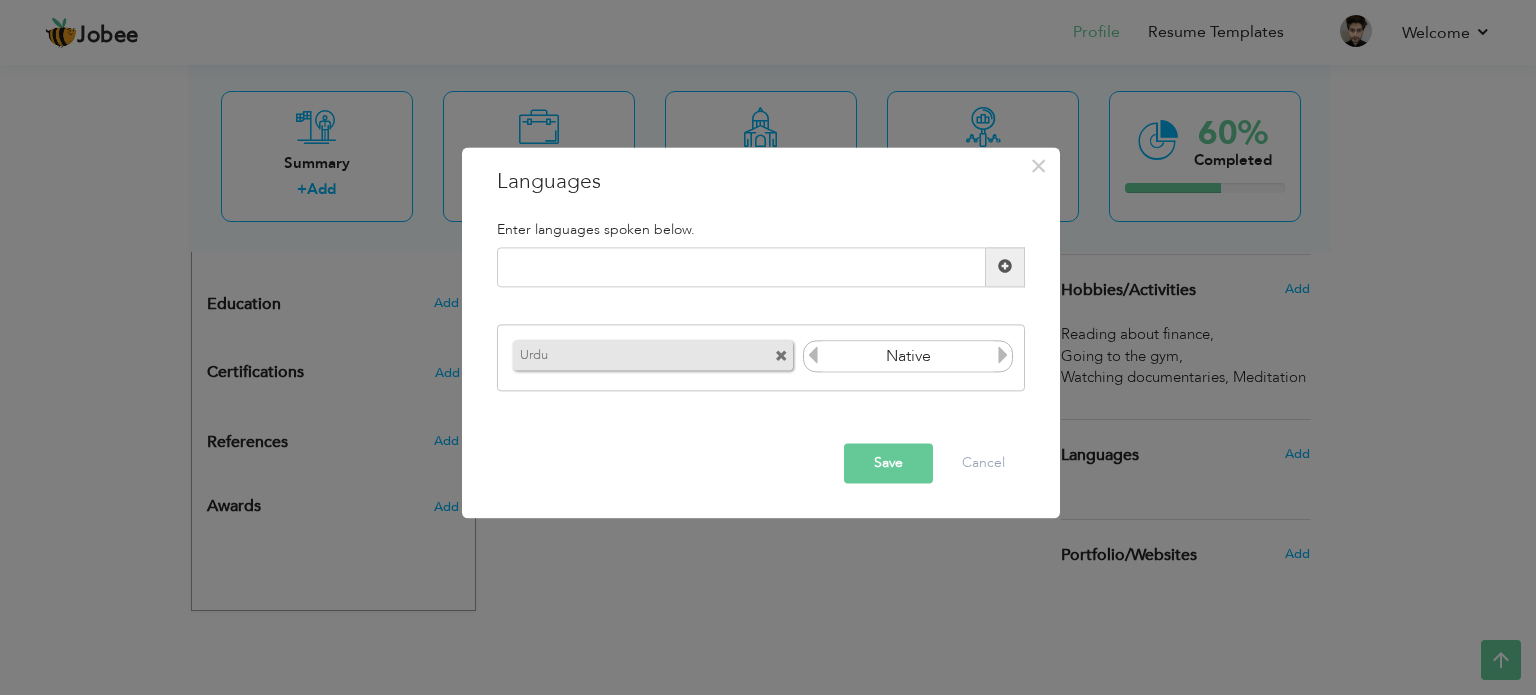 click at bounding box center [1005, 267] 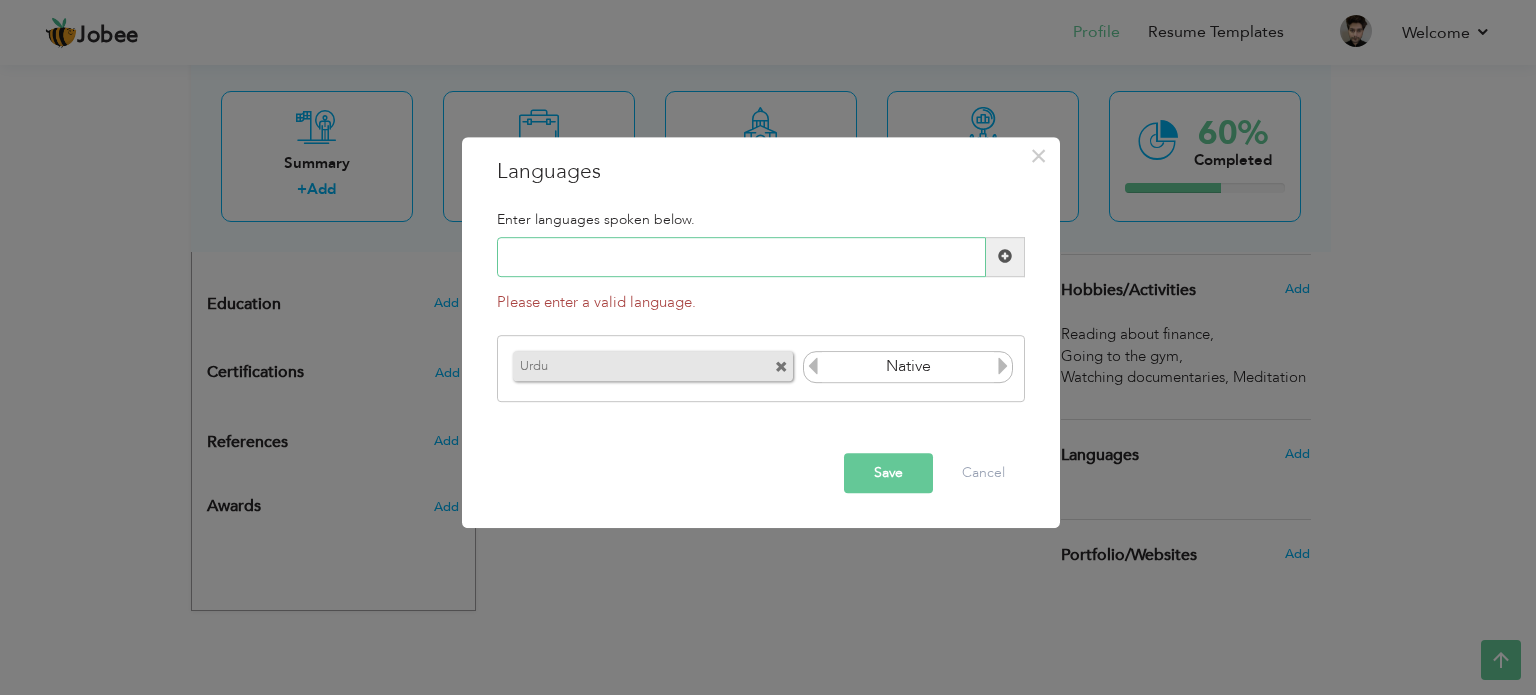 click at bounding box center [741, 257] 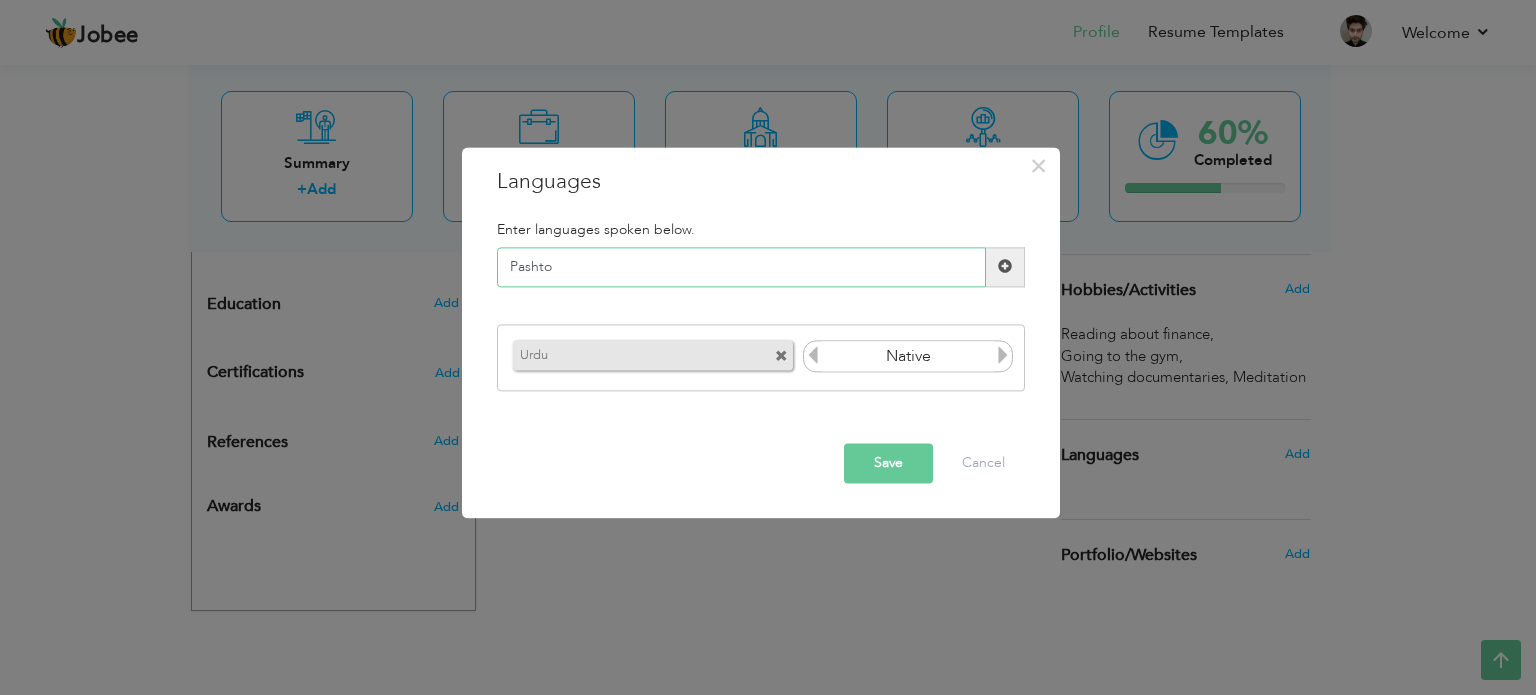type on "Pashto" 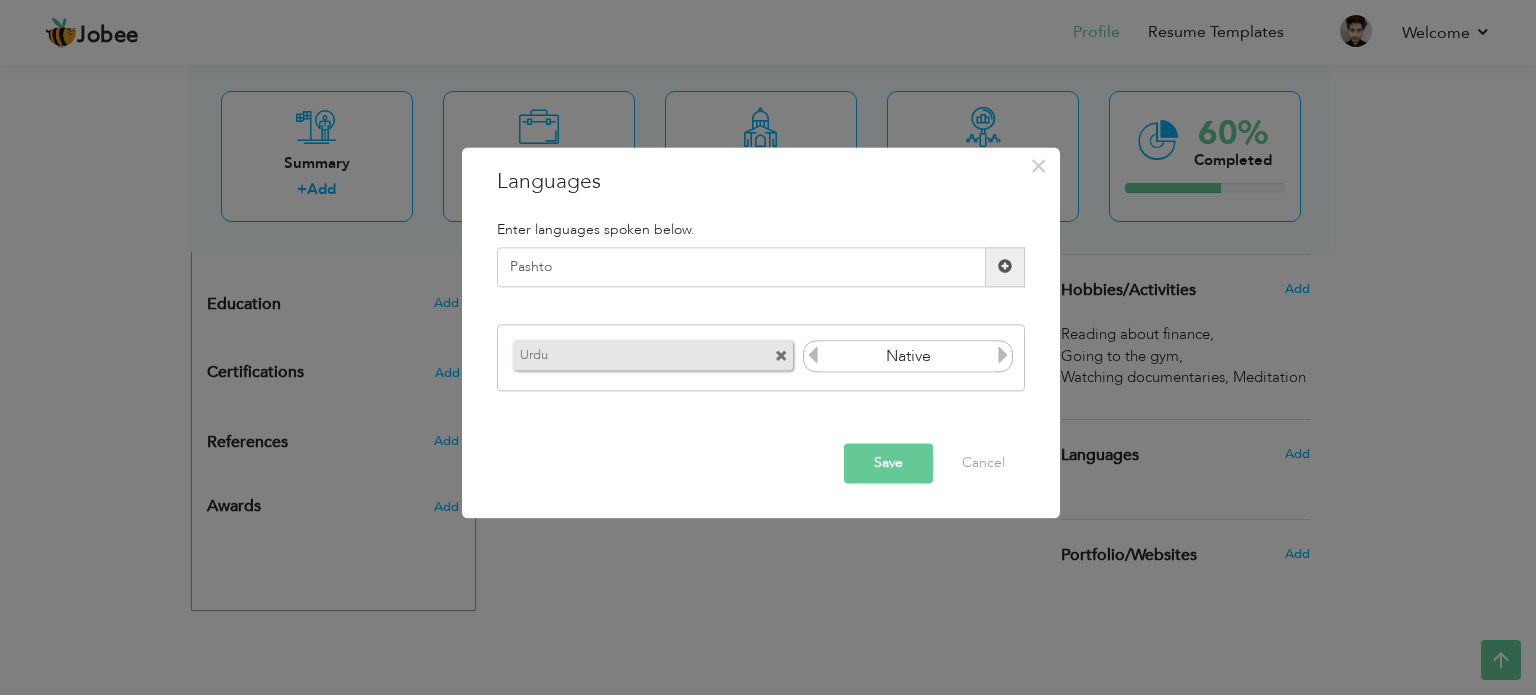 click at bounding box center (1005, 267) 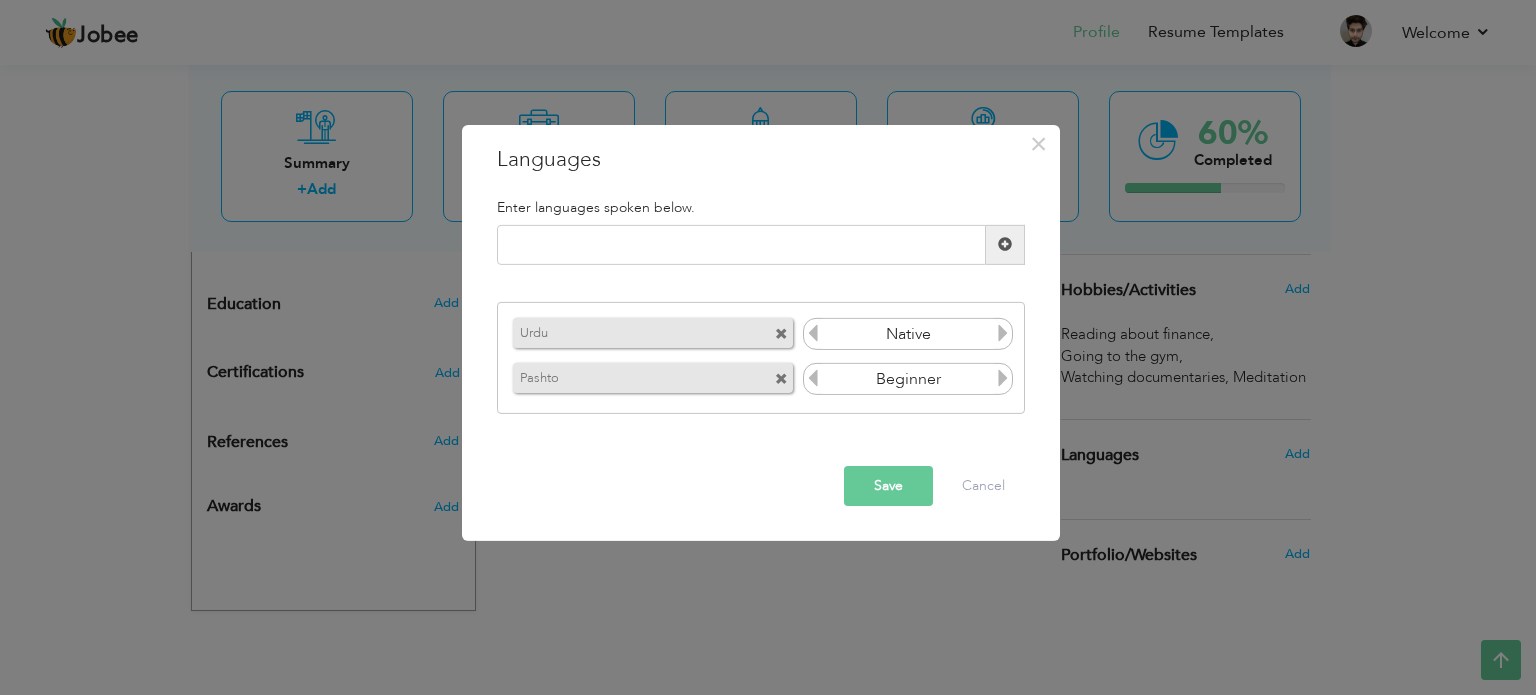 click at bounding box center [1003, 333] 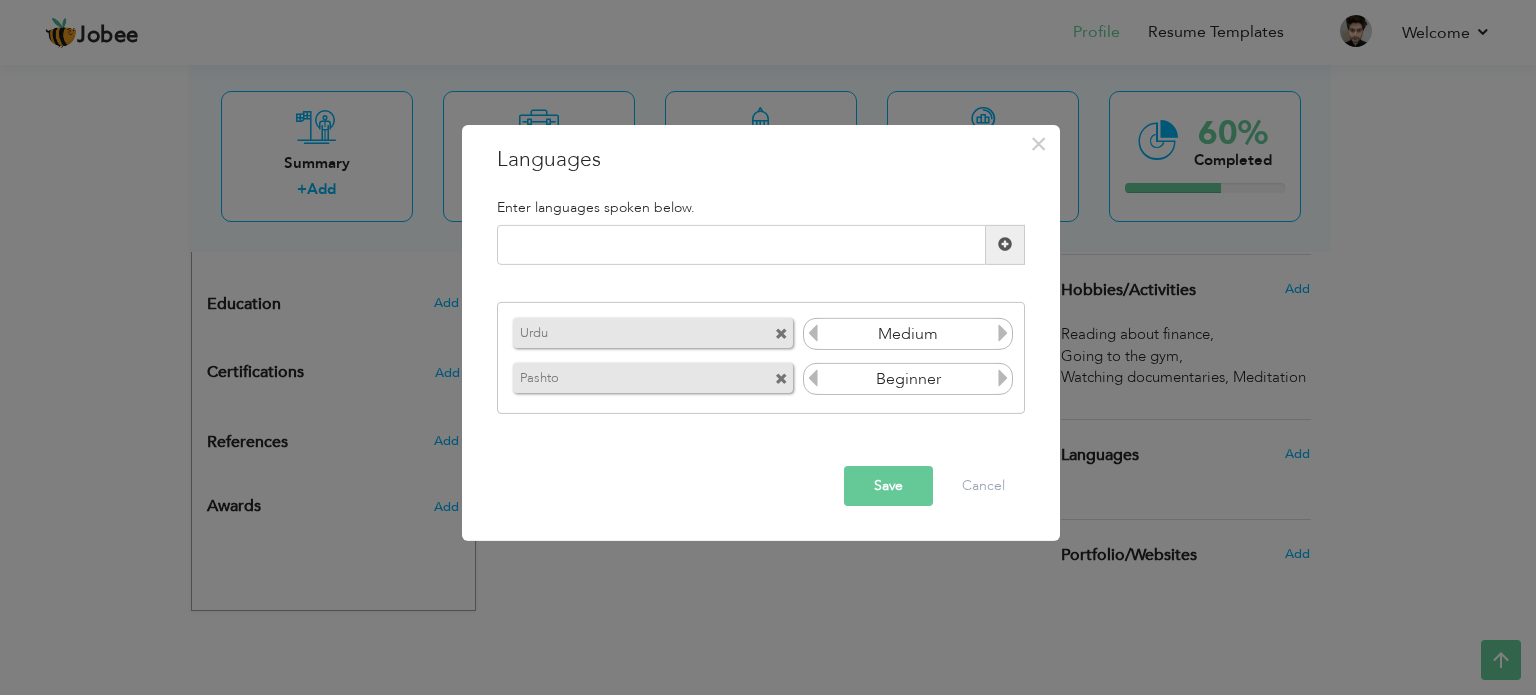 click at bounding box center (1003, 333) 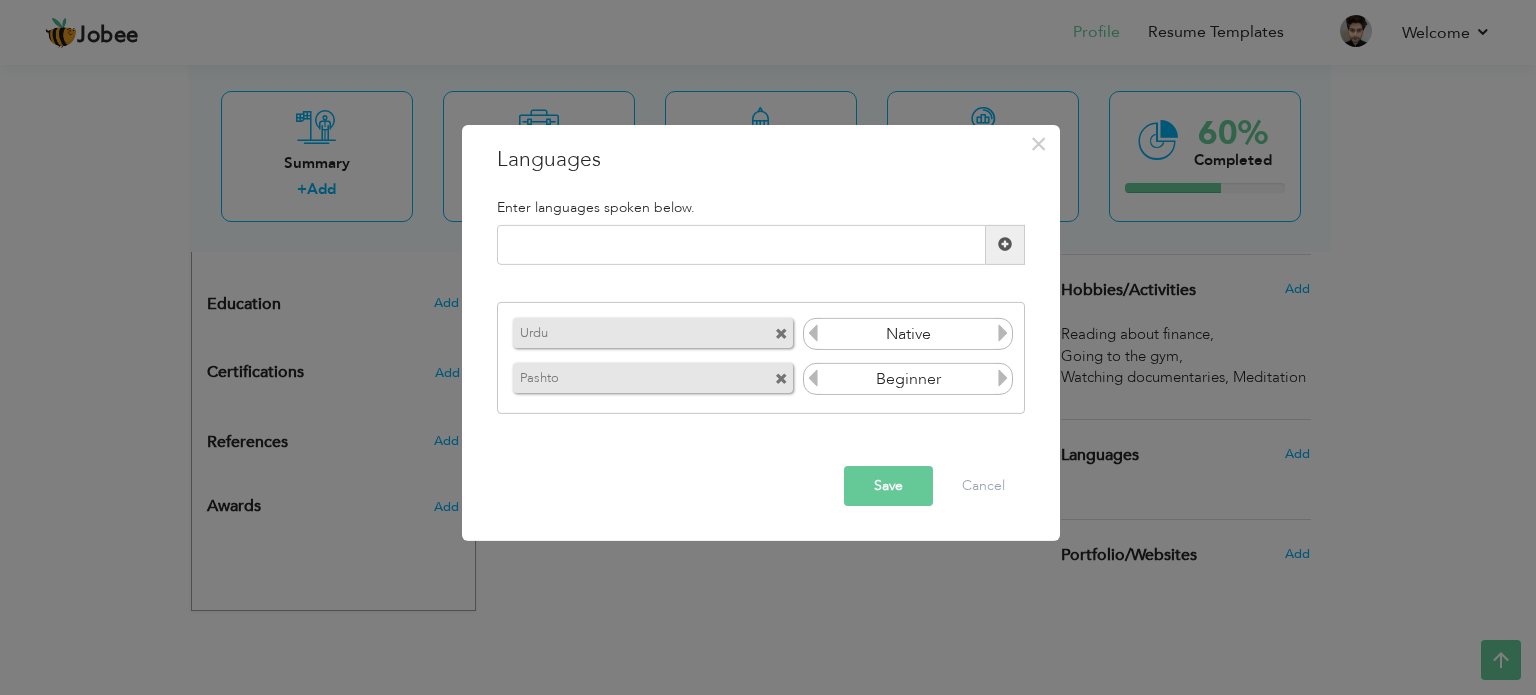 click at bounding box center [1003, 378] 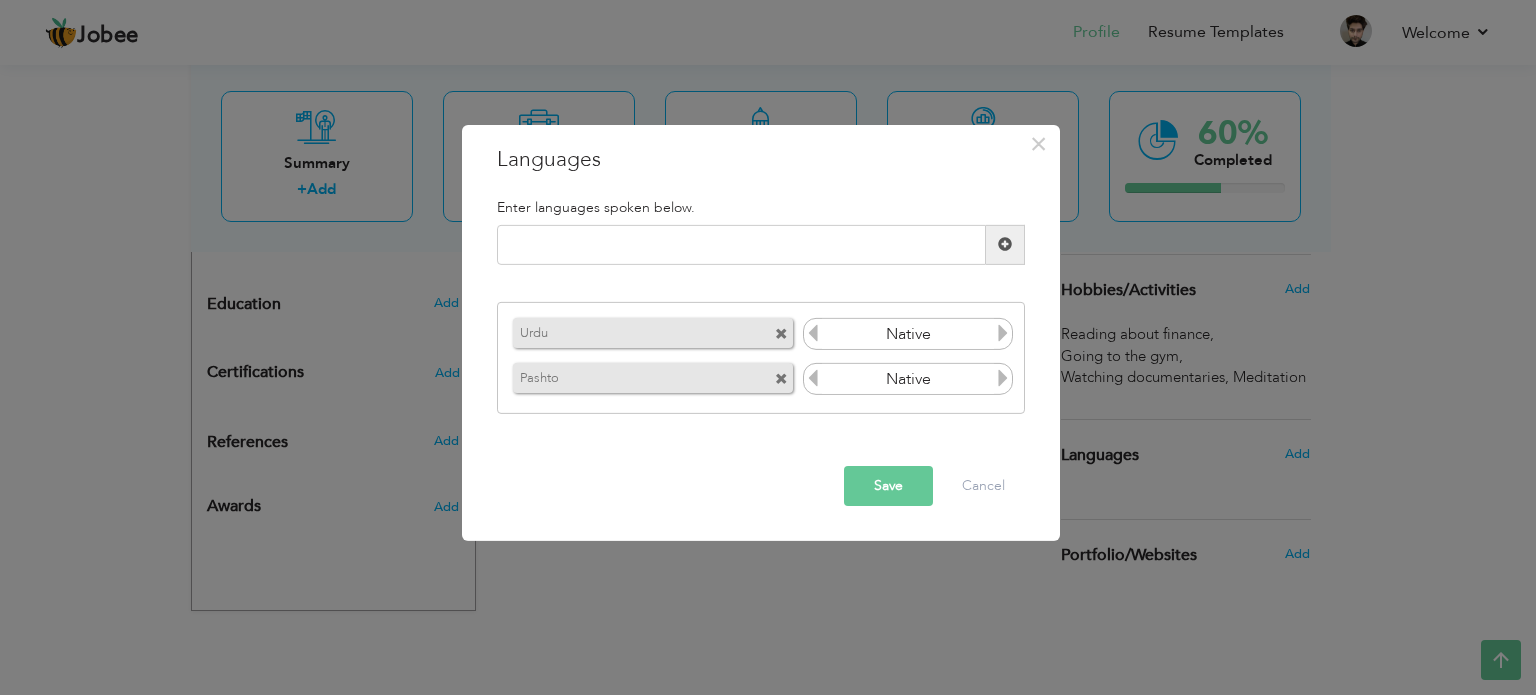 click at bounding box center [1003, 378] 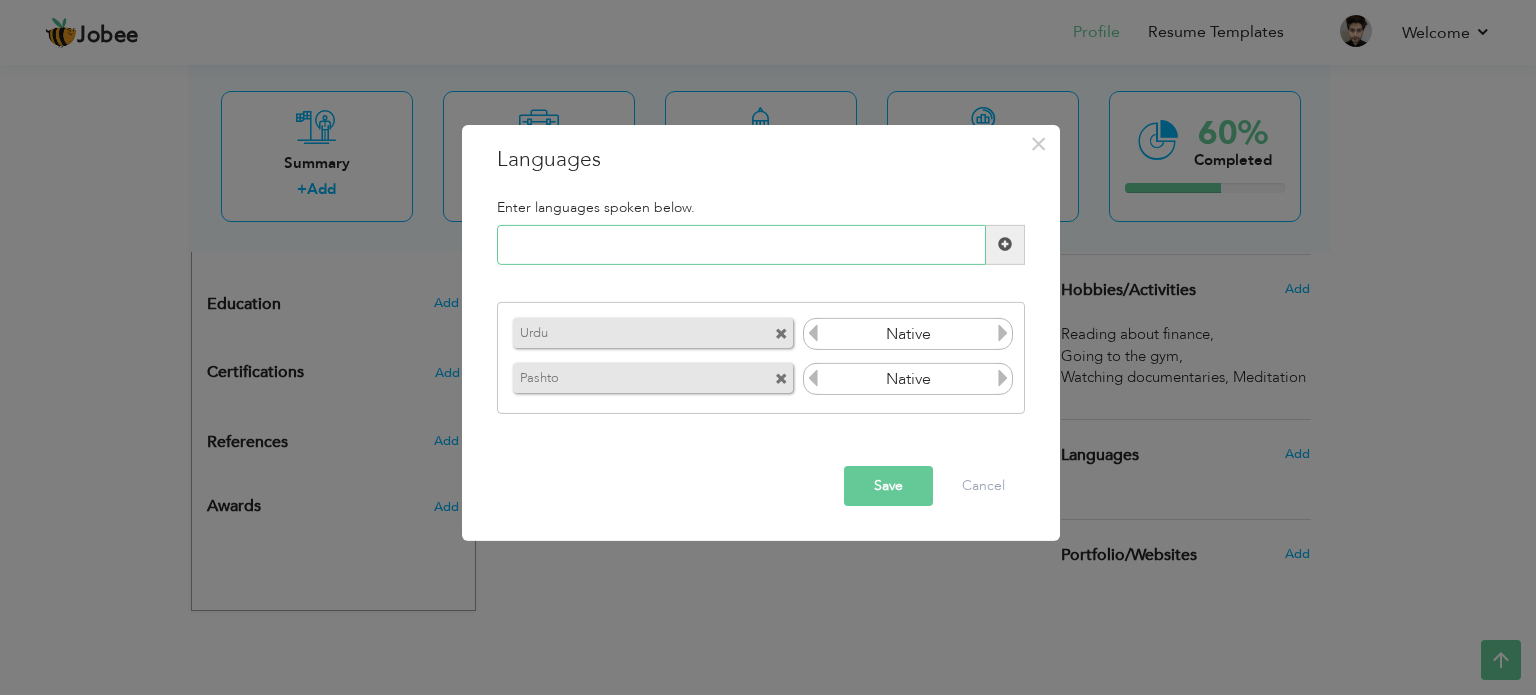 click at bounding box center [741, 245] 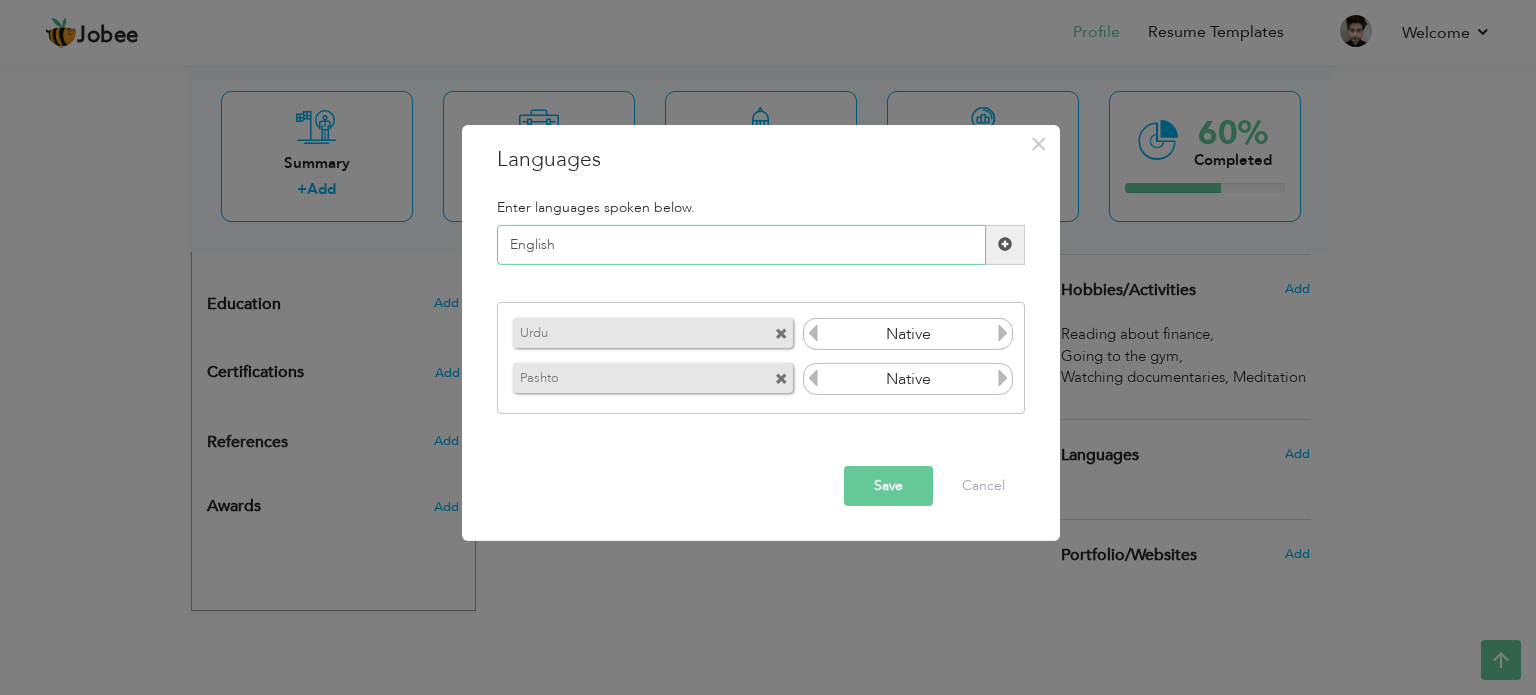 type on "English" 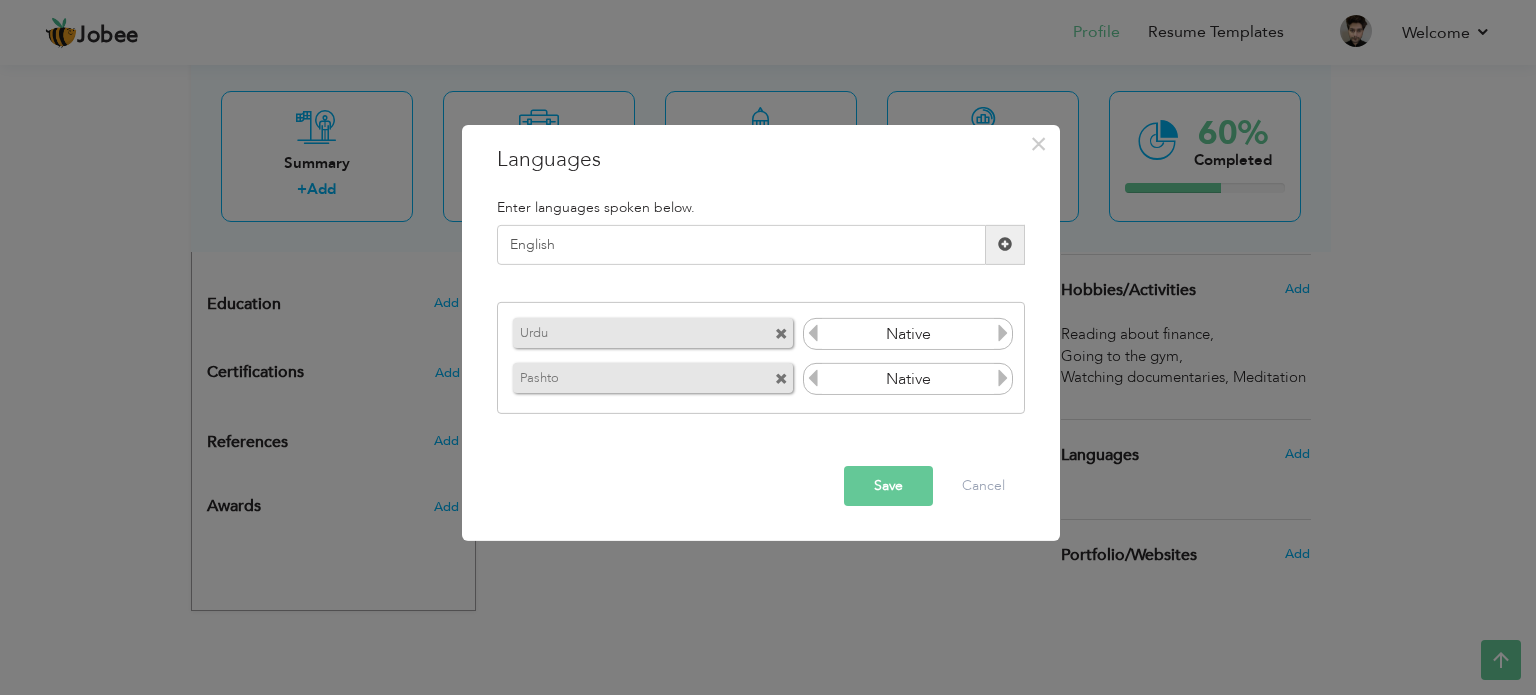 click at bounding box center [1005, 245] 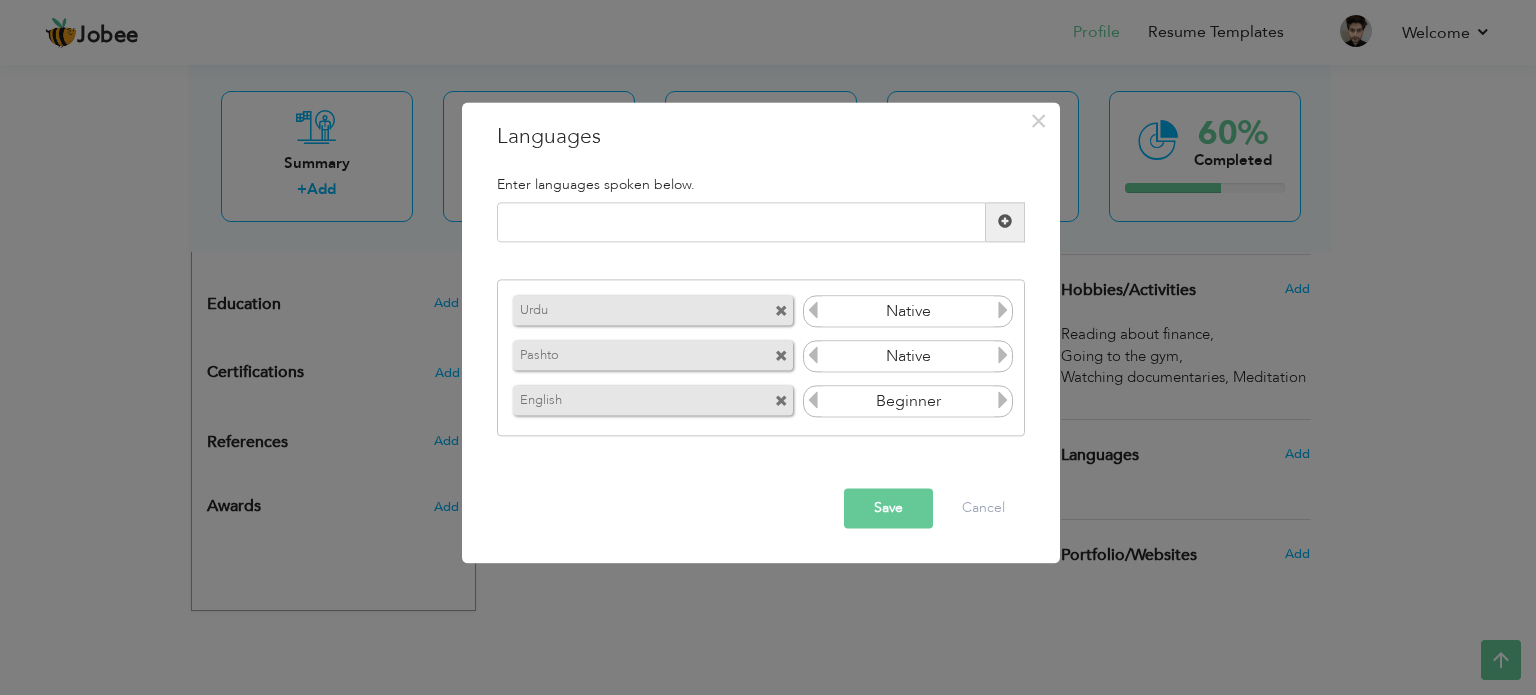 click on "Beginner" at bounding box center [908, 402] 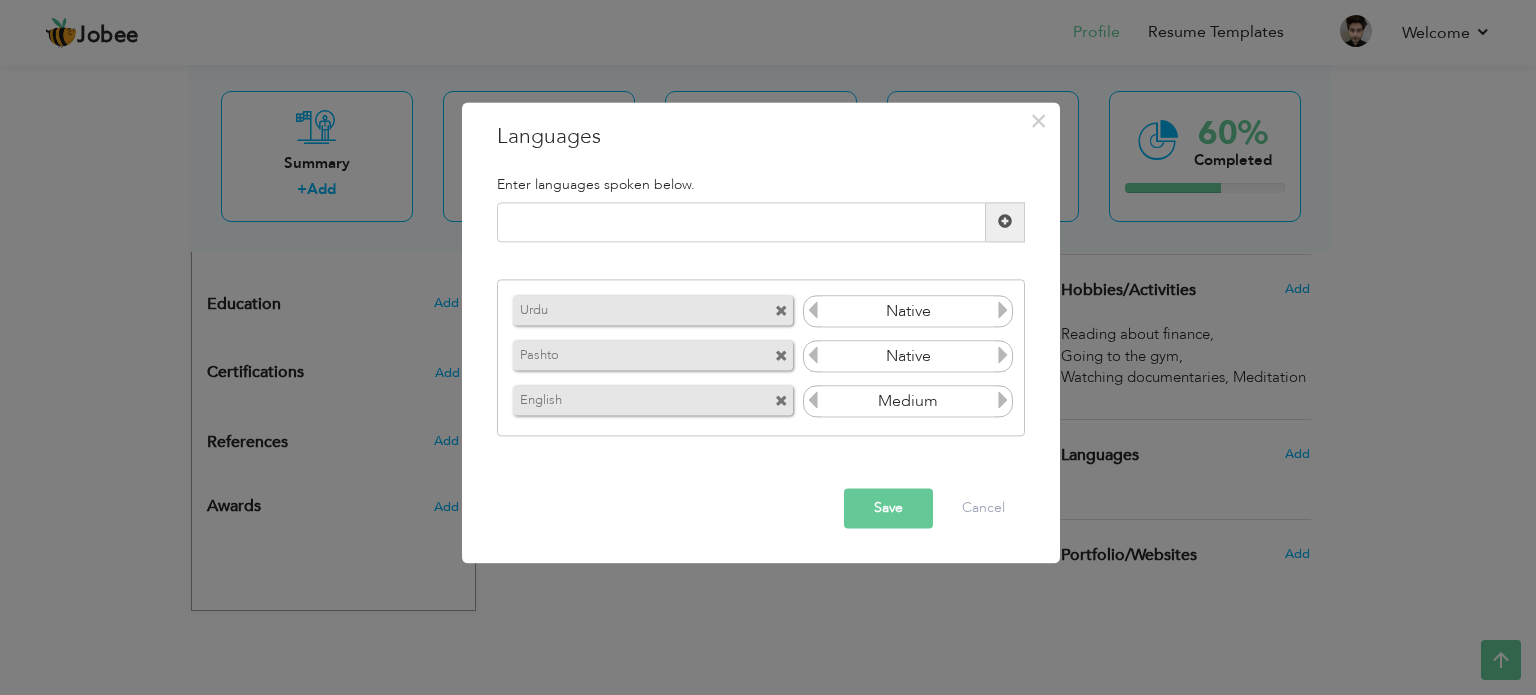 click at bounding box center [1003, 401] 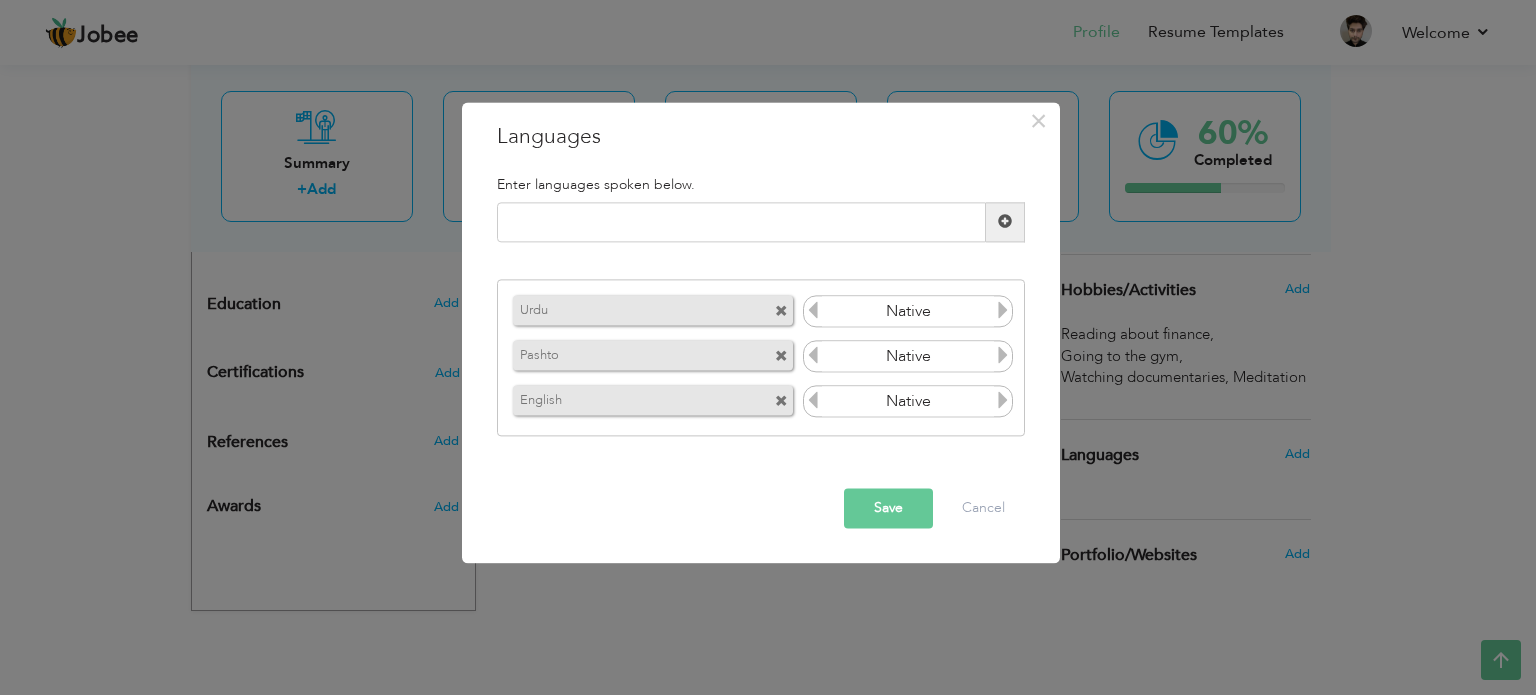 click at bounding box center [813, 401] 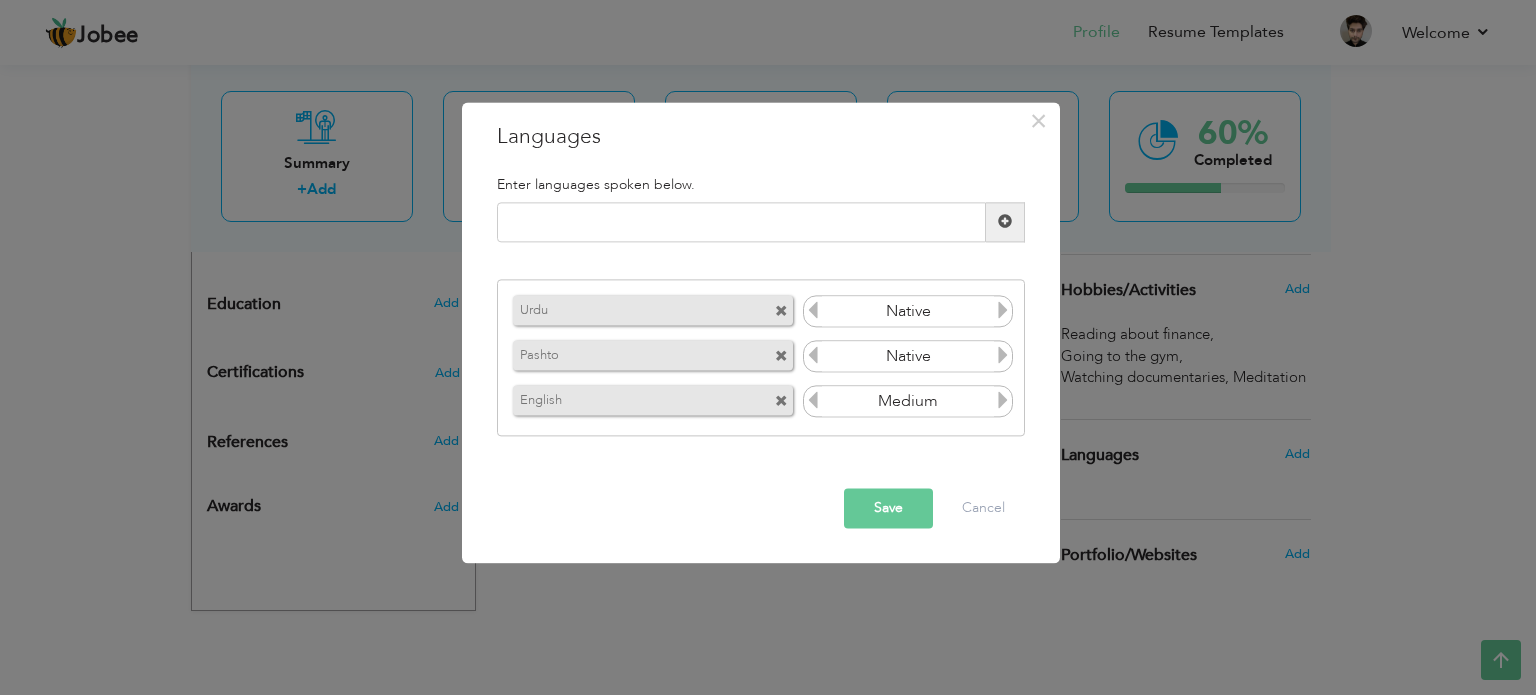 click on "Save" at bounding box center [888, 508] 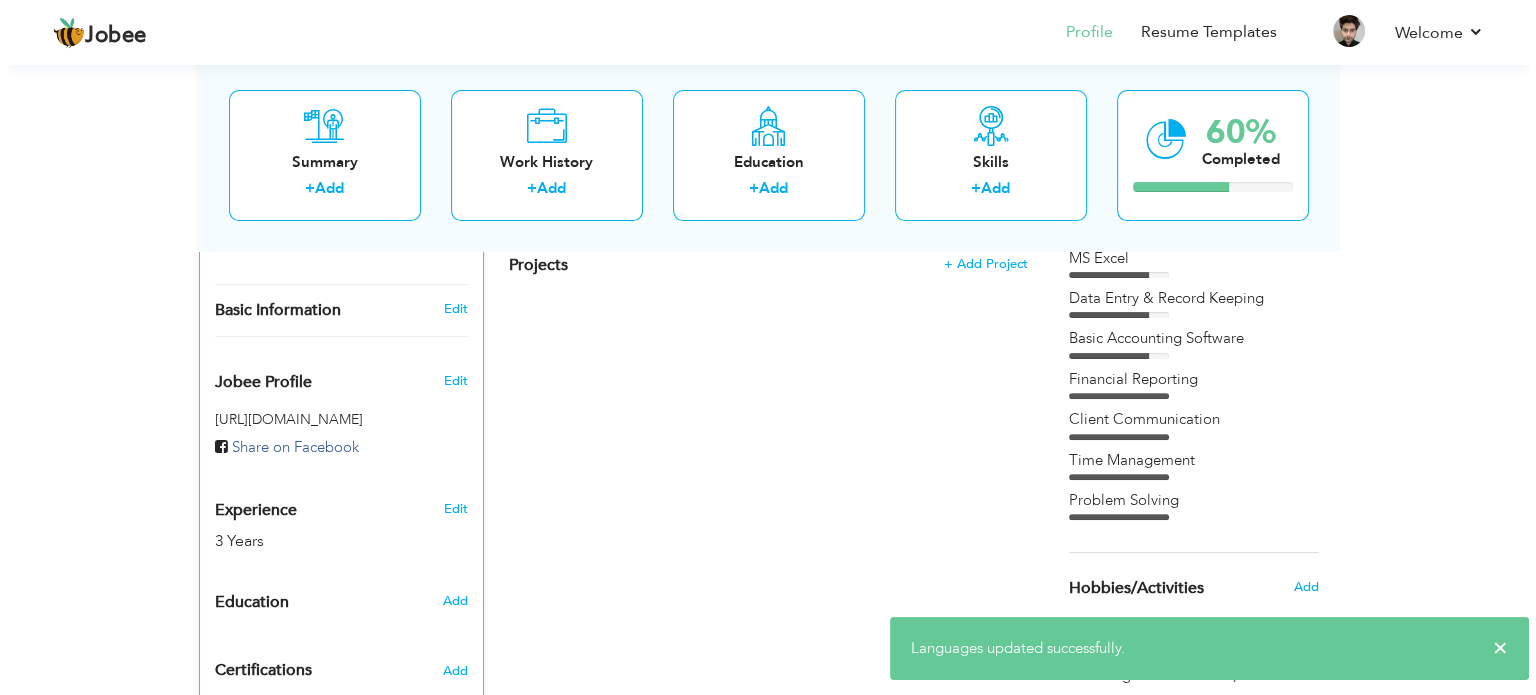 scroll, scrollTop: 228, scrollLeft: 0, axis: vertical 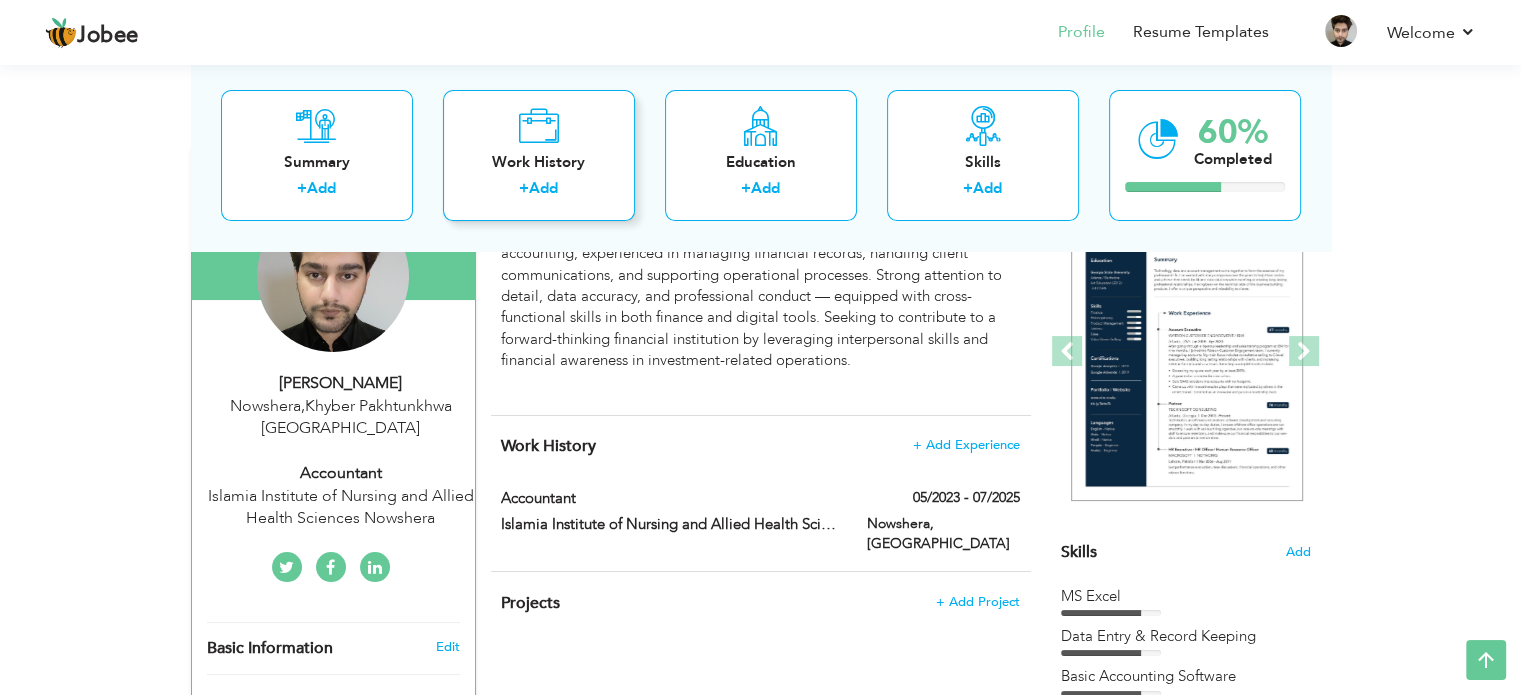 click on "+  Add" at bounding box center [539, 192] 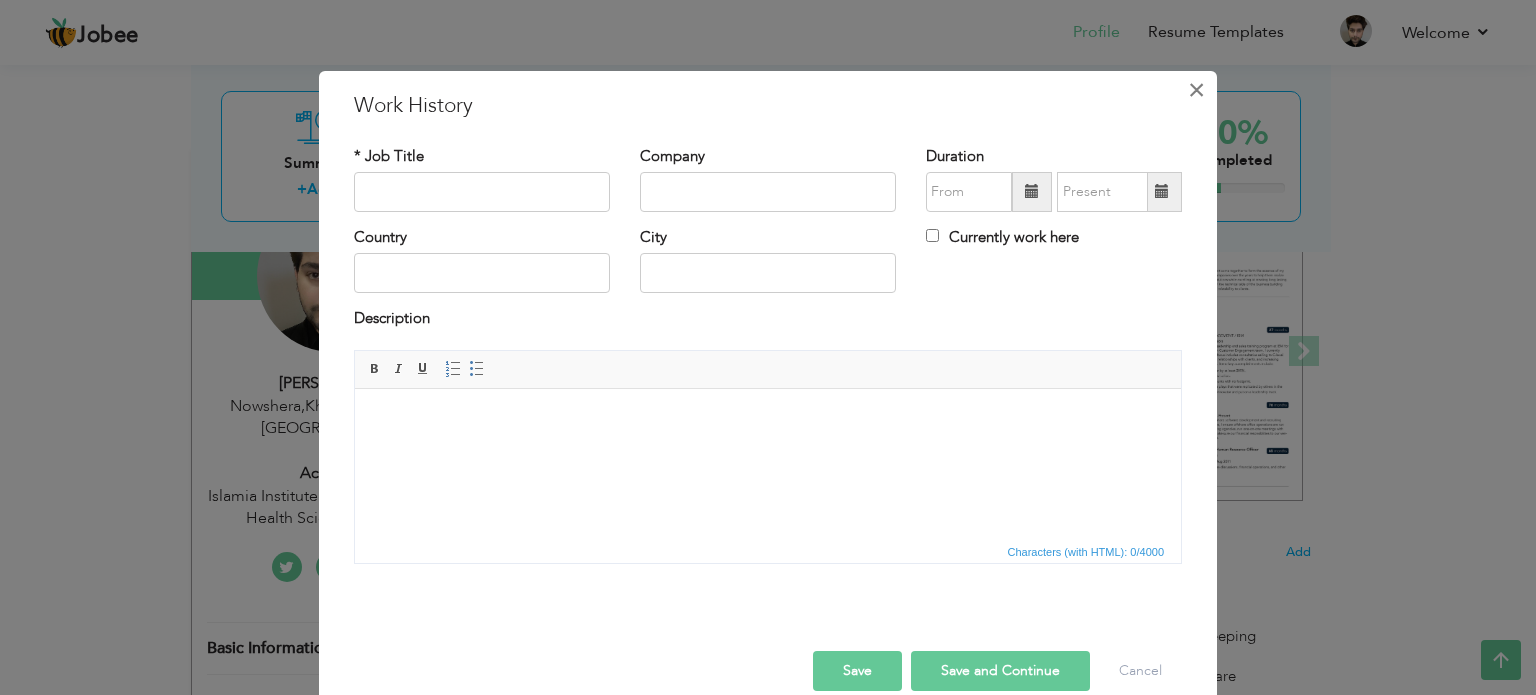 click on "×" at bounding box center [1196, 90] 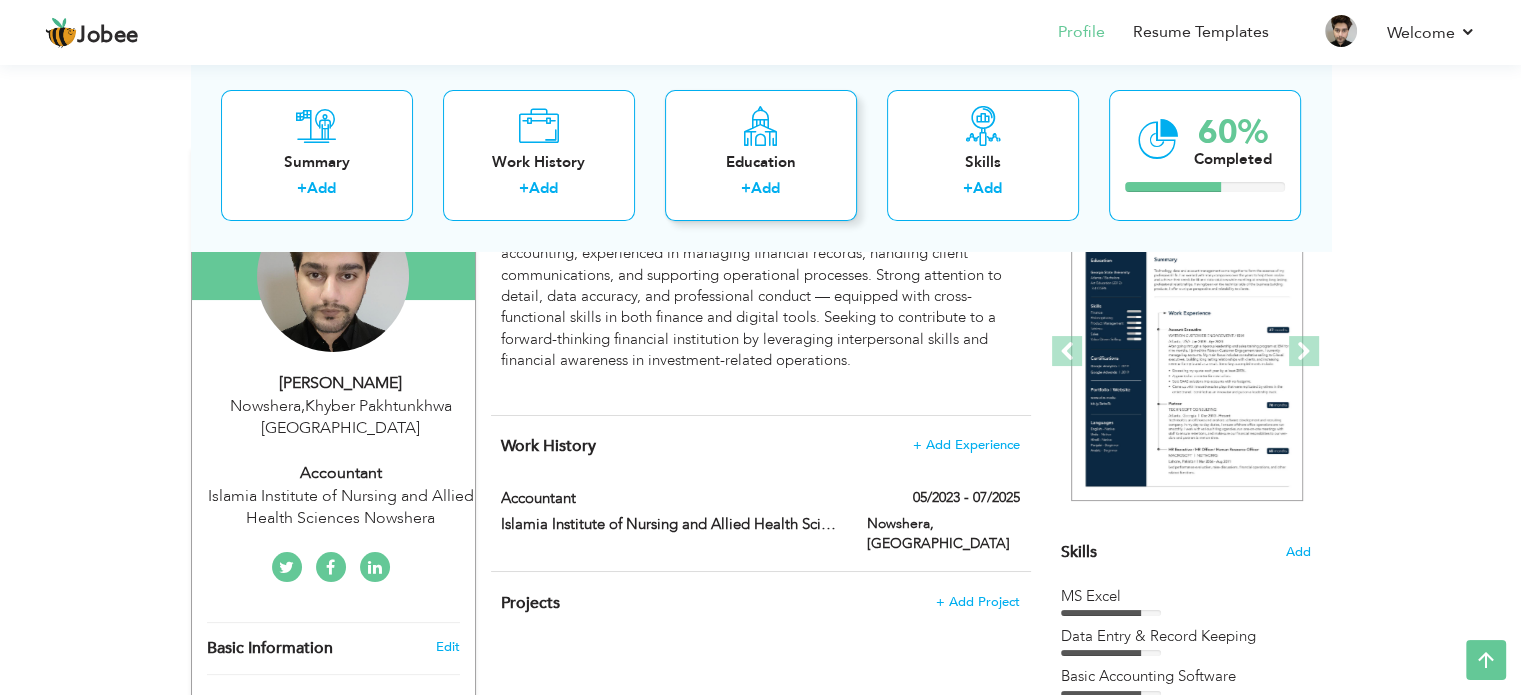 click on "Education
+  Add" at bounding box center [761, 155] 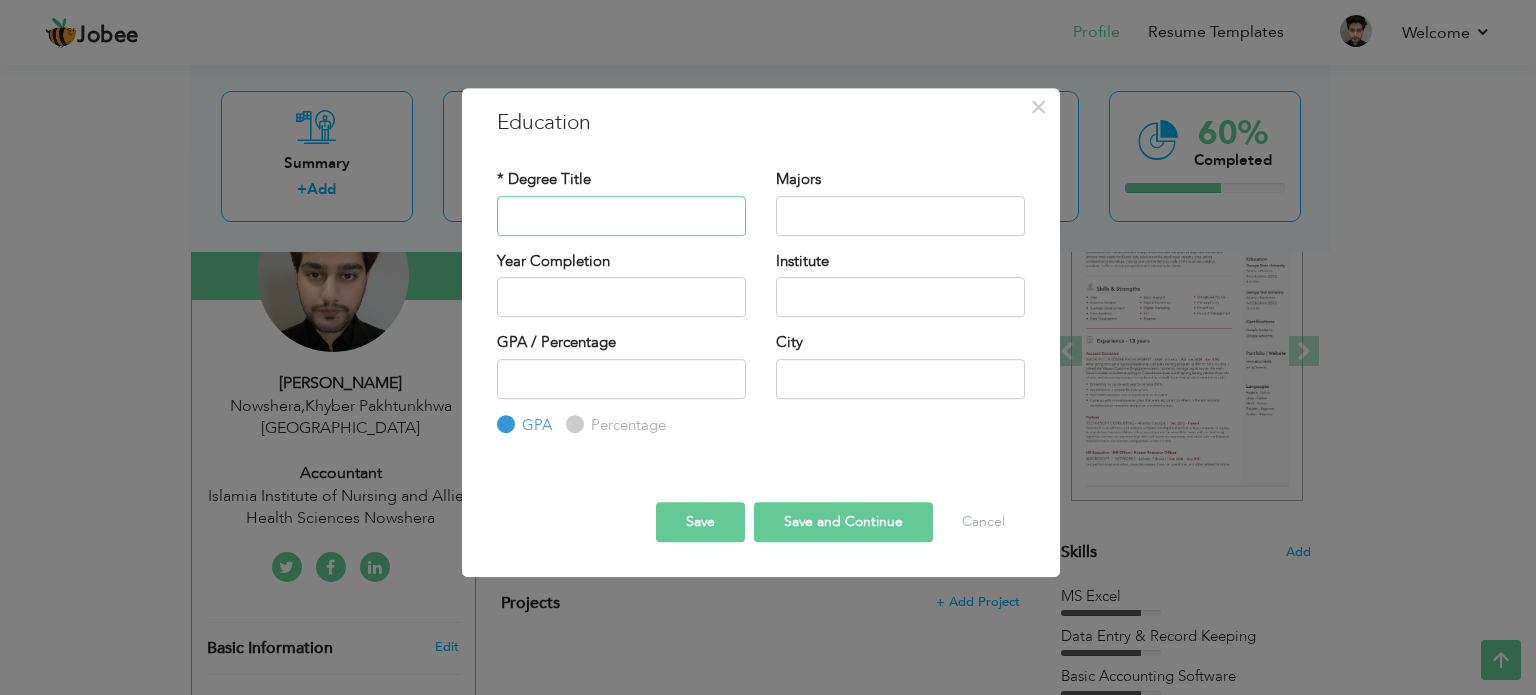 click at bounding box center [621, 216] 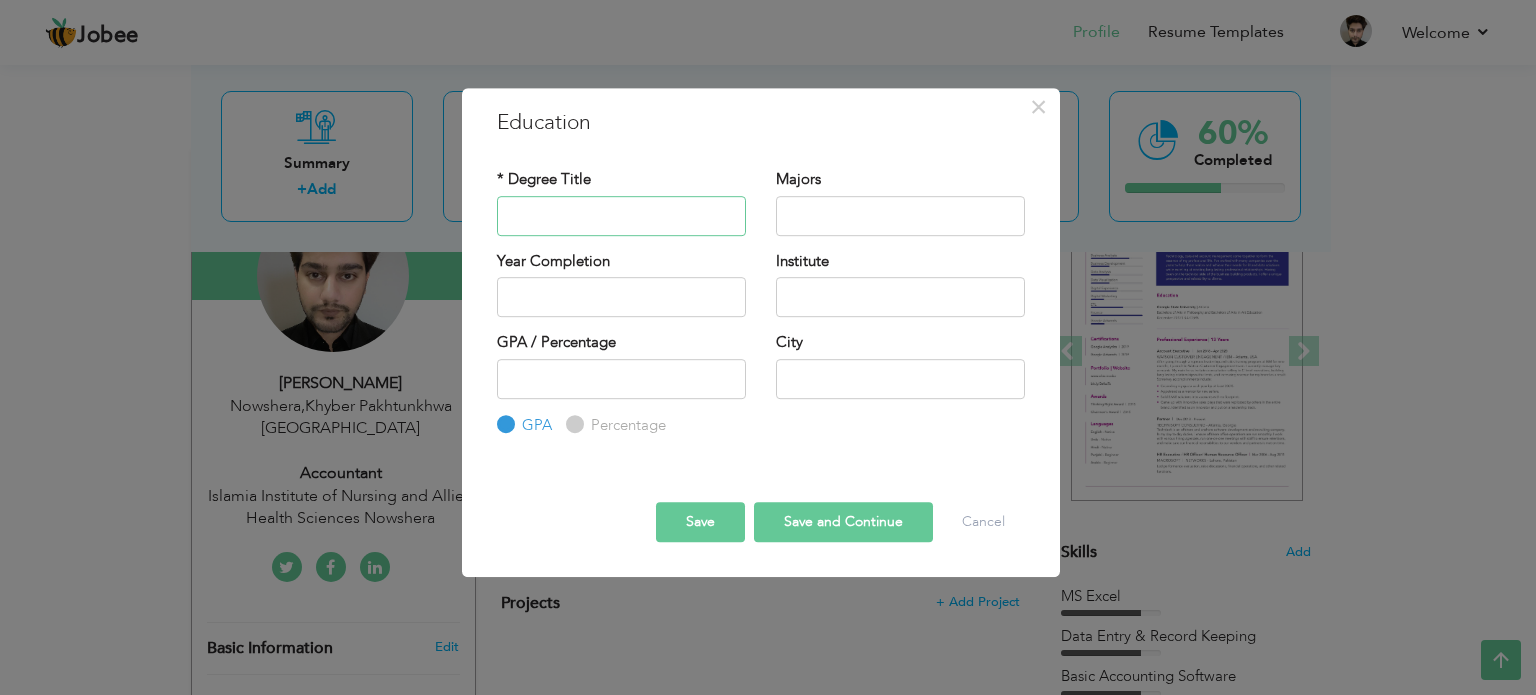 paste on "Bachelor of Science in Information Technology" 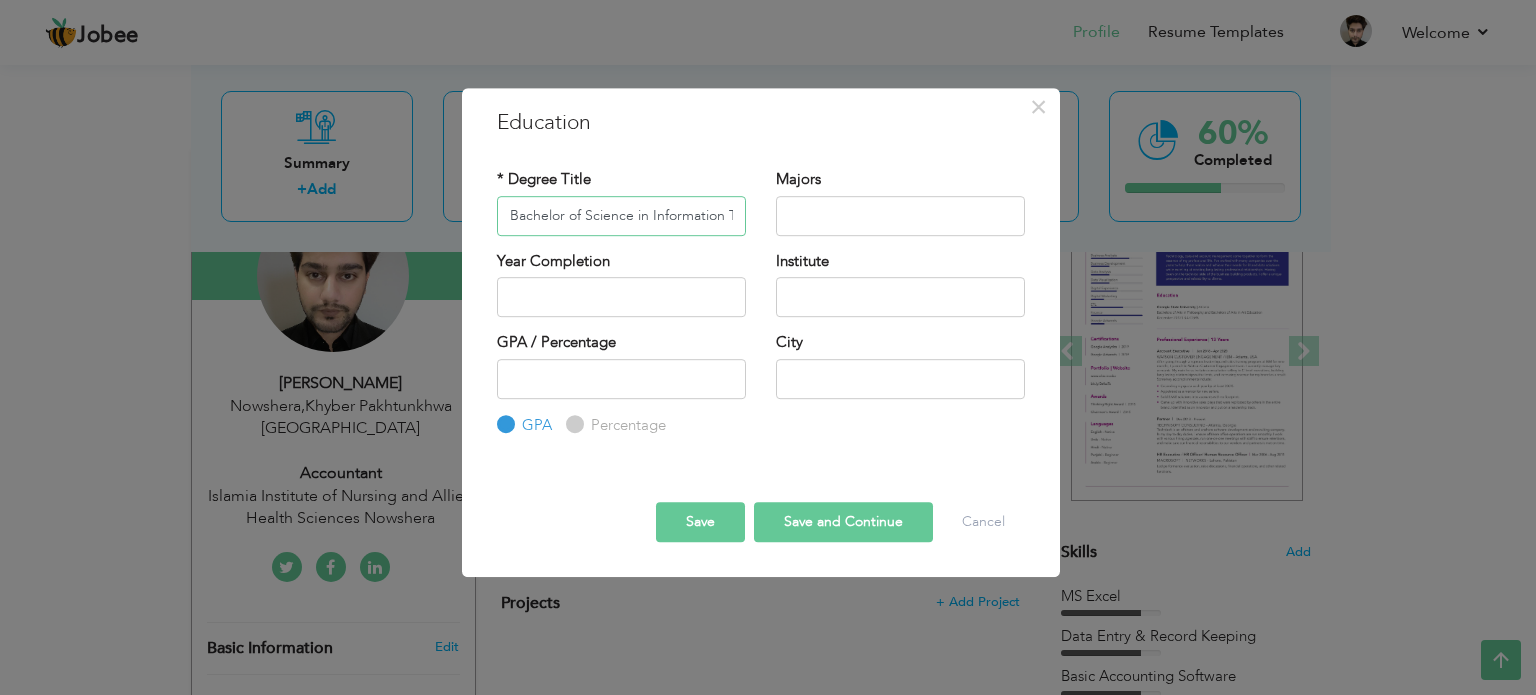 scroll, scrollTop: 0, scrollLeft: 64, axis: horizontal 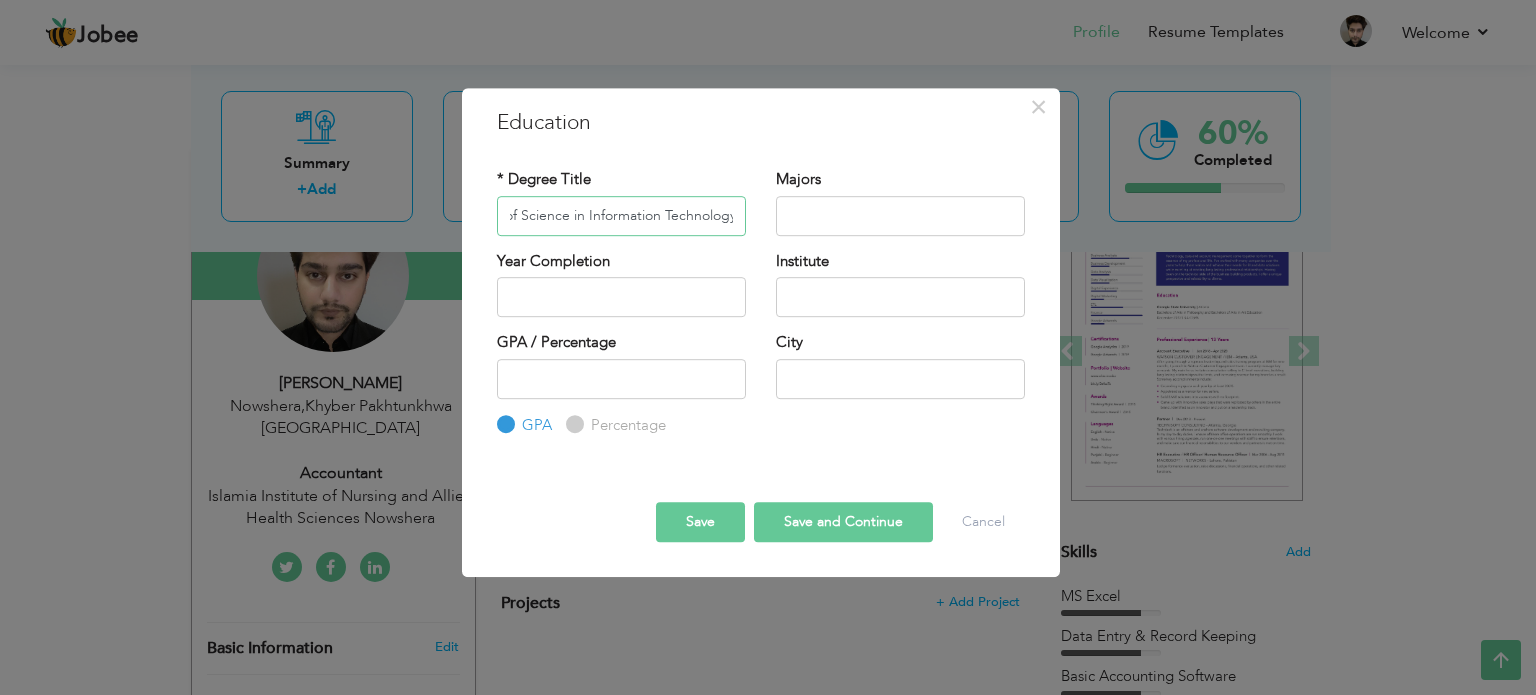 type on "Bachelor of Science in Information Technology" 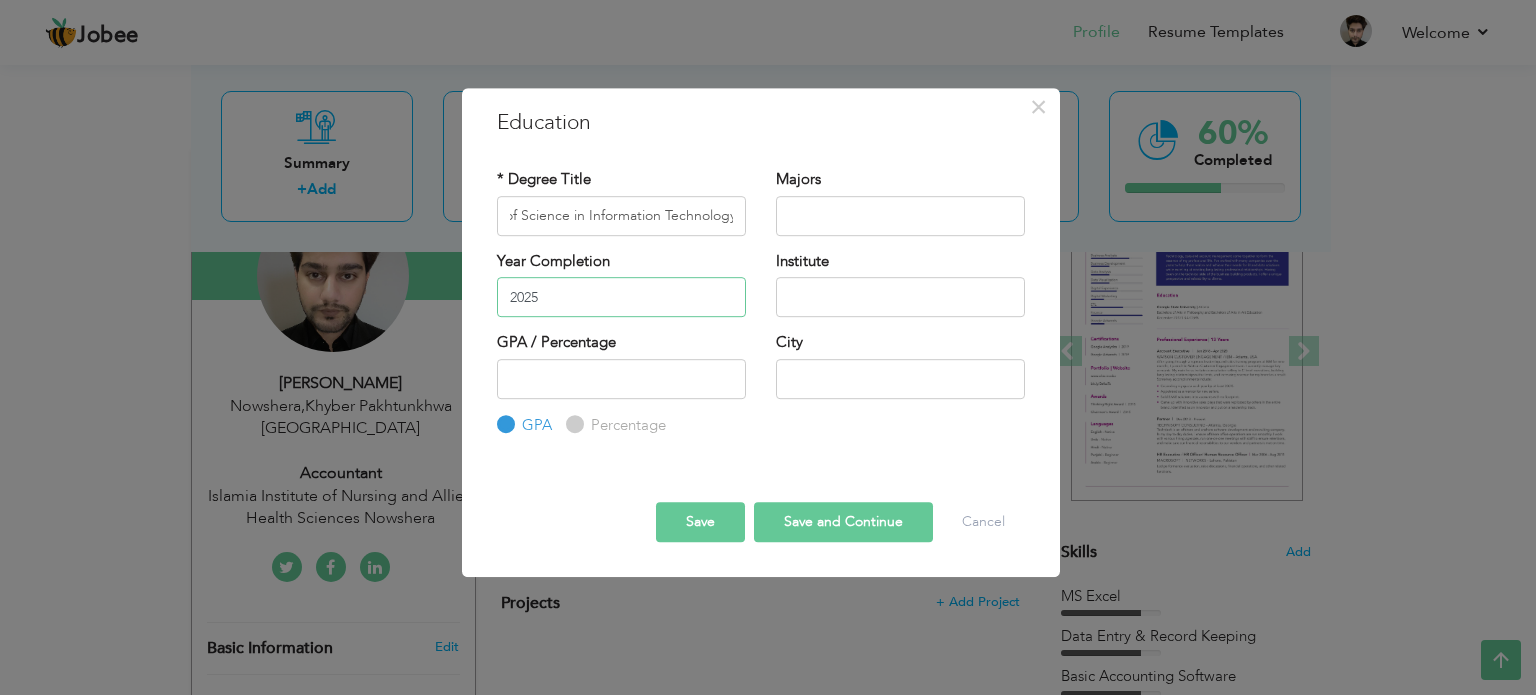 click on "2025" at bounding box center (621, 297) 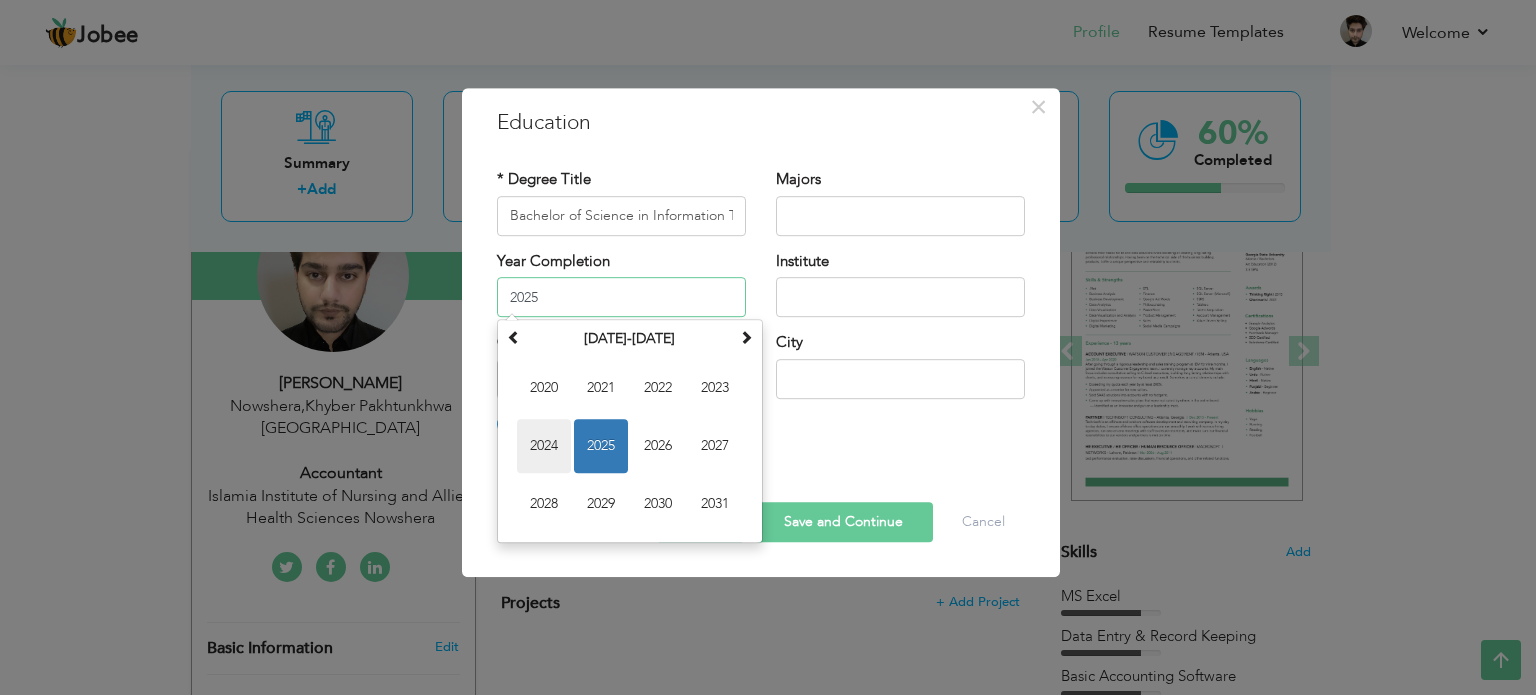 click on "2024" at bounding box center (544, 446) 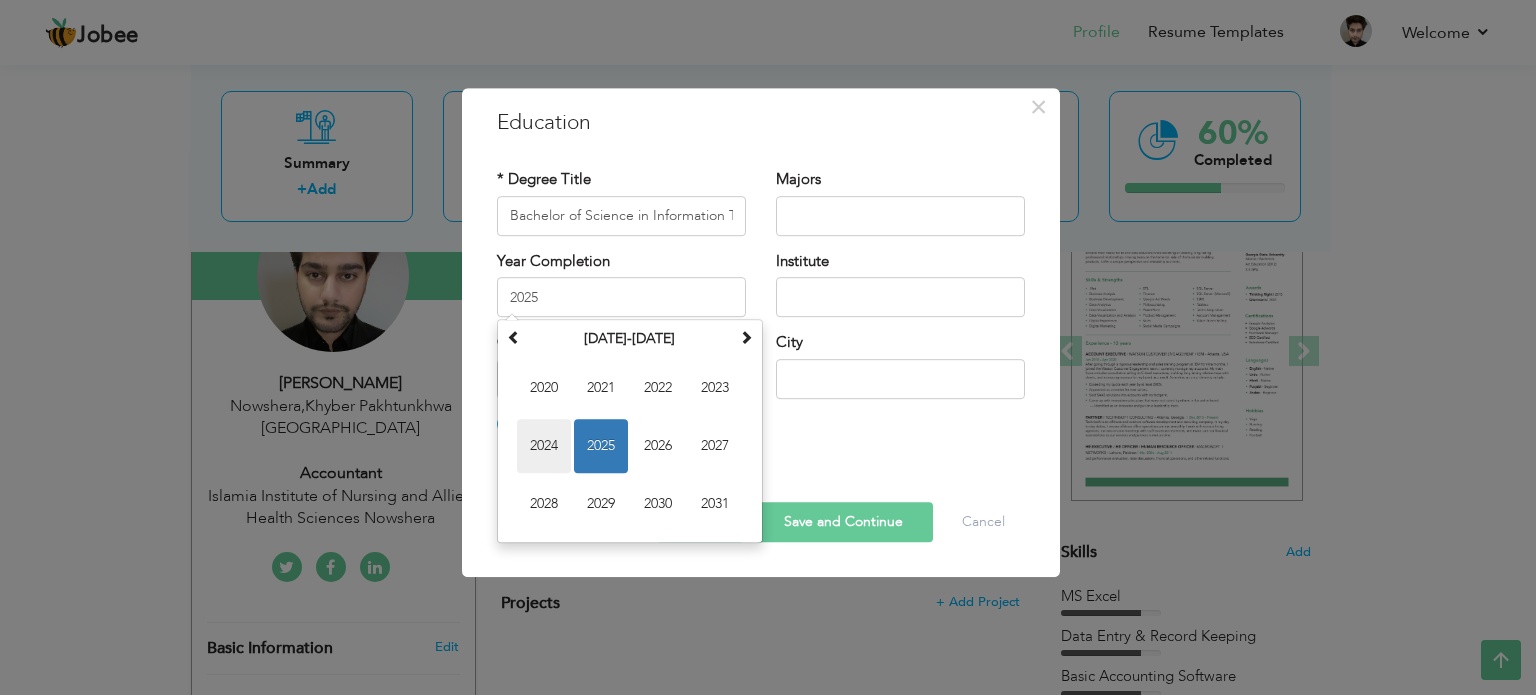type on "2024" 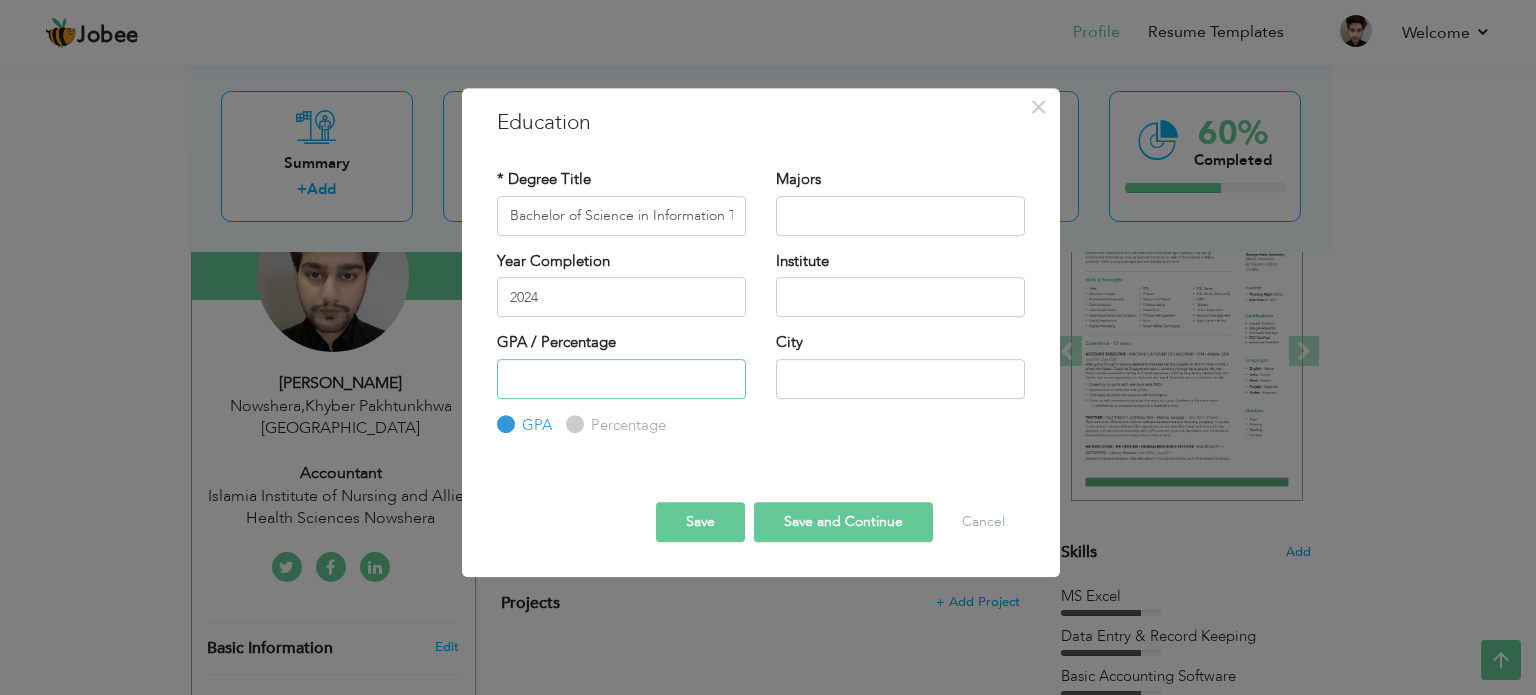 click at bounding box center [621, 379] 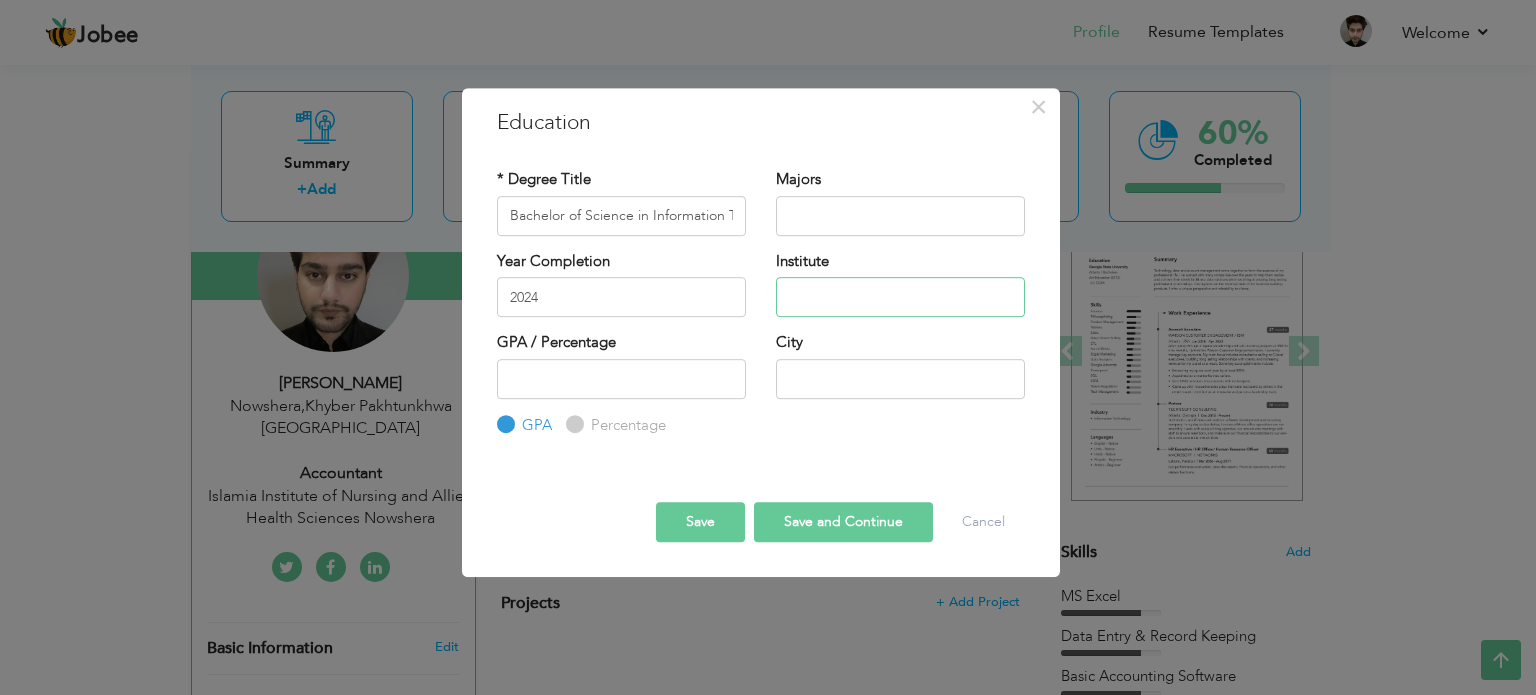 click at bounding box center (900, 297) 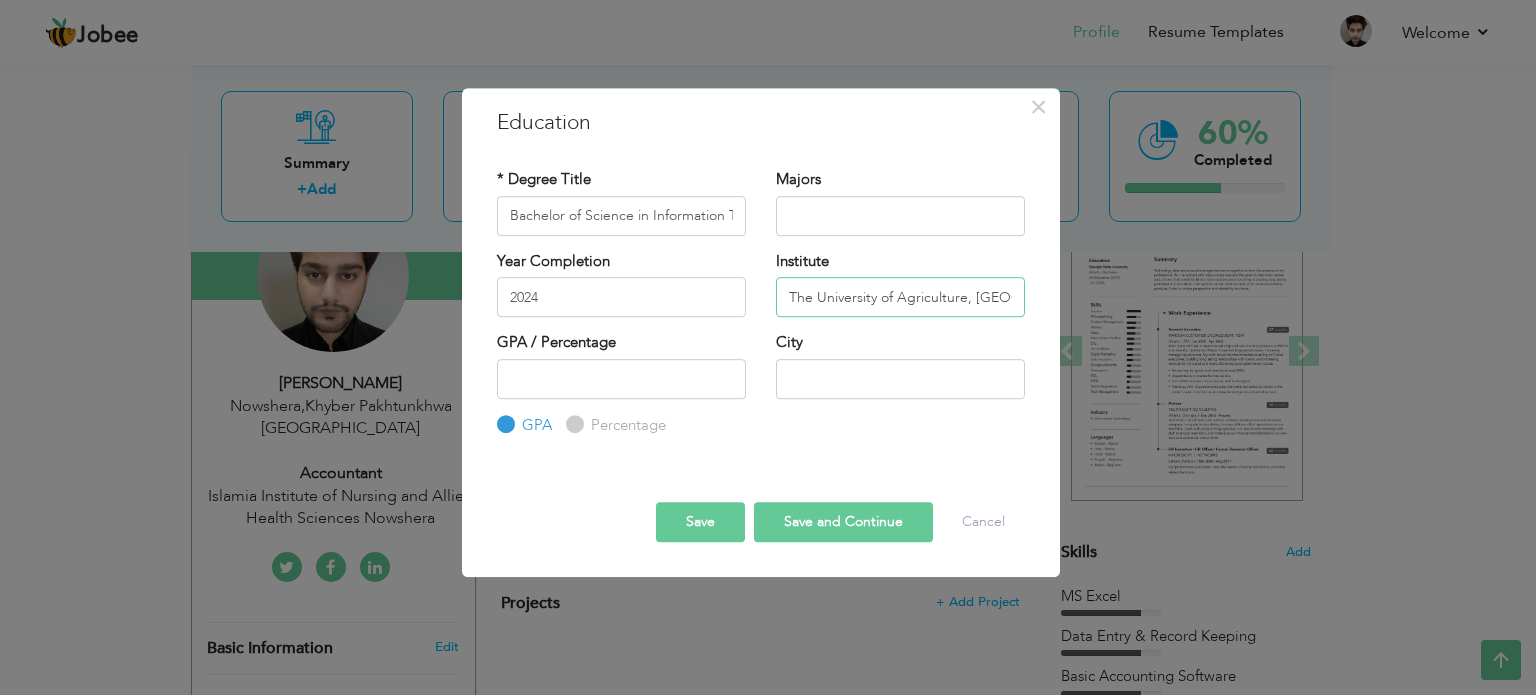 scroll, scrollTop: 0, scrollLeft: 17, axis: horizontal 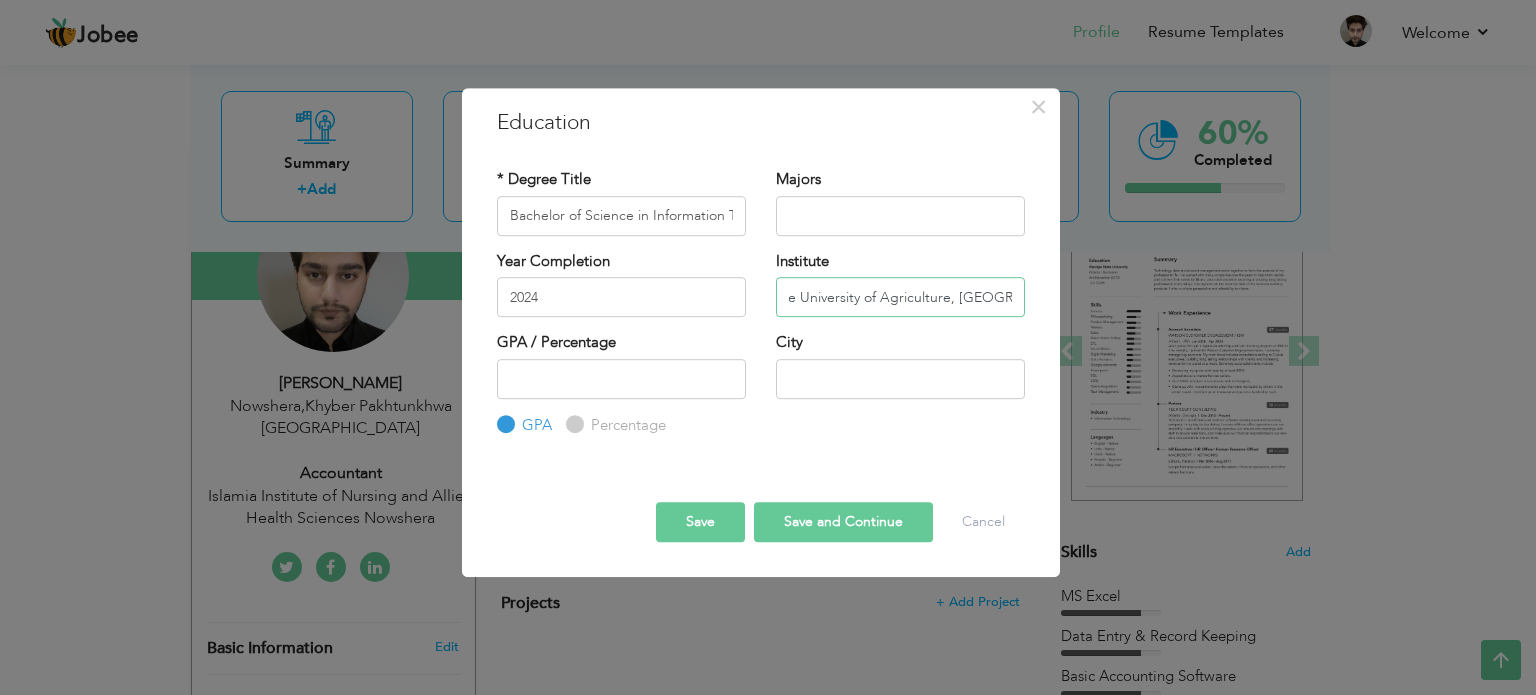 type on "The University of Agriculture, [GEOGRAPHIC_DATA]" 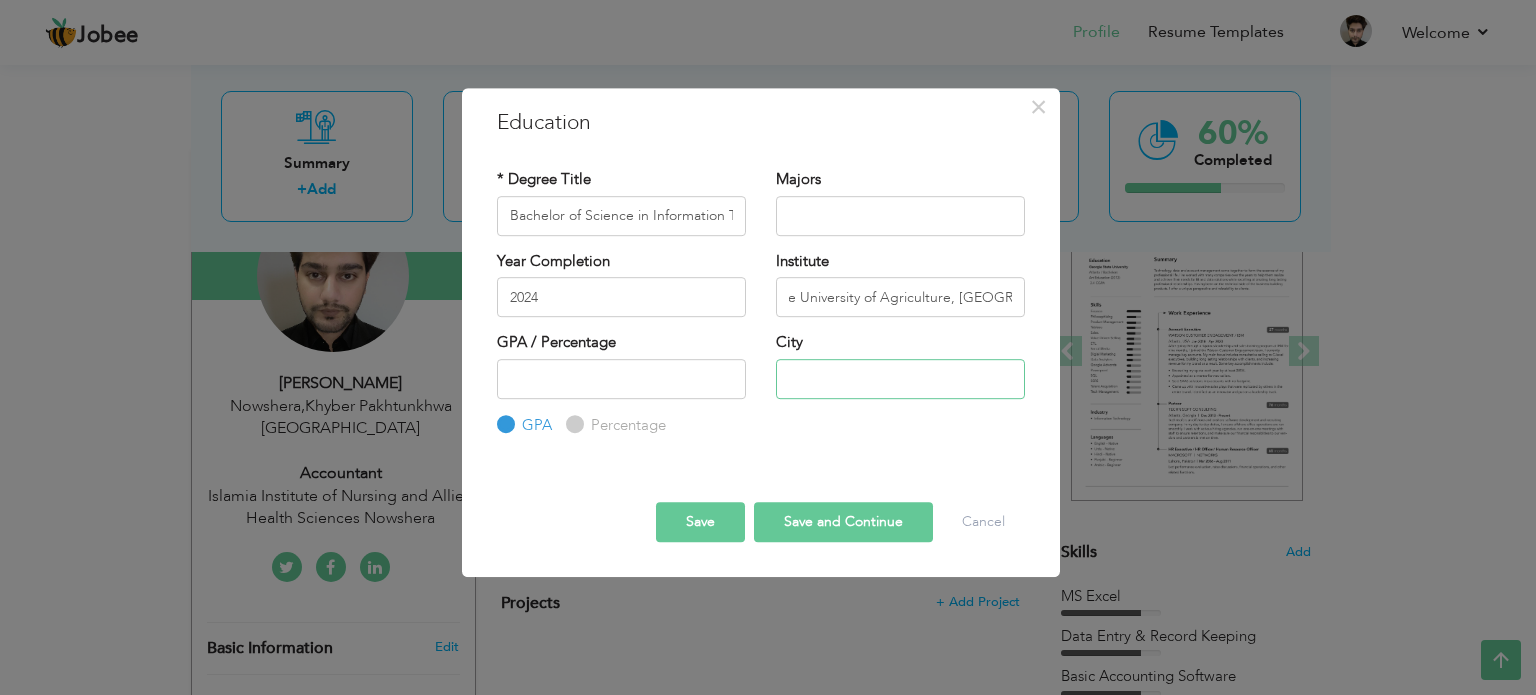 click at bounding box center (900, 379) 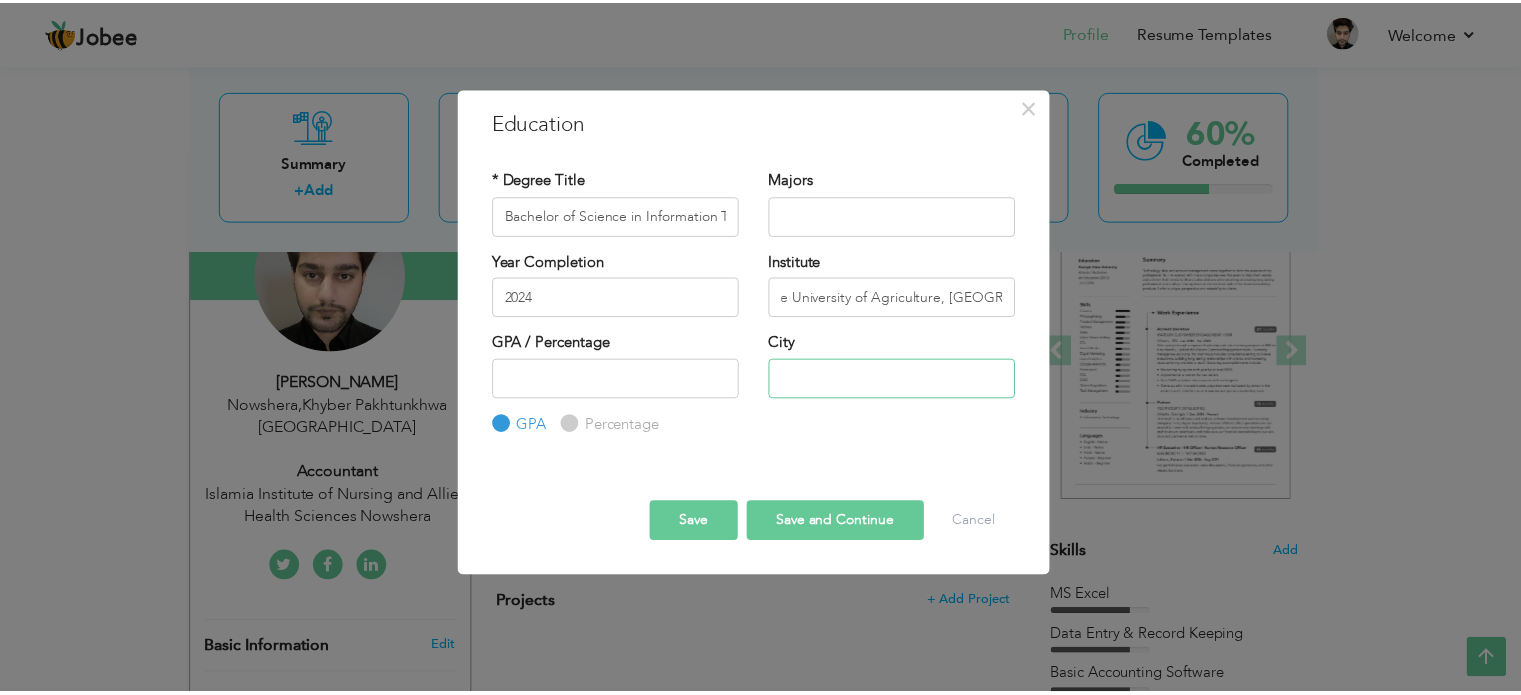 scroll, scrollTop: 0, scrollLeft: 0, axis: both 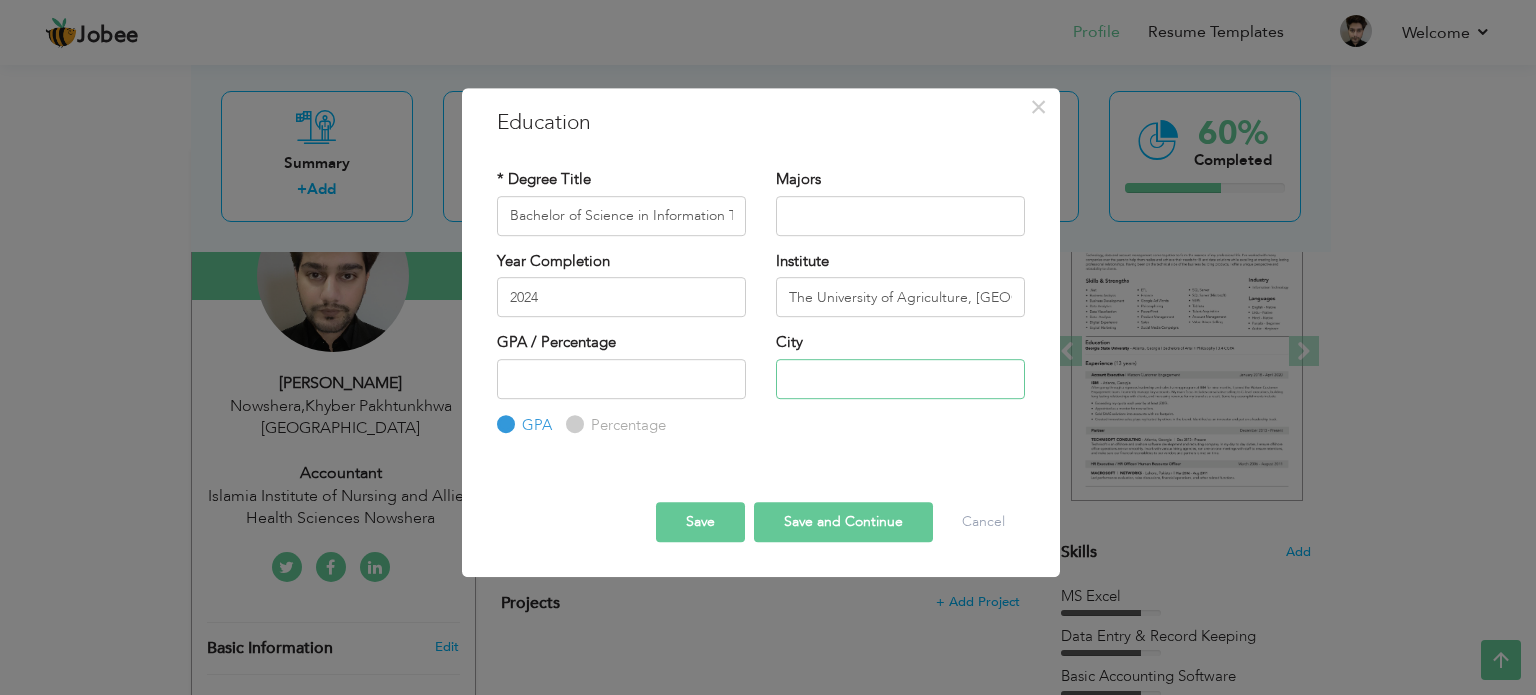 type on "Peshawar" 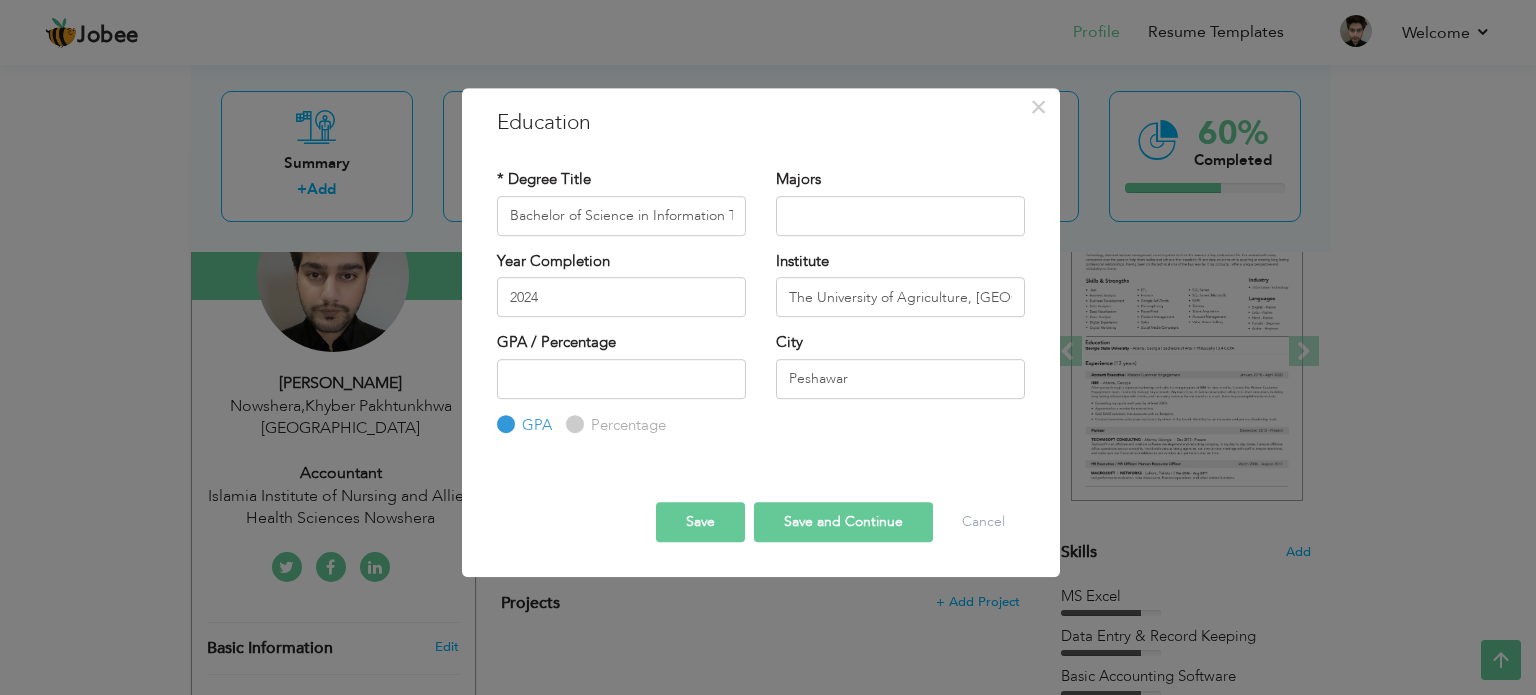 click on "Save and Continue" at bounding box center (843, 522) 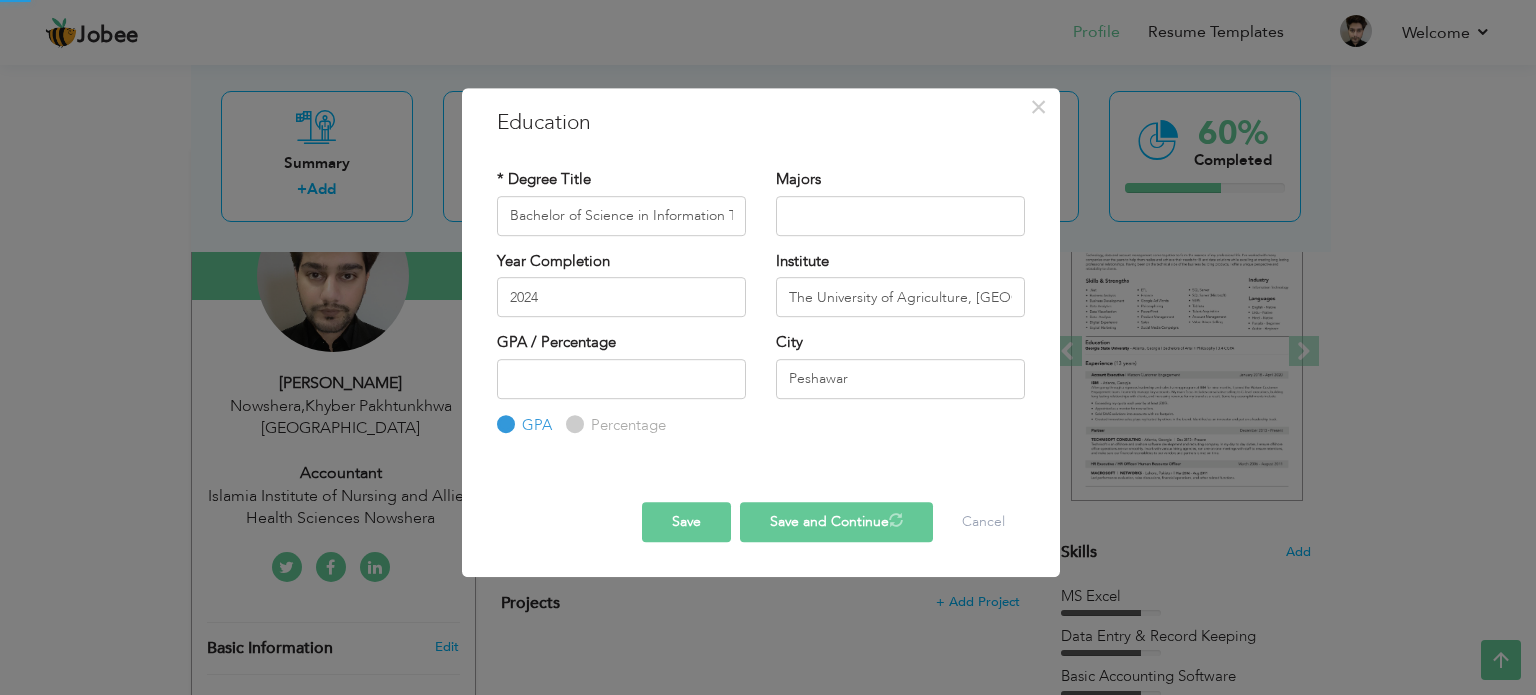 type 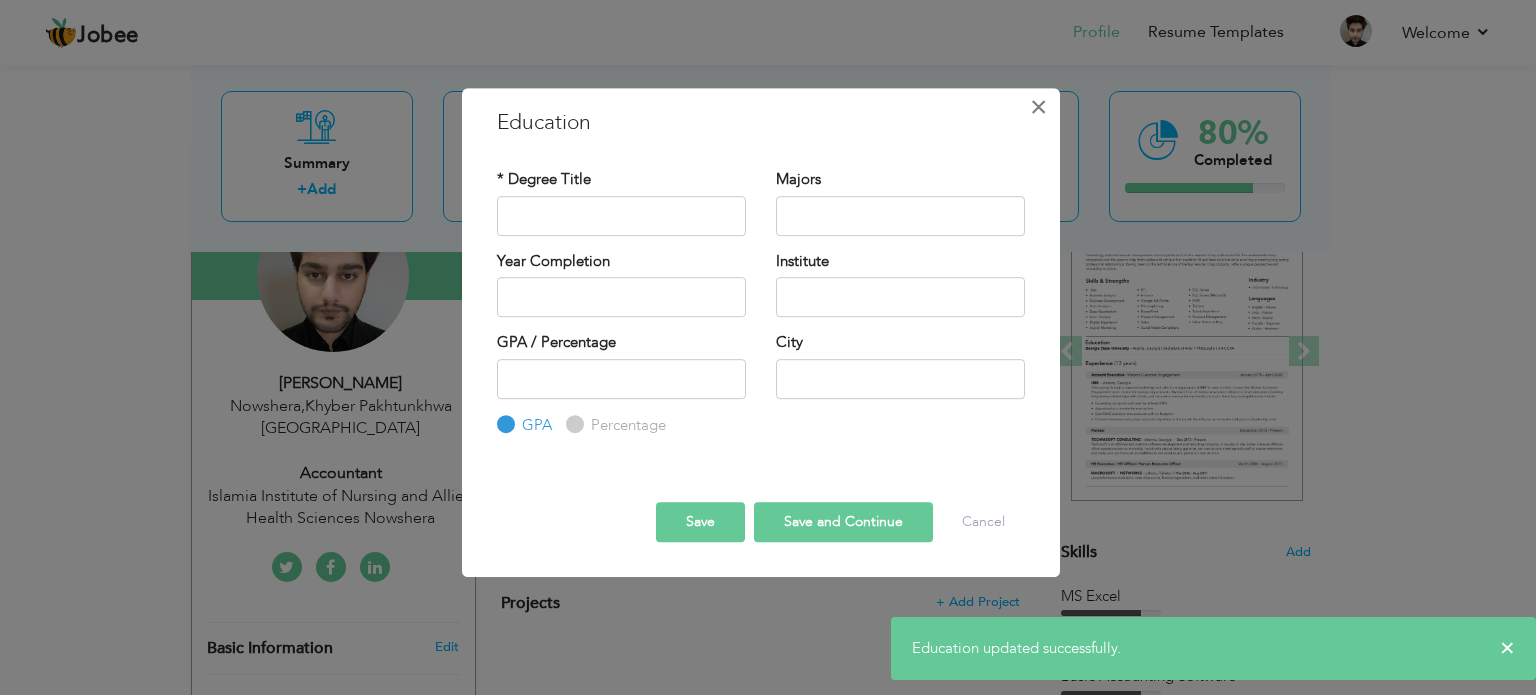 click on "×" at bounding box center (1038, 107) 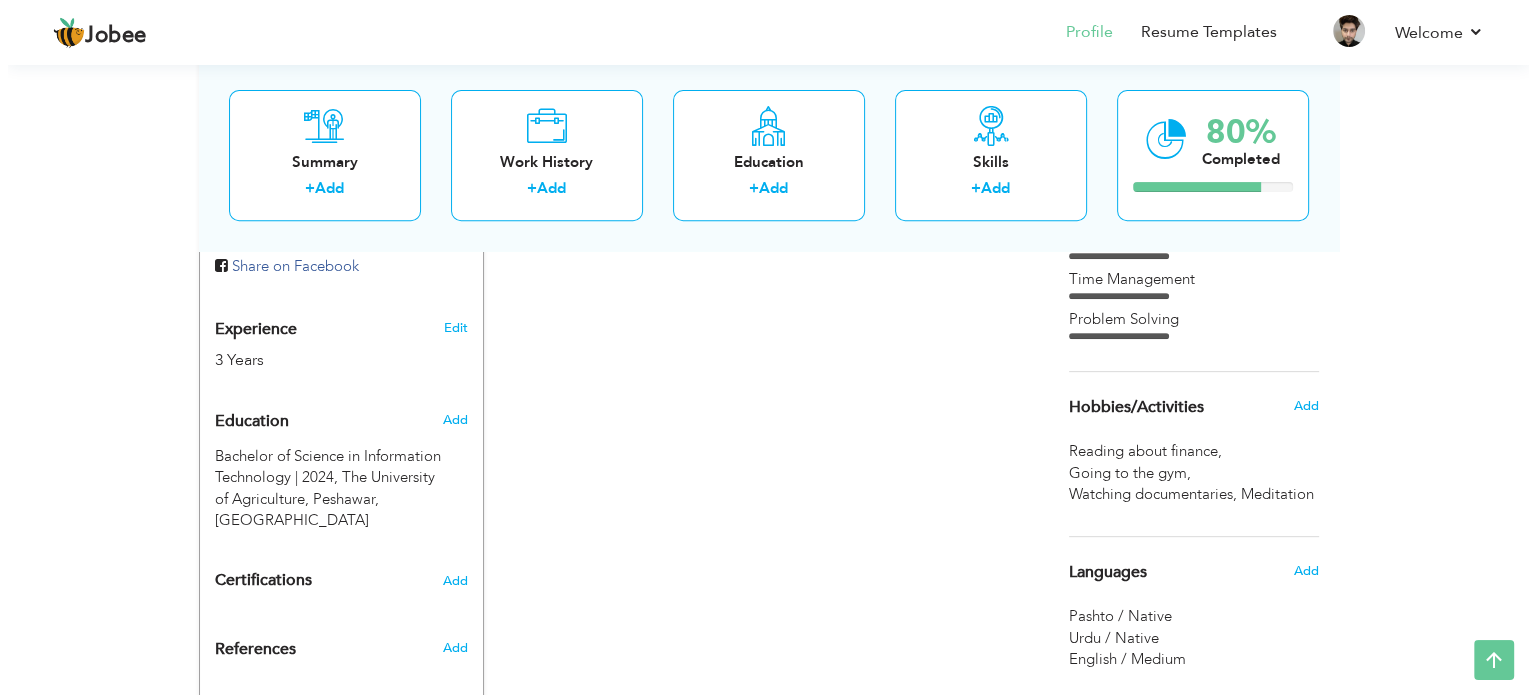 scroll, scrollTop: 828, scrollLeft: 0, axis: vertical 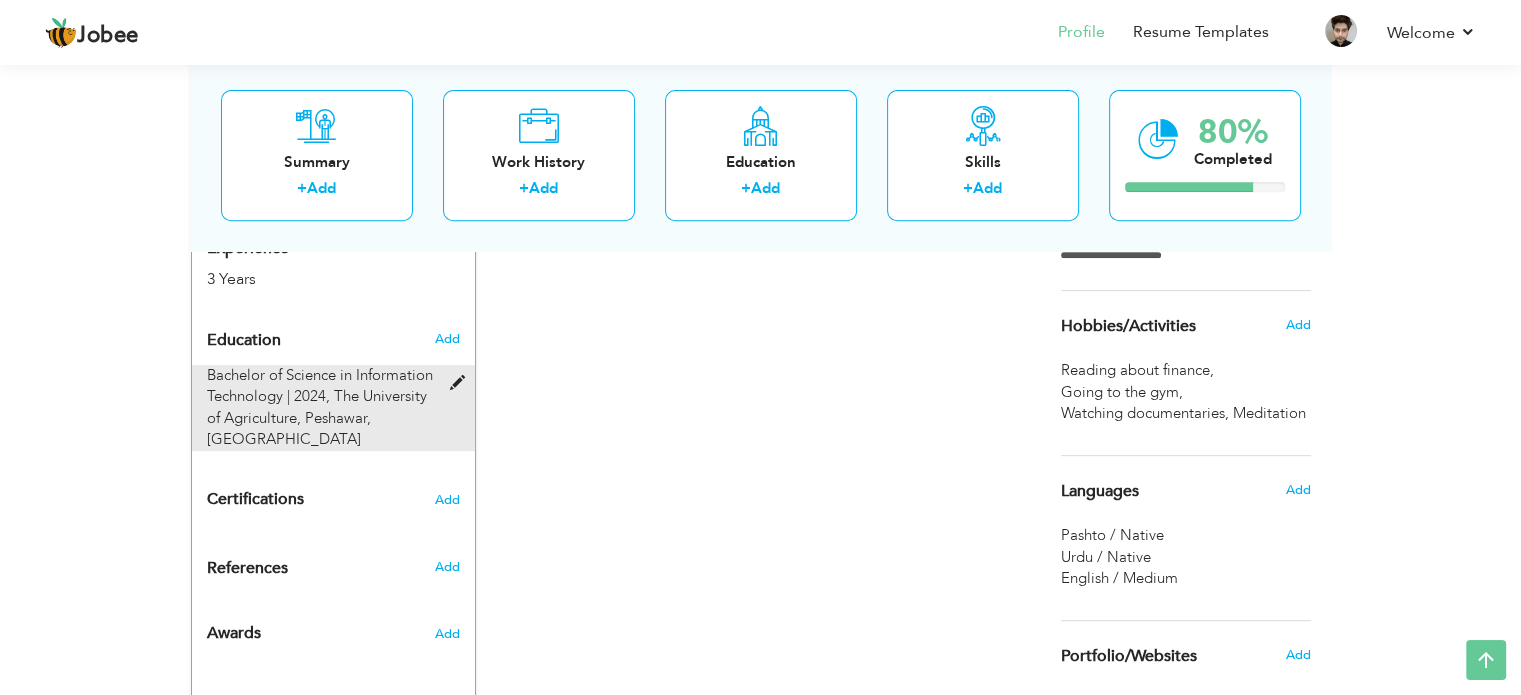 click at bounding box center [461, 383] 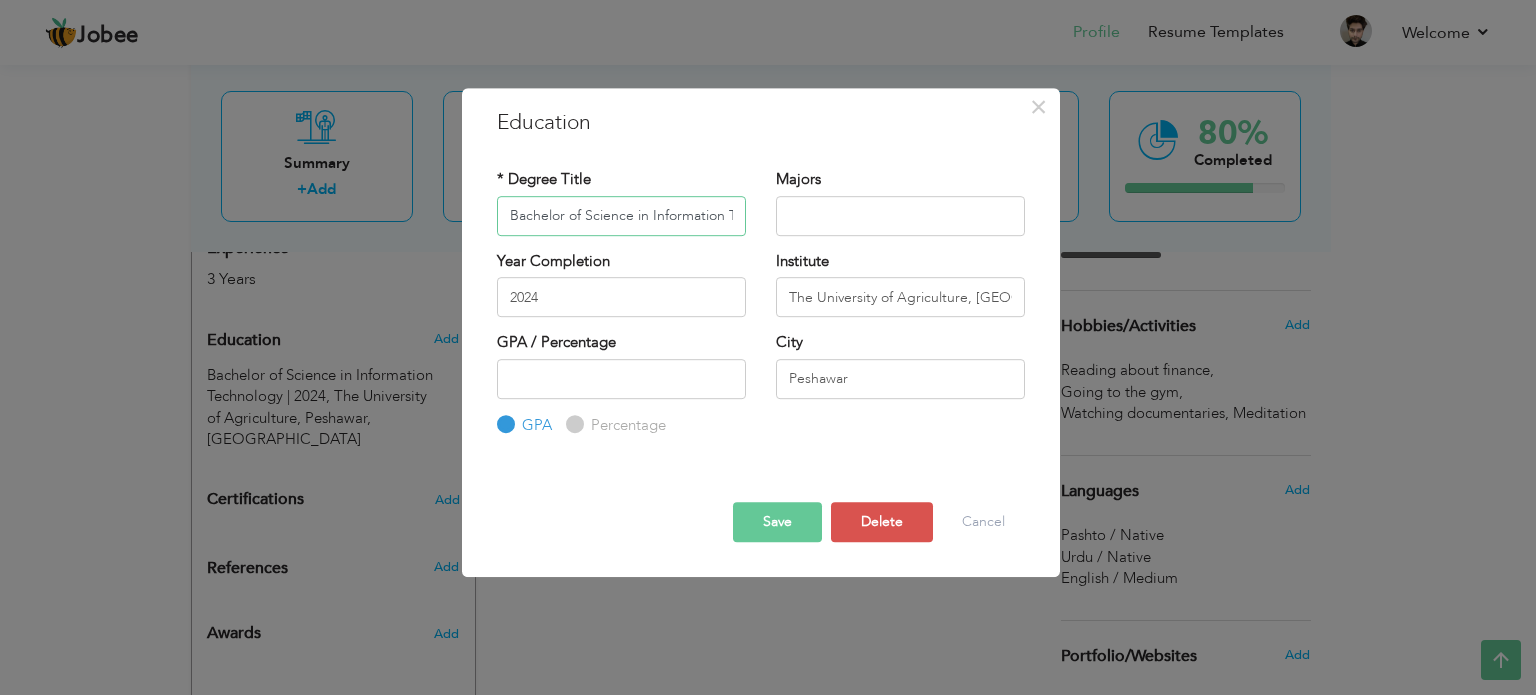 scroll, scrollTop: 0, scrollLeft: 64, axis: horizontal 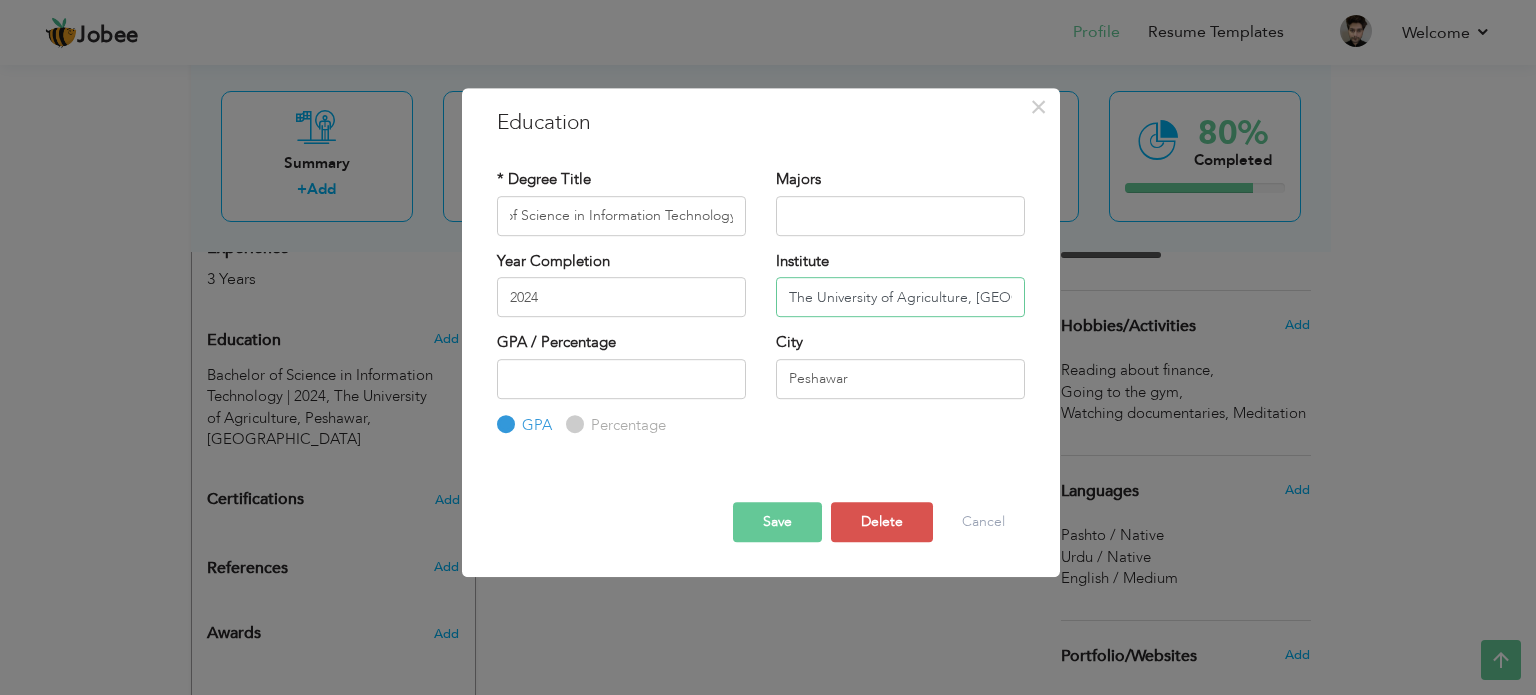 click on "The University of Agriculture, [GEOGRAPHIC_DATA]" at bounding box center (900, 297) 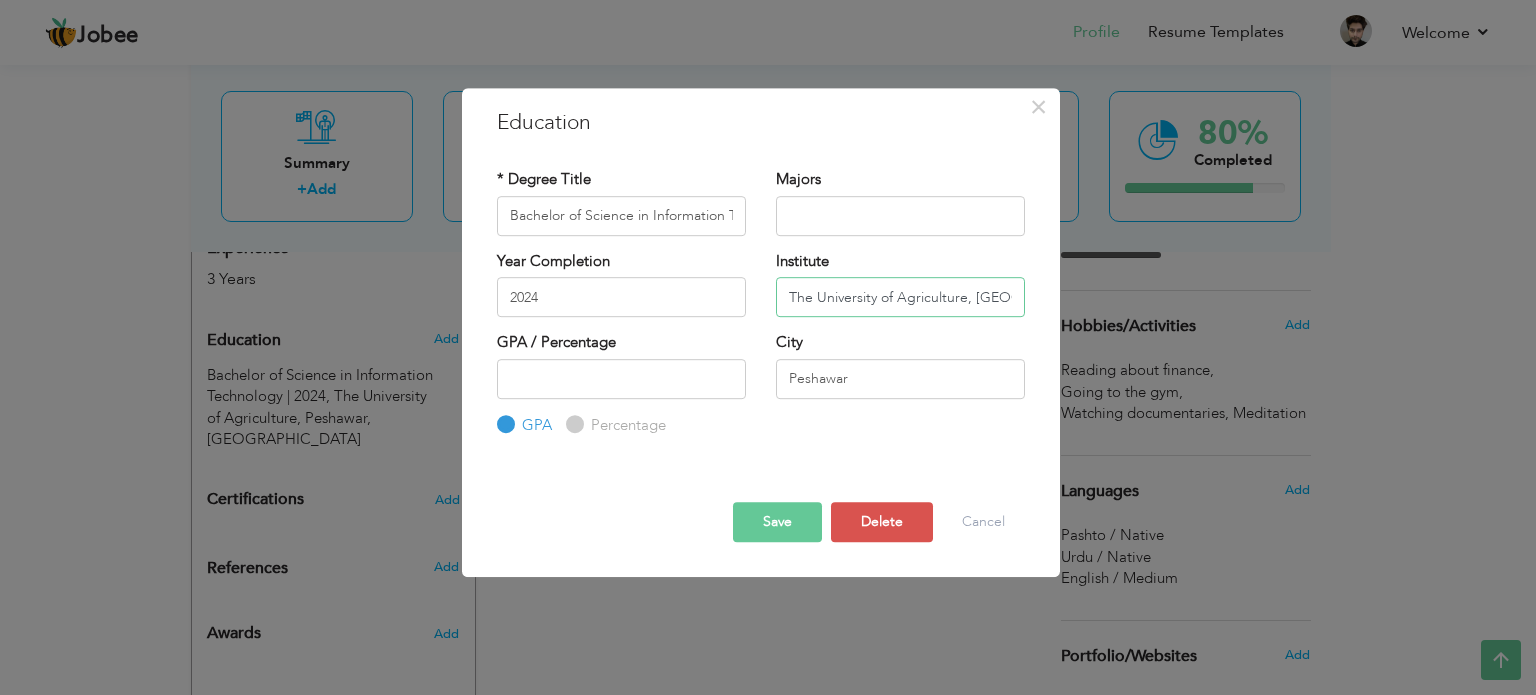scroll, scrollTop: 0, scrollLeft: 17, axis: horizontal 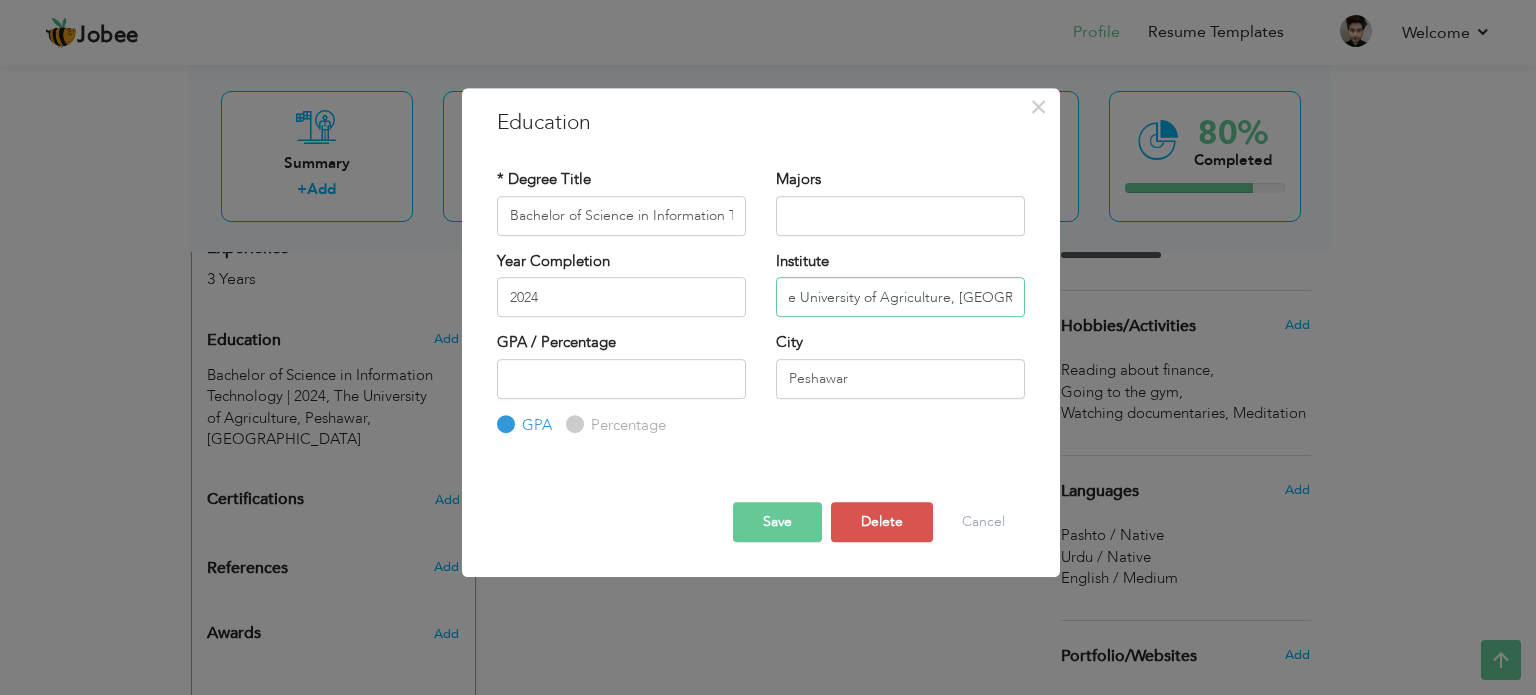 drag, startPoint x: 969, startPoint y: 300, endPoint x: 1108, endPoint y: 303, distance: 139.03236 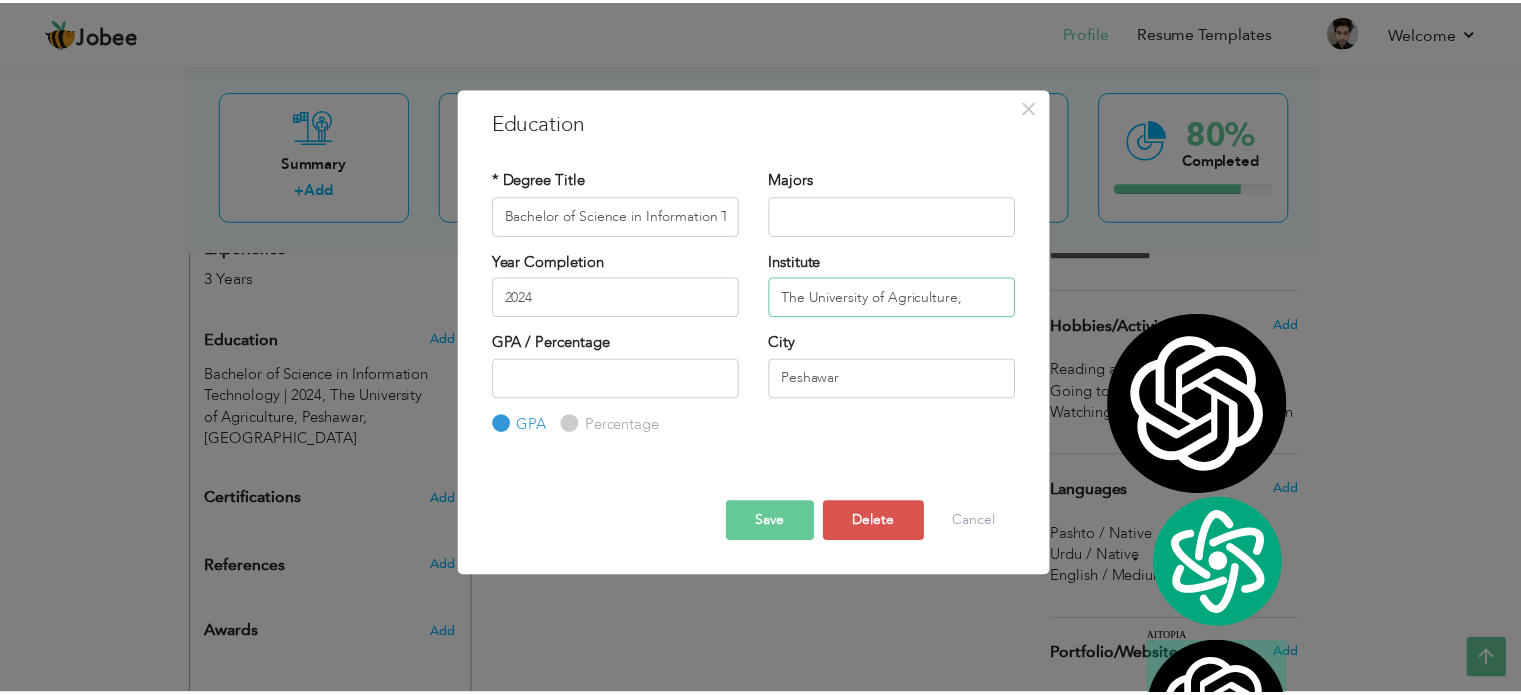 scroll, scrollTop: 0, scrollLeft: 0, axis: both 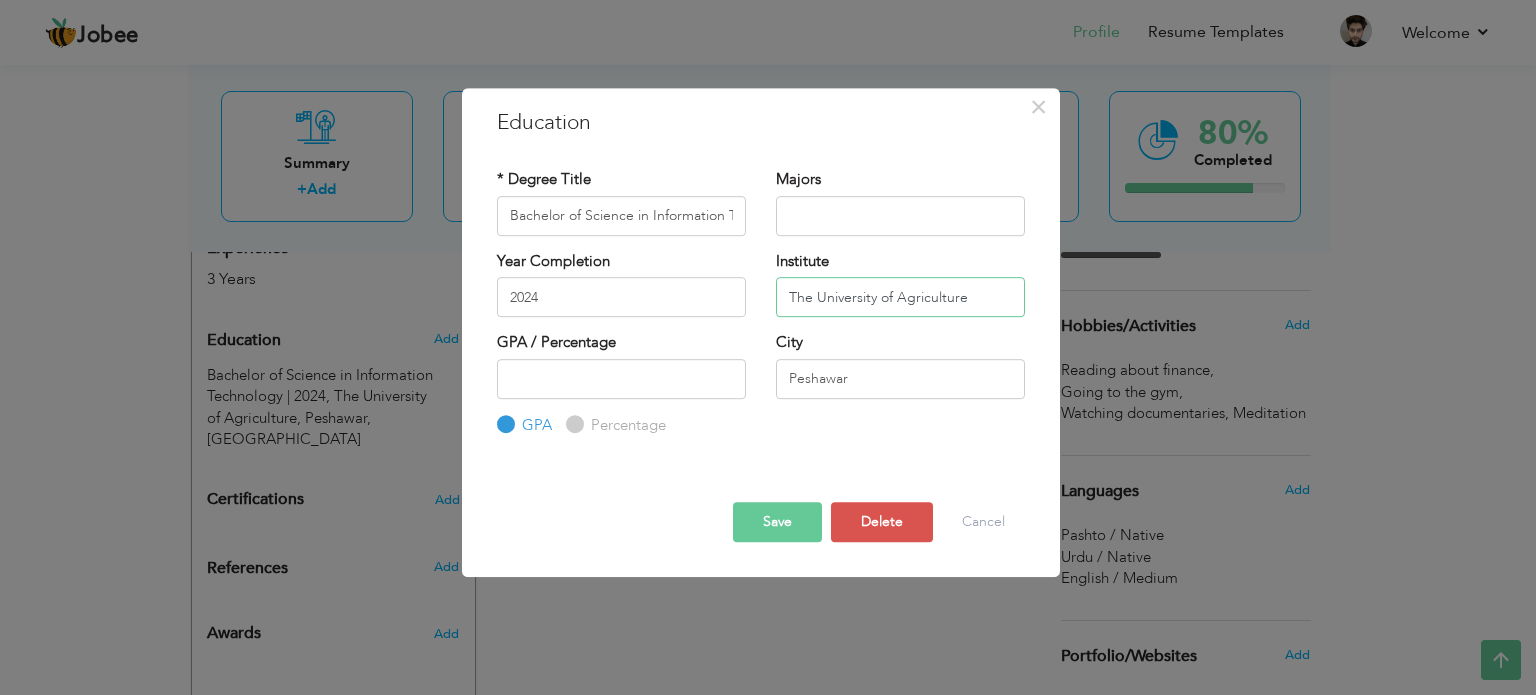 type on "The University of Agriculture" 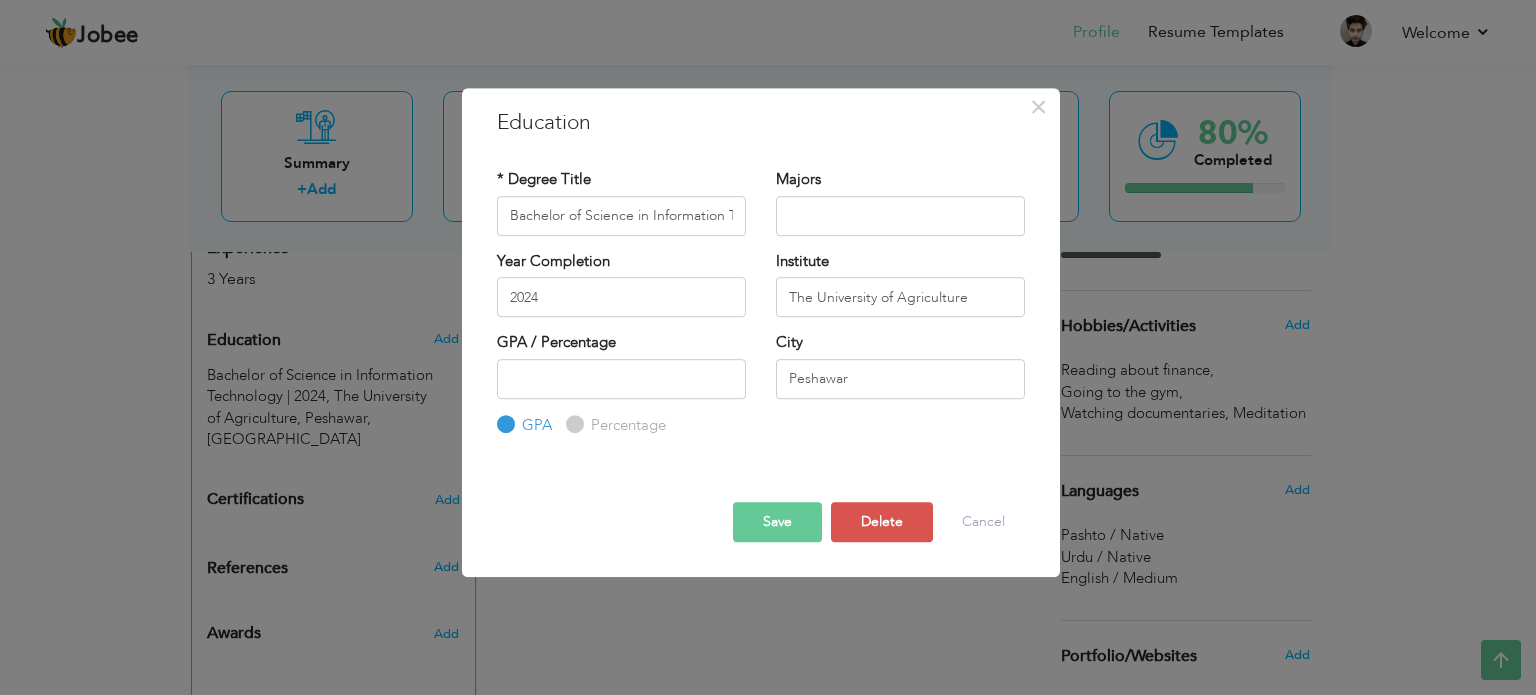 click on "Save" at bounding box center [777, 522] 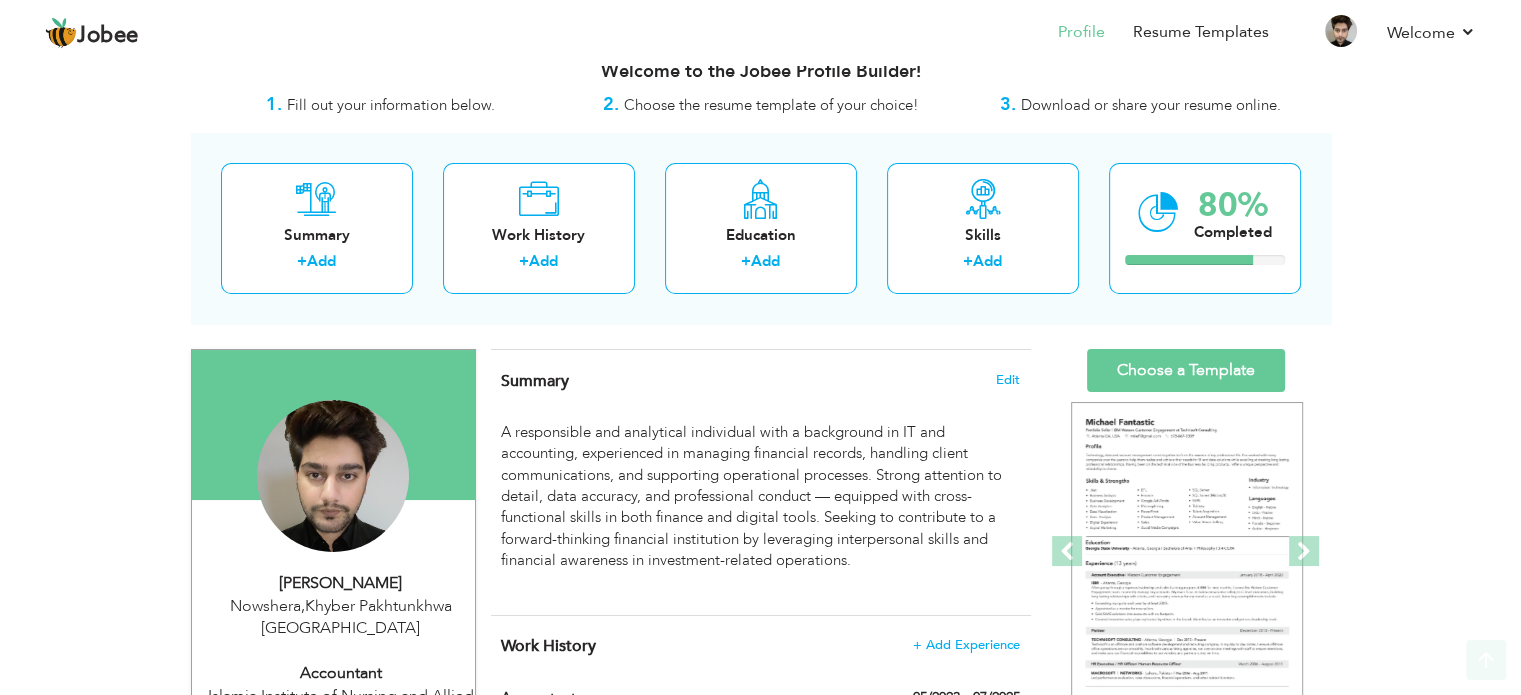 scroll, scrollTop: 0, scrollLeft: 0, axis: both 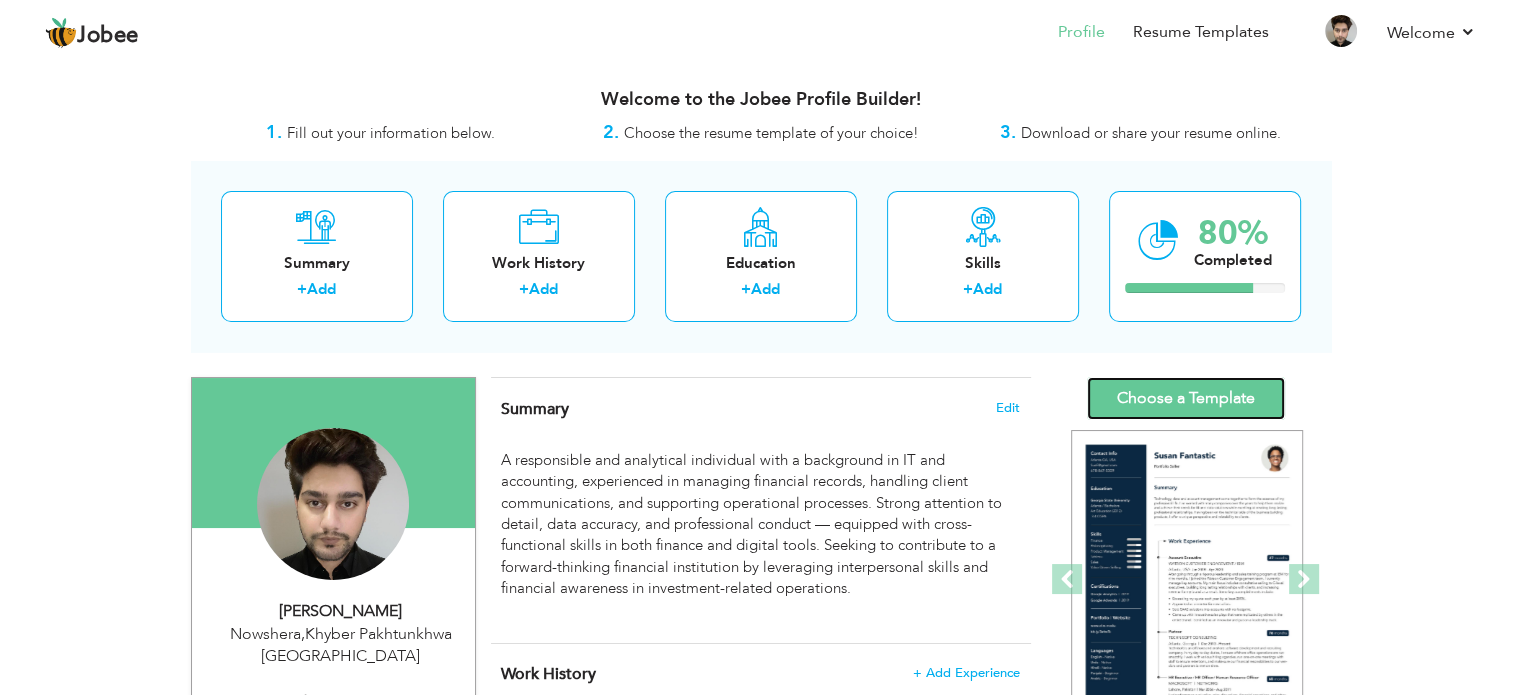click on "Choose a Template" at bounding box center (1186, 398) 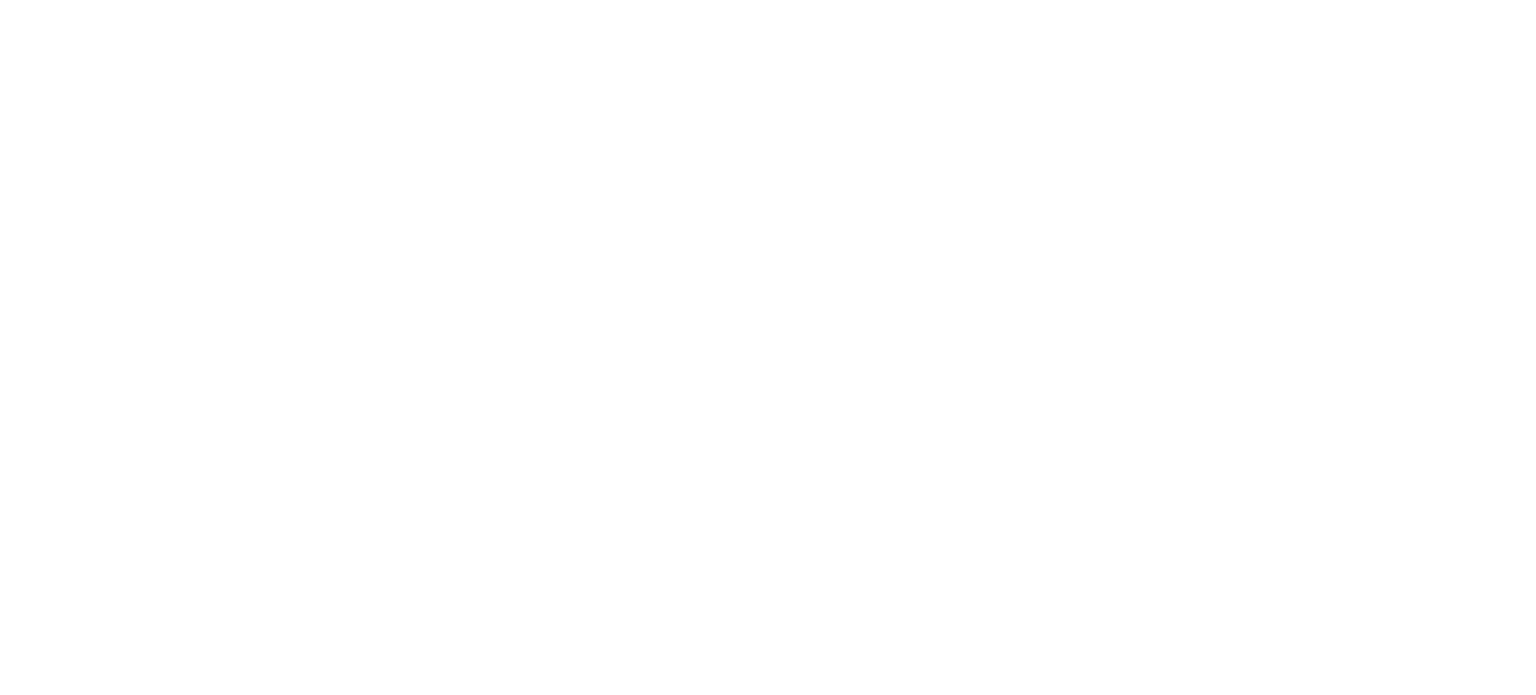 scroll, scrollTop: 0, scrollLeft: 0, axis: both 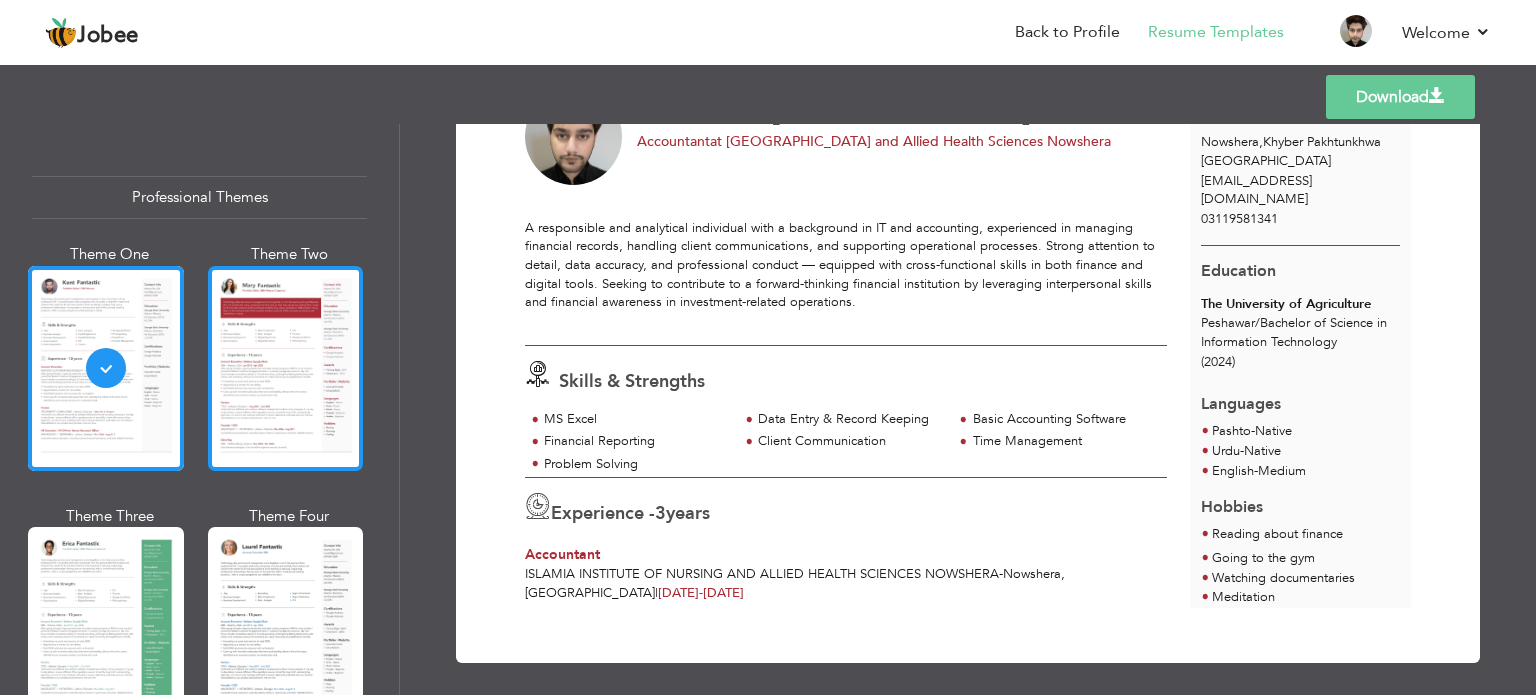click at bounding box center (286, 368) 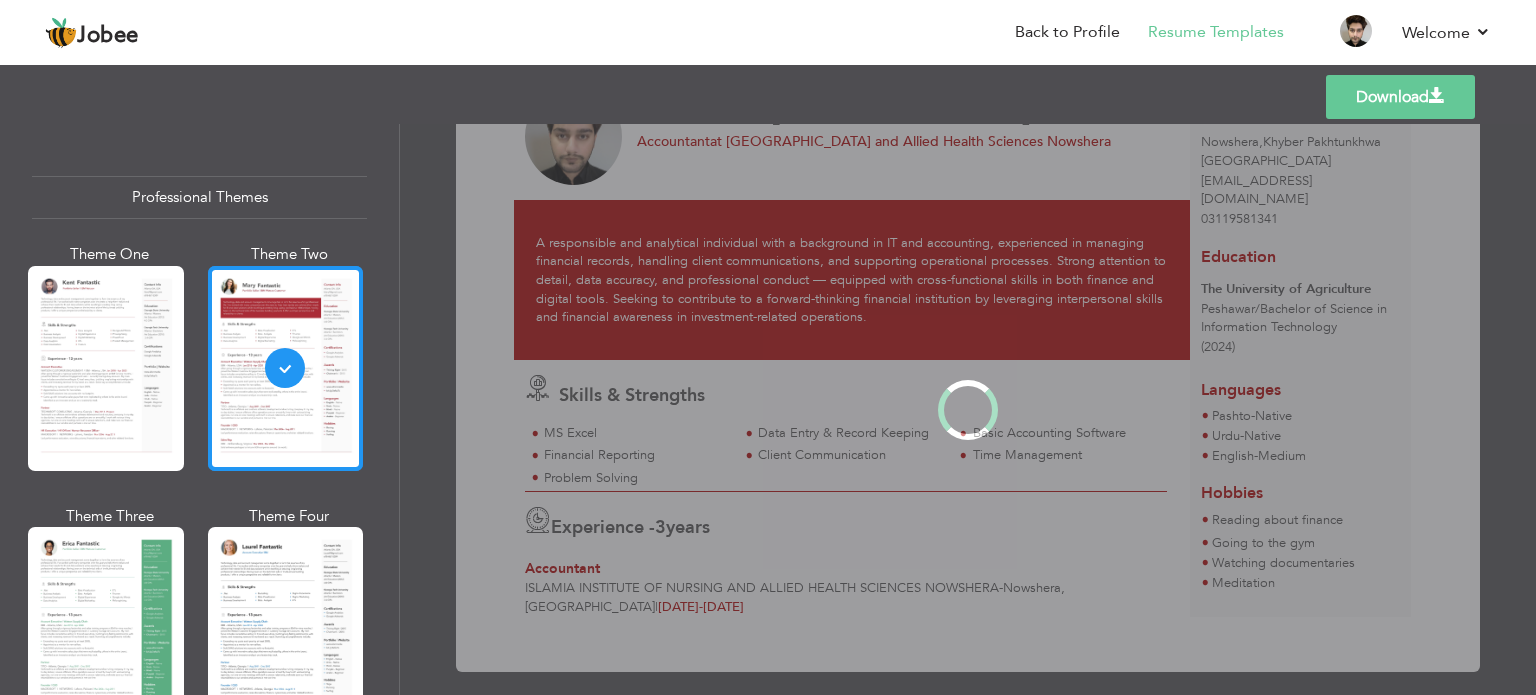 scroll, scrollTop: 0, scrollLeft: 0, axis: both 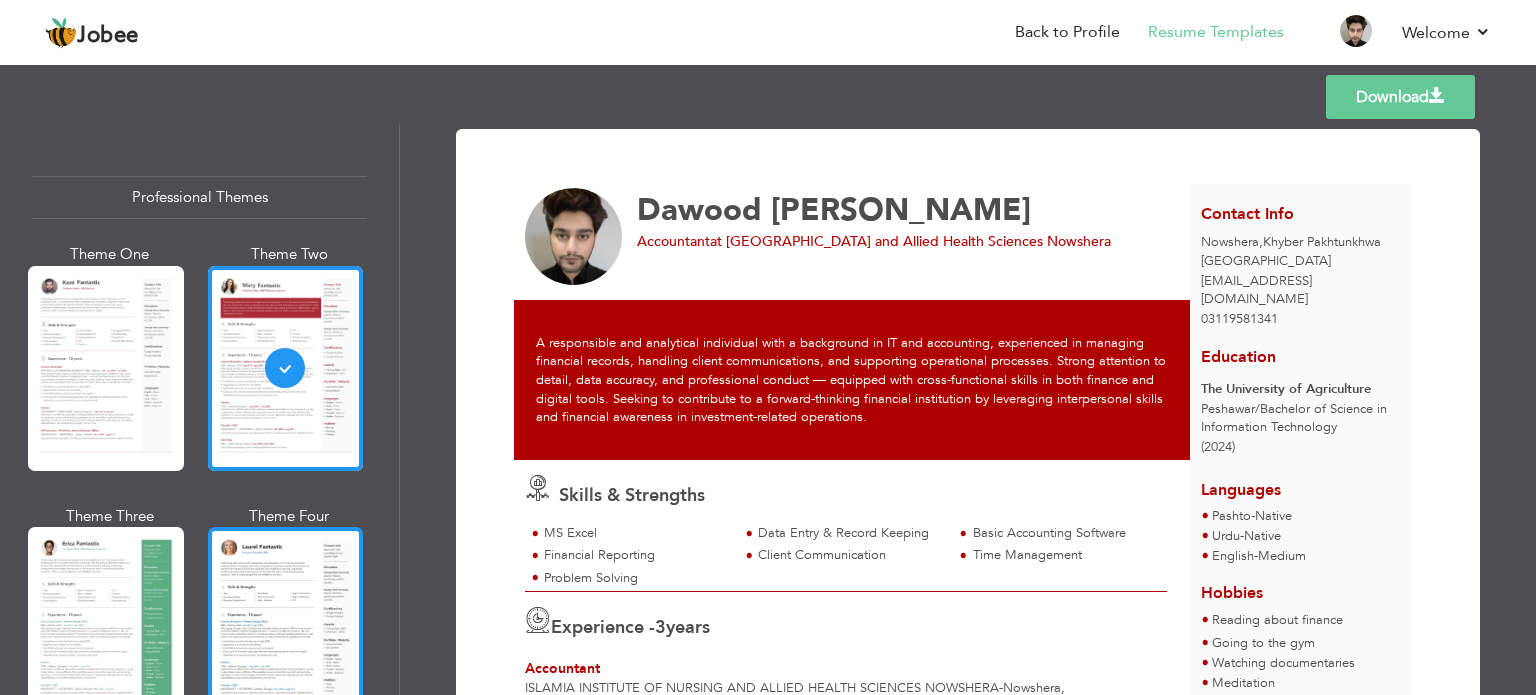 click at bounding box center [286, 629] 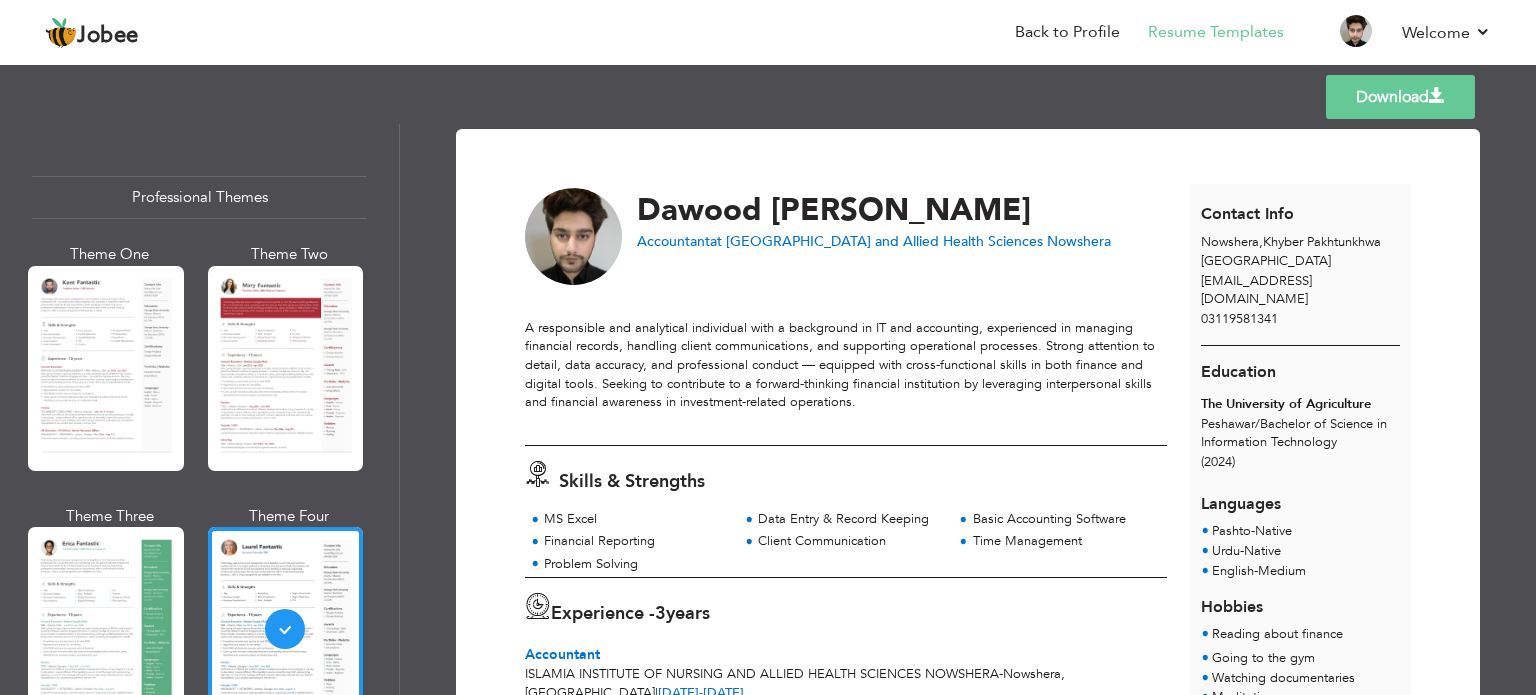 scroll, scrollTop: 100, scrollLeft: 0, axis: vertical 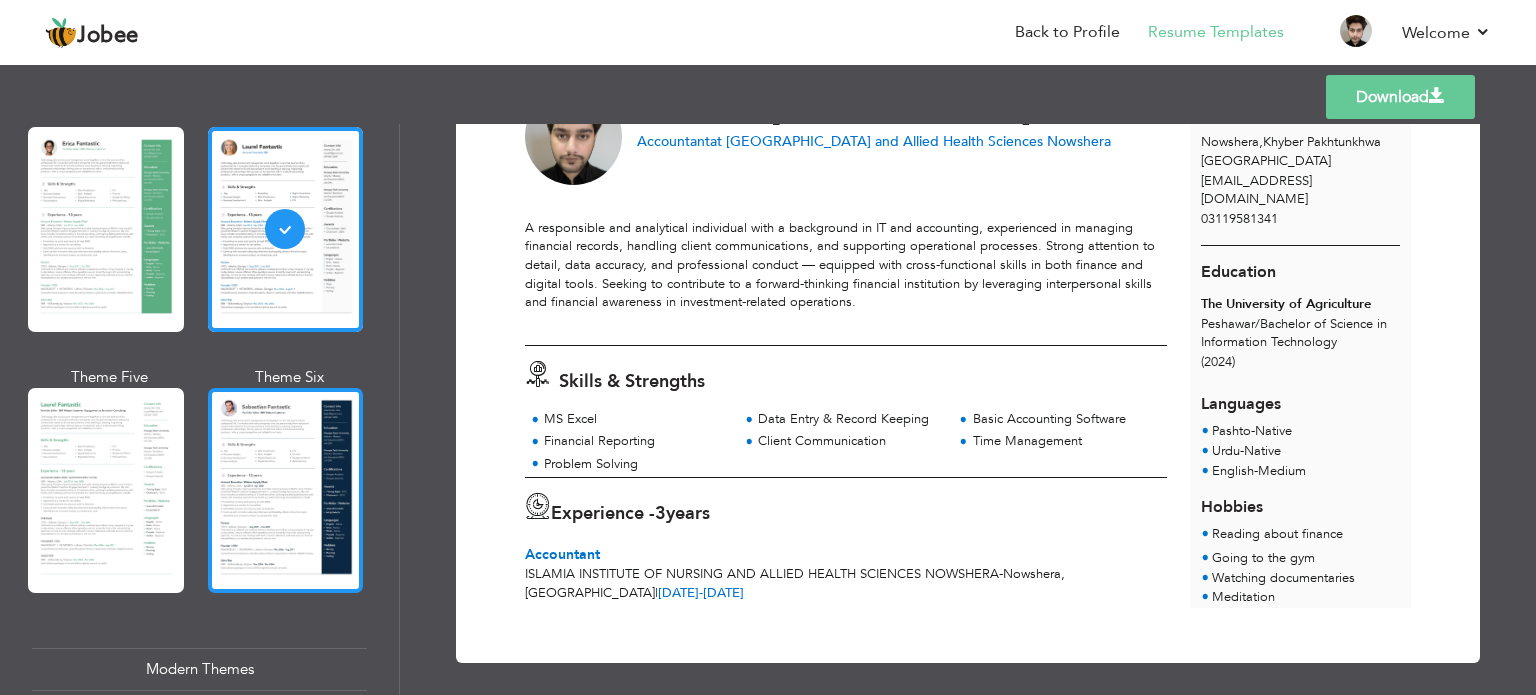 click at bounding box center [286, 490] 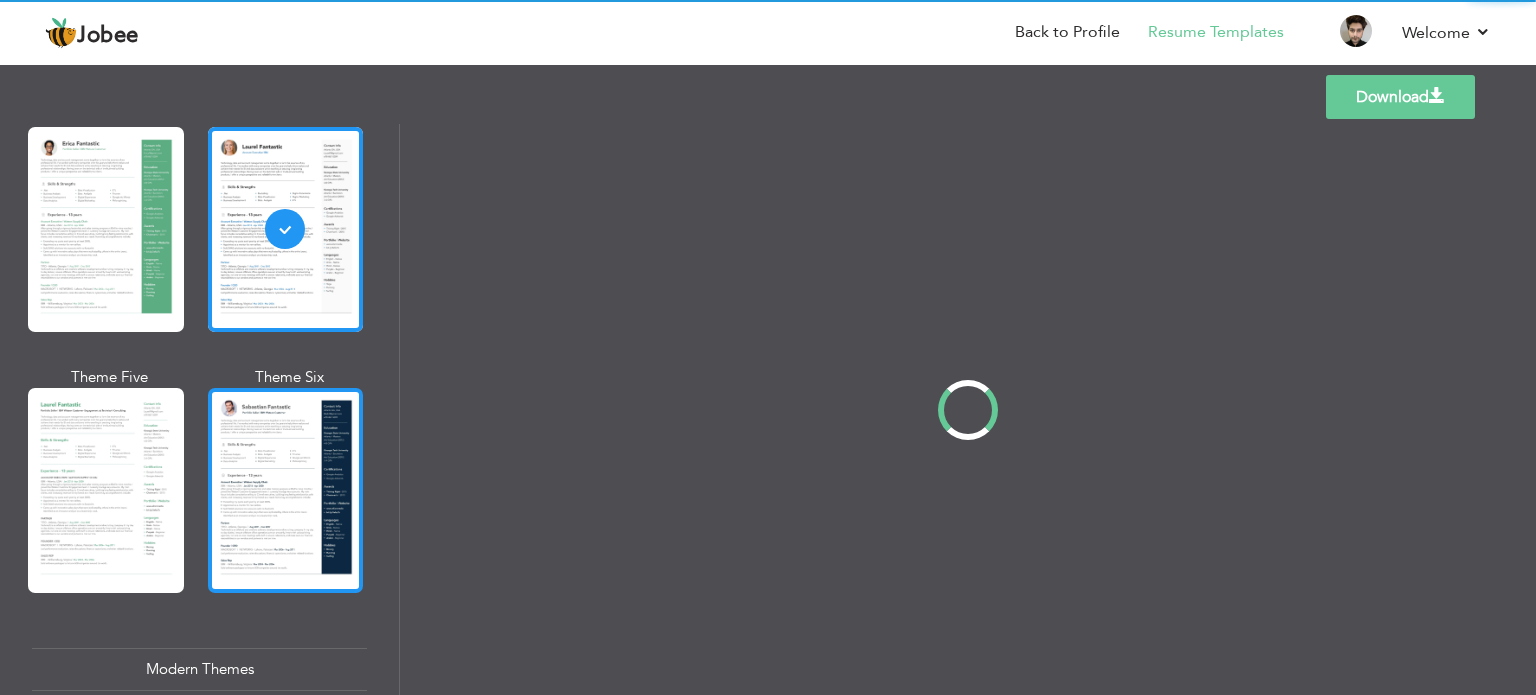 scroll, scrollTop: 0, scrollLeft: 0, axis: both 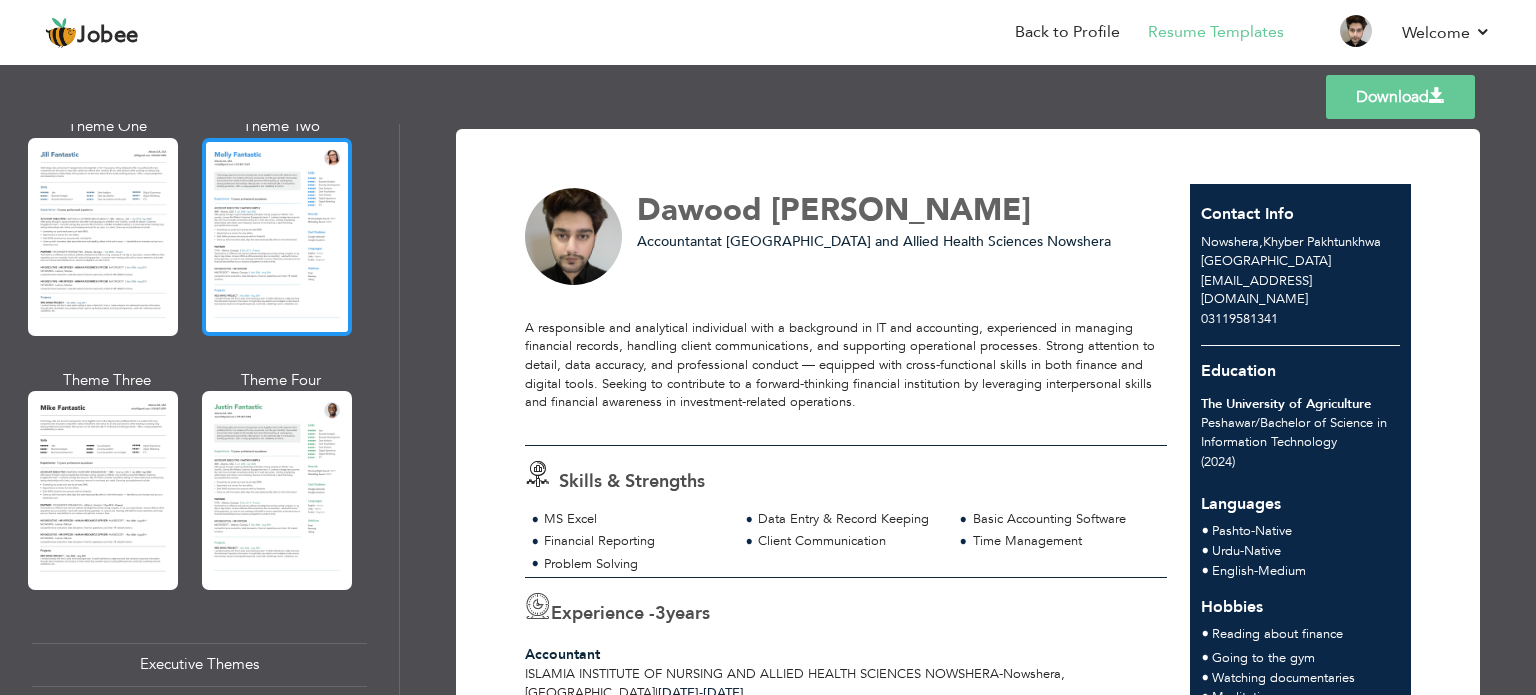 click at bounding box center [277, 237] 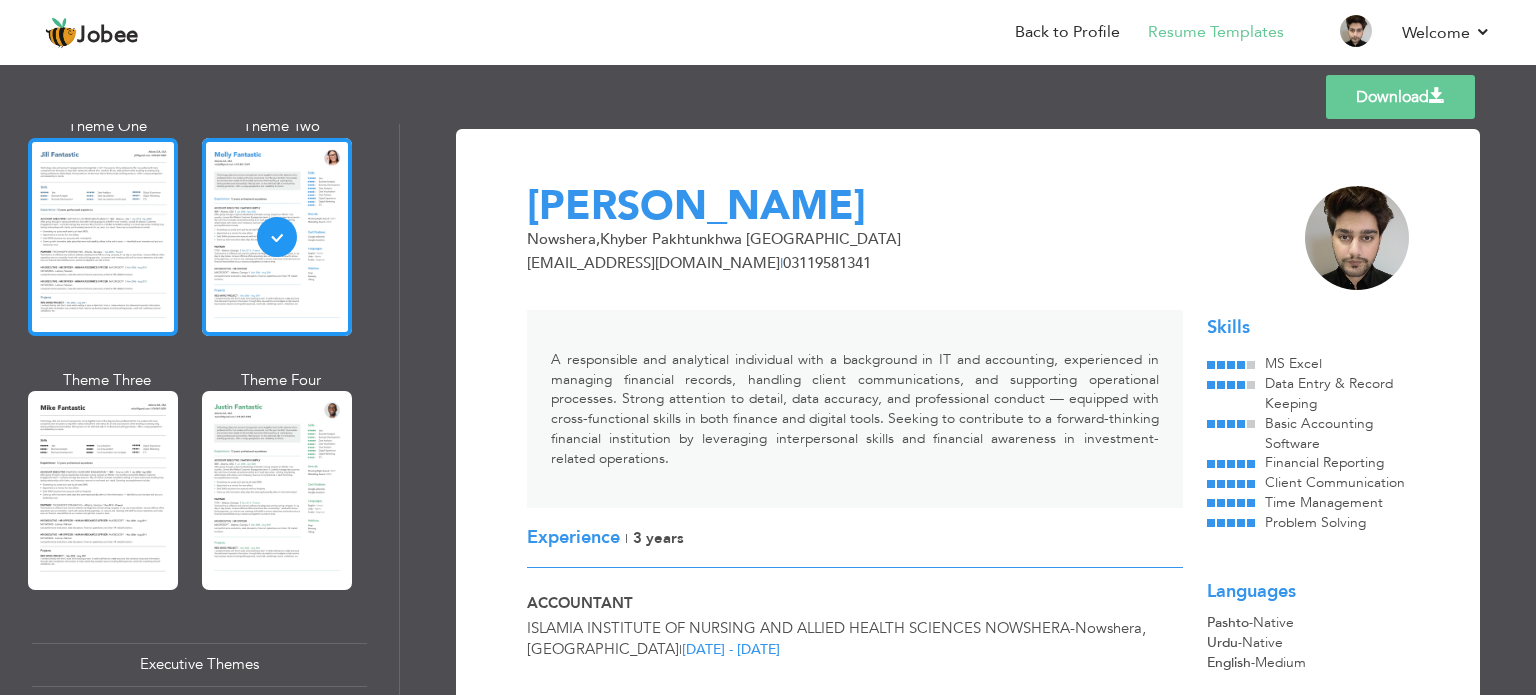 click at bounding box center [103, 237] 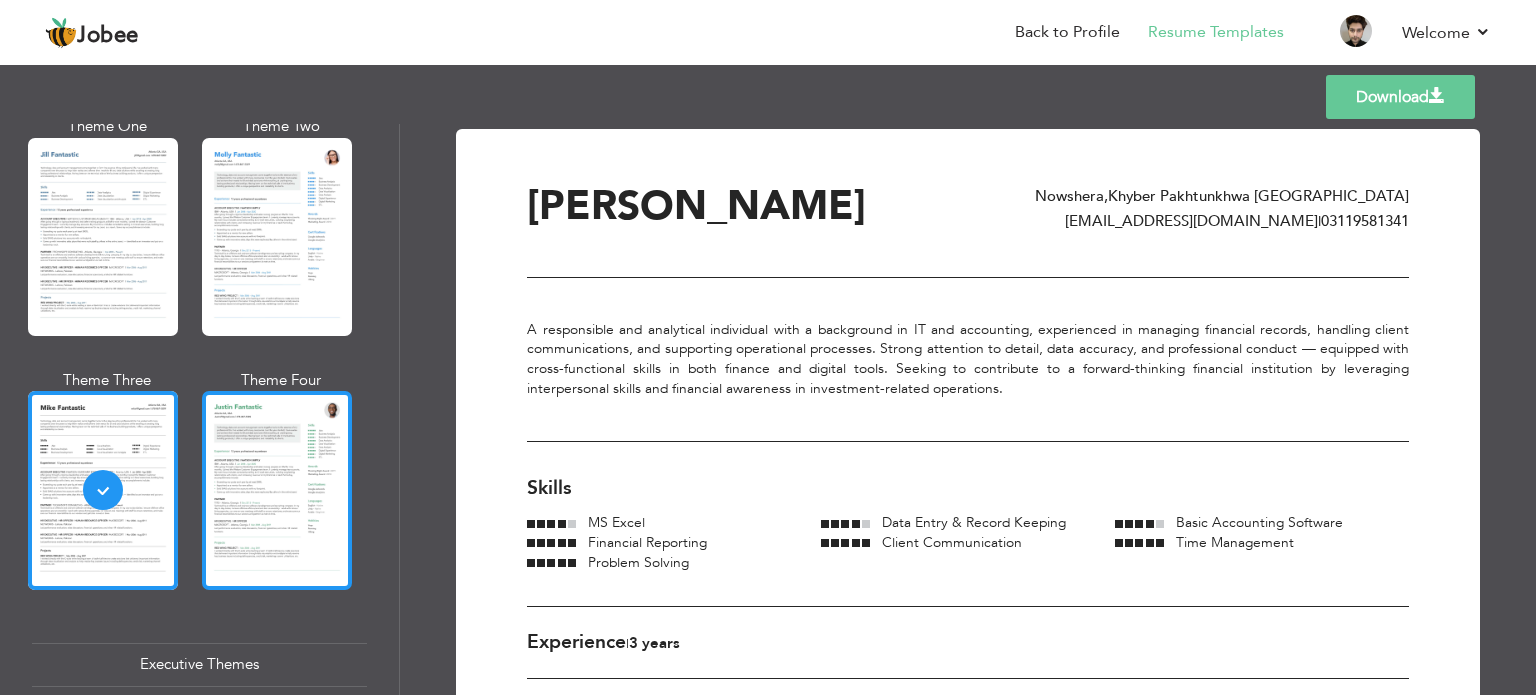 click at bounding box center [277, 490] 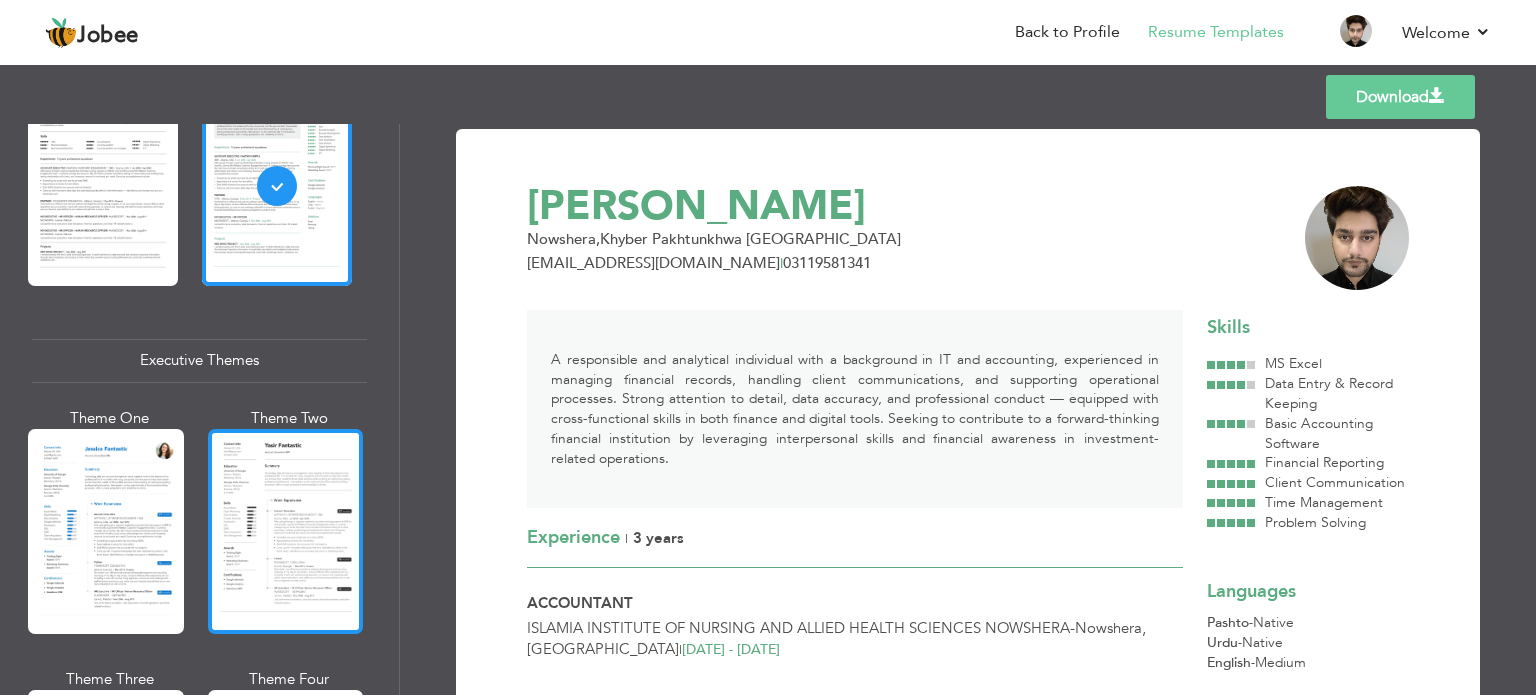scroll, scrollTop: 1400, scrollLeft: 0, axis: vertical 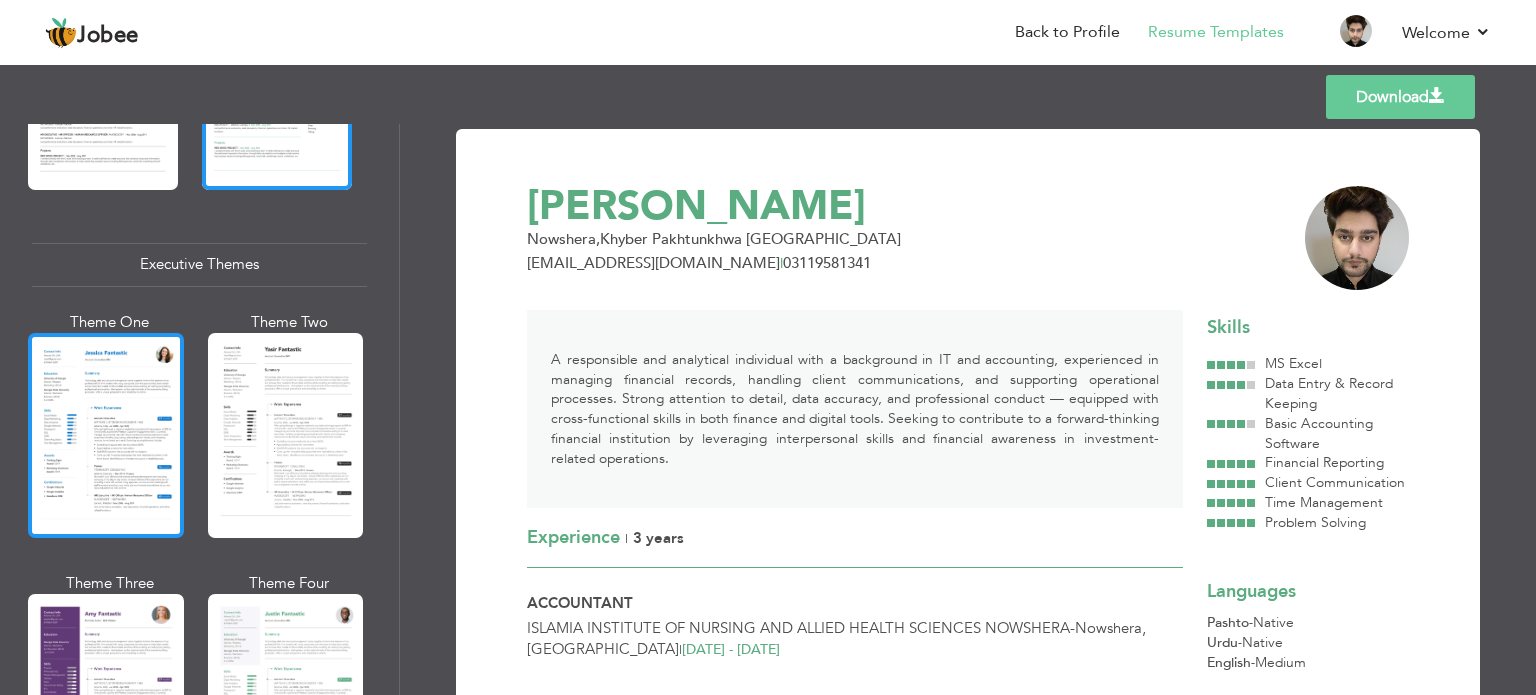 click at bounding box center [106, 435] 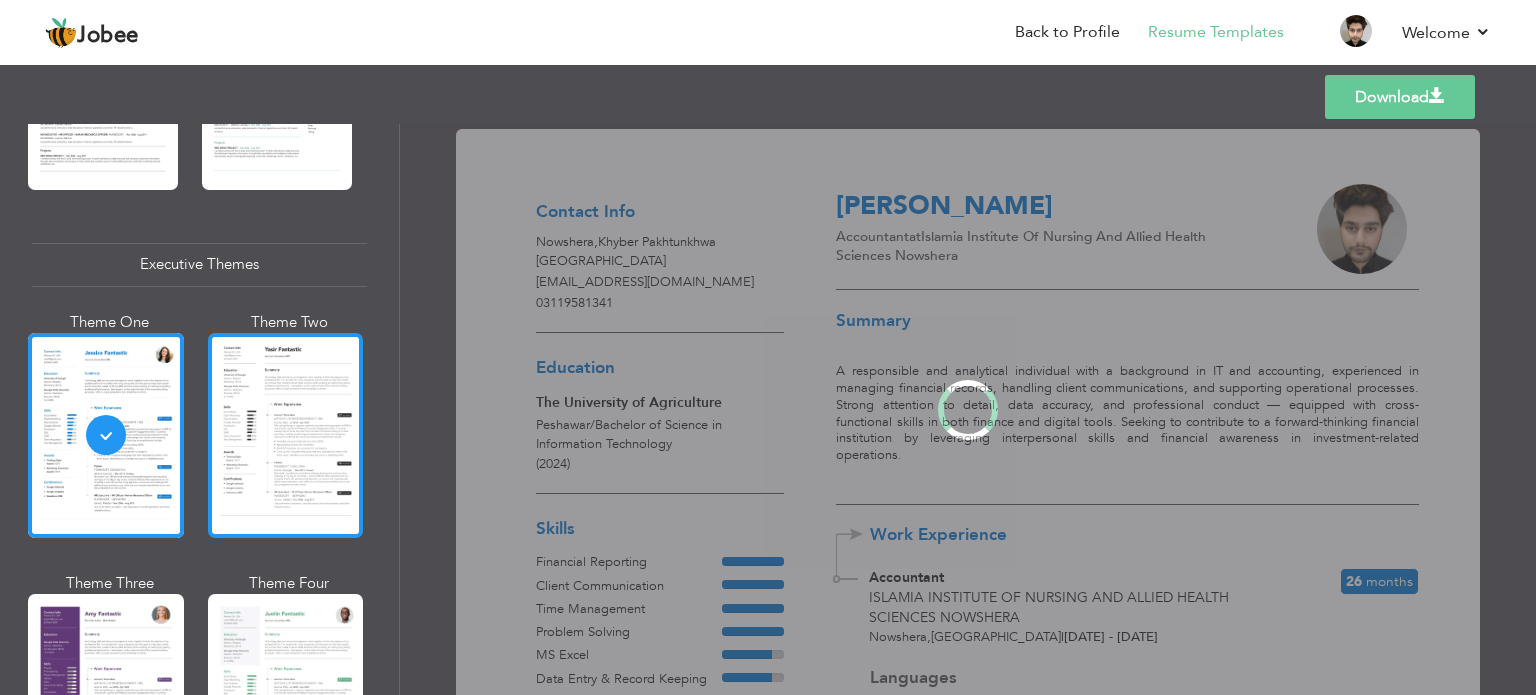 scroll, scrollTop: 1399, scrollLeft: 0, axis: vertical 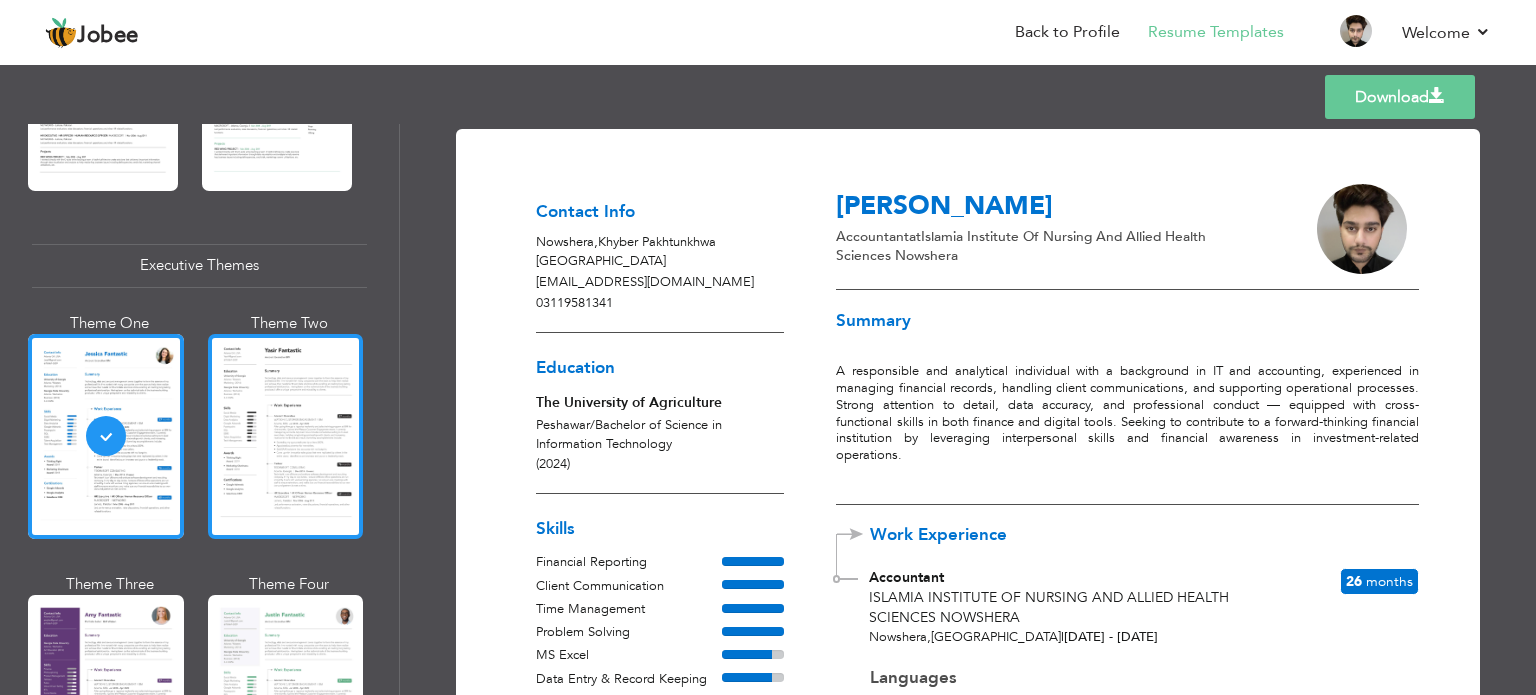 click at bounding box center [286, 436] 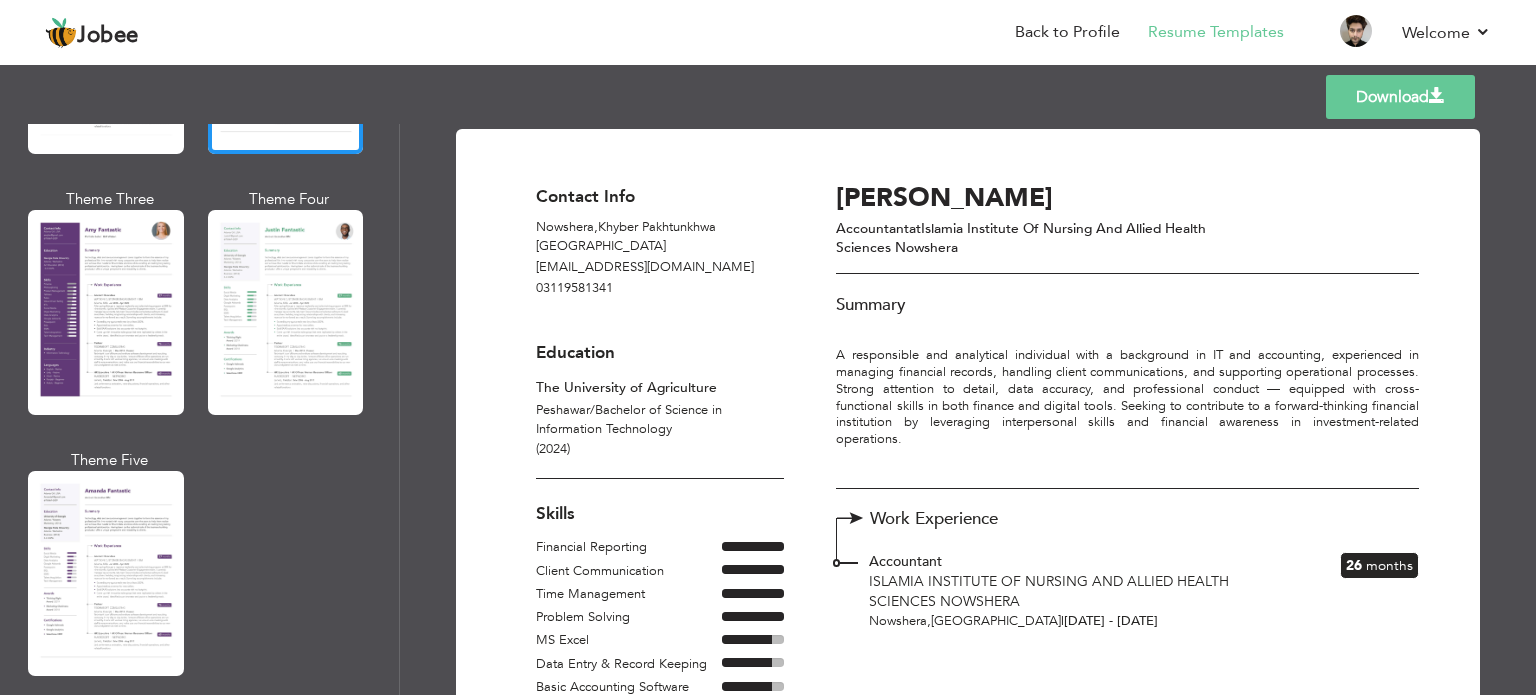 scroll, scrollTop: 1800, scrollLeft: 0, axis: vertical 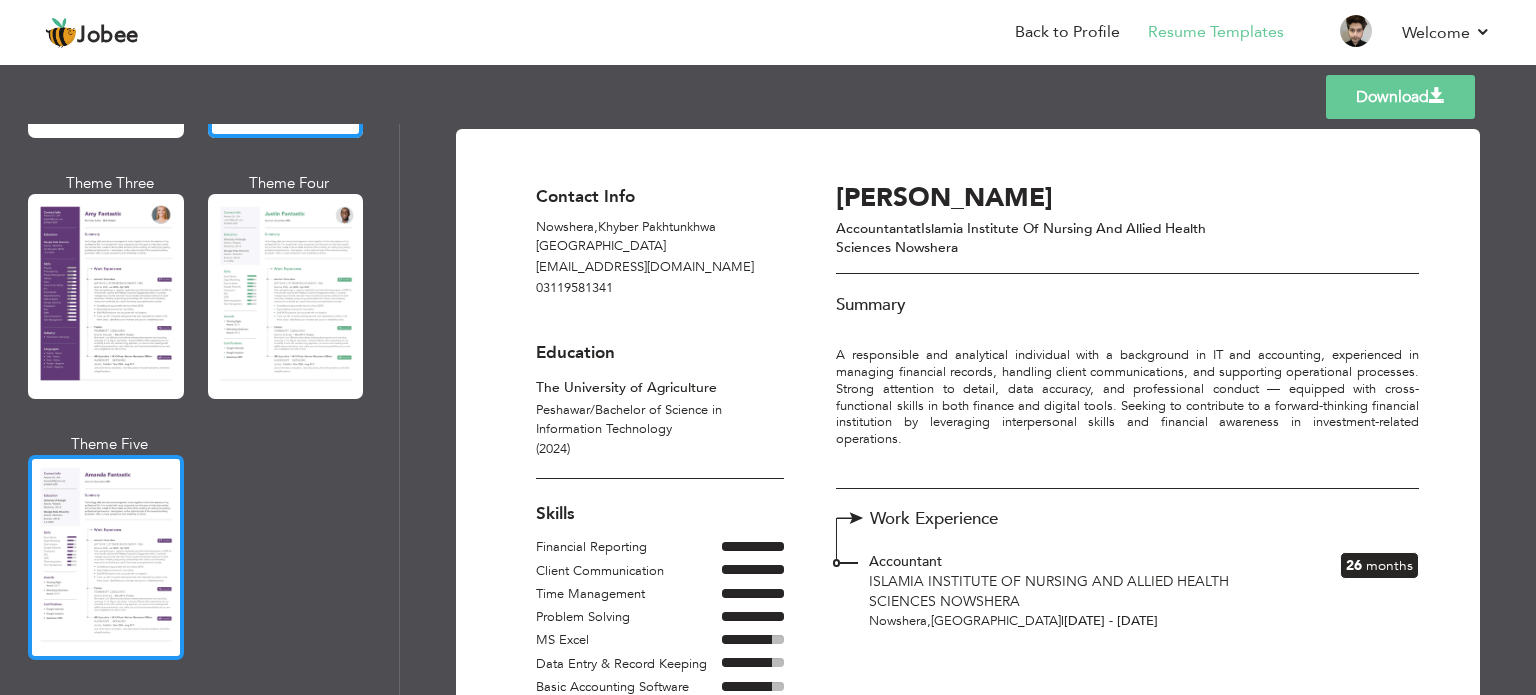 click at bounding box center [106, 557] 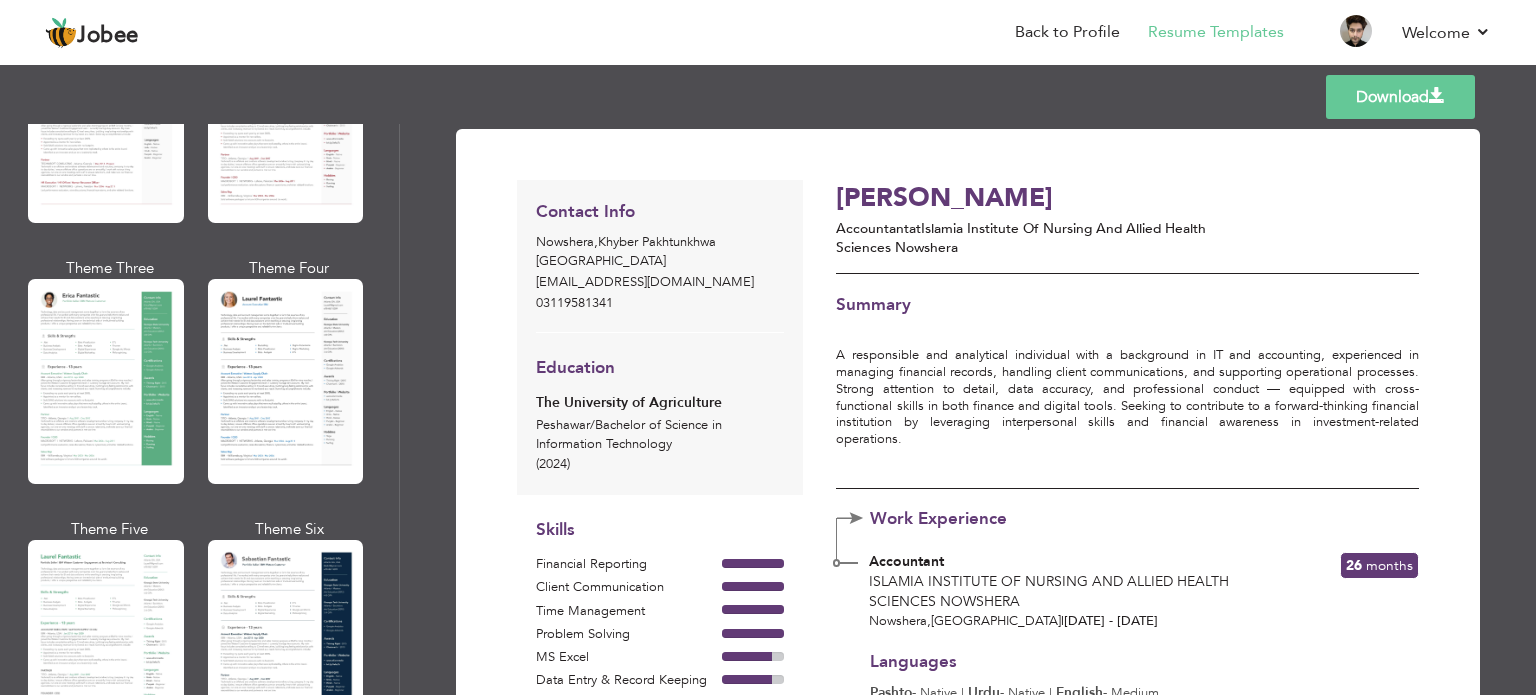scroll, scrollTop: 0, scrollLeft: 0, axis: both 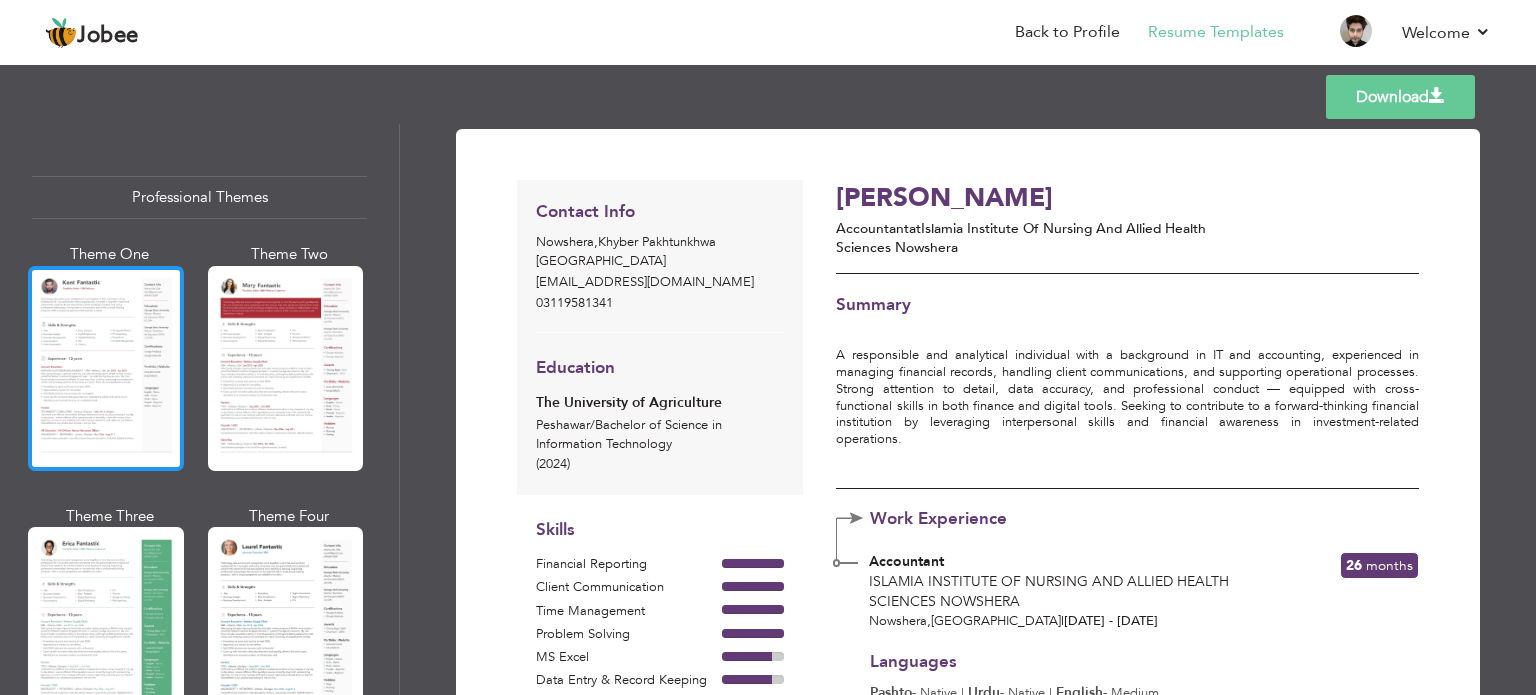click at bounding box center [106, 368] 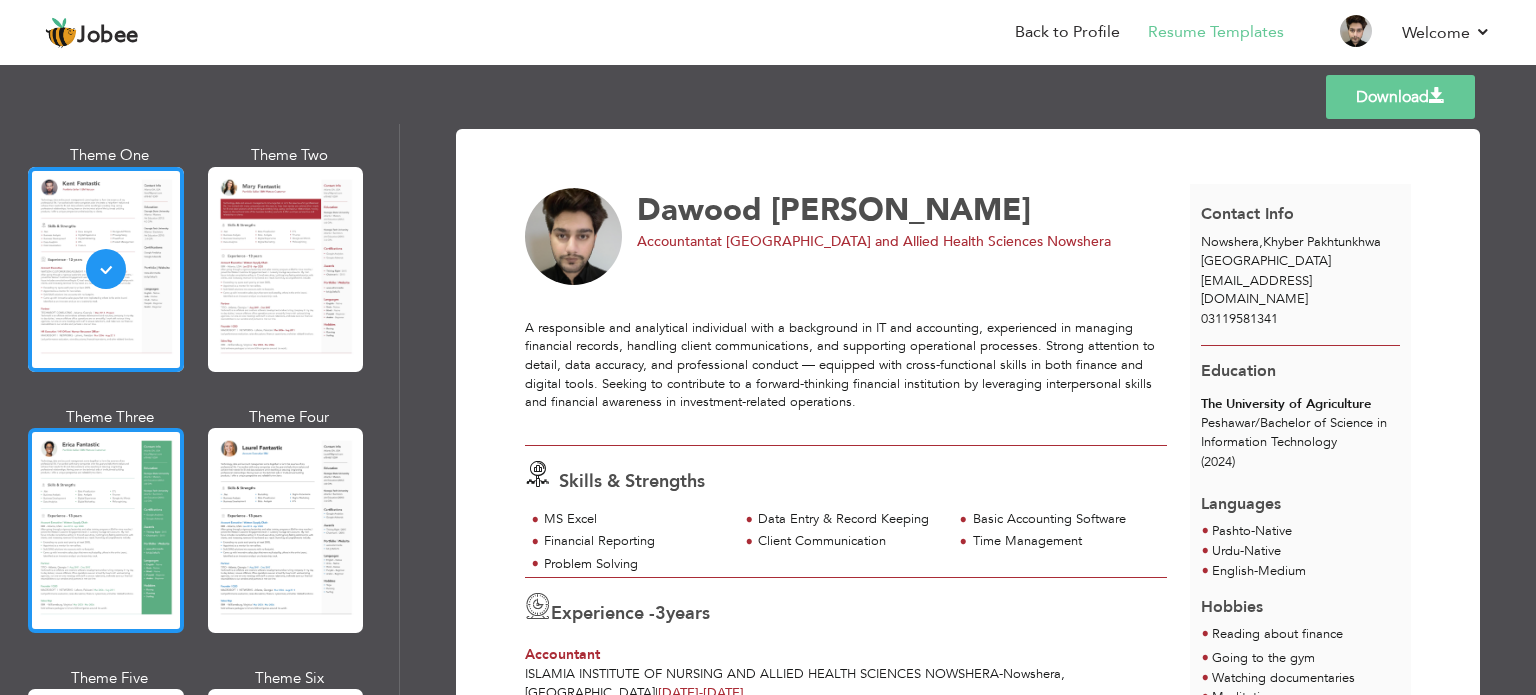scroll, scrollTop: 100, scrollLeft: 0, axis: vertical 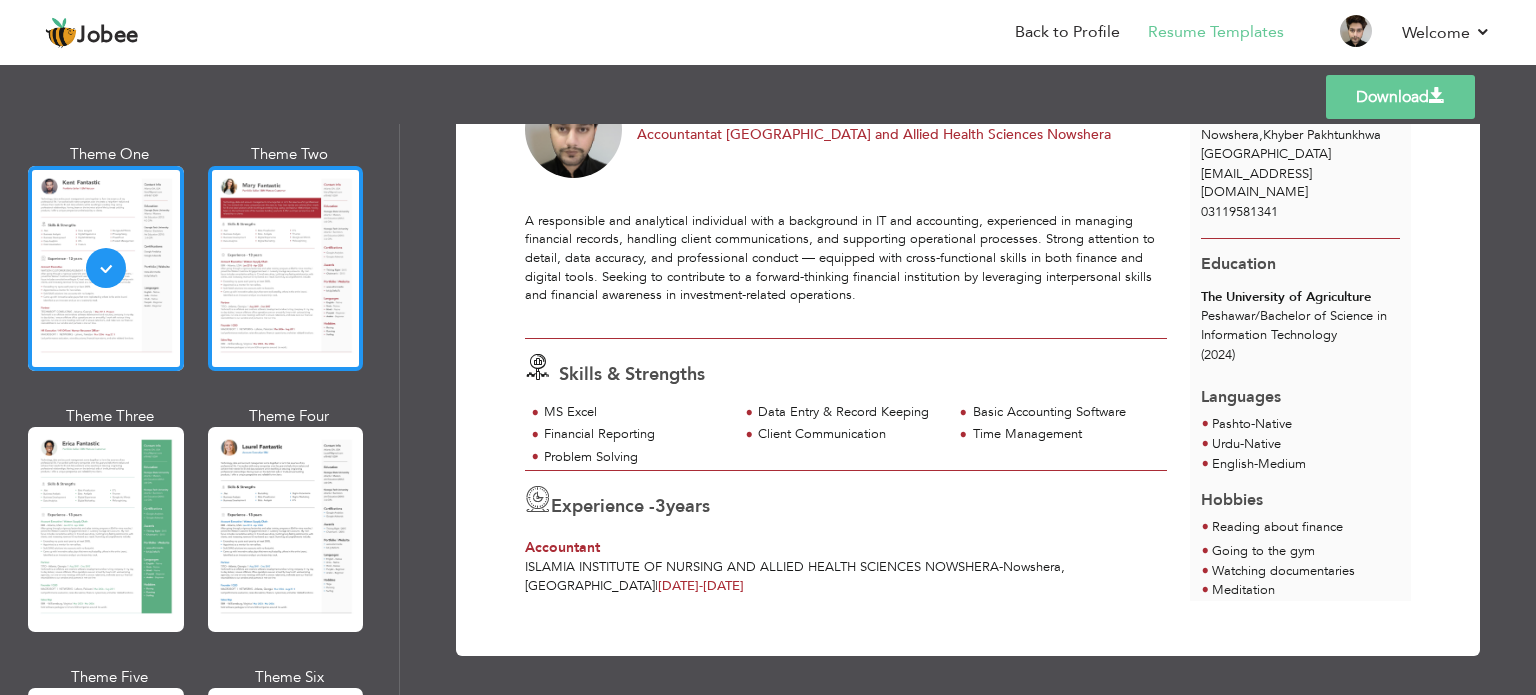 click at bounding box center [286, 268] 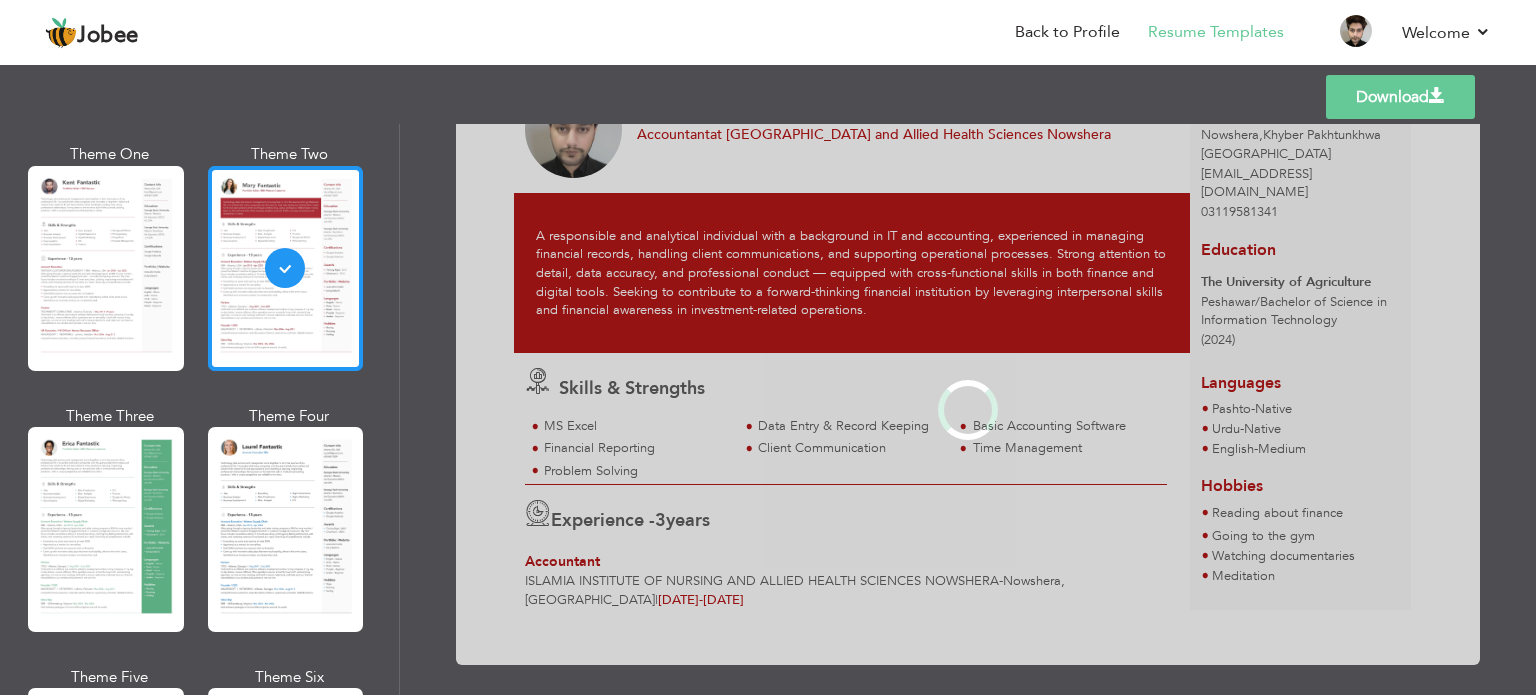scroll, scrollTop: 0, scrollLeft: 0, axis: both 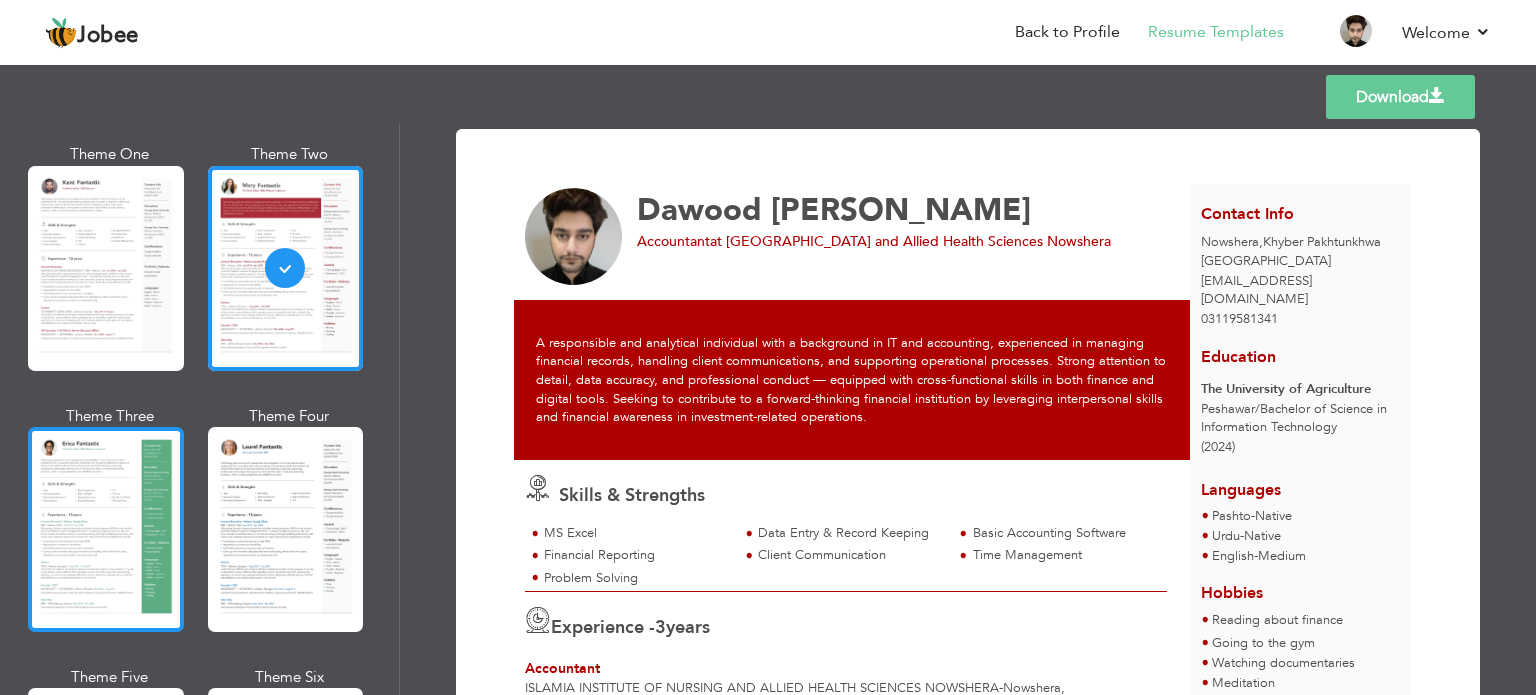 click at bounding box center [106, 529] 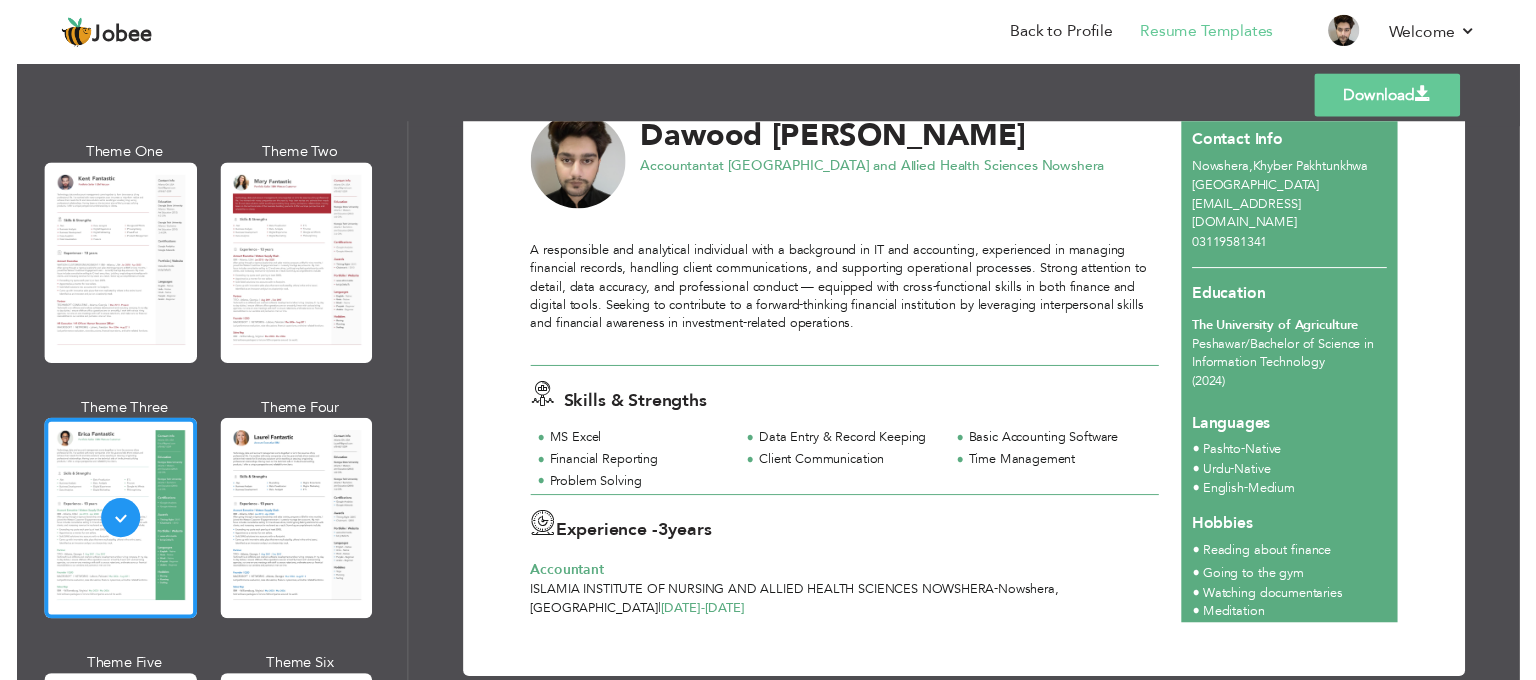 scroll, scrollTop: 107, scrollLeft: 0, axis: vertical 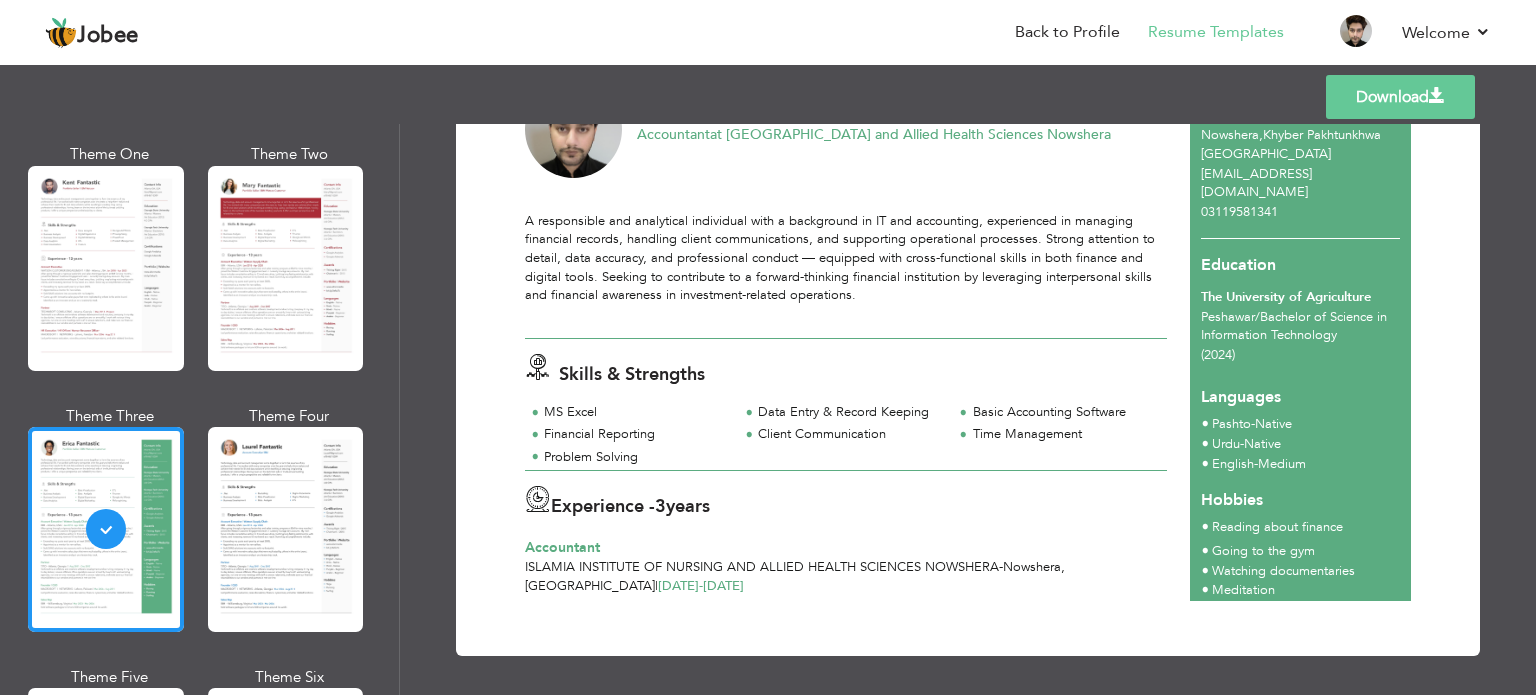 click on "Urdu  -  Native" at bounding box center [1259, 445] 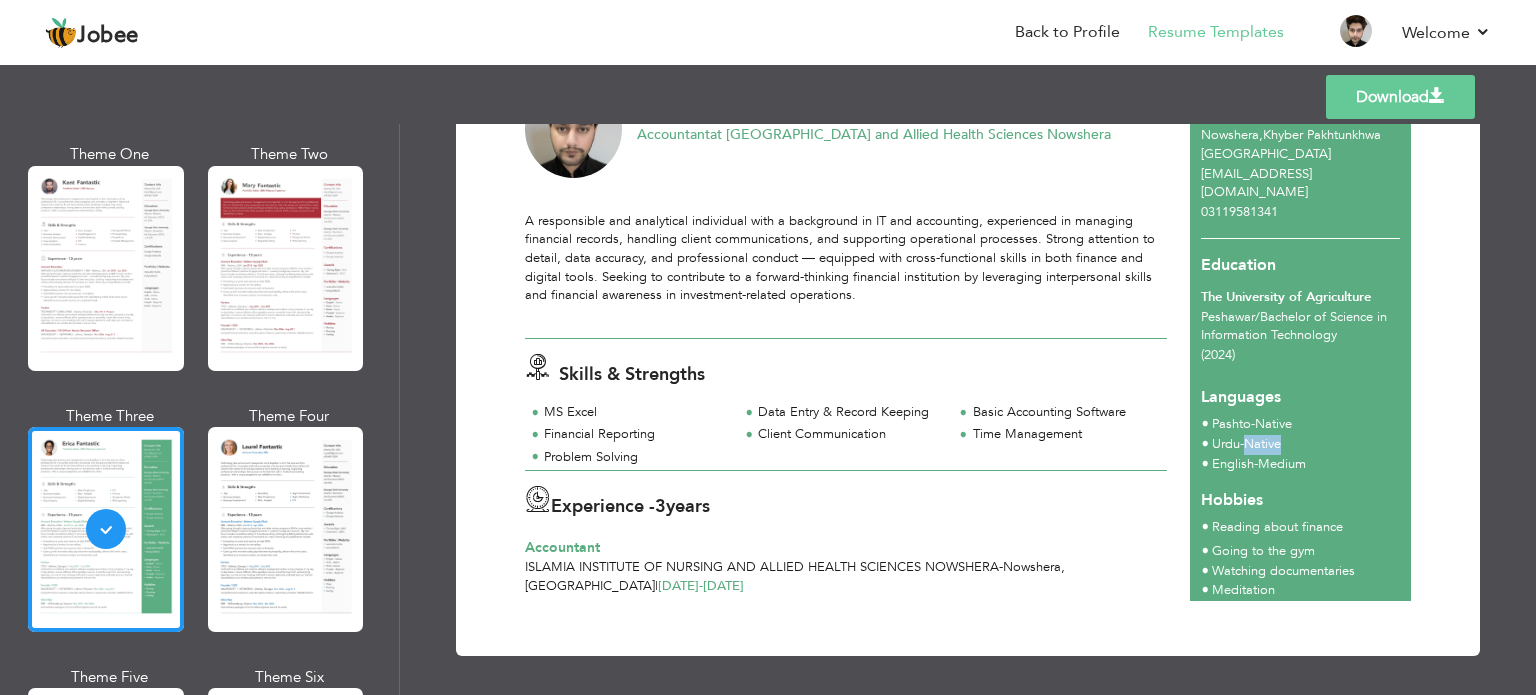 type on "Native" 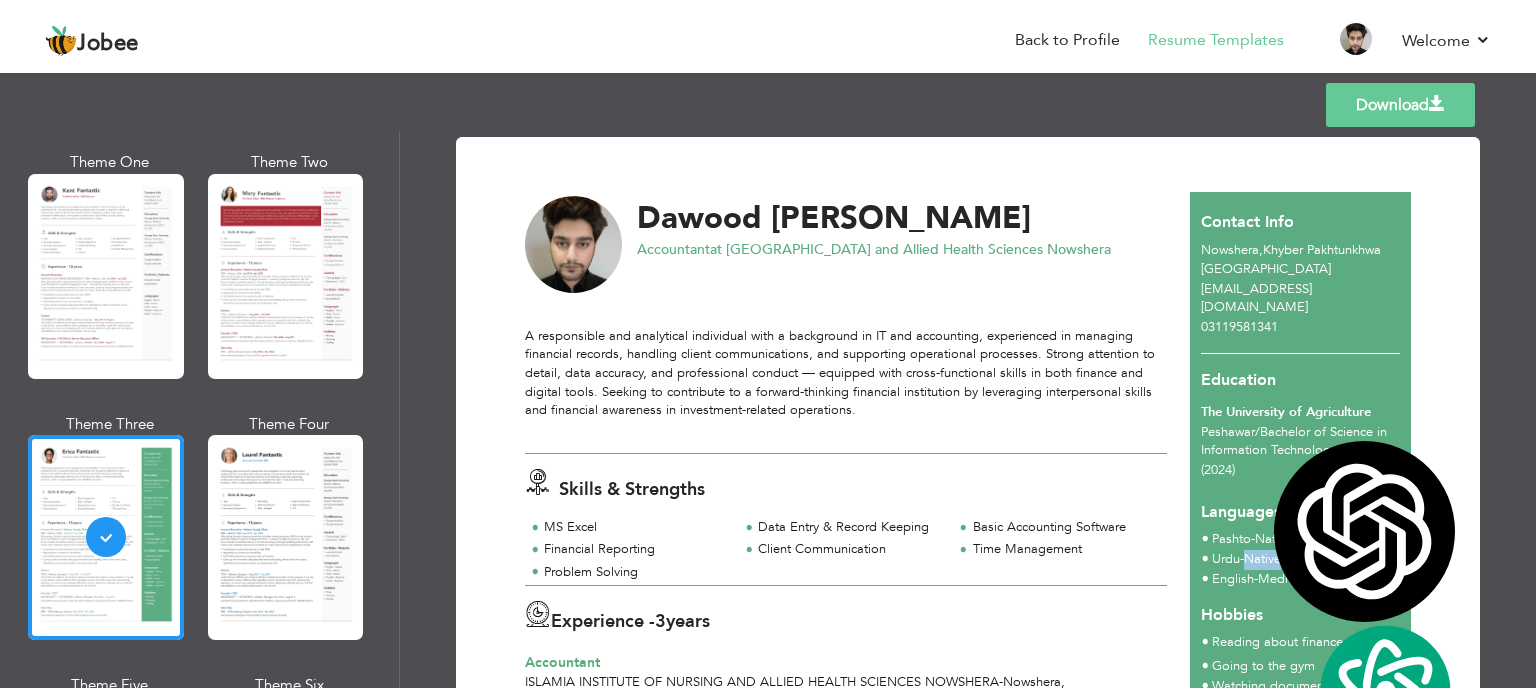 scroll, scrollTop: 0, scrollLeft: 0, axis: both 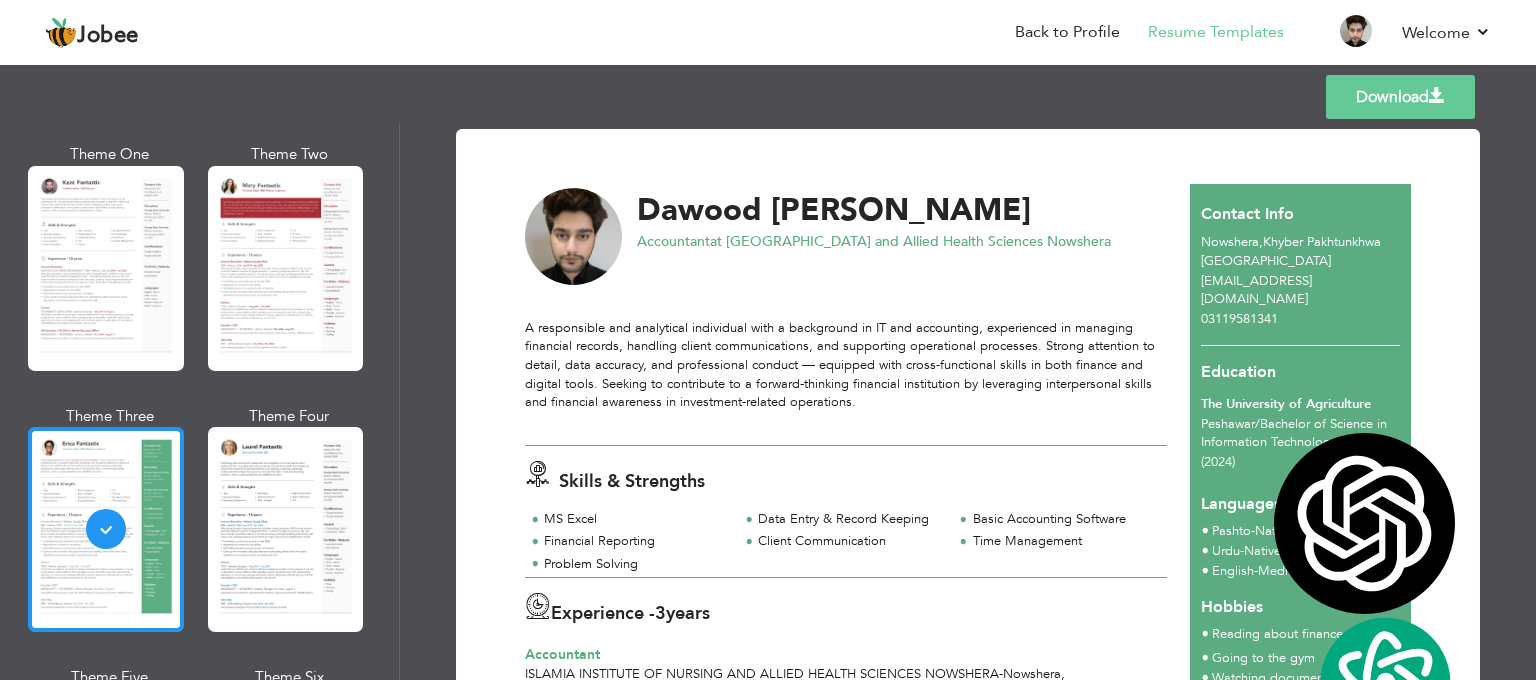 click at bounding box center [106, 529] 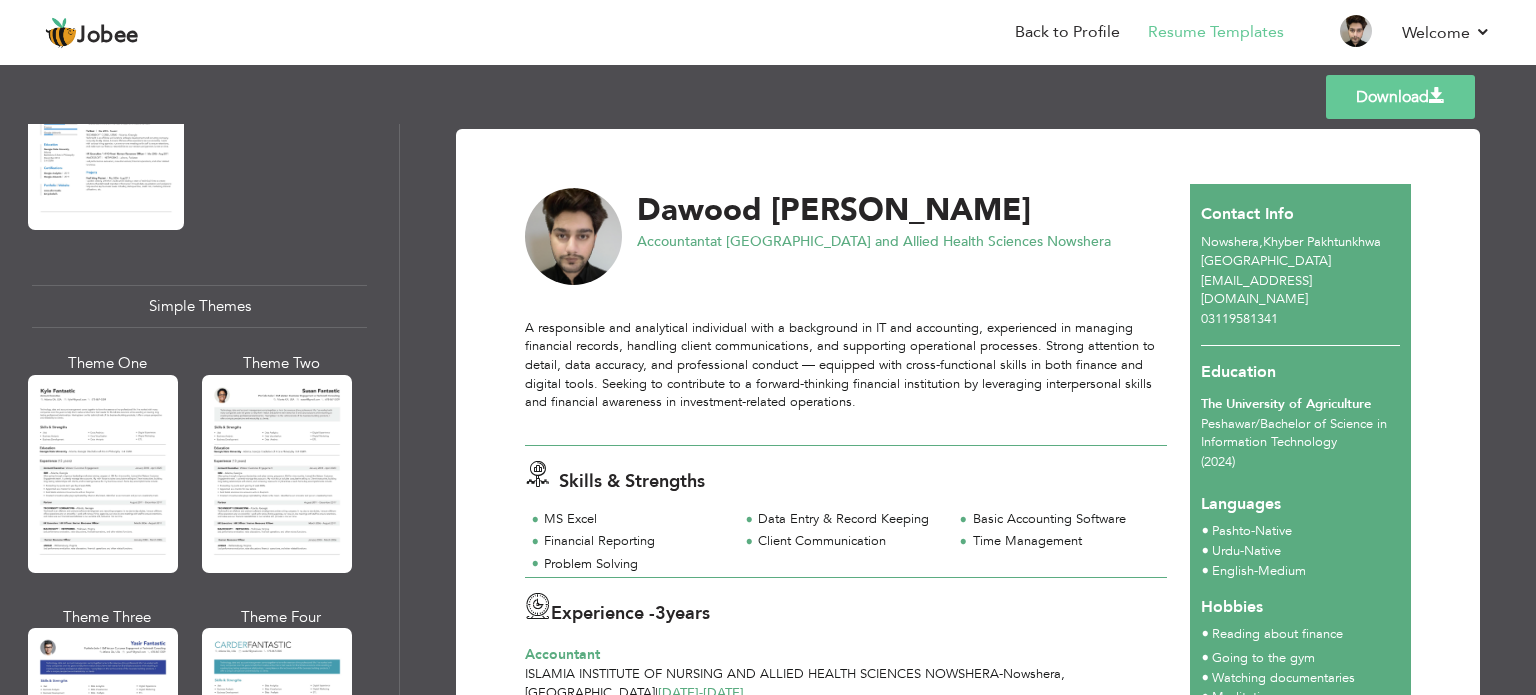 scroll, scrollTop: 3509, scrollLeft: 0, axis: vertical 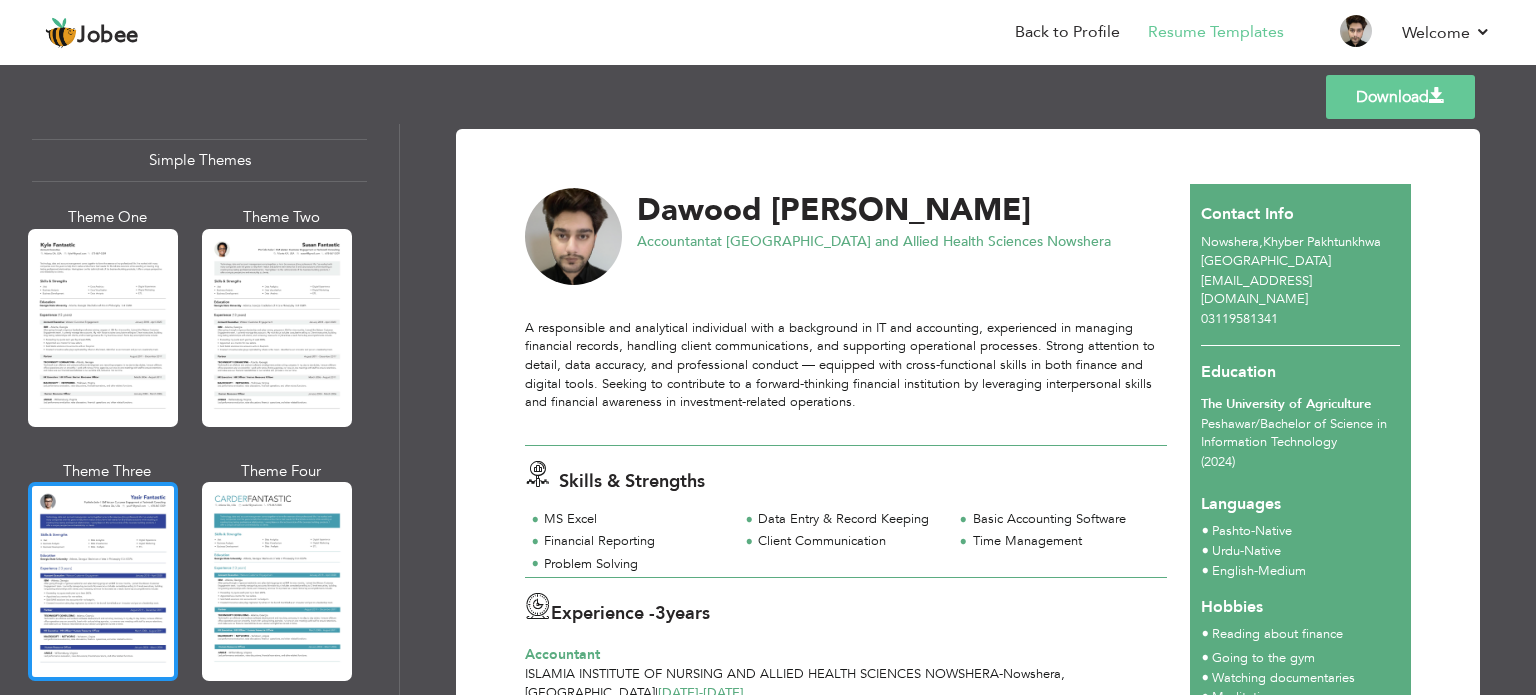 click at bounding box center (103, 581) 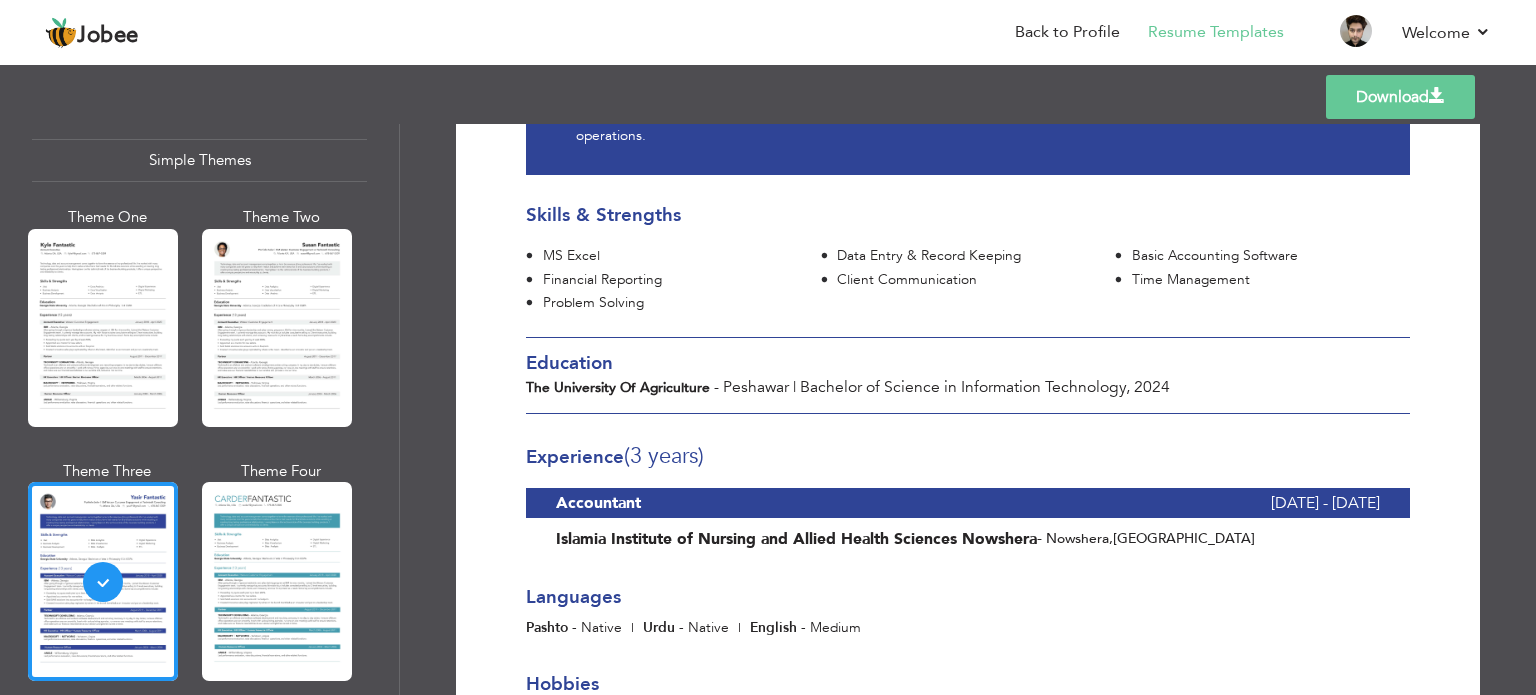 scroll, scrollTop: 145, scrollLeft: 0, axis: vertical 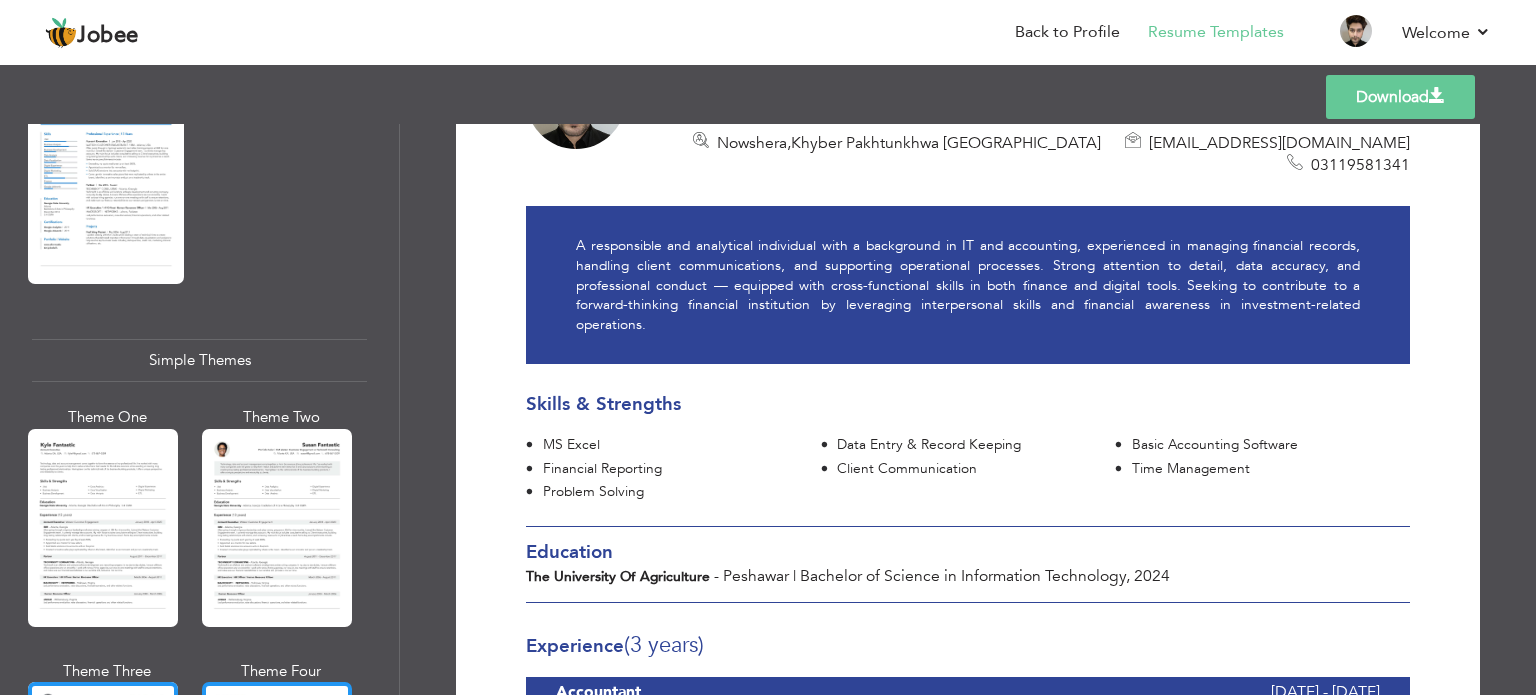click at bounding box center (277, 528) 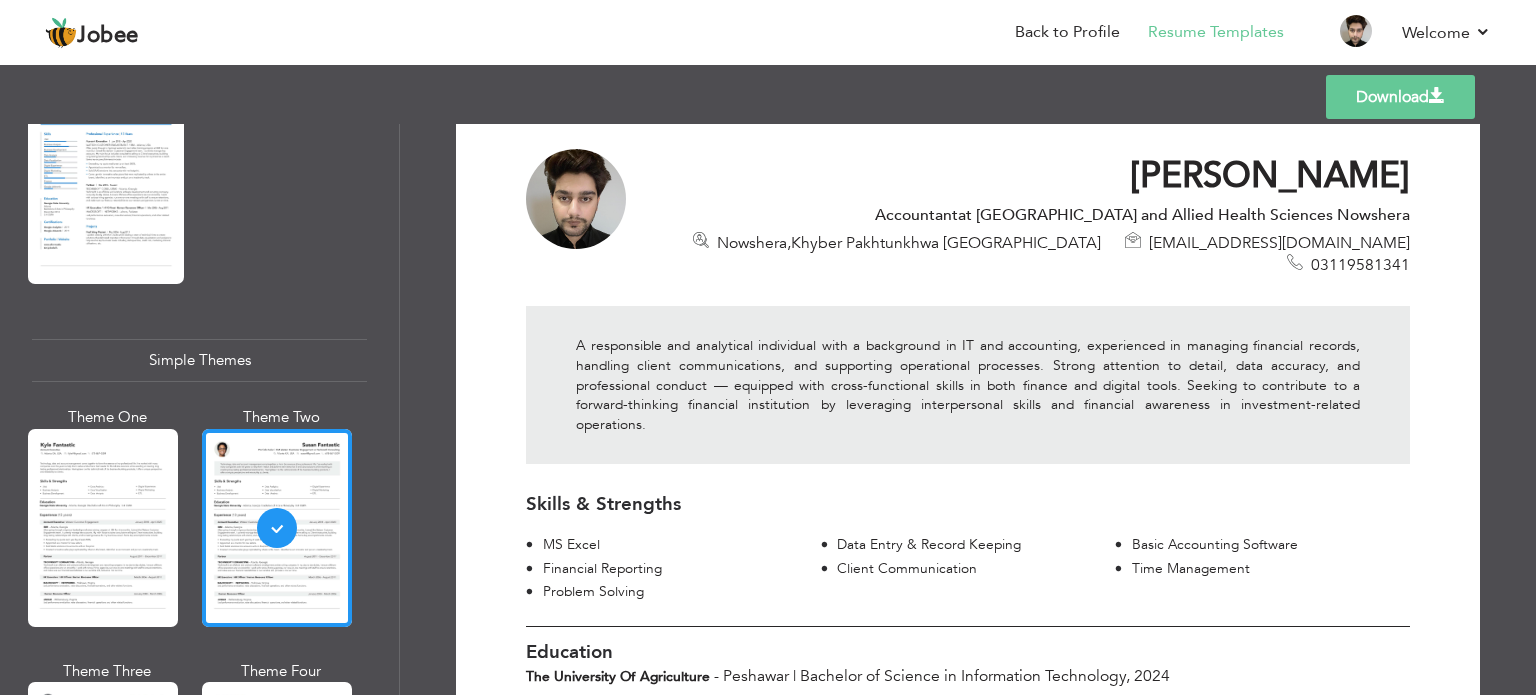 scroll, scrollTop: 0, scrollLeft: 0, axis: both 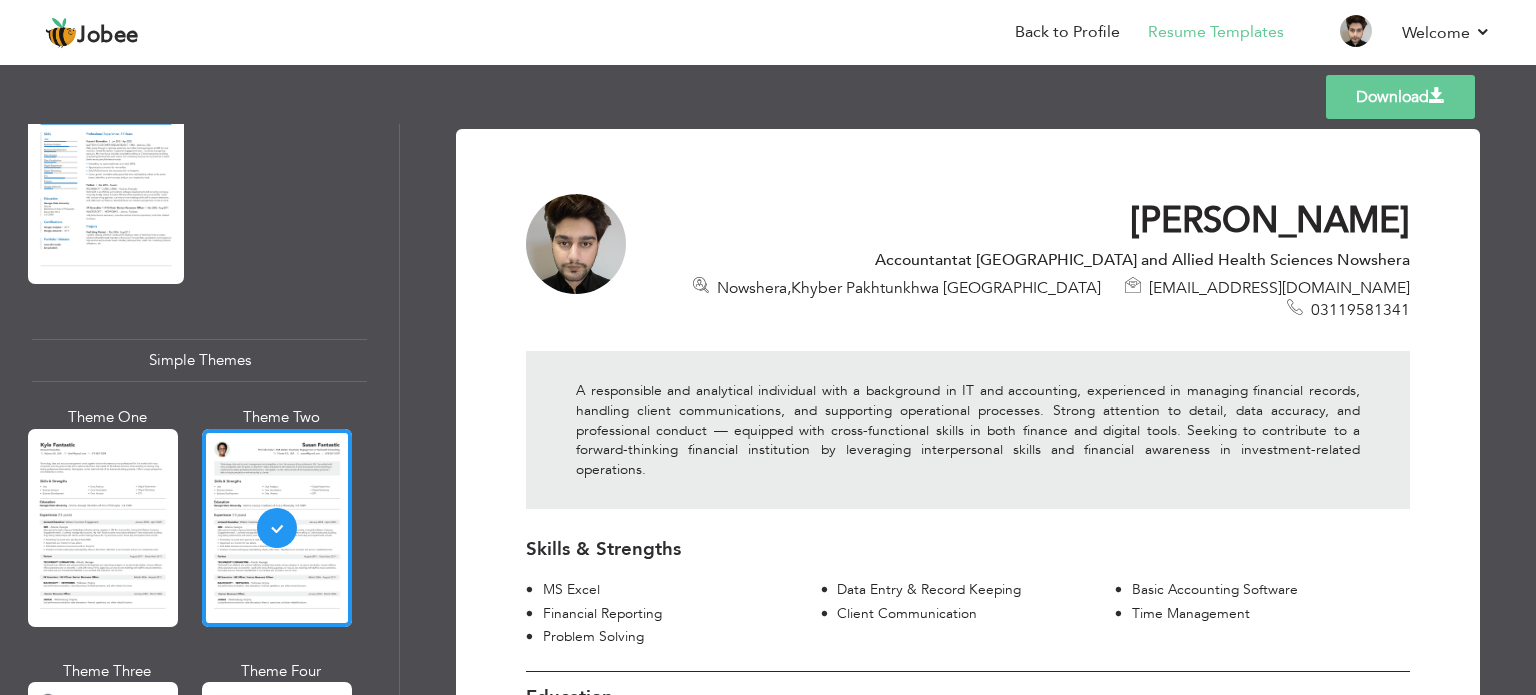 click on "Download" at bounding box center (1400, 97) 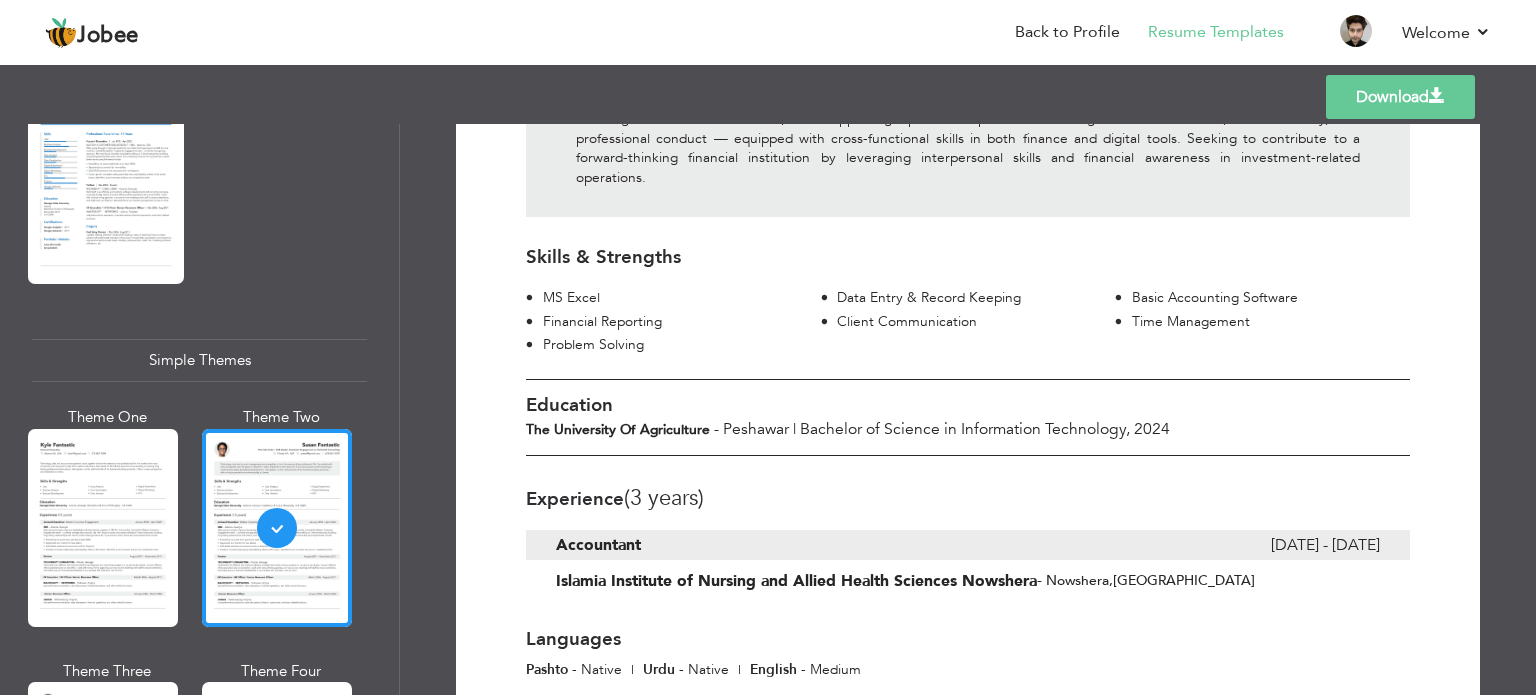 scroll, scrollTop: 245, scrollLeft: 0, axis: vertical 